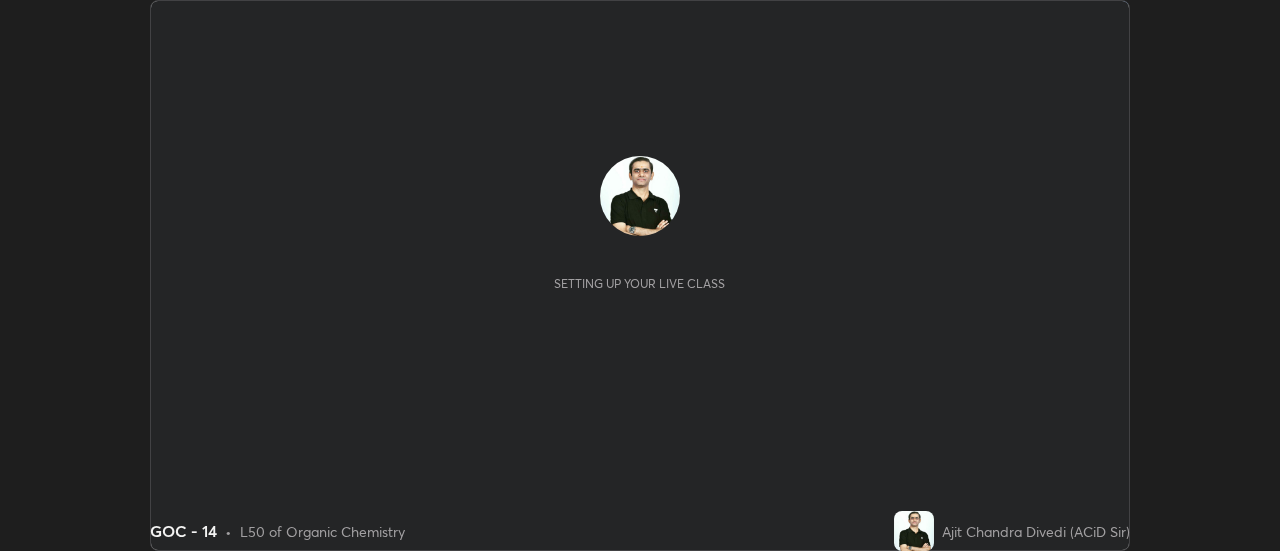 scroll, scrollTop: 0, scrollLeft: 0, axis: both 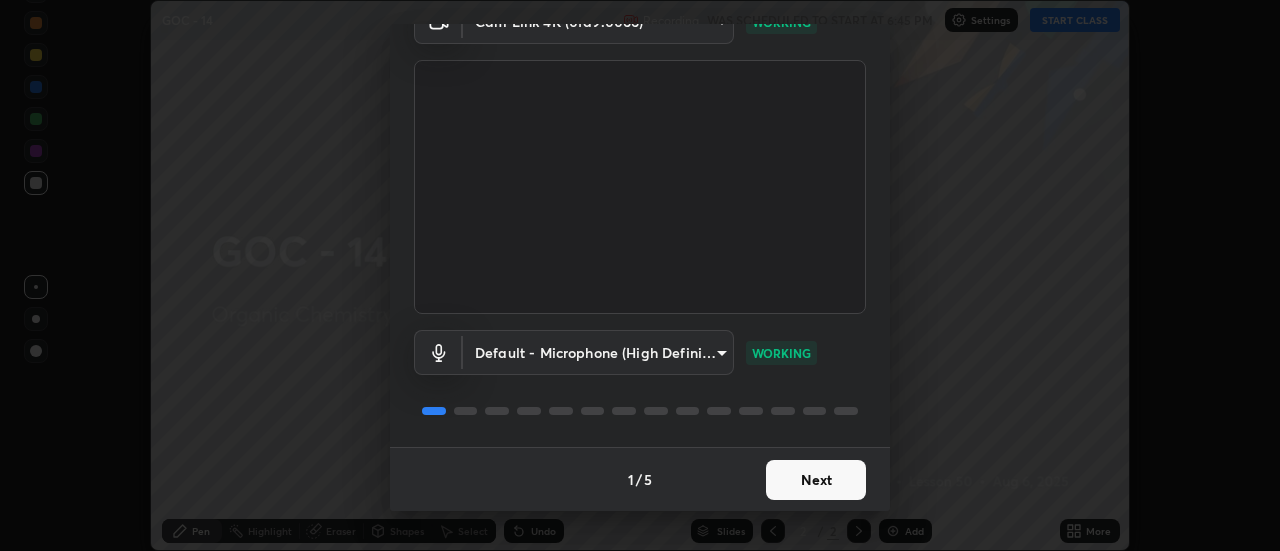click on "Next" at bounding box center (816, 480) 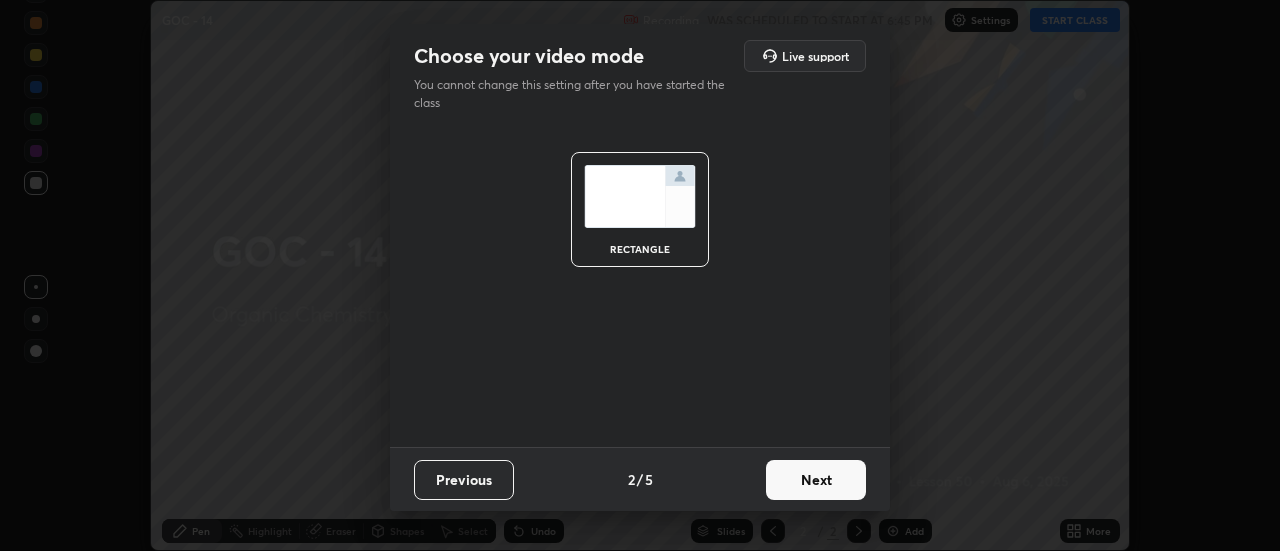 click on "Next" at bounding box center (816, 480) 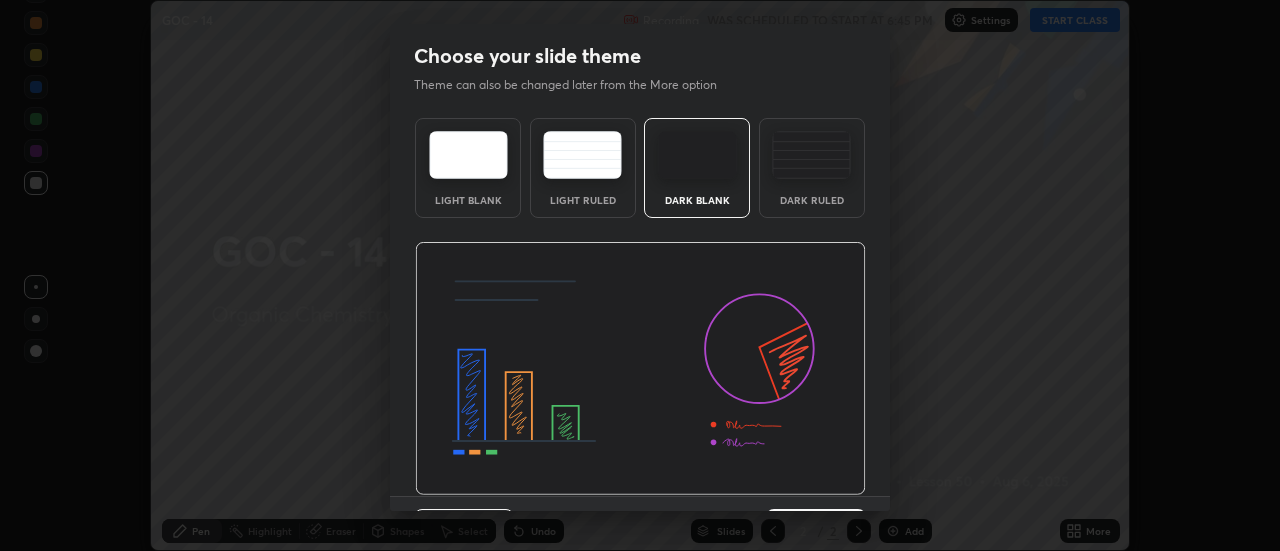 scroll, scrollTop: 49, scrollLeft: 0, axis: vertical 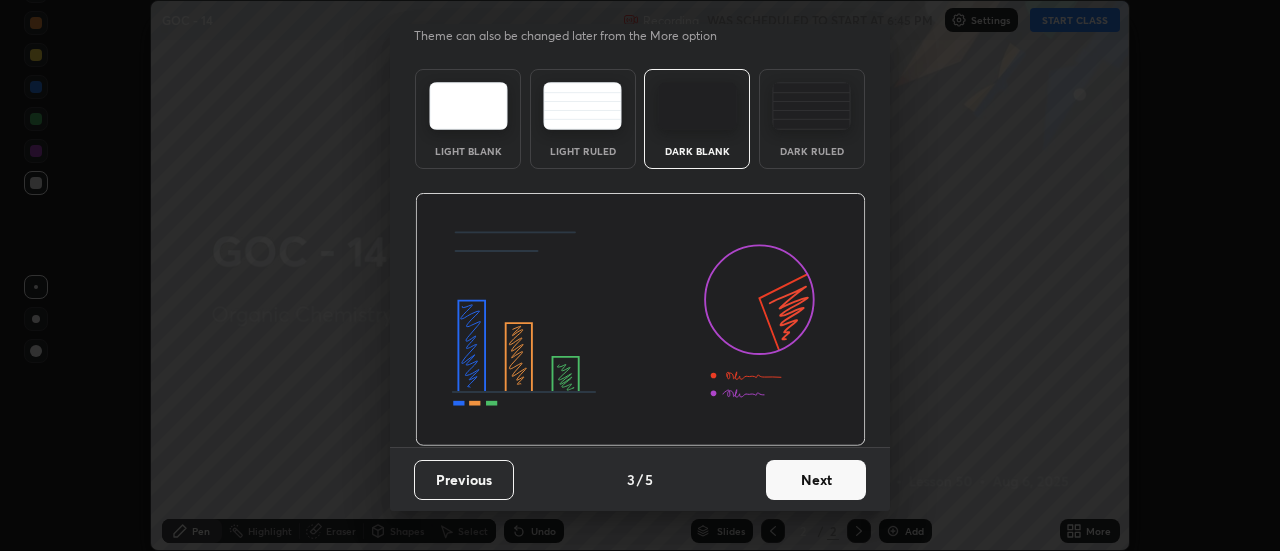 click on "Next" at bounding box center [816, 480] 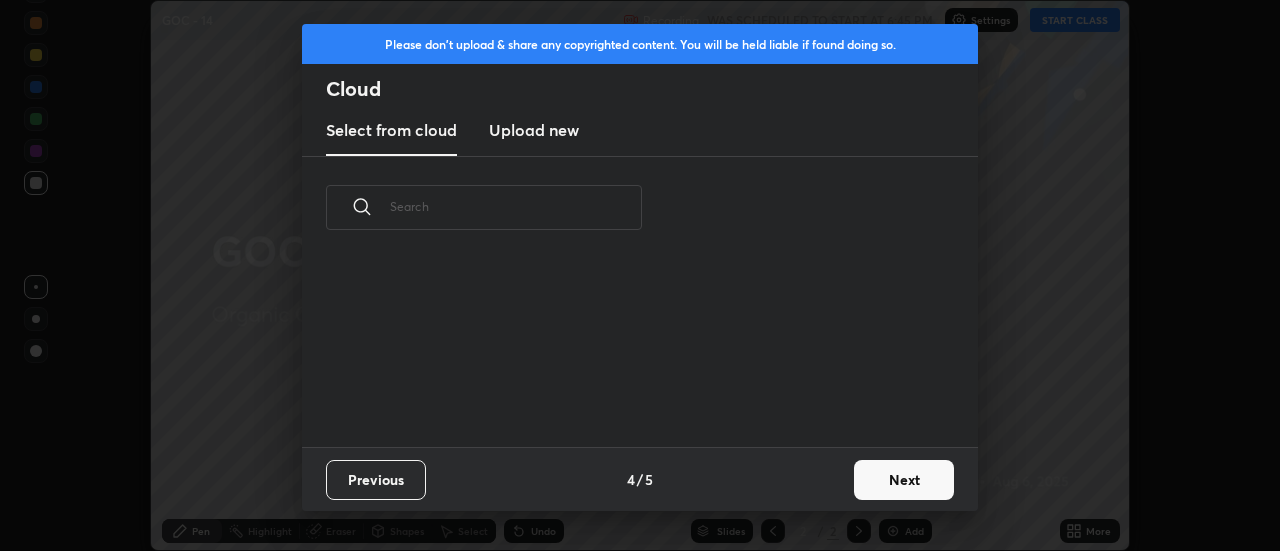scroll, scrollTop: 7, scrollLeft: 11, axis: both 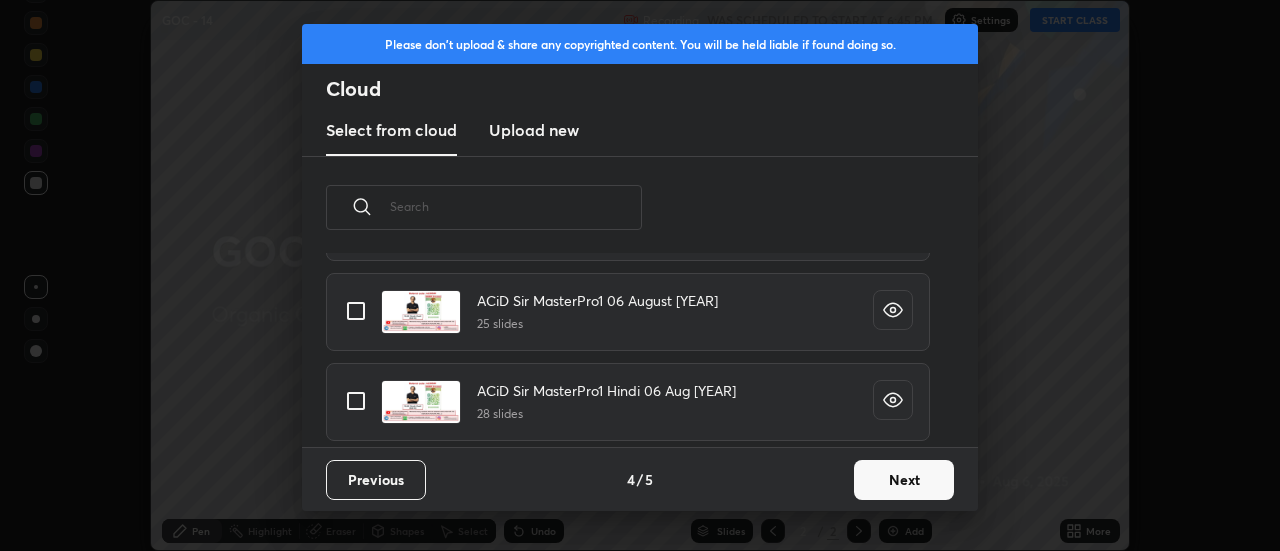 click at bounding box center (356, 401) 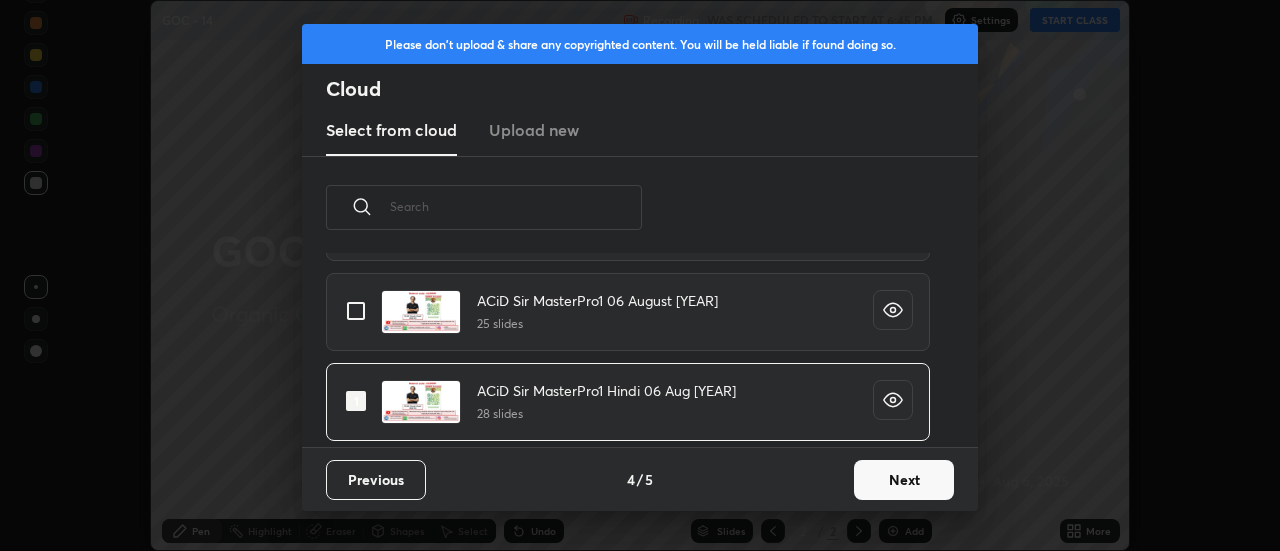 click on "Next" at bounding box center (904, 480) 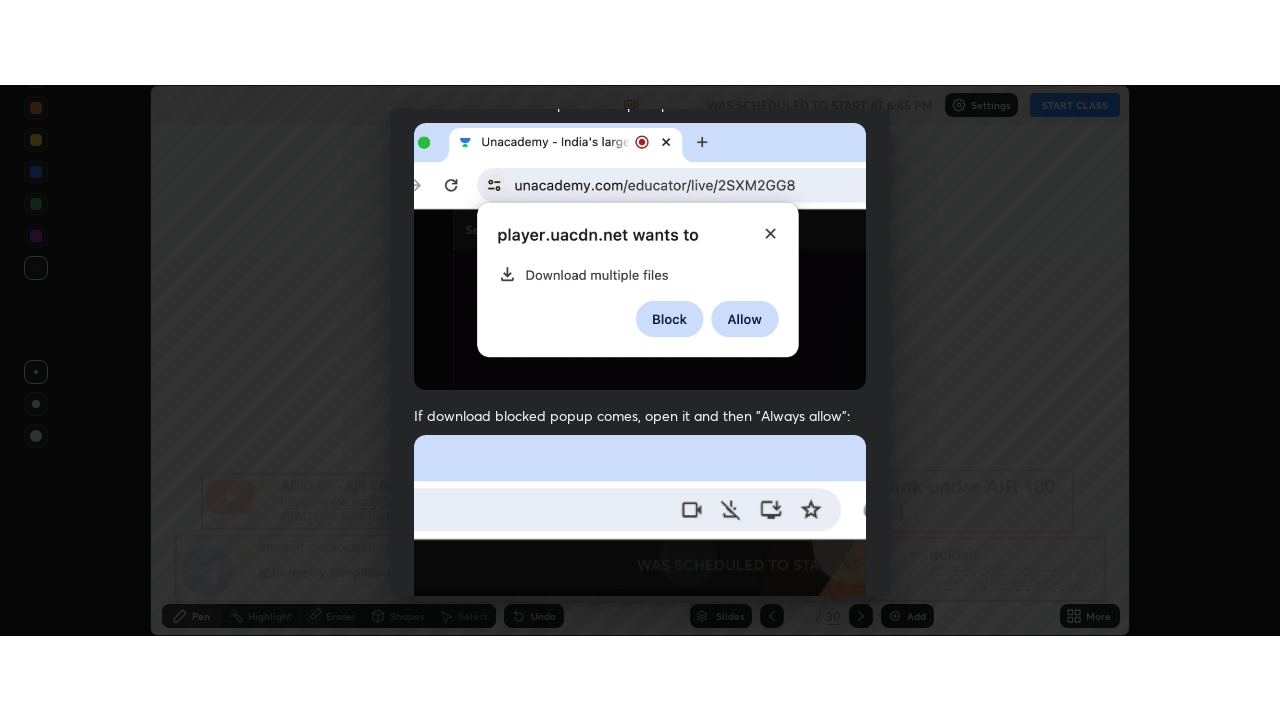 scroll, scrollTop: 513, scrollLeft: 0, axis: vertical 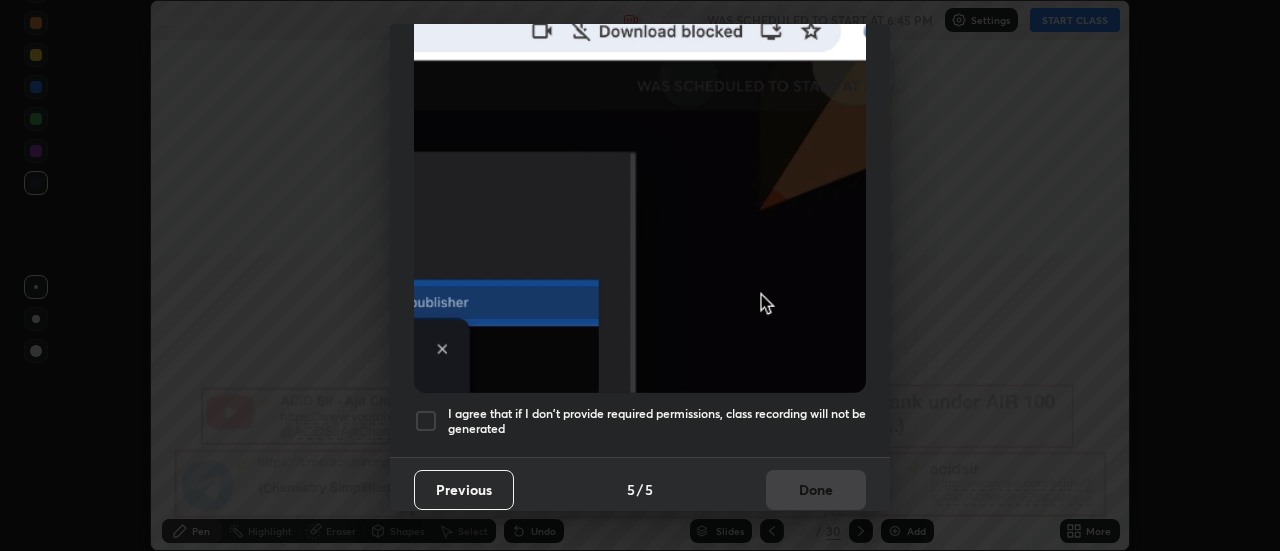 click at bounding box center [426, 421] 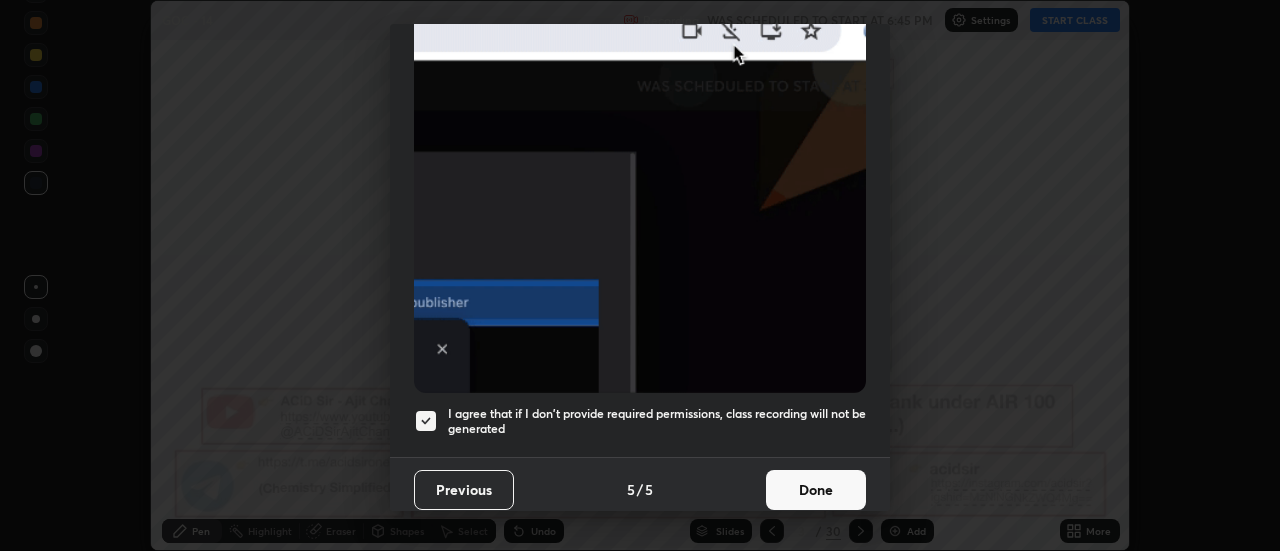 click on "Done" at bounding box center (816, 490) 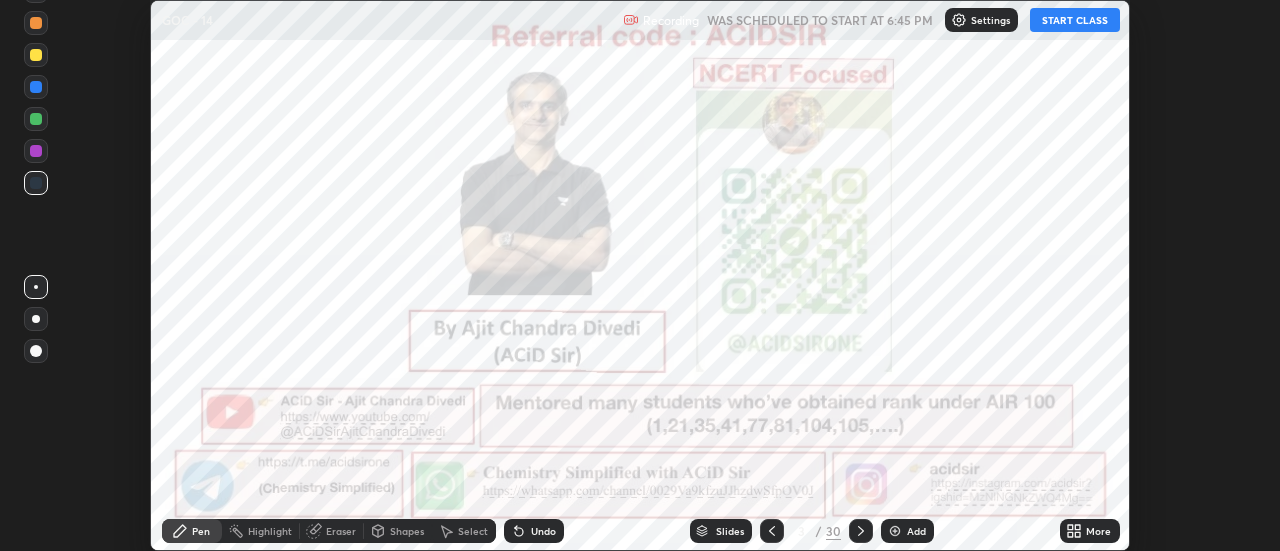 click on "More" at bounding box center (1098, 531) 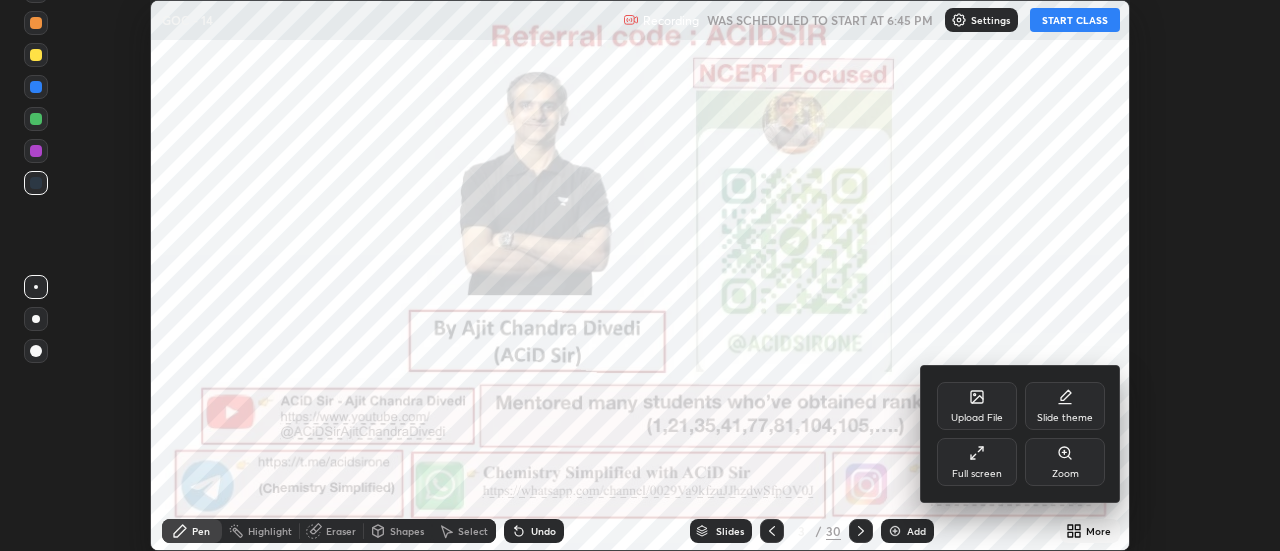 click on "Full screen" at bounding box center (977, 462) 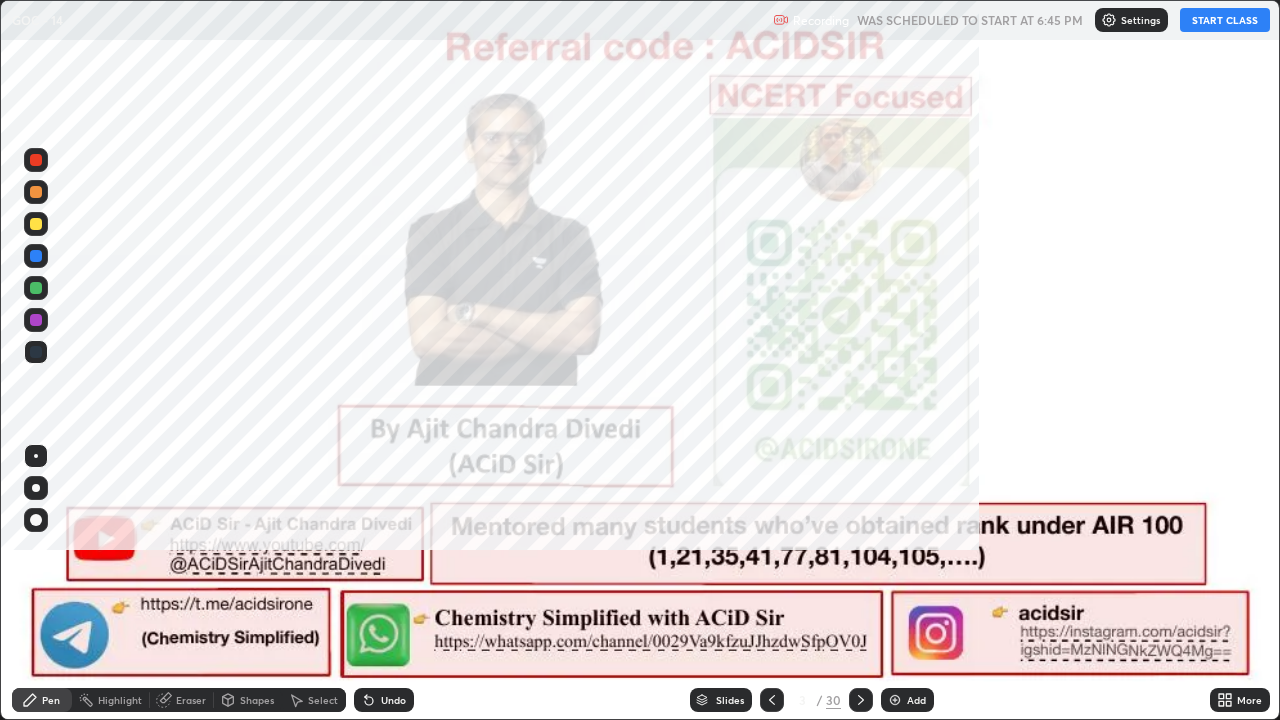 scroll, scrollTop: 99280, scrollLeft: 98720, axis: both 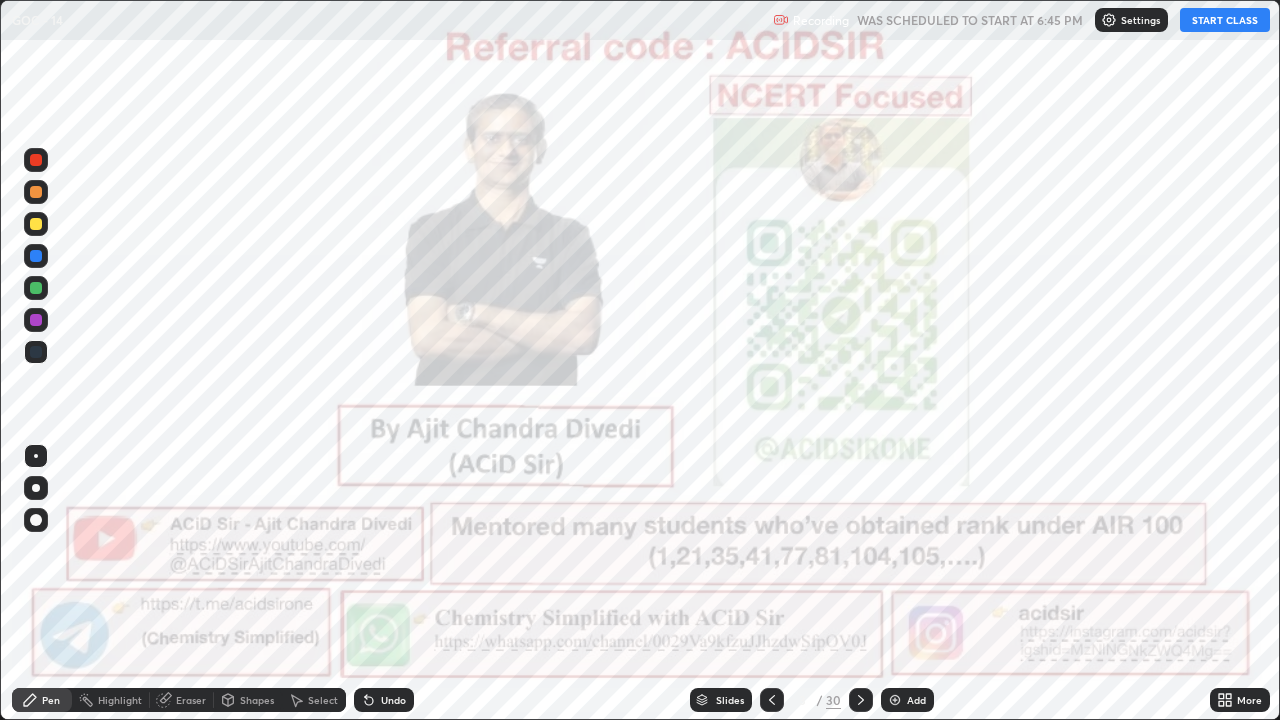 click on "START CLASS" at bounding box center (1225, 20) 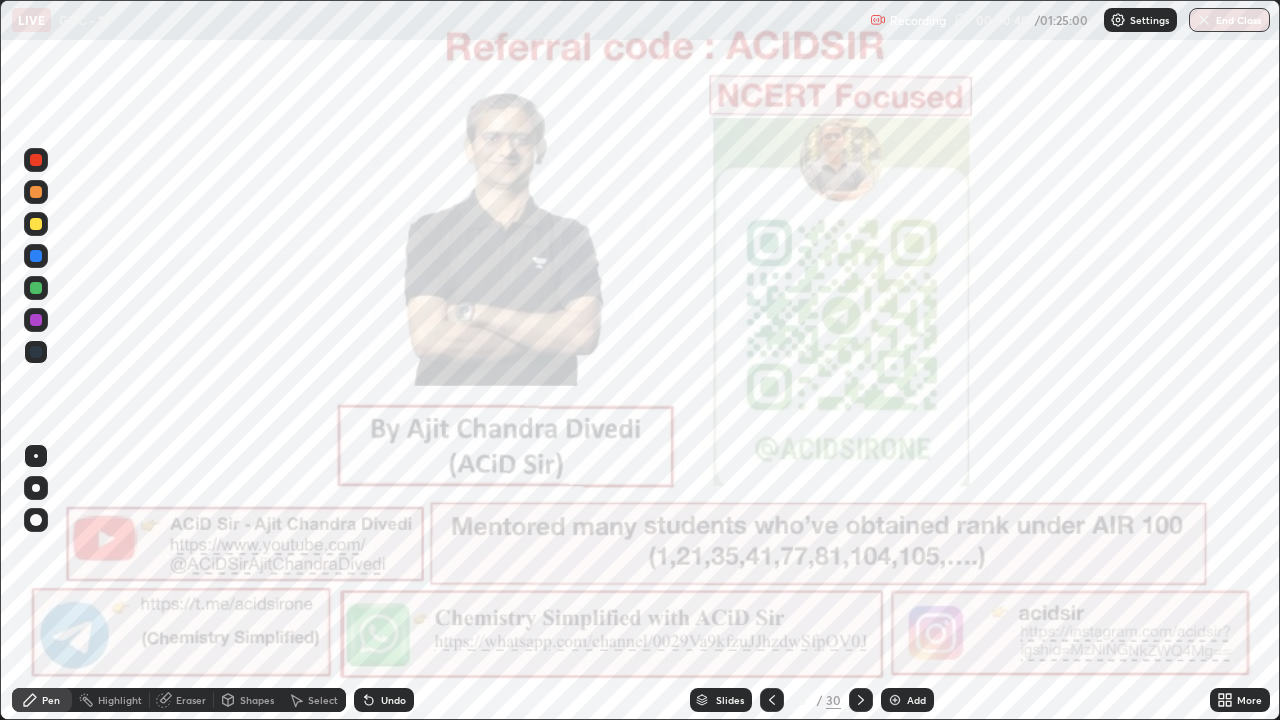 click 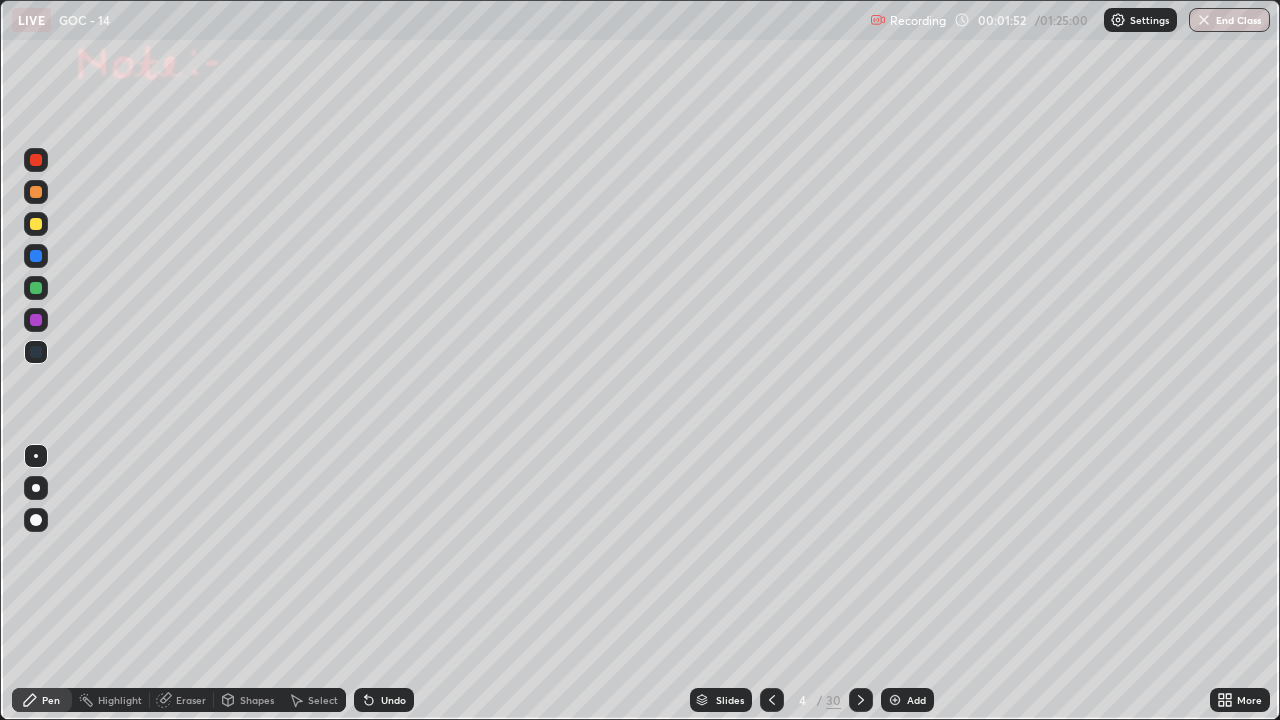 click 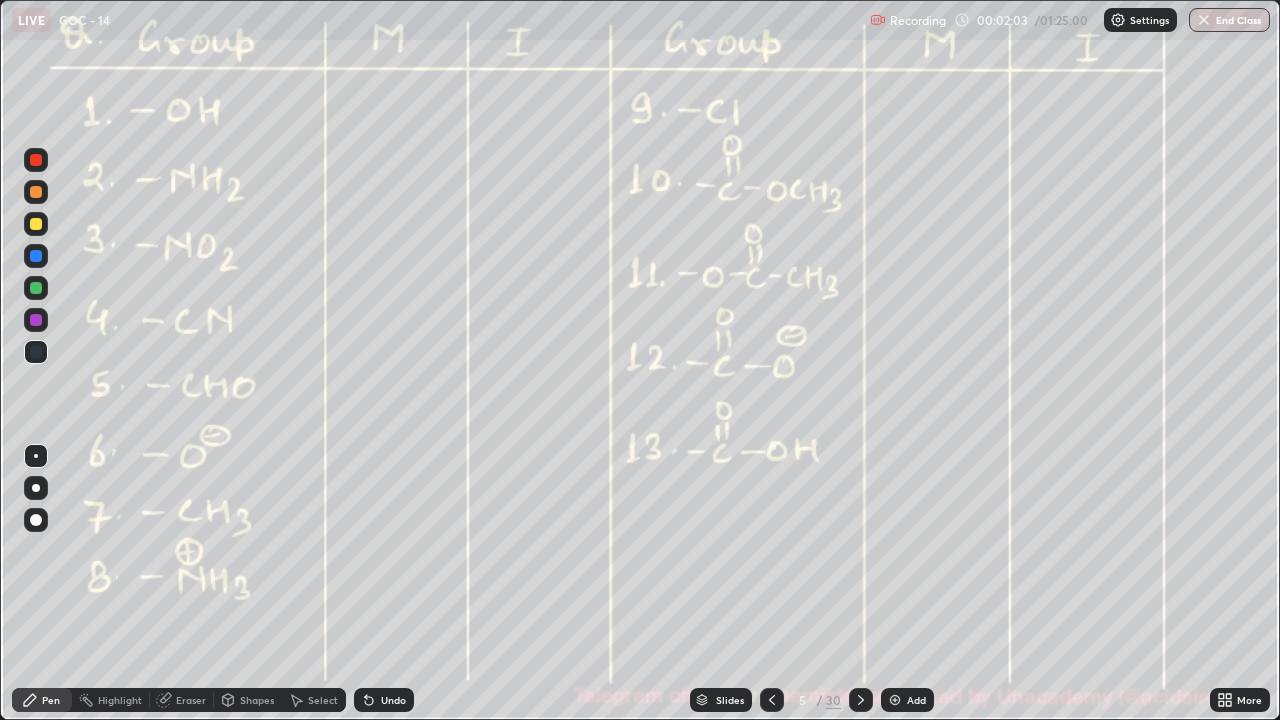 click 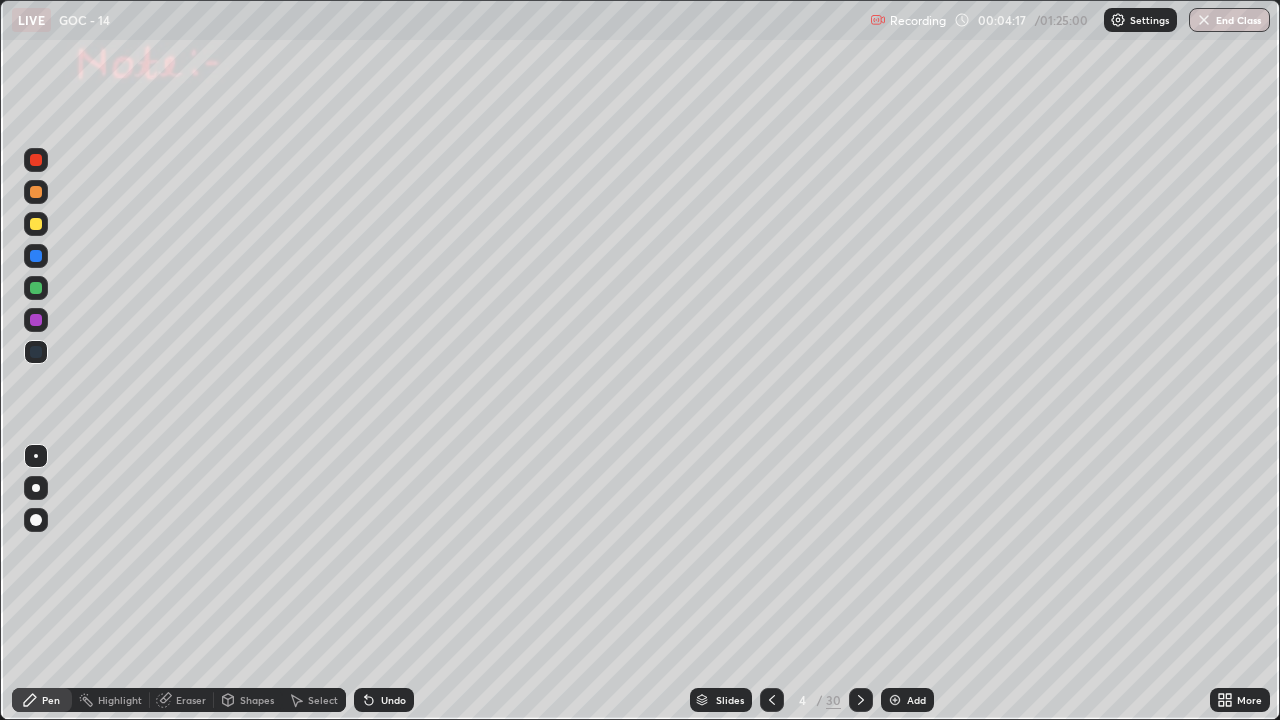 click at bounding box center (36, 160) 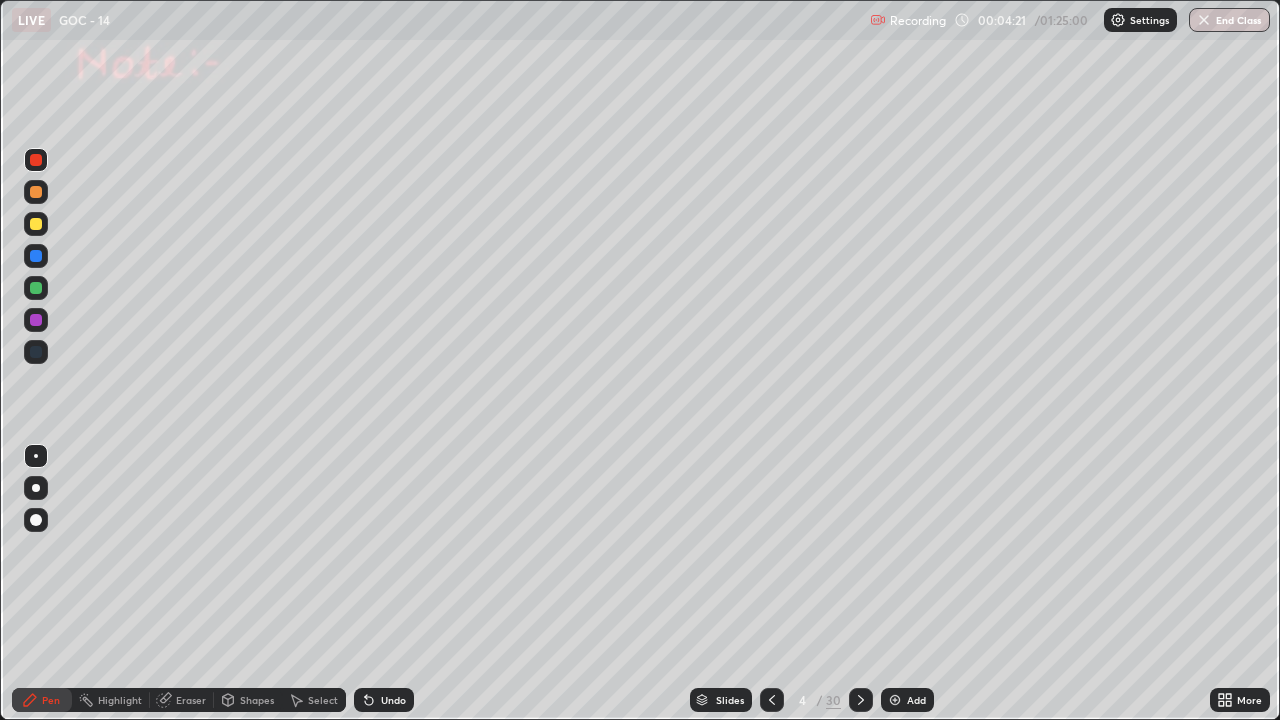 click at bounding box center (36, 520) 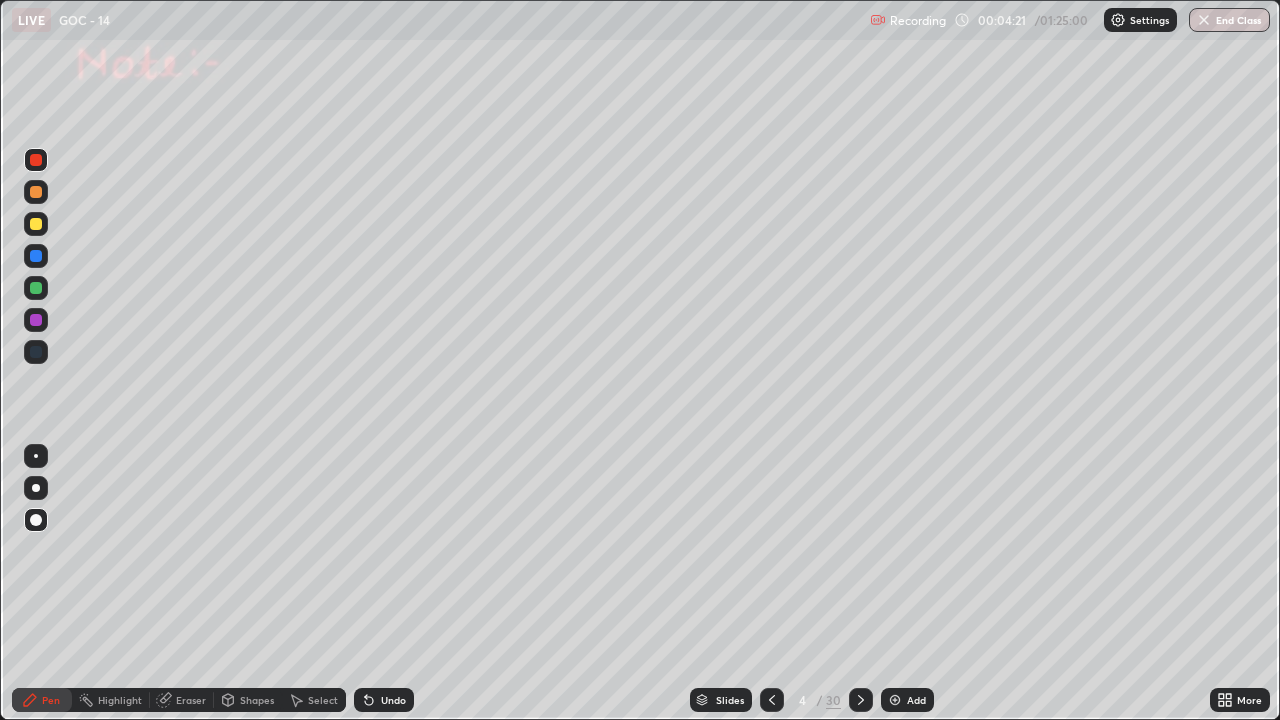 click at bounding box center (36, 488) 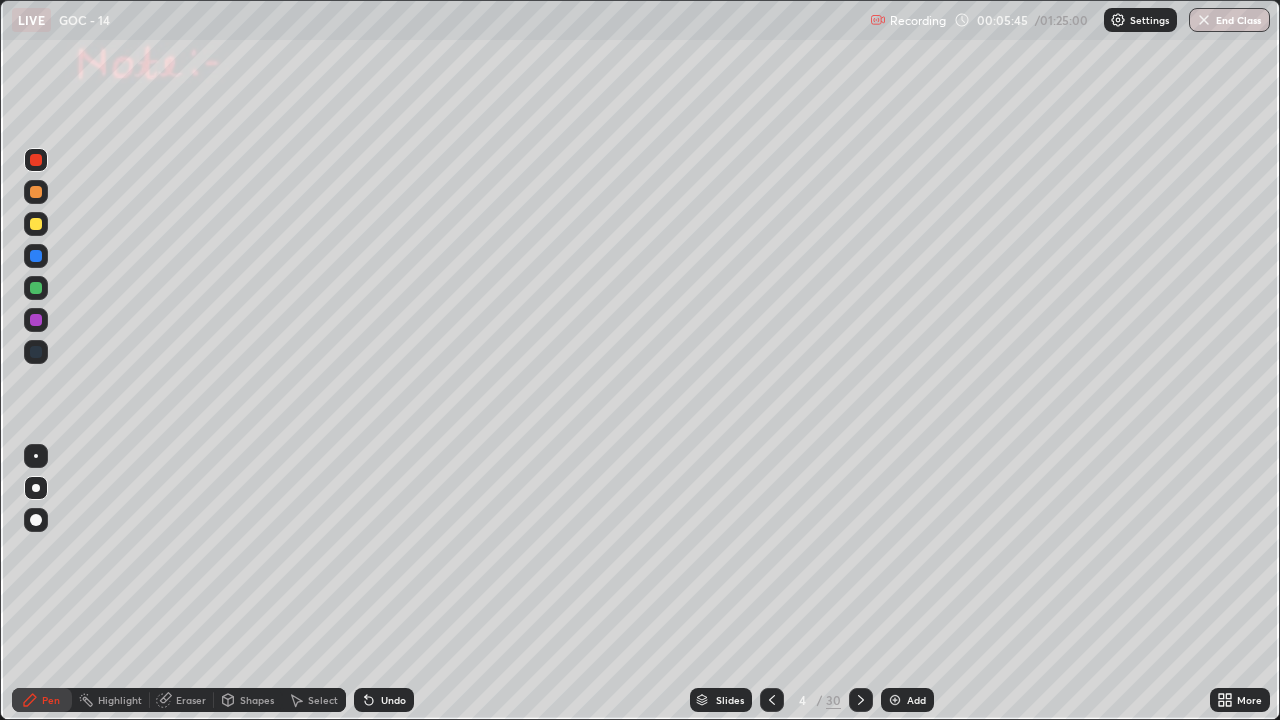 click at bounding box center [36, 224] 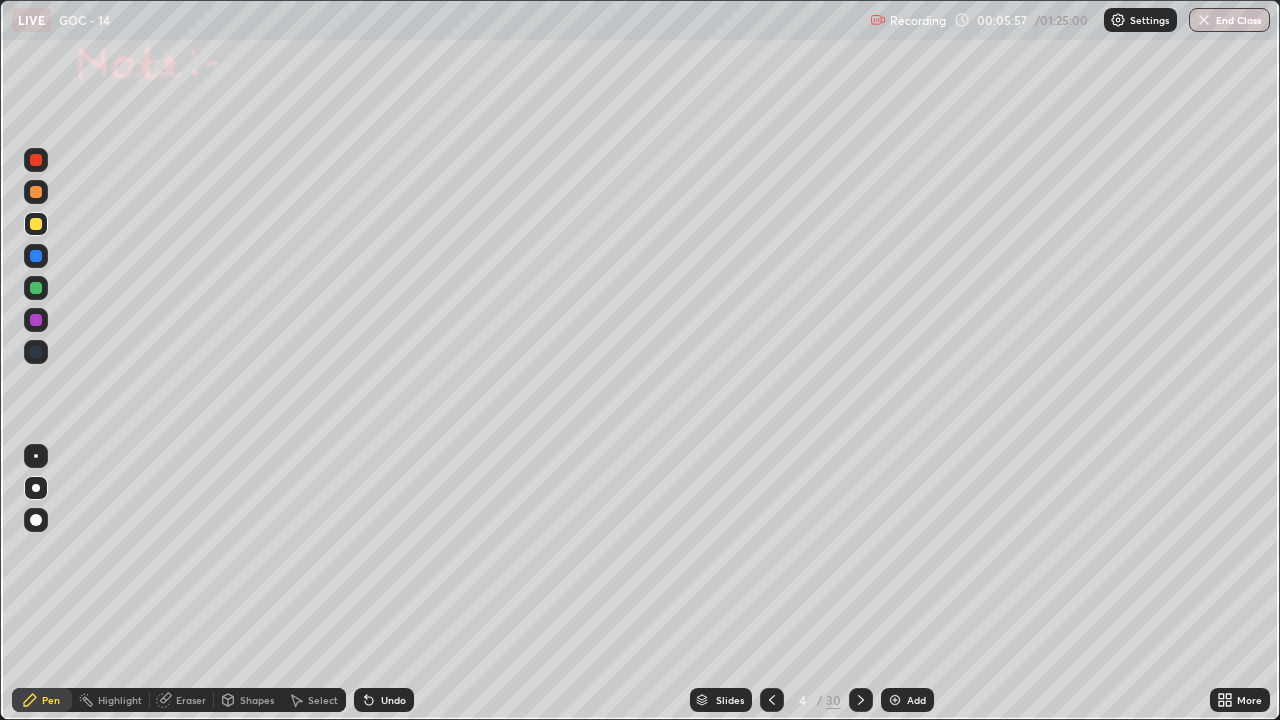 click at bounding box center (36, 160) 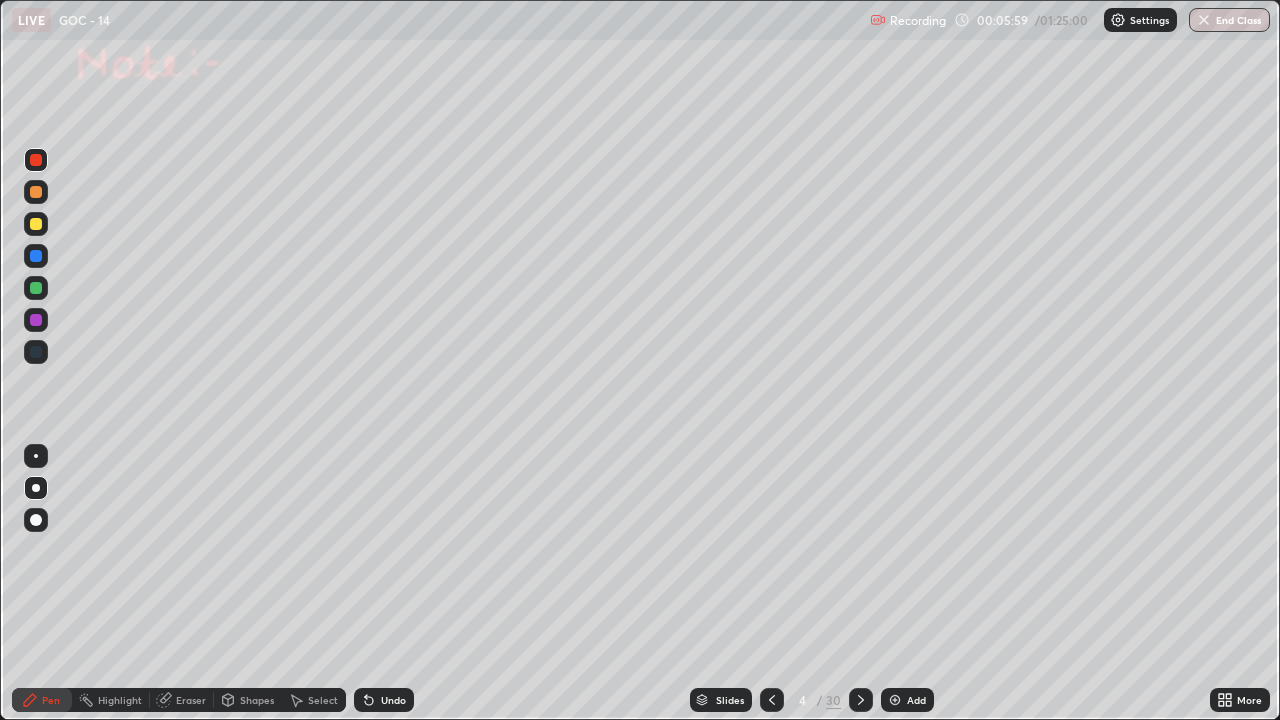 click at bounding box center [36, 288] 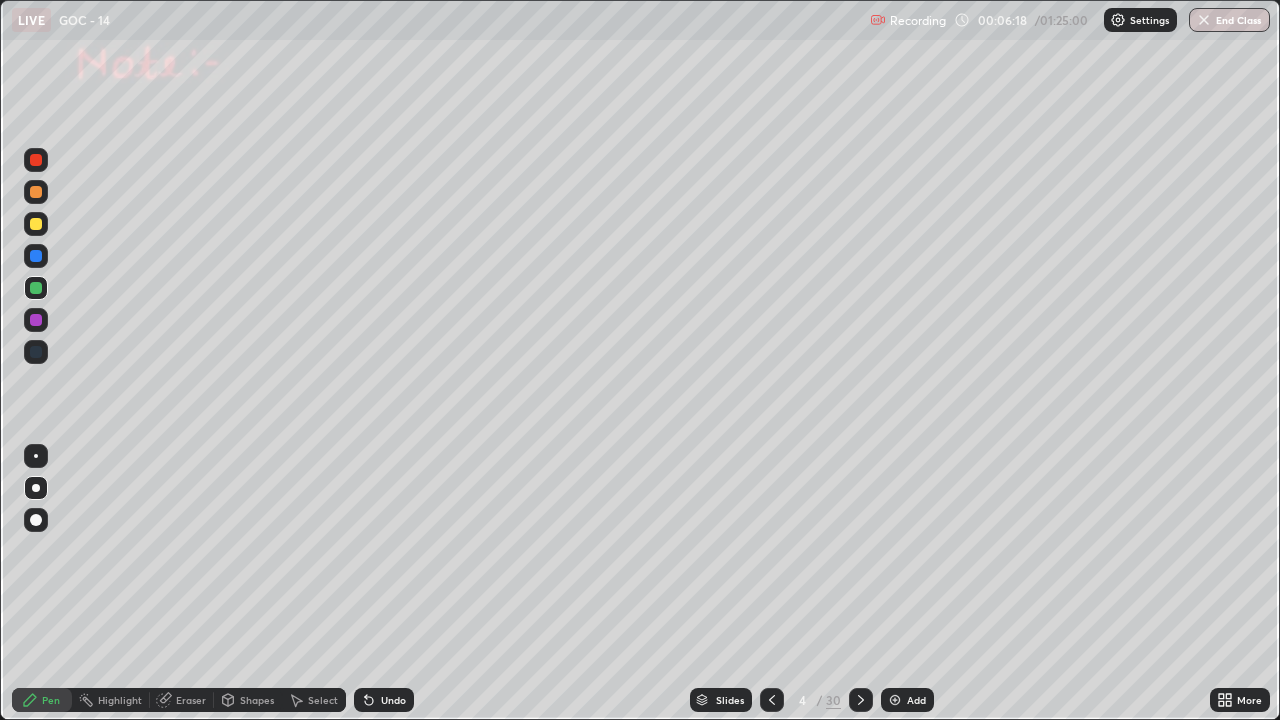 click at bounding box center [36, 224] 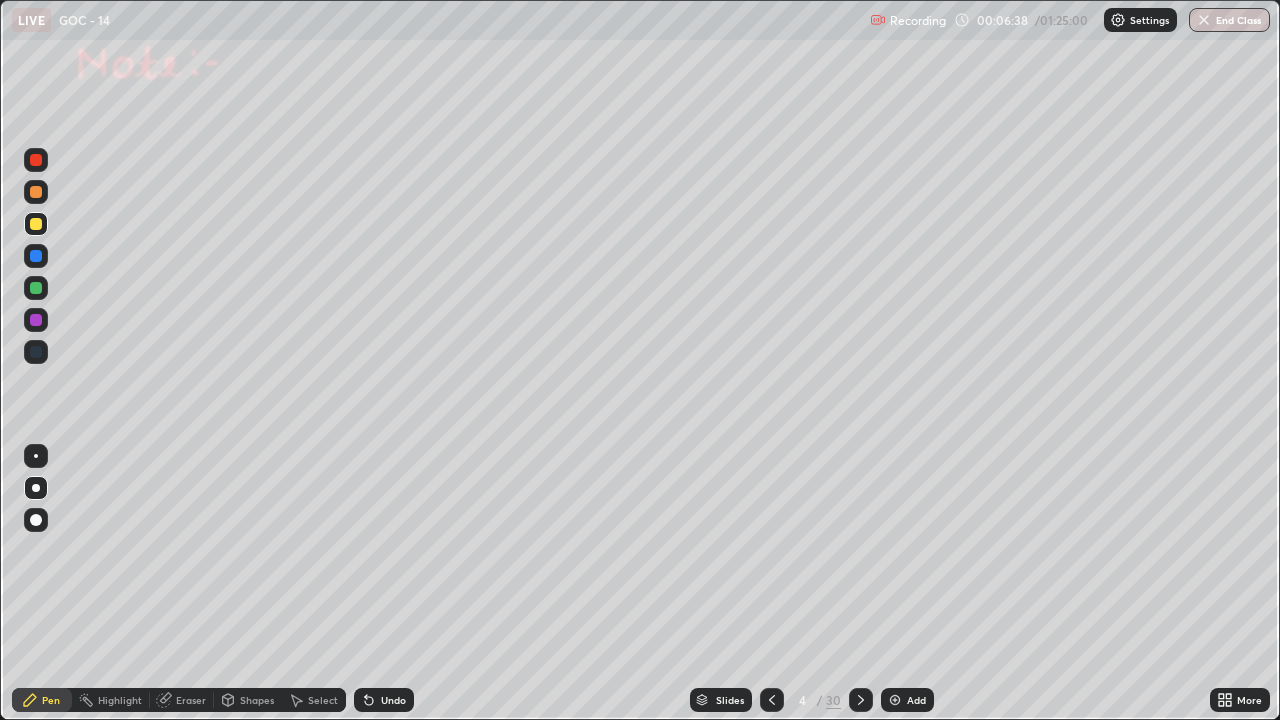 click at bounding box center (36, 192) 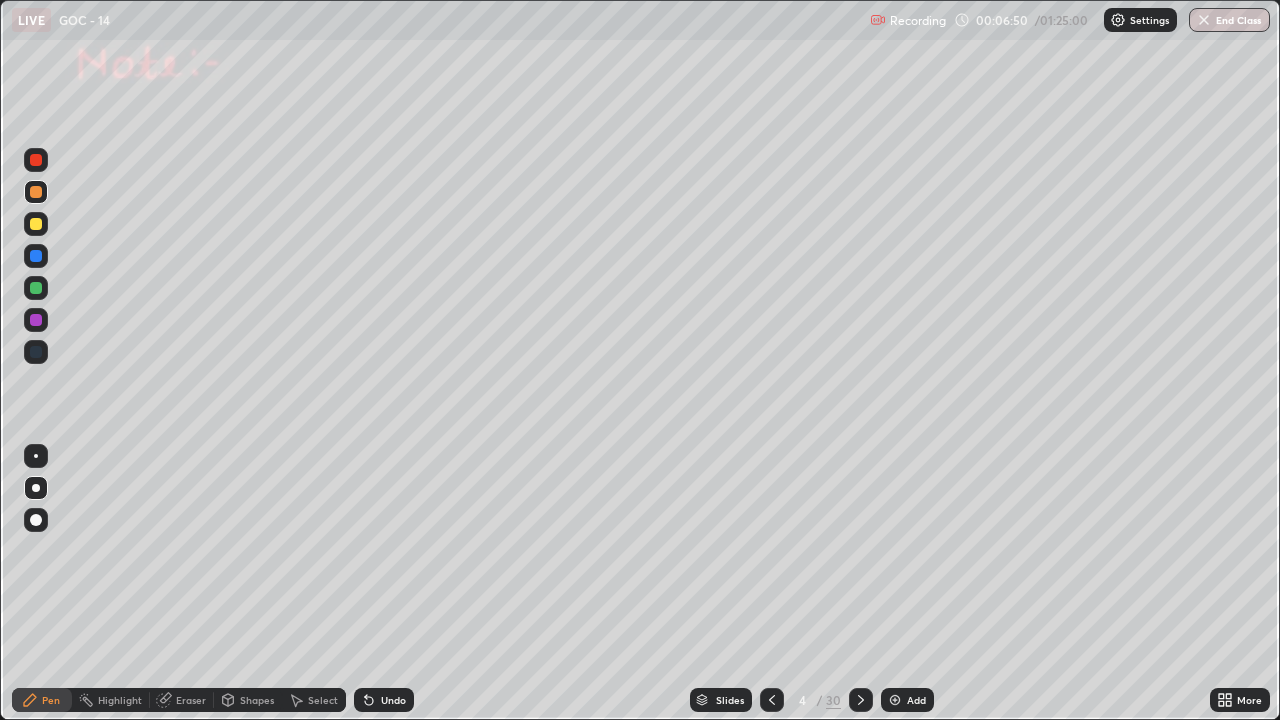 click at bounding box center [36, 288] 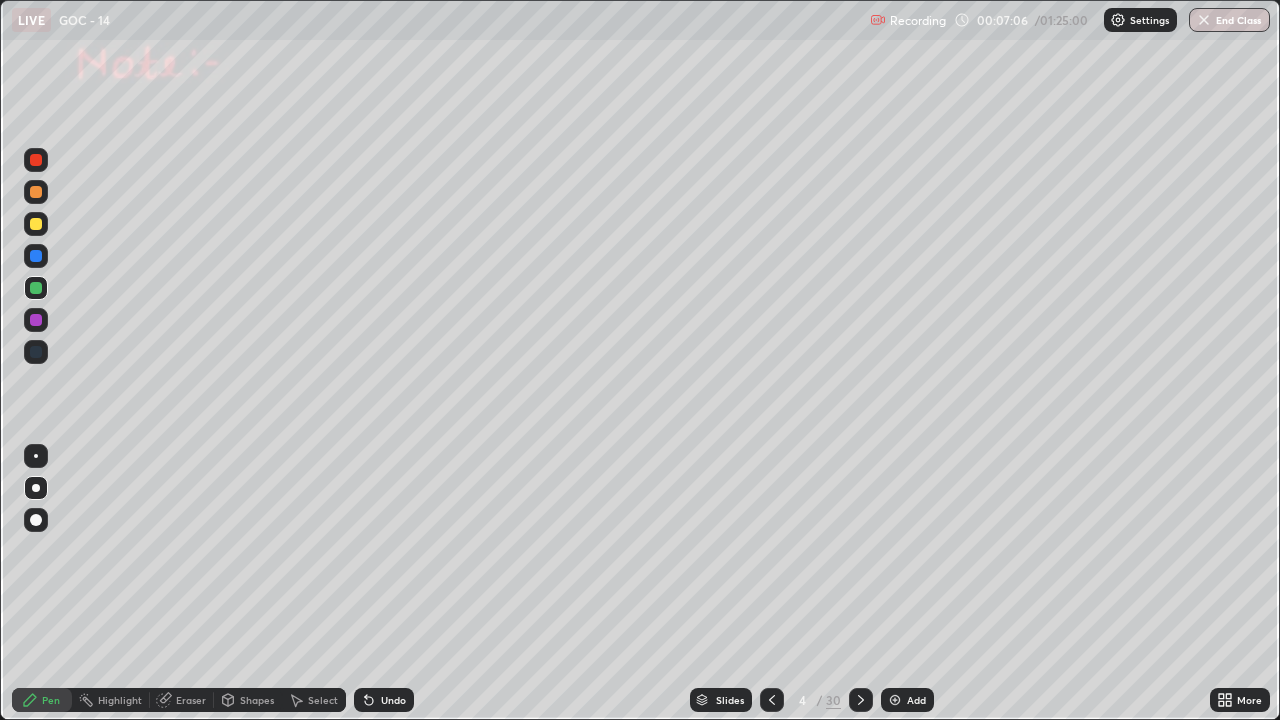 click at bounding box center [36, 160] 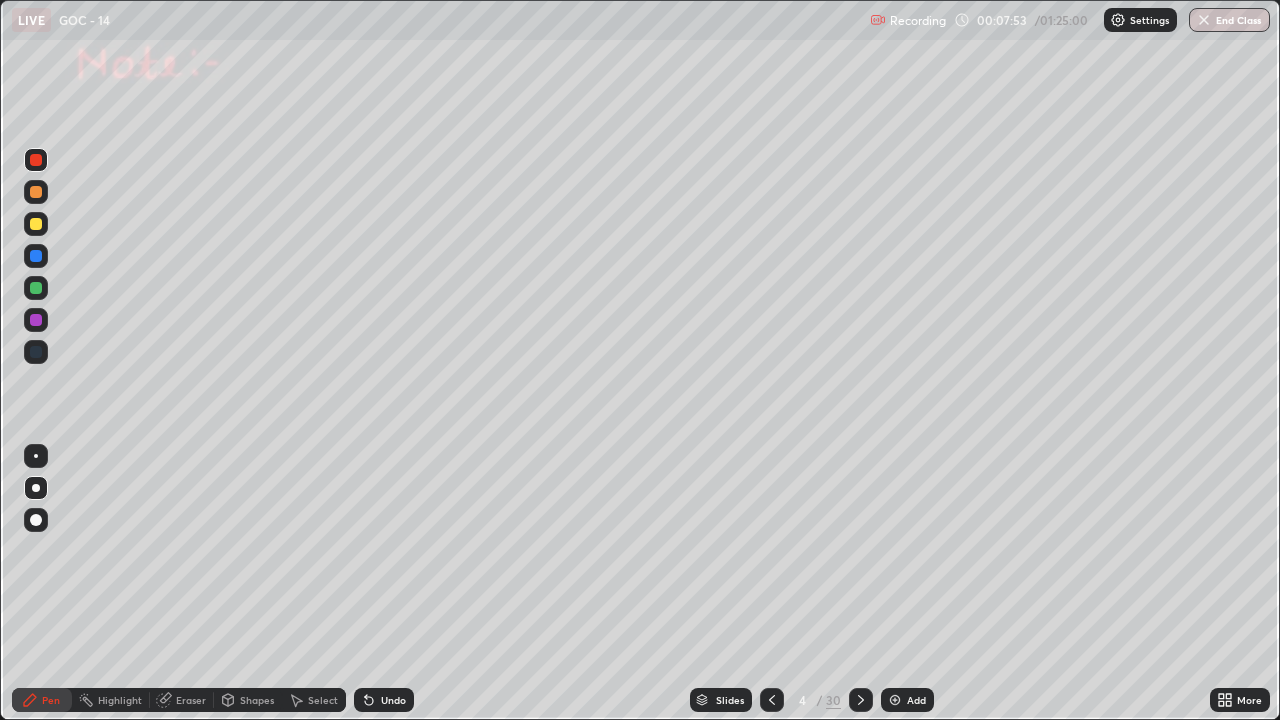 click at bounding box center [36, 288] 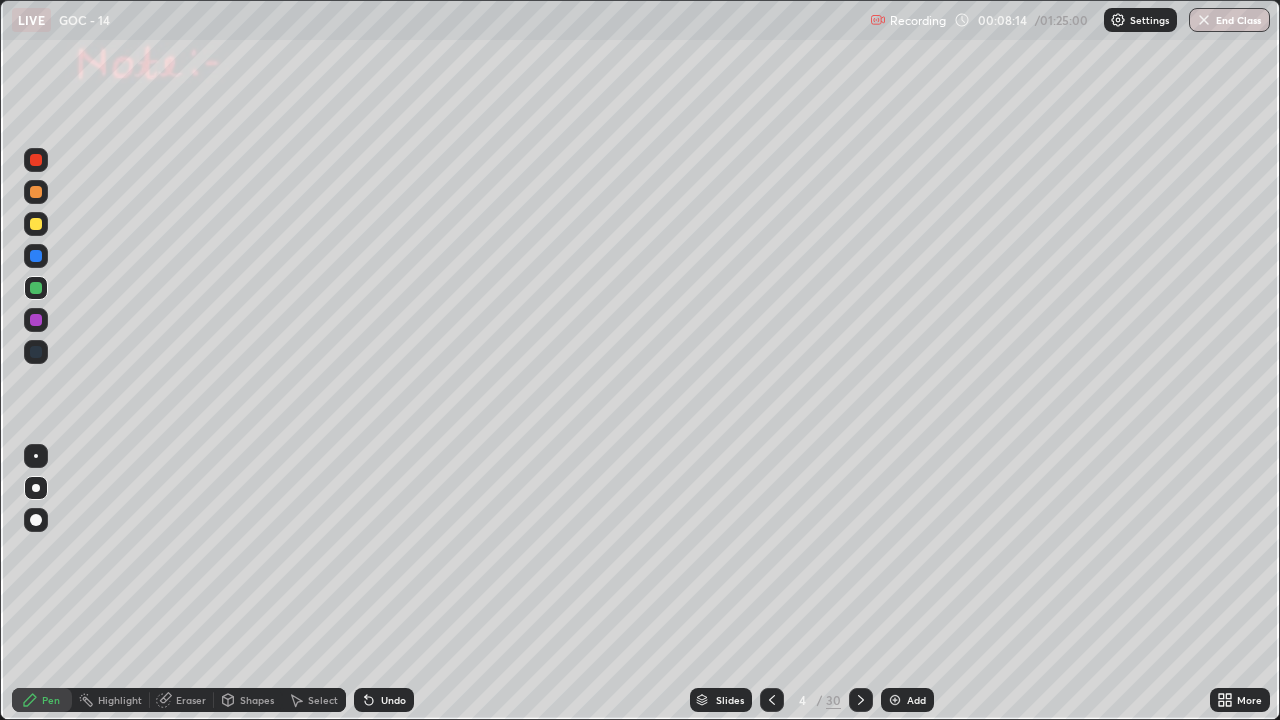 click at bounding box center [36, 320] 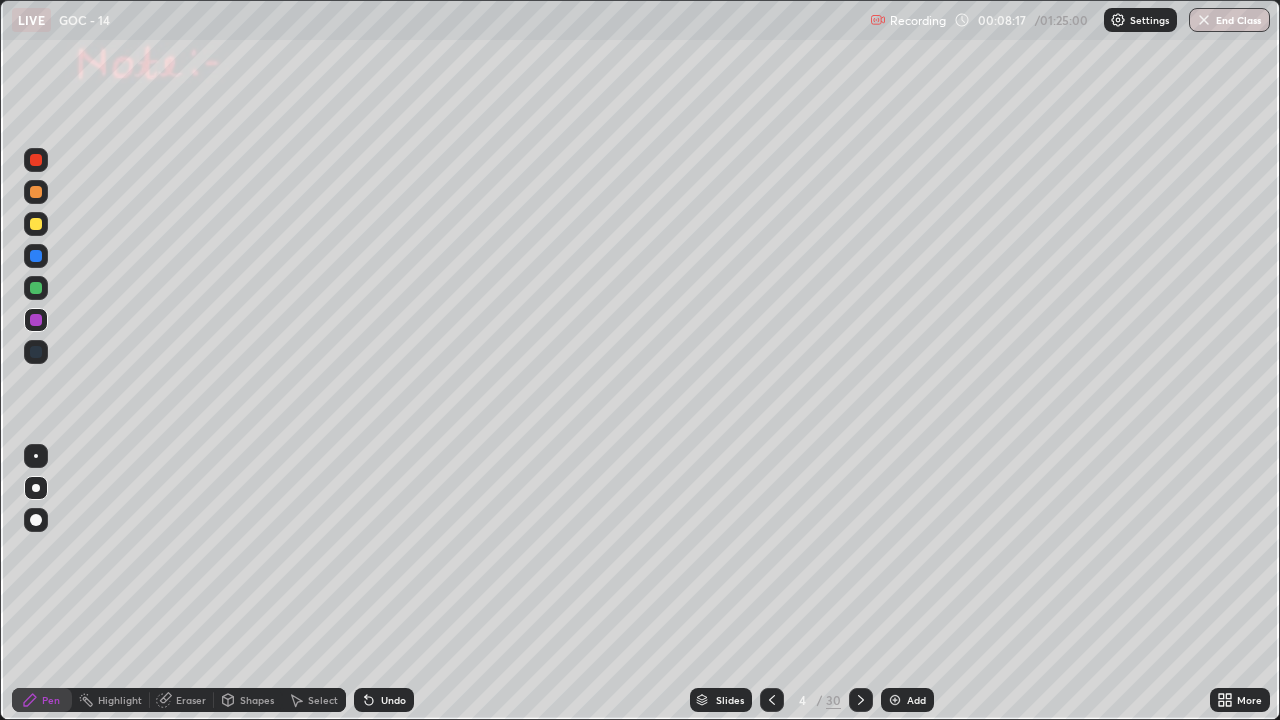 click at bounding box center (36, 288) 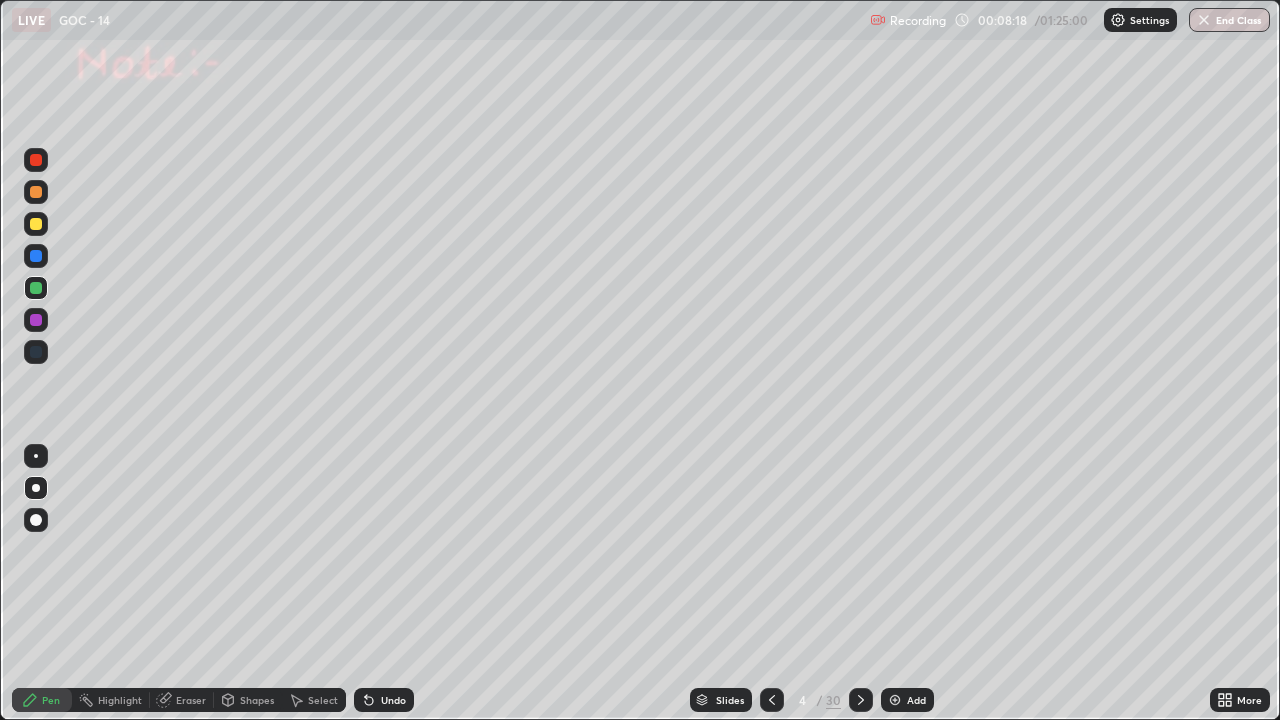 click at bounding box center [36, 320] 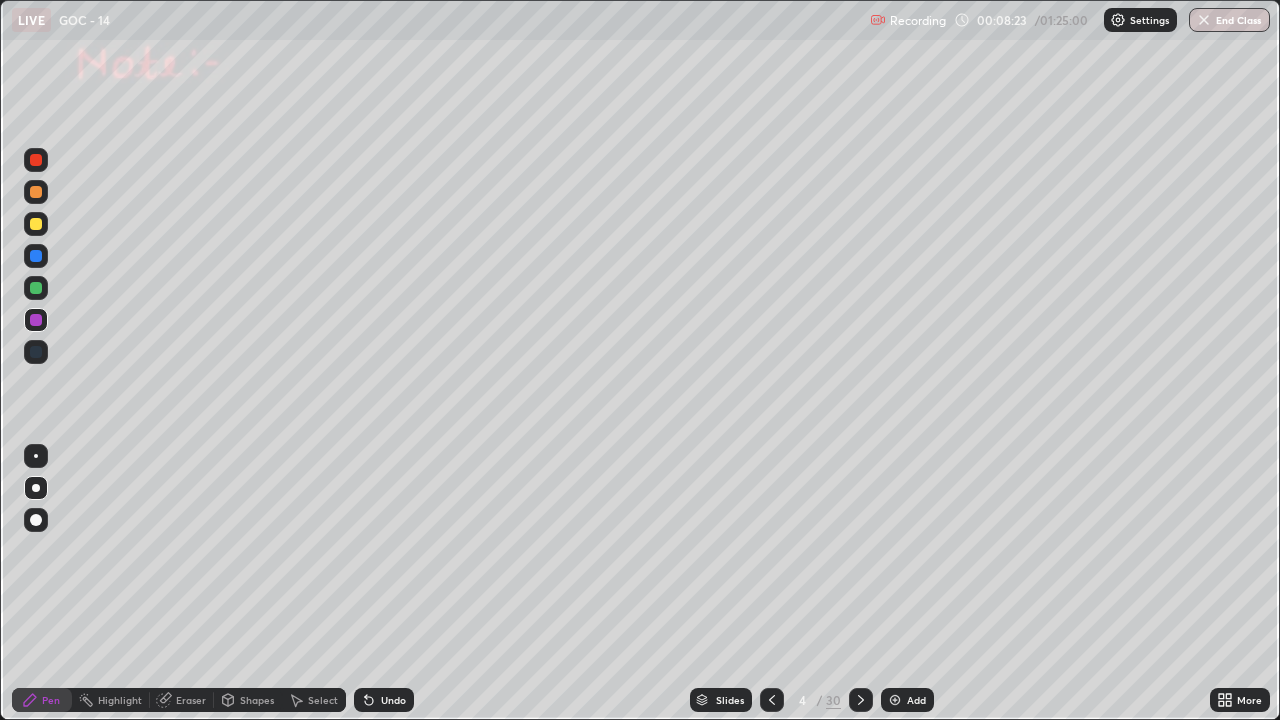 click on "Undo" at bounding box center (393, 700) 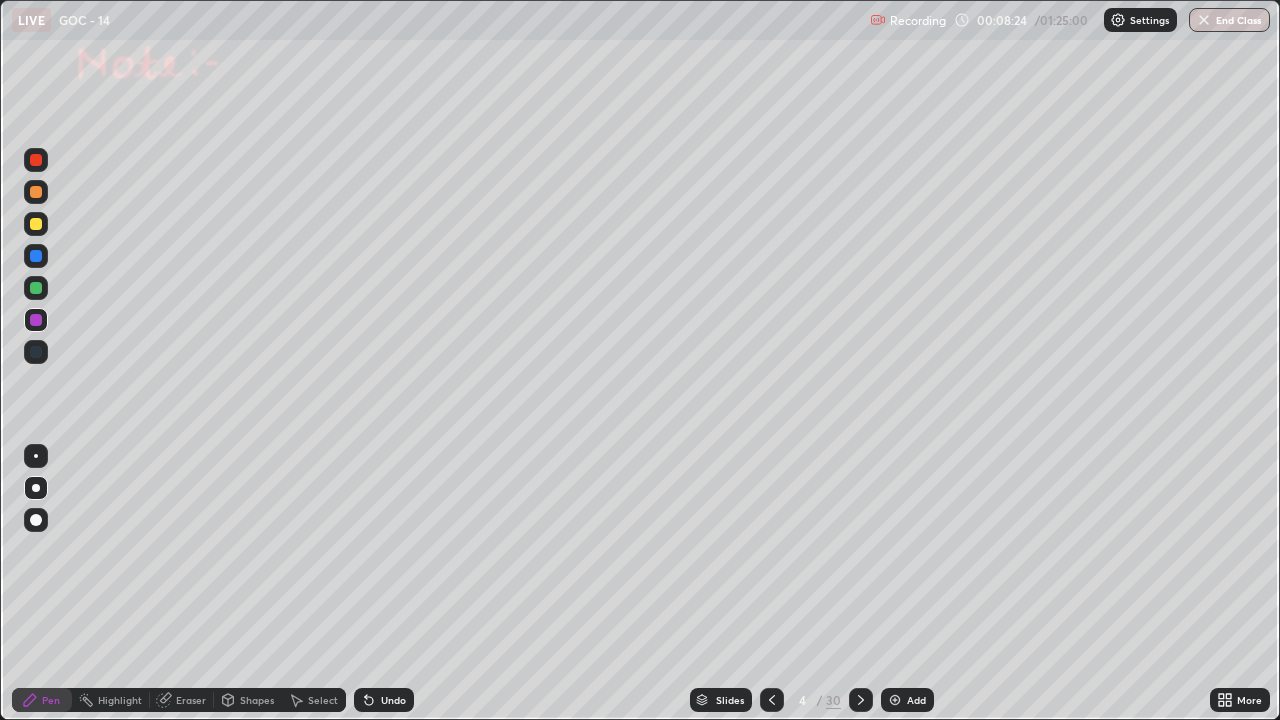 click on "Undo" at bounding box center [393, 700] 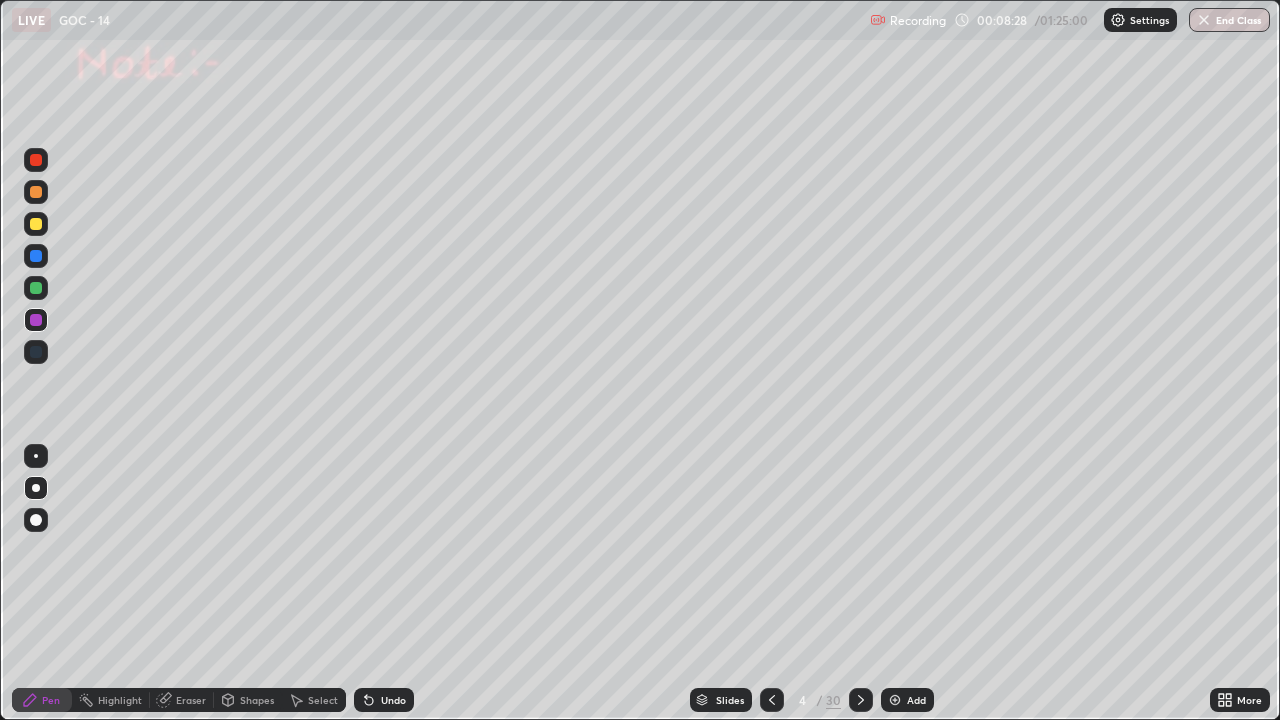 click on "Undo" at bounding box center [384, 700] 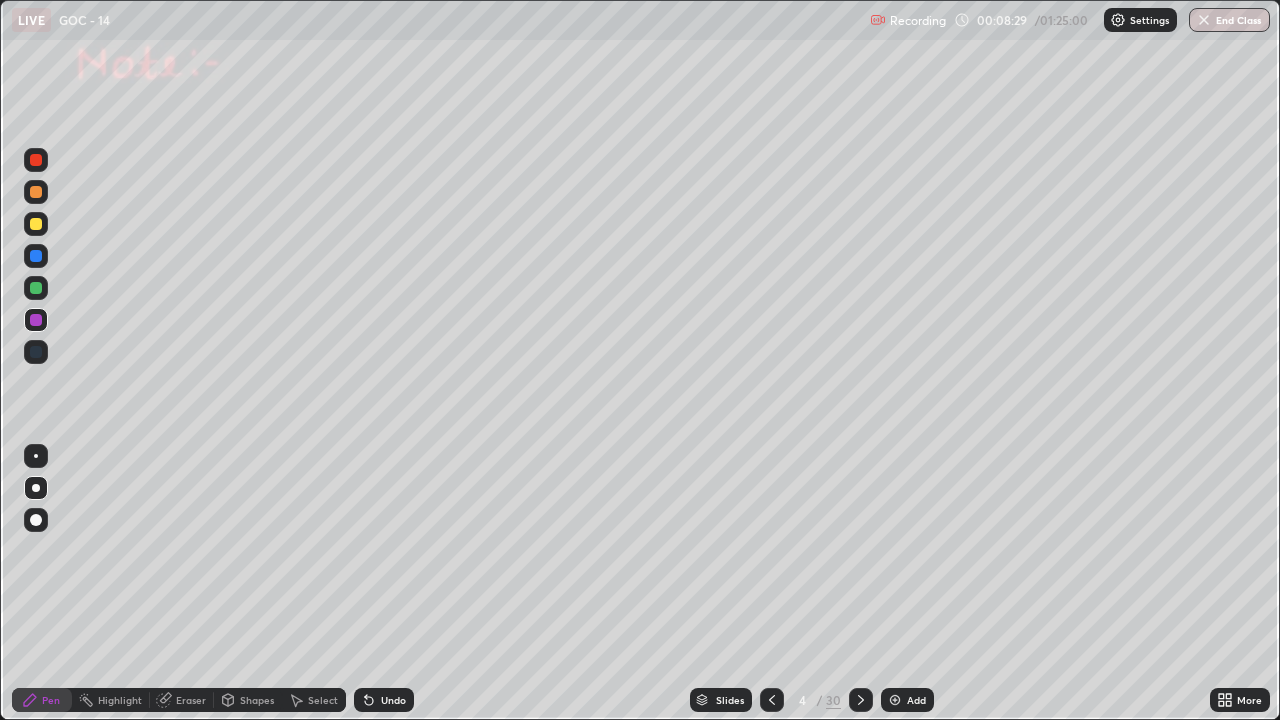 click on "Undo" at bounding box center [393, 700] 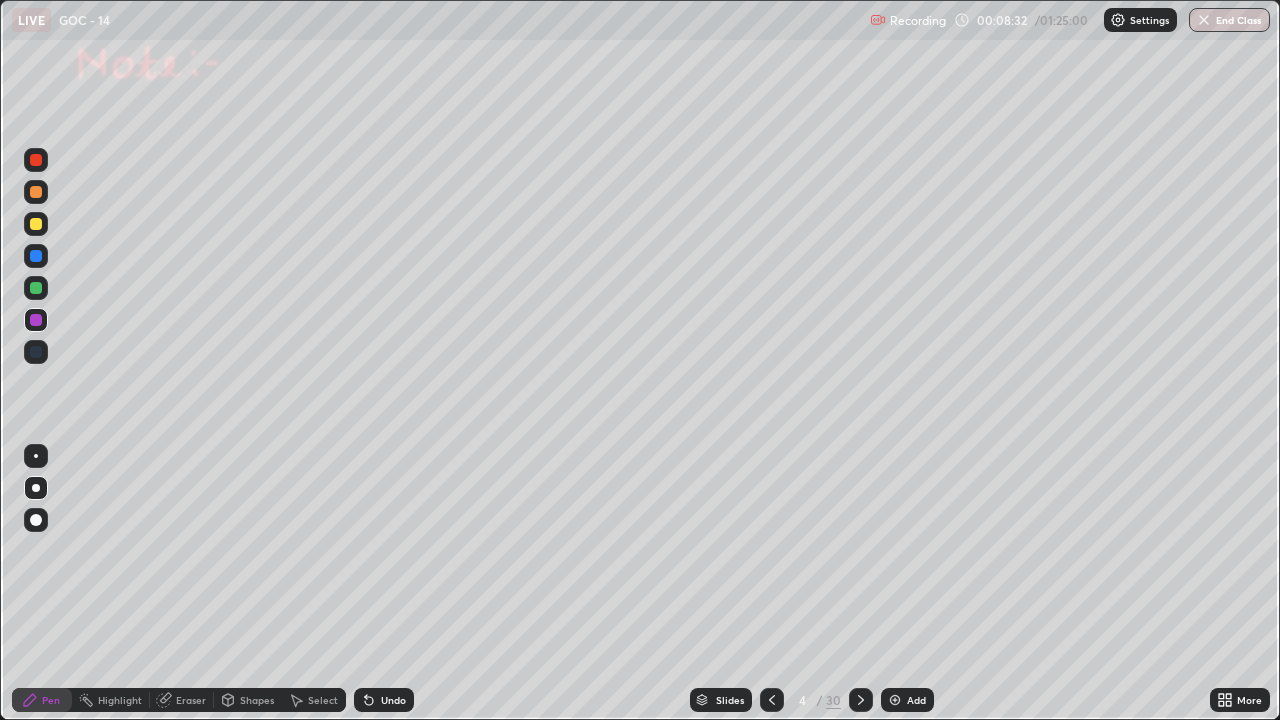 click at bounding box center (36, 288) 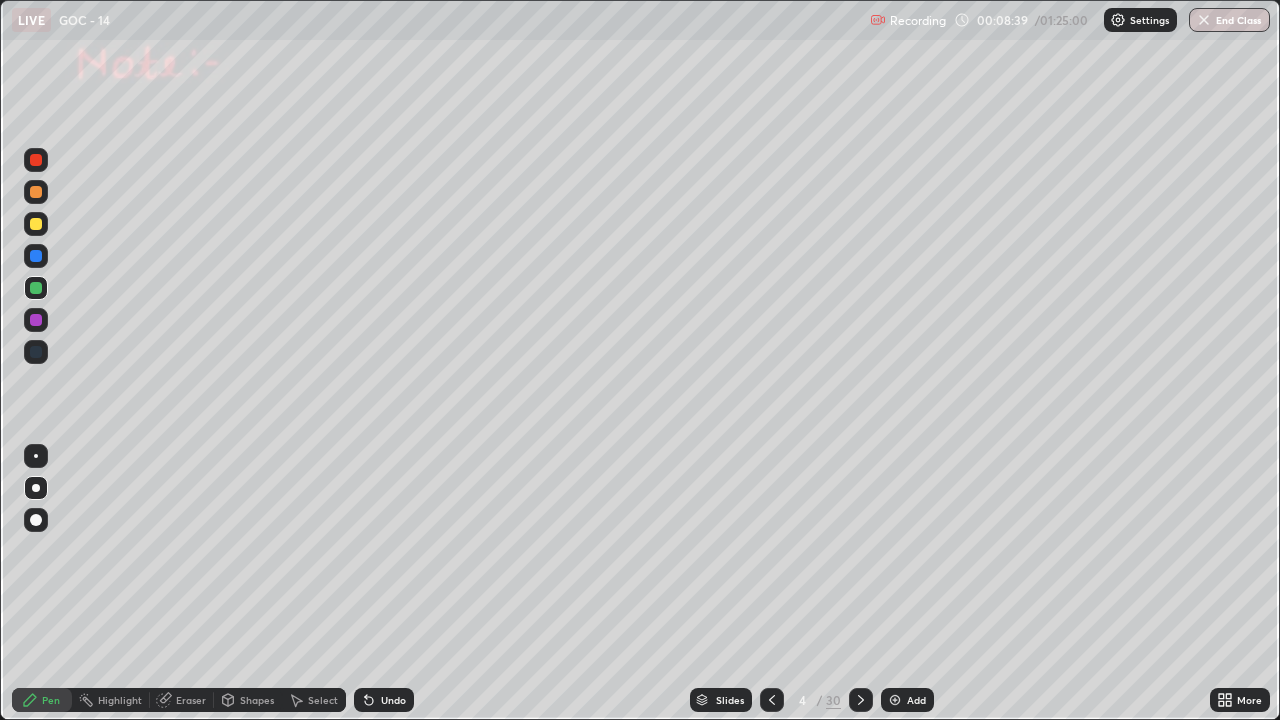 click at bounding box center [36, 224] 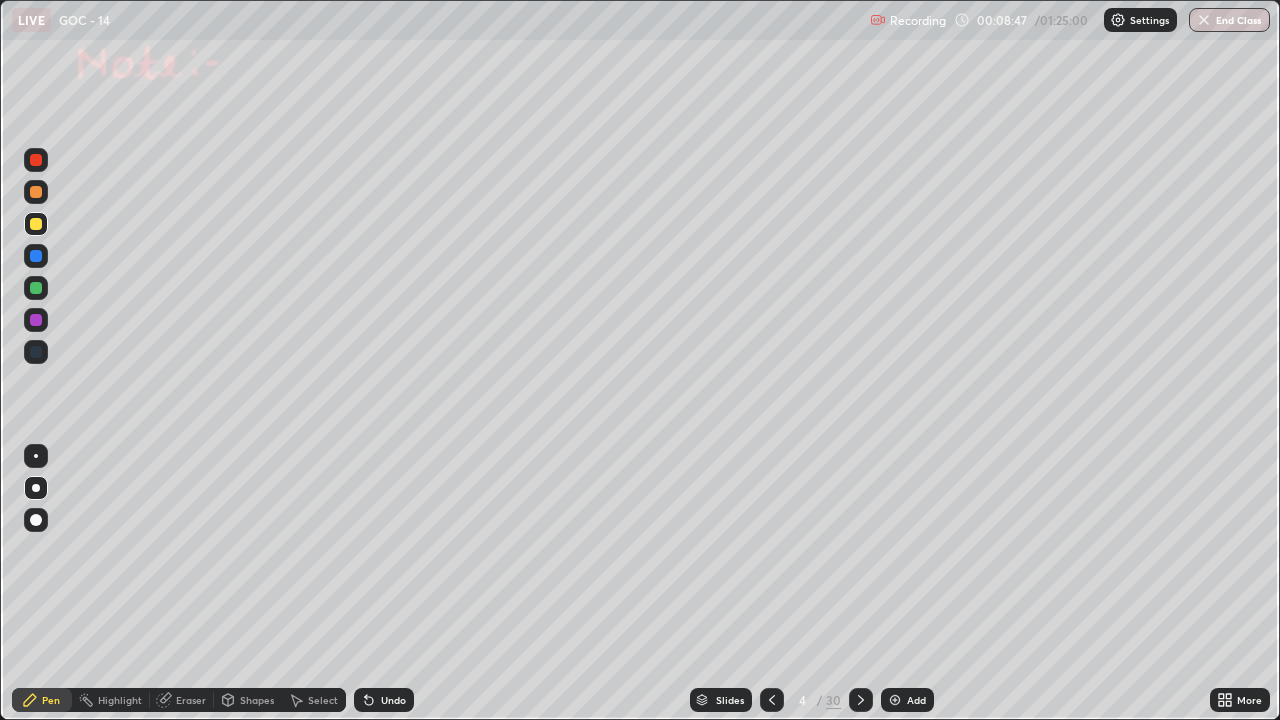 click at bounding box center (36, 160) 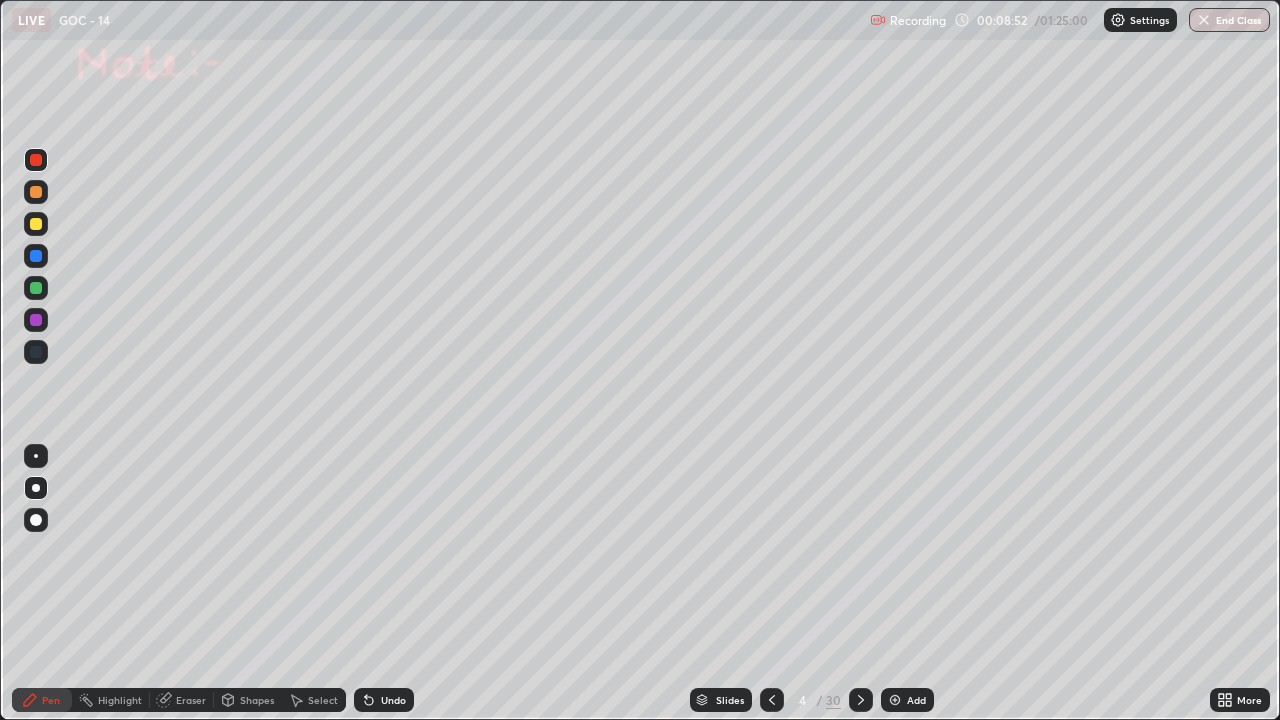 click at bounding box center [36, 288] 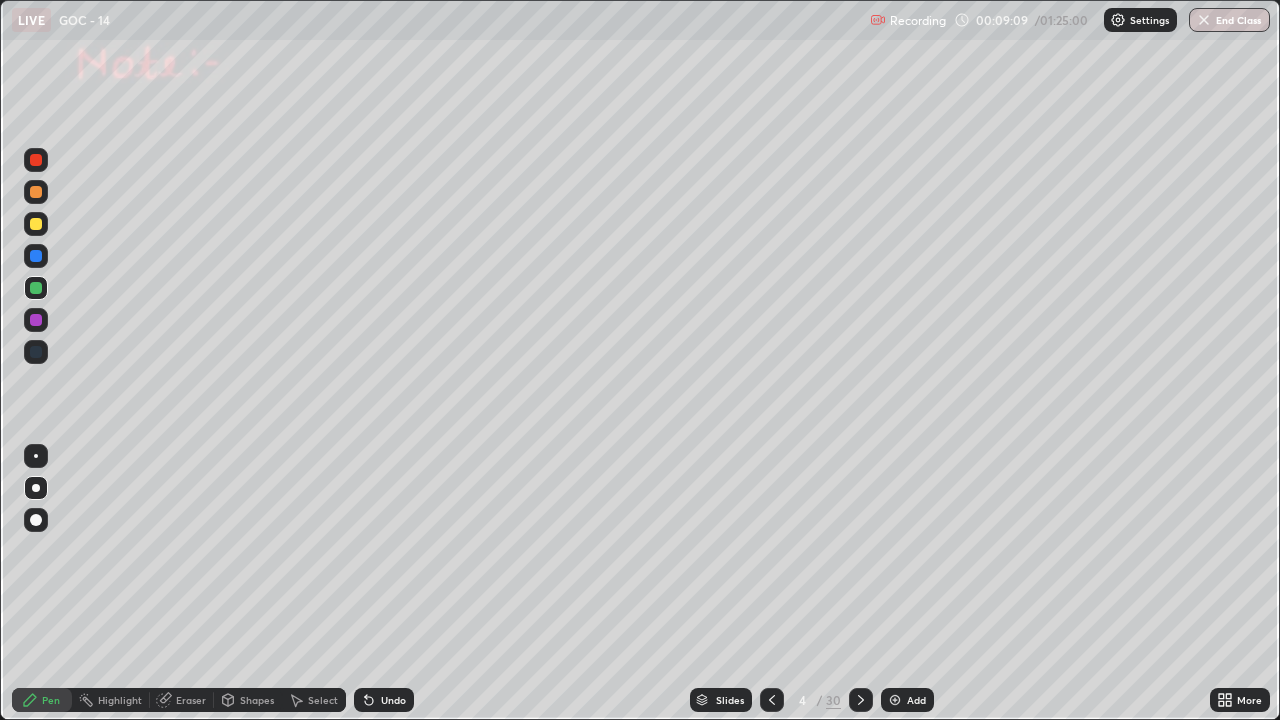 click on "Undo" at bounding box center [393, 700] 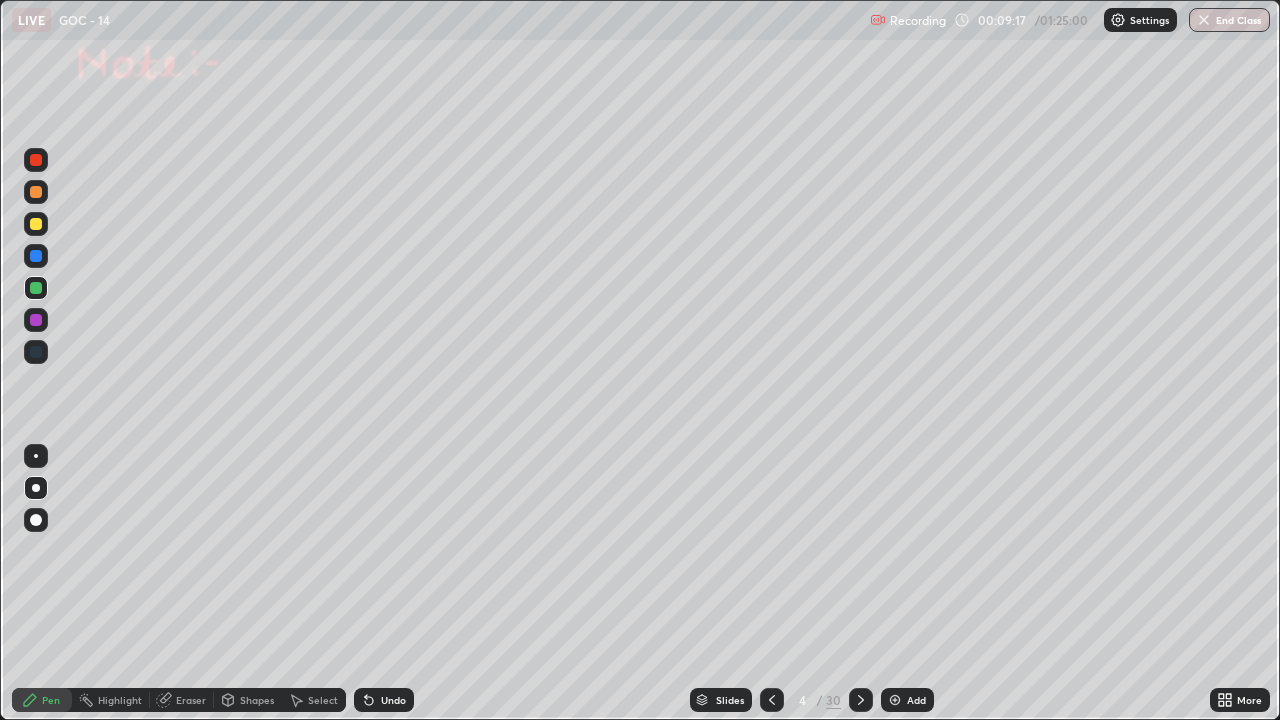 click at bounding box center (36, 224) 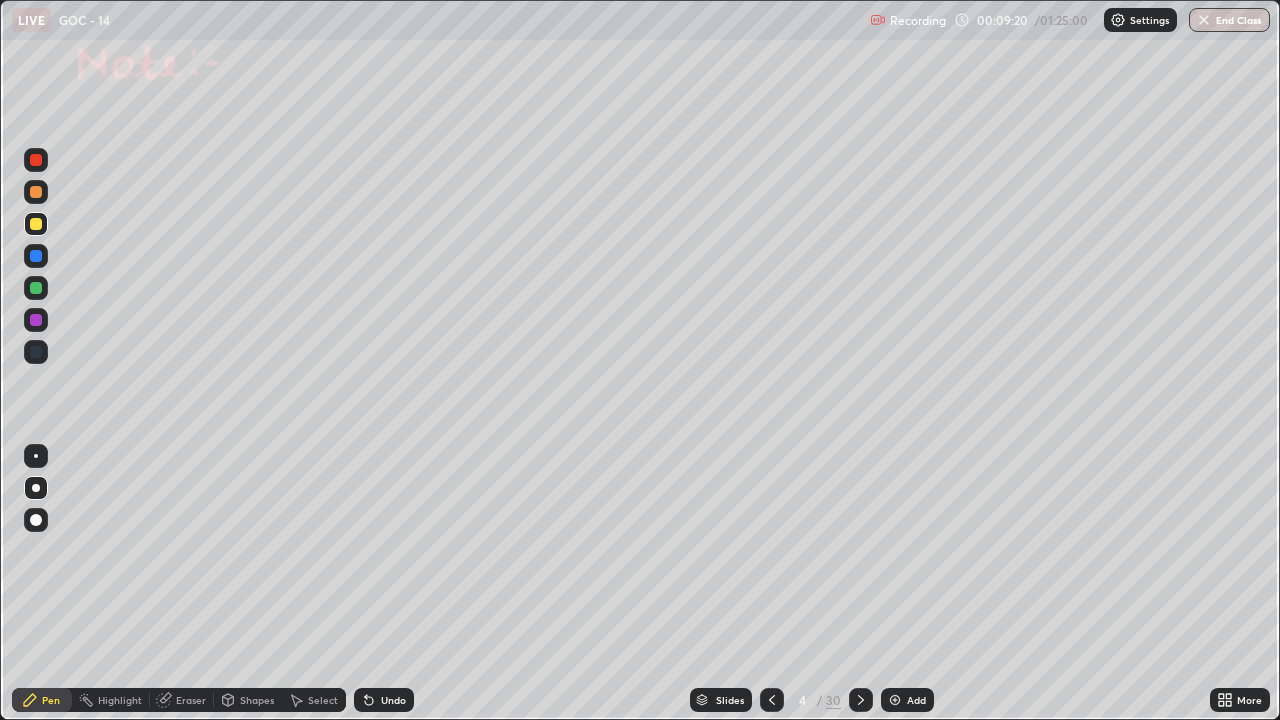 click on "Erase all" at bounding box center (36, 360) 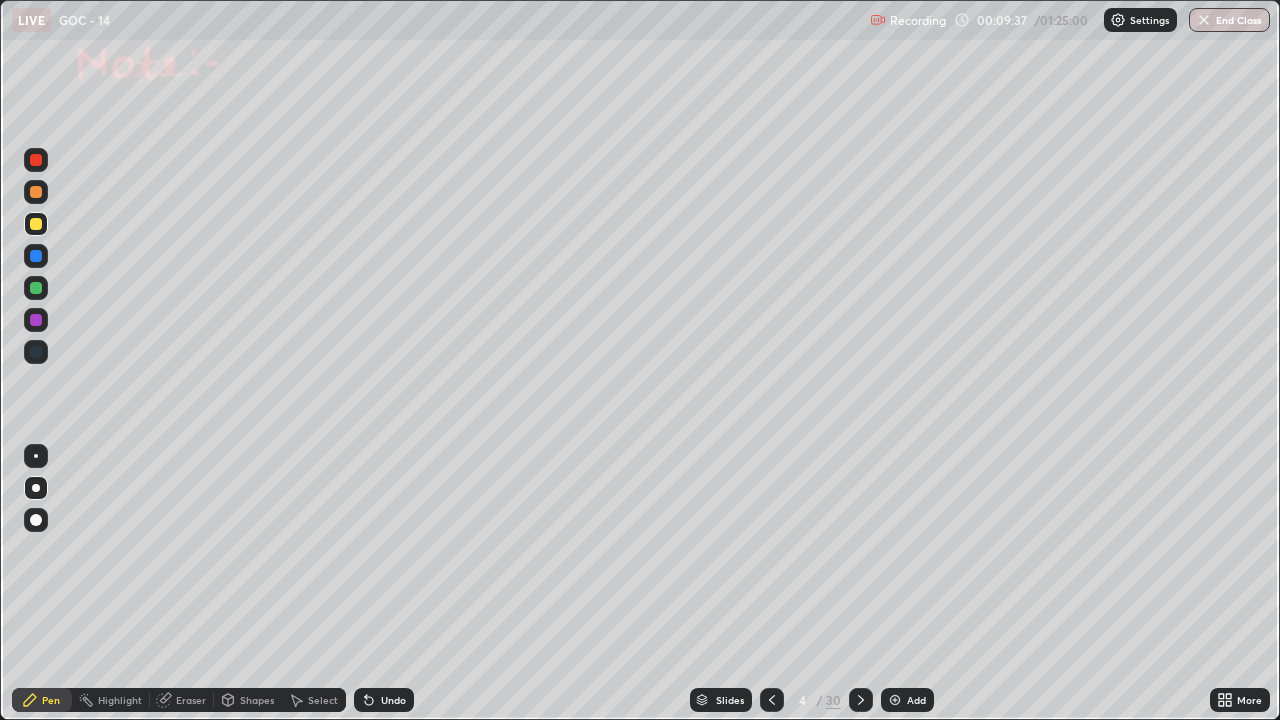click on "Eraser" at bounding box center [182, 700] 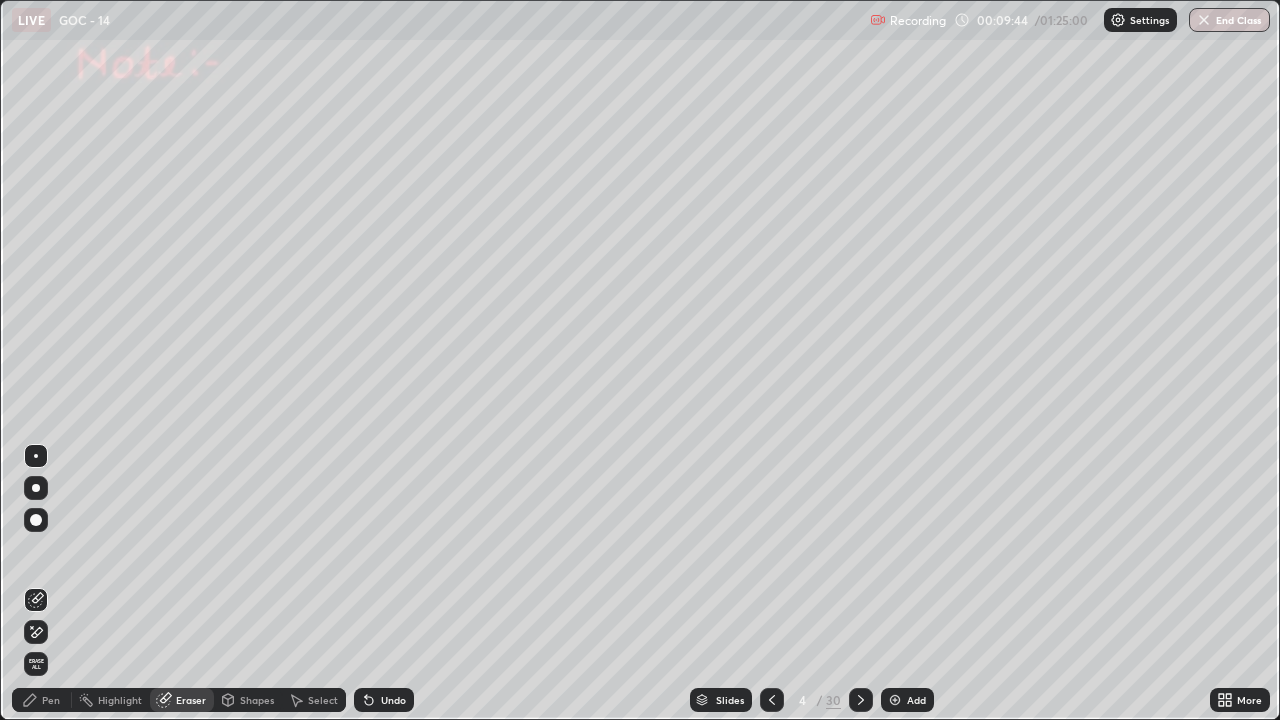click on "Select" at bounding box center [323, 700] 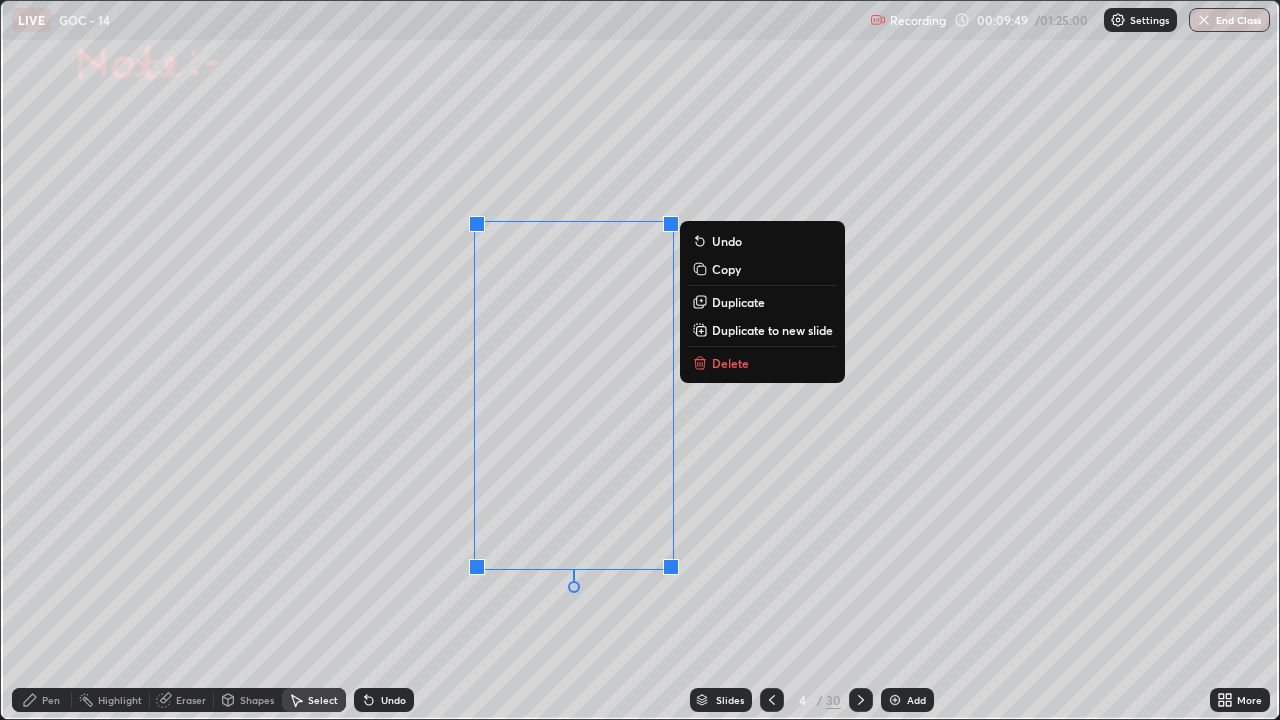 click on "Delete" at bounding box center [730, 363] 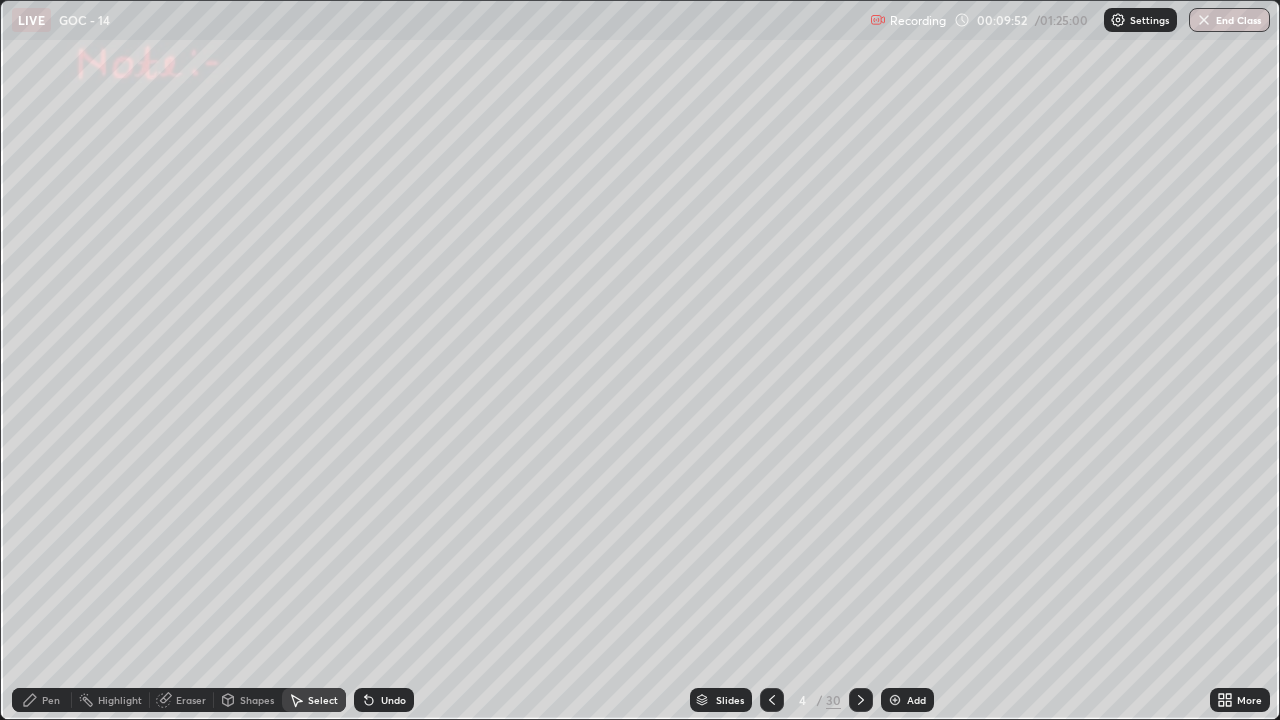 click on "Pen" at bounding box center [51, 700] 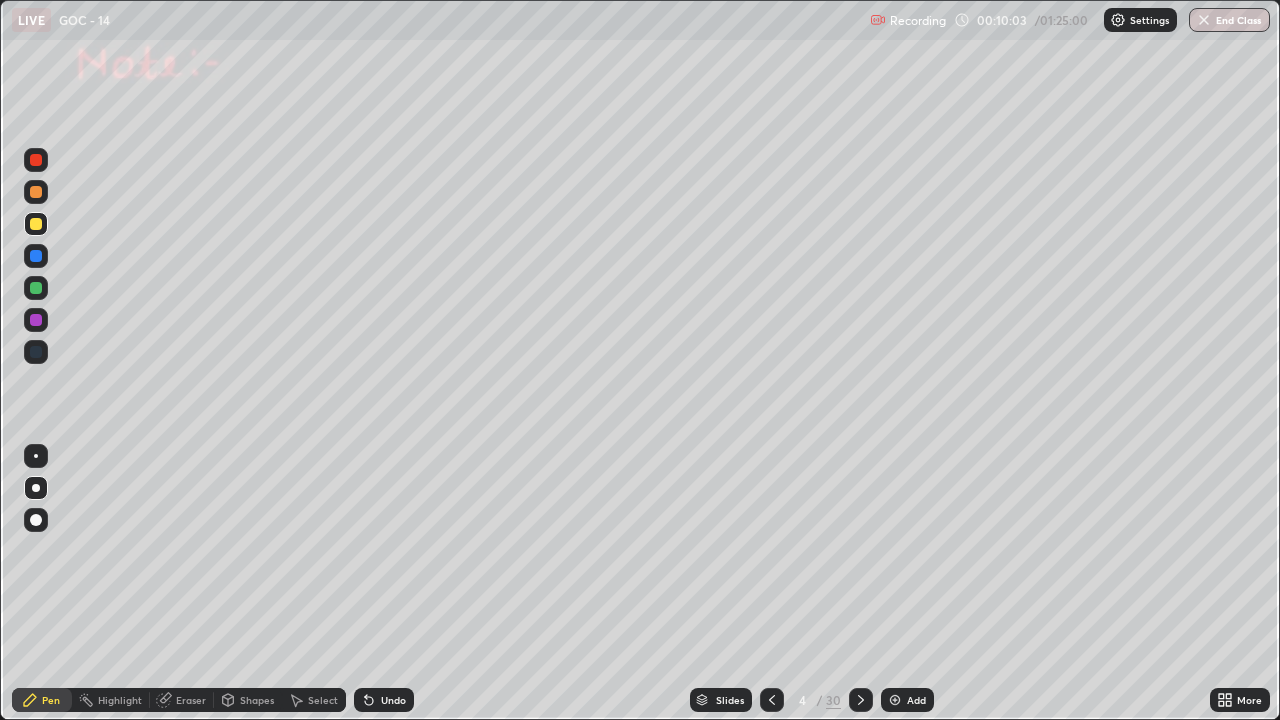 click at bounding box center (36, 192) 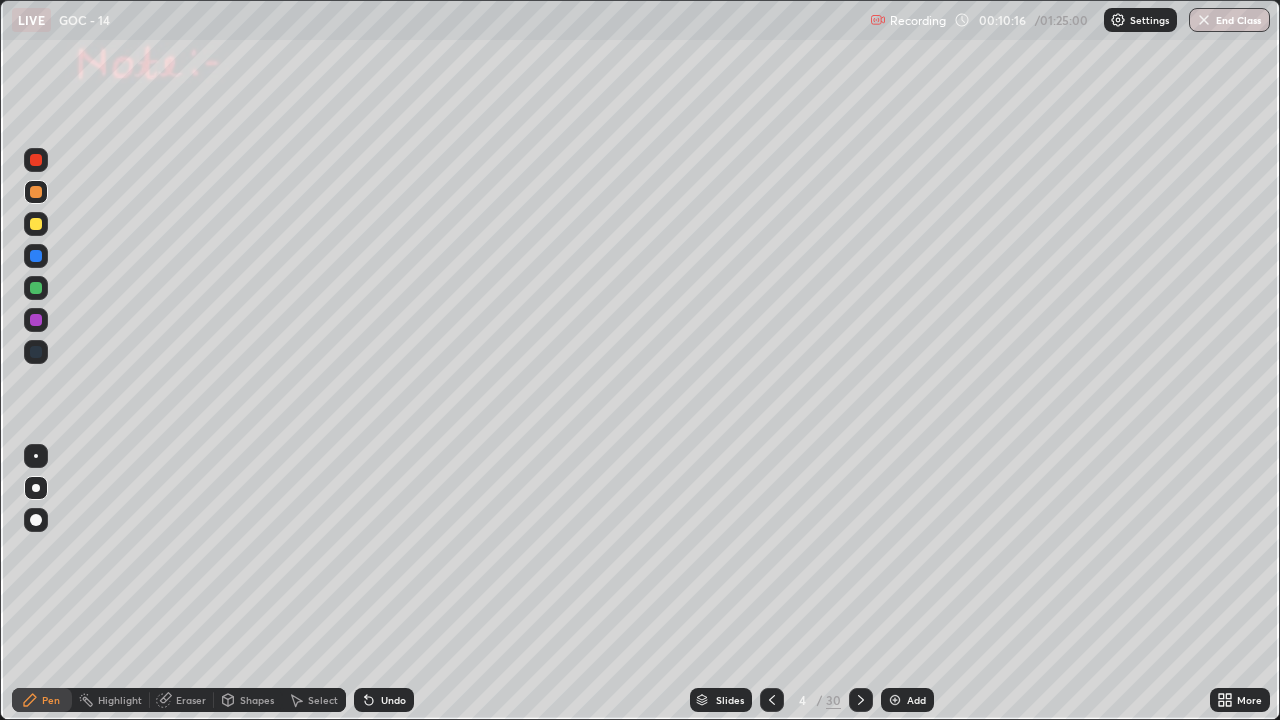click 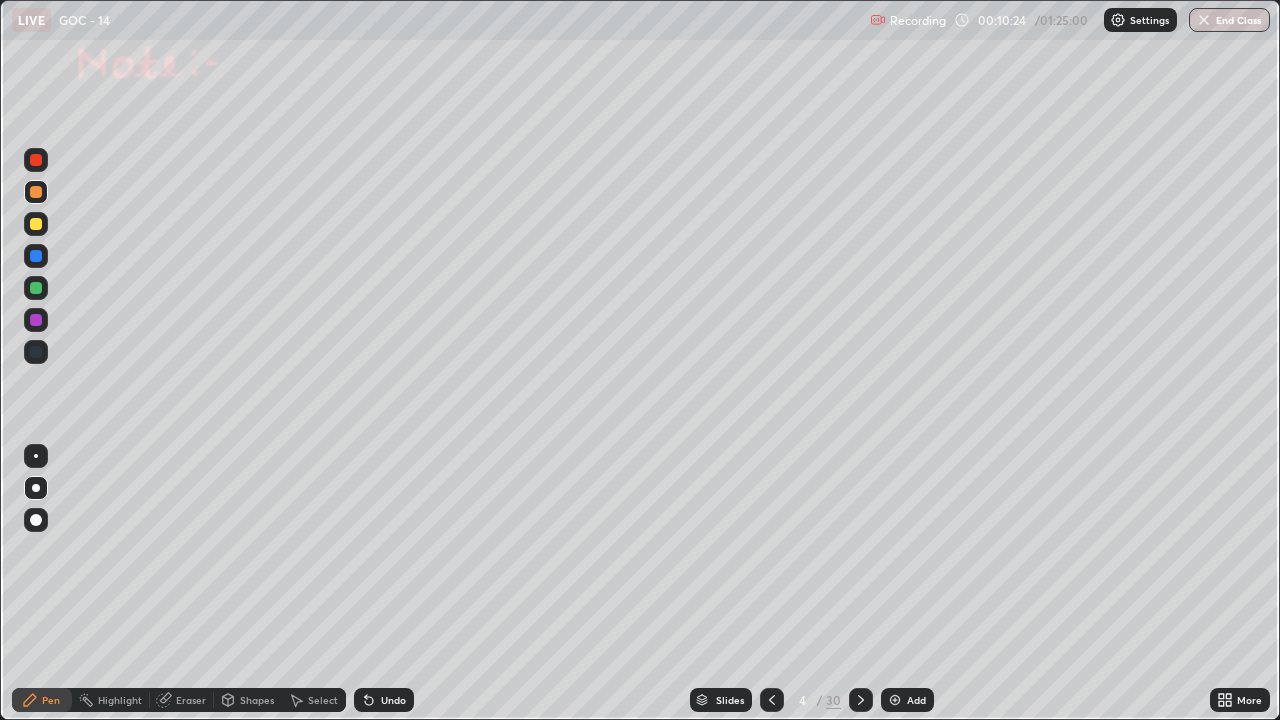click at bounding box center (36, 288) 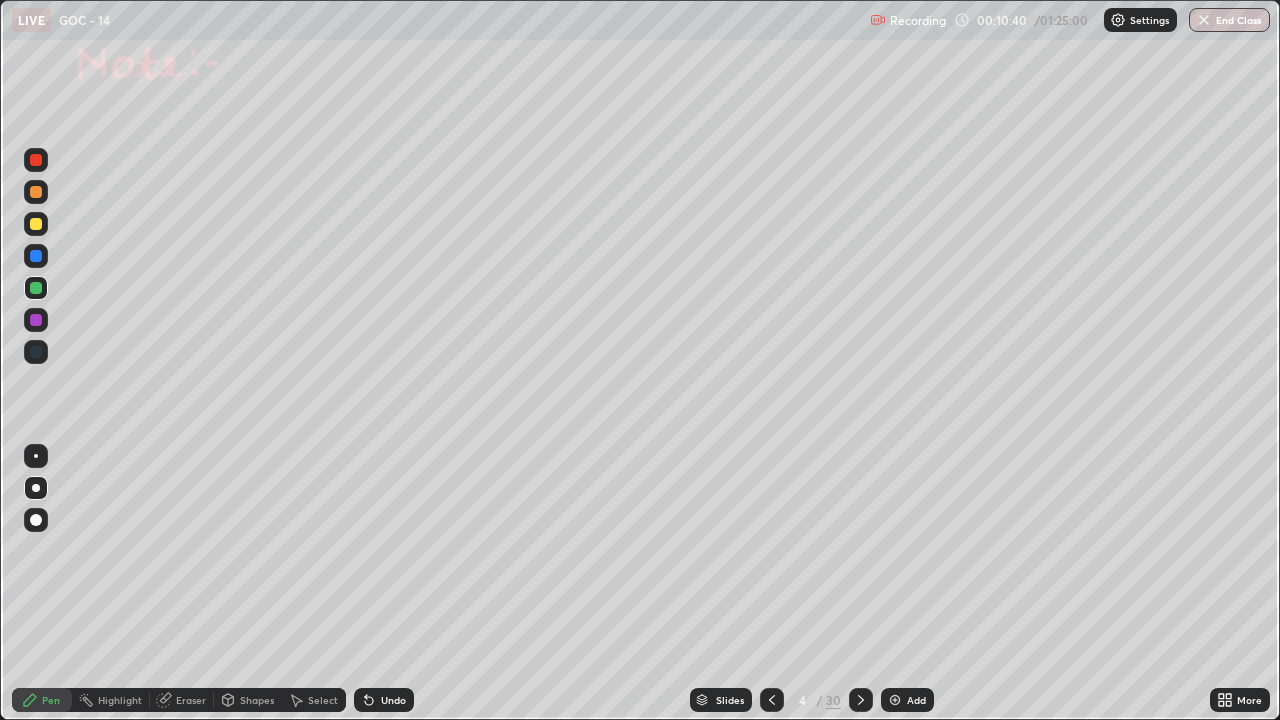 click at bounding box center (36, 160) 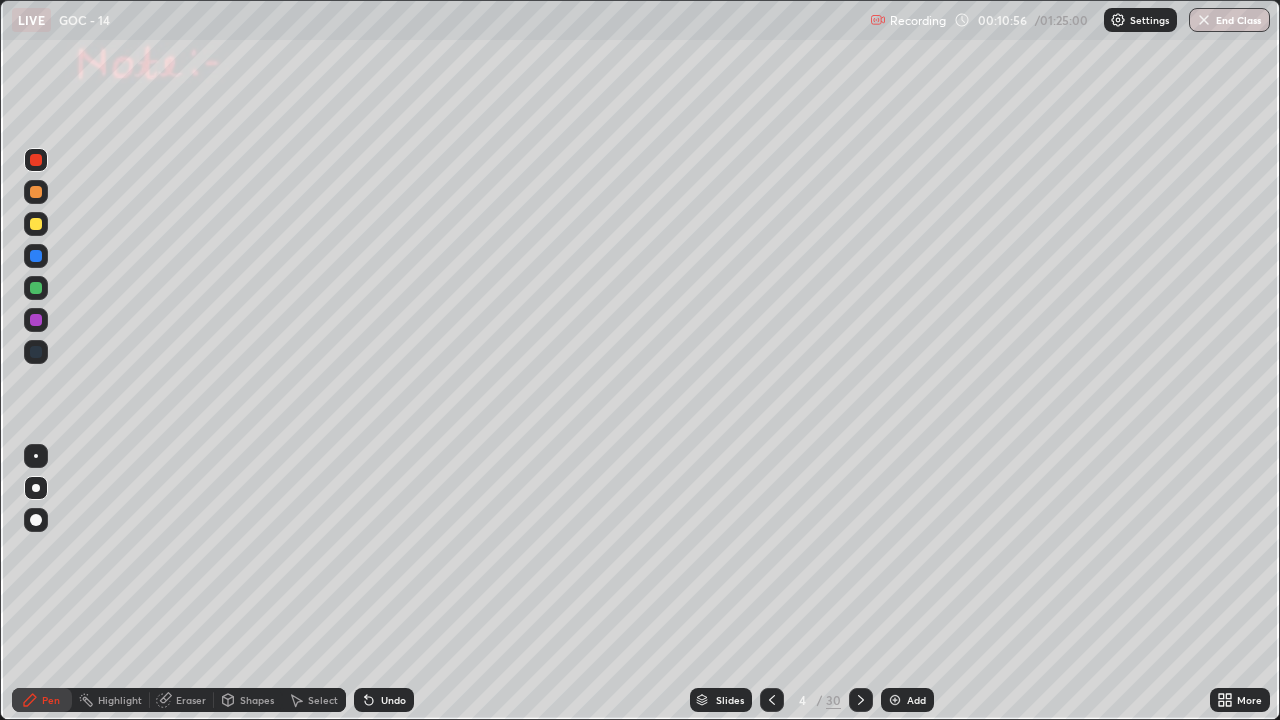 click on "Highlight" at bounding box center (120, 700) 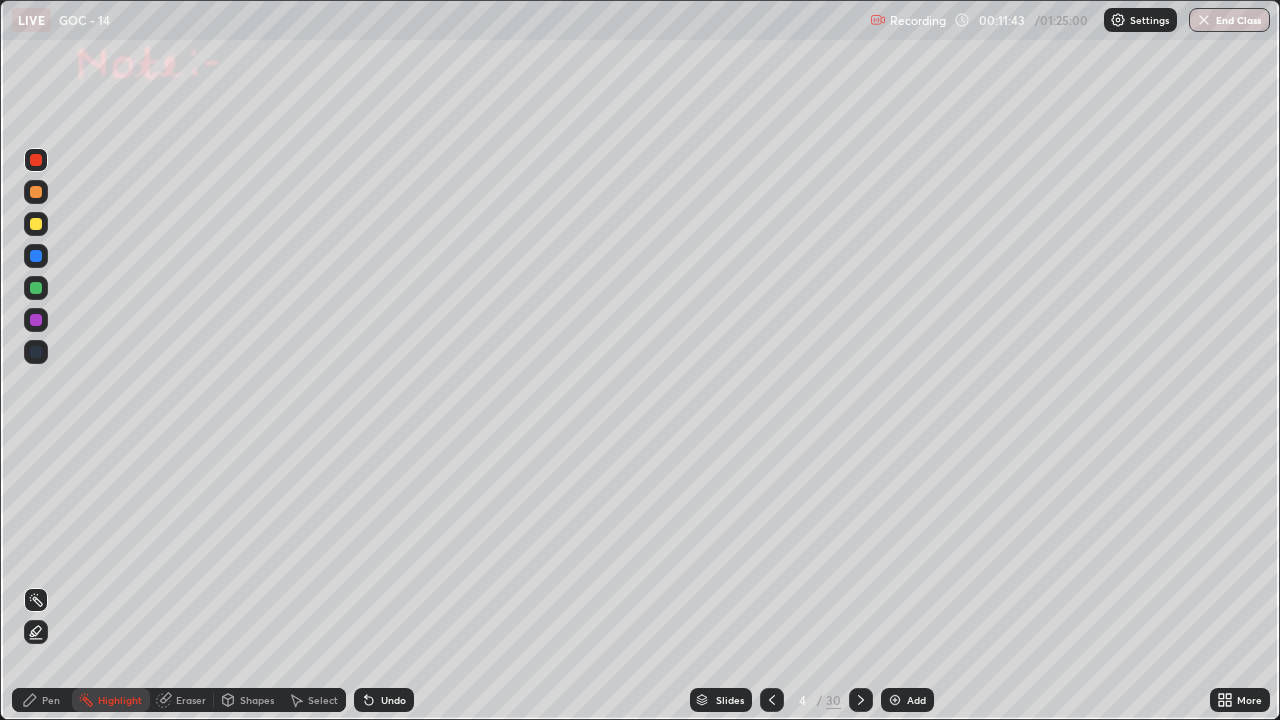 click 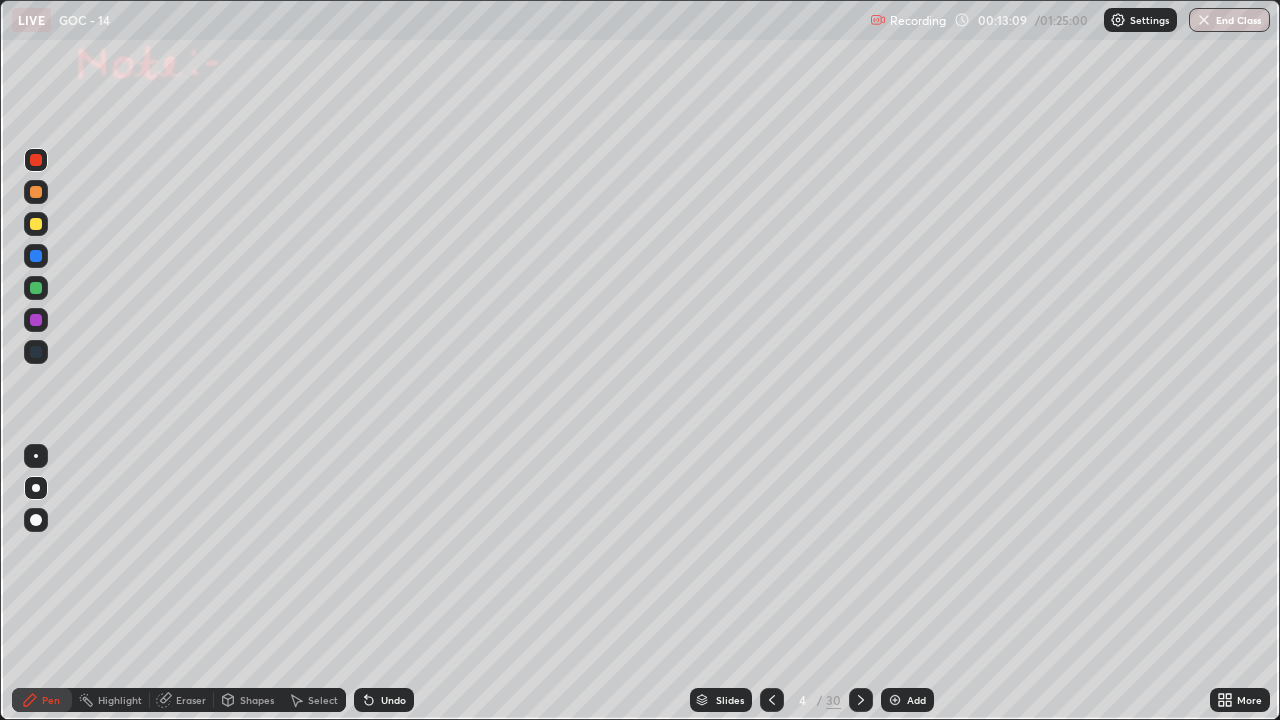 click 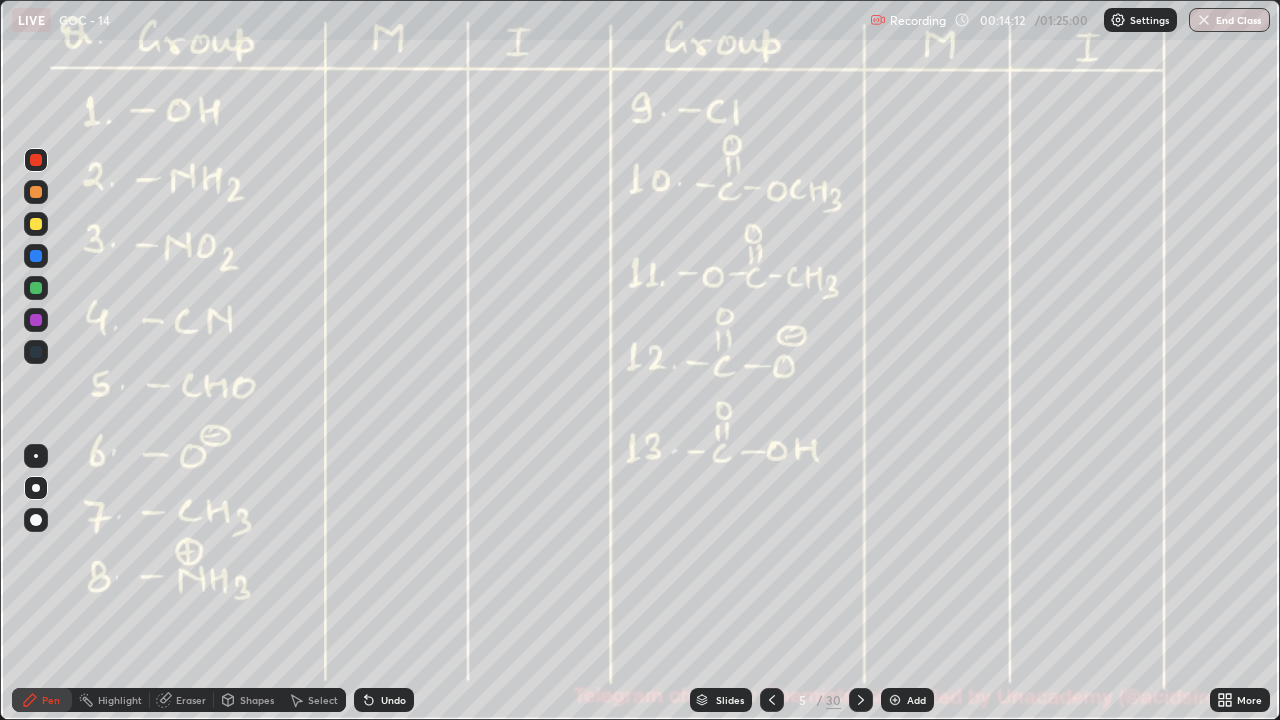 click at bounding box center (36, 224) 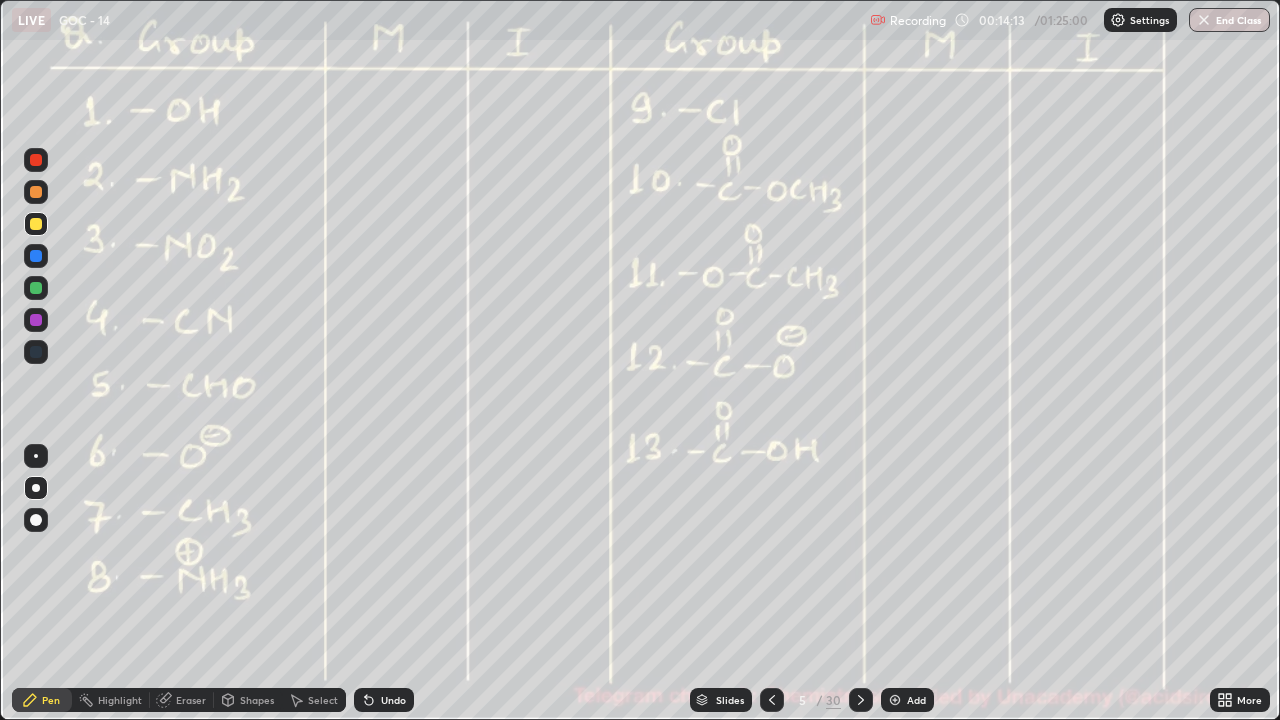 click at bounding box center (36, 192) 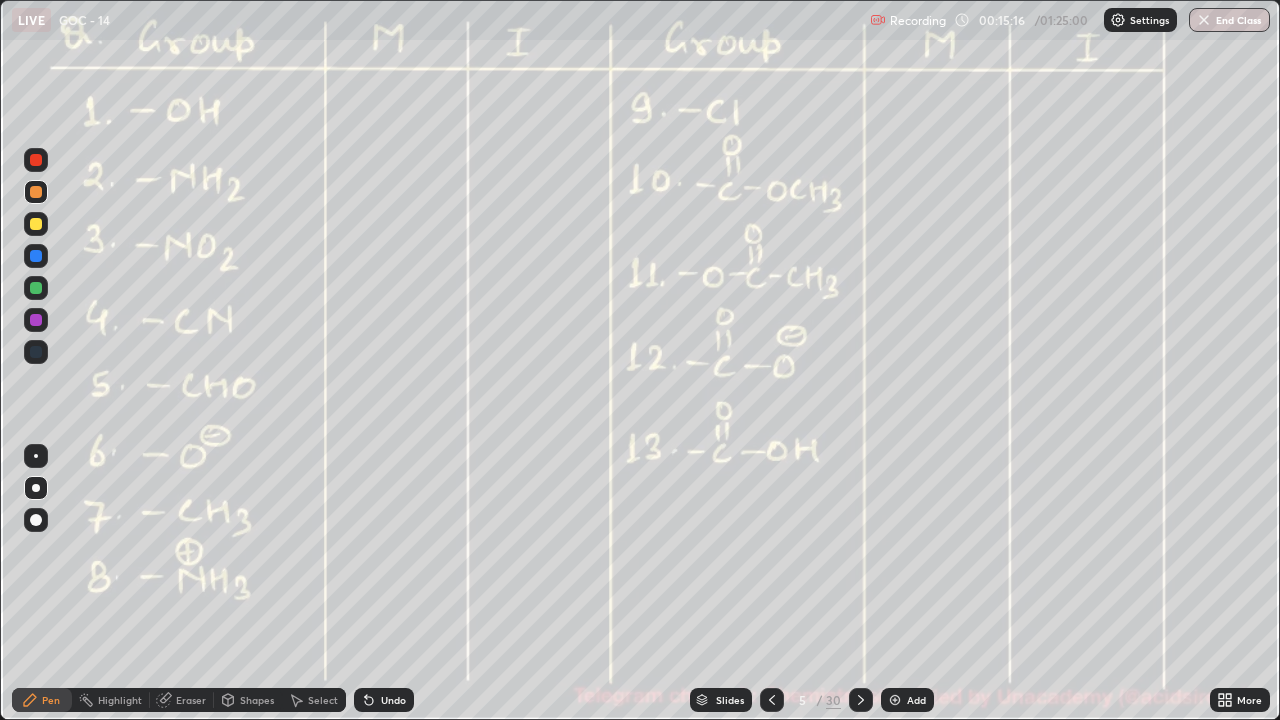 click at bounding box center [36, 160] 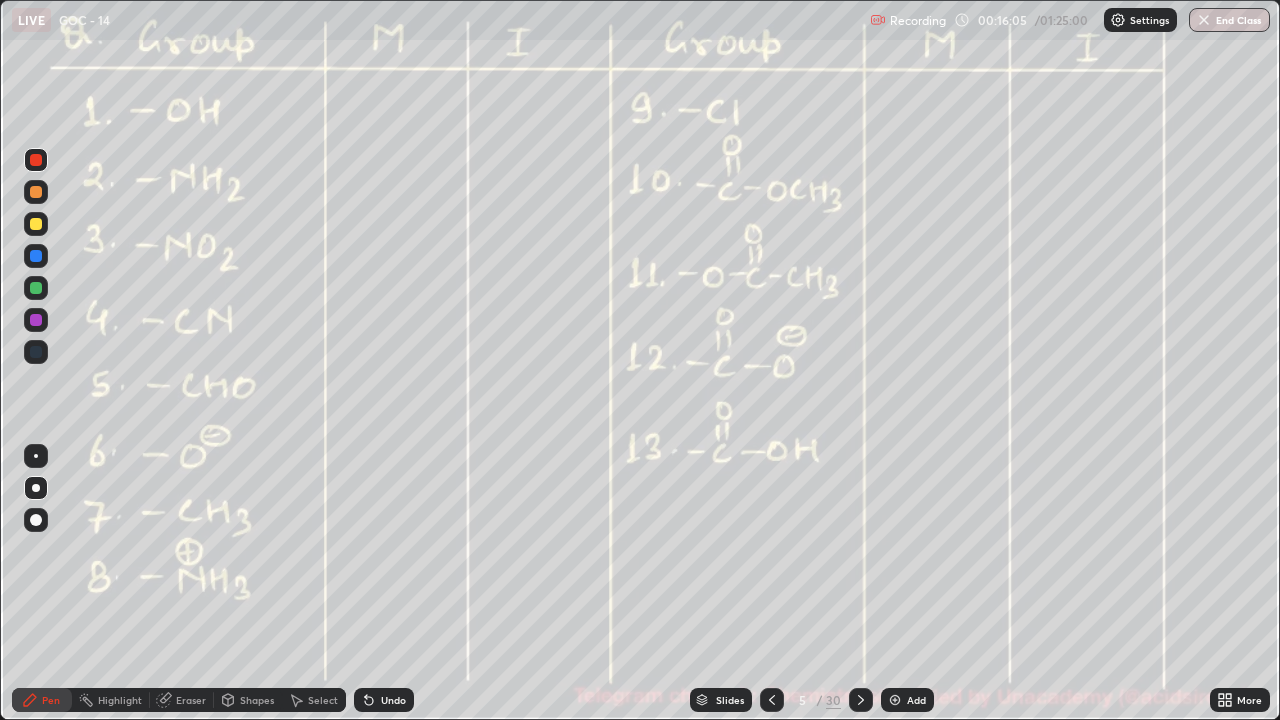 click on "Undo" at bounding box center (393, 700) 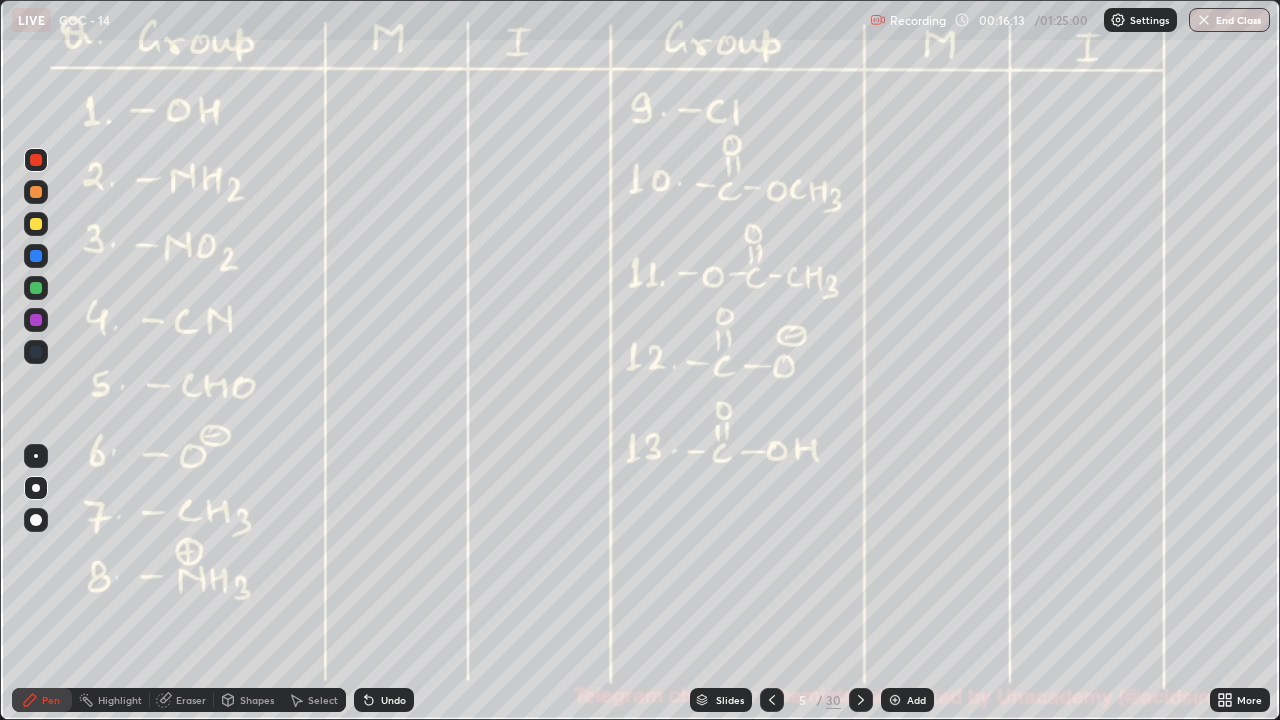 click at bounding box center [36, 288] 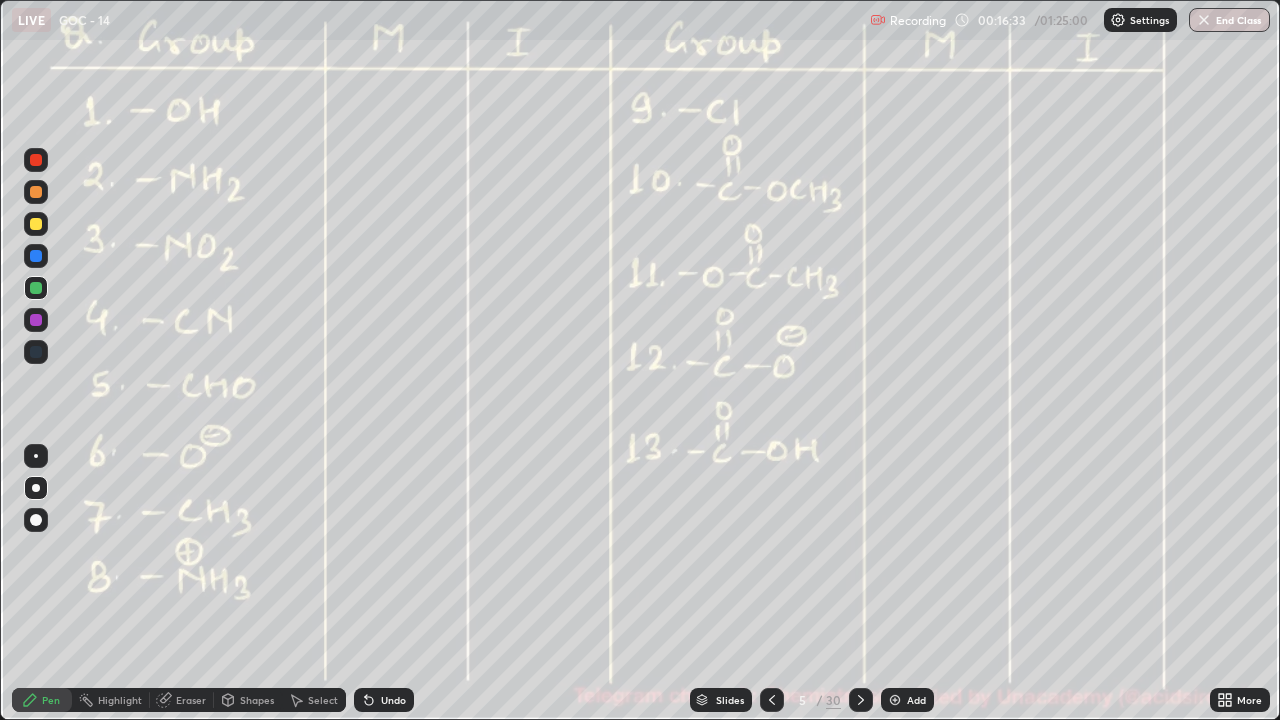 click on "Undo" at bounding box center [384, 700] 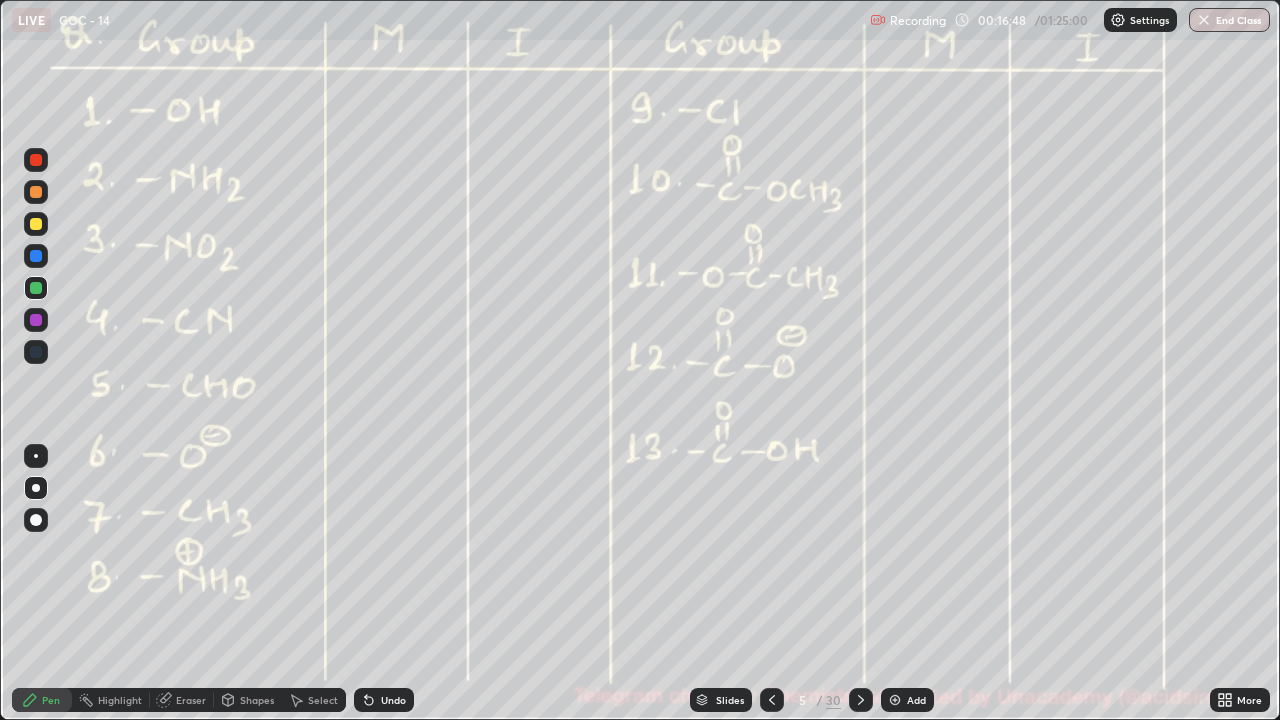 click at bounding box center (36, 160) 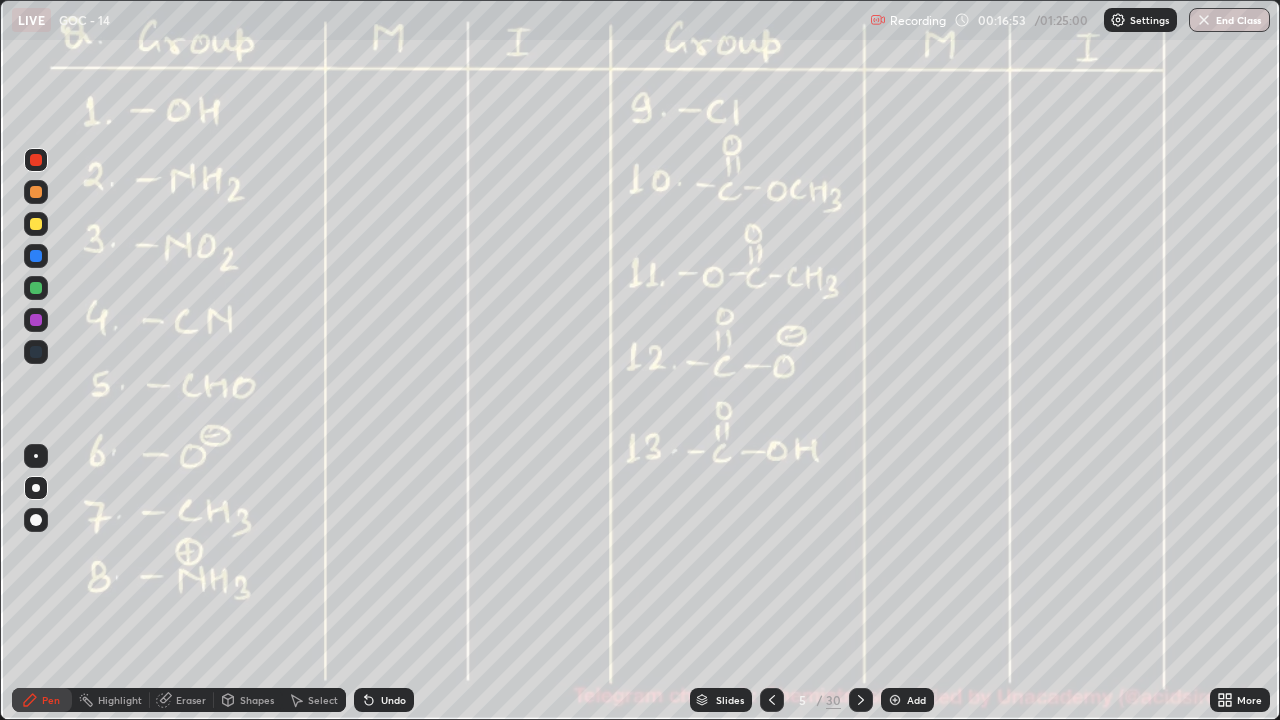 click at bounding box center (36, 160) 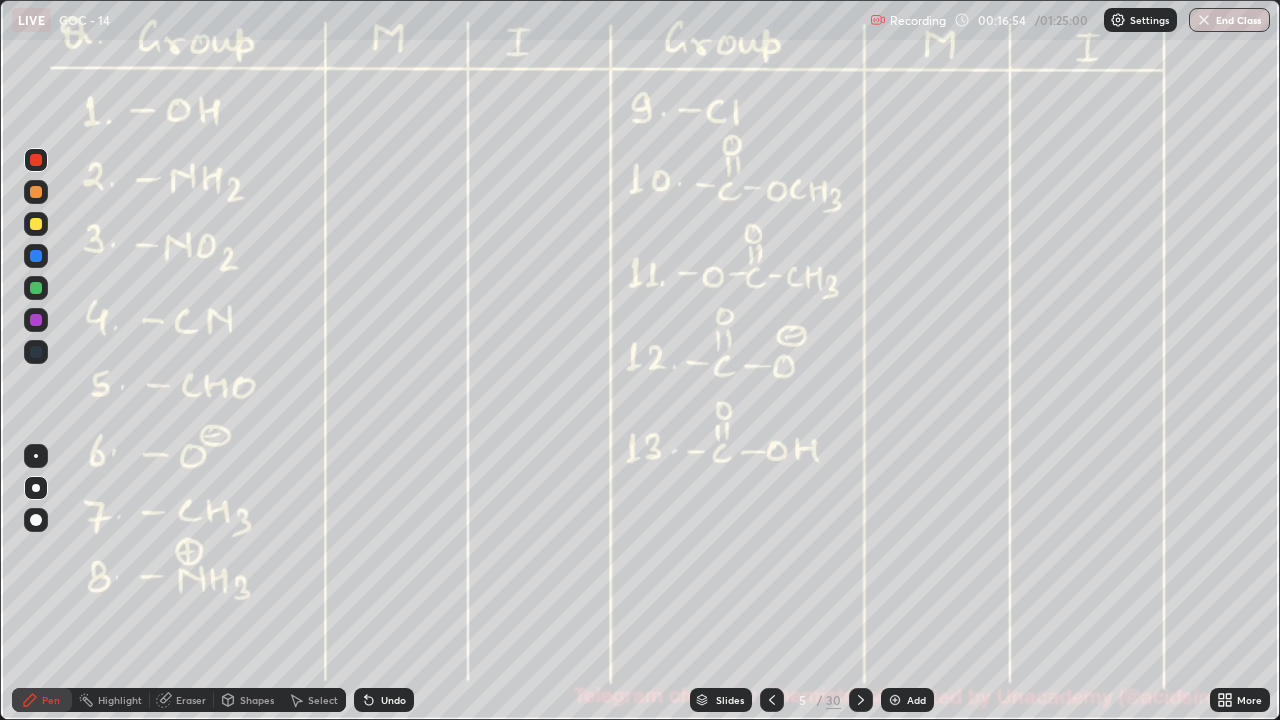 click at bounding box center [36, 160] 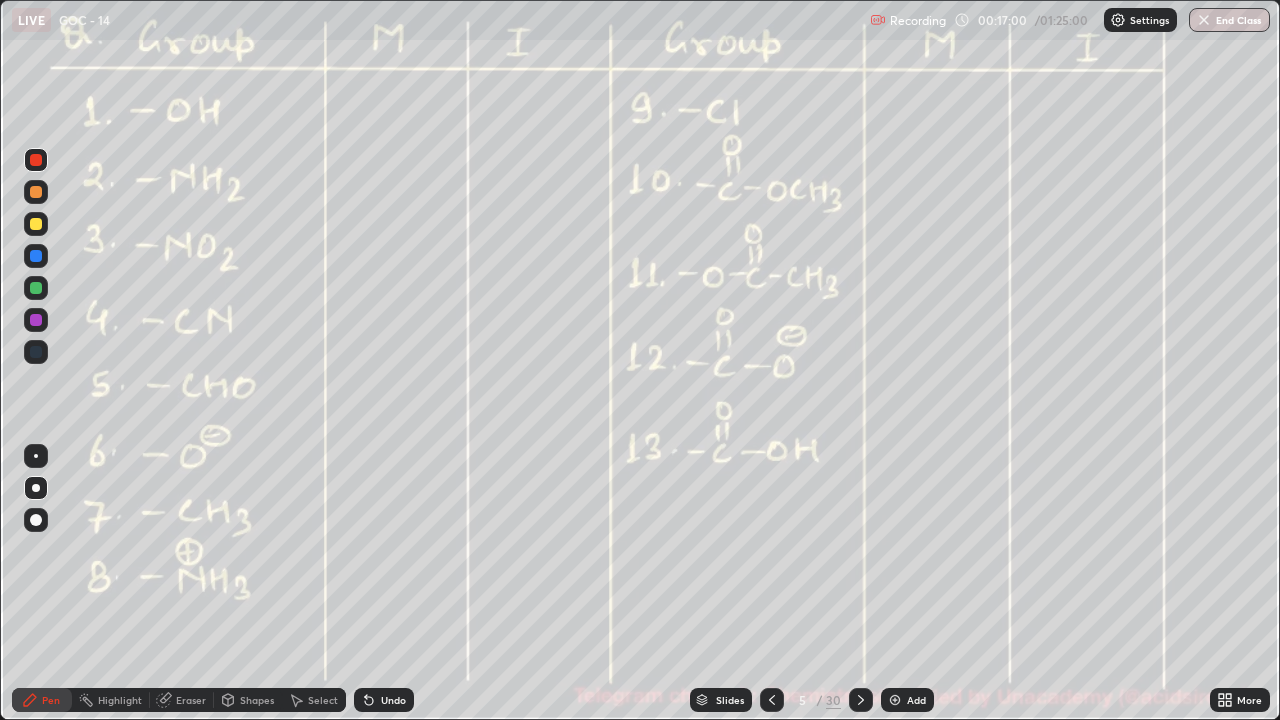 click on "Undo" at bounding box center [393, 700] 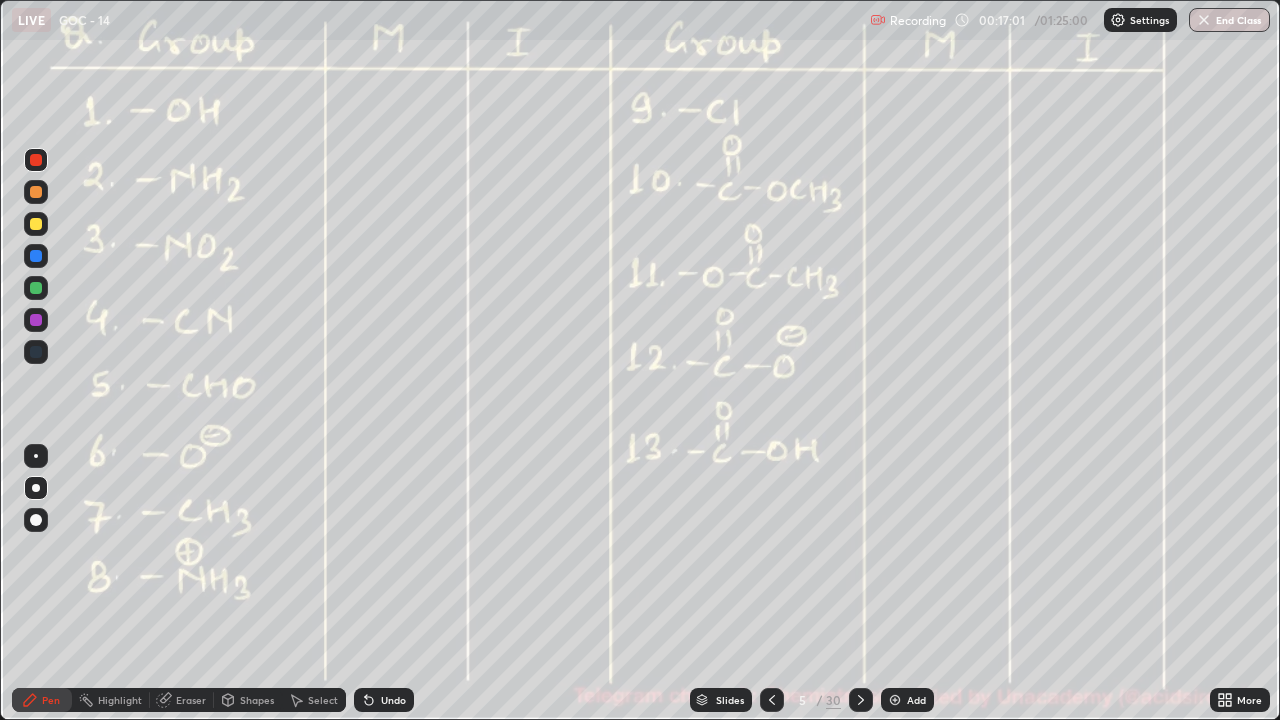 click on "Undo" at bounding box center [393, 700] 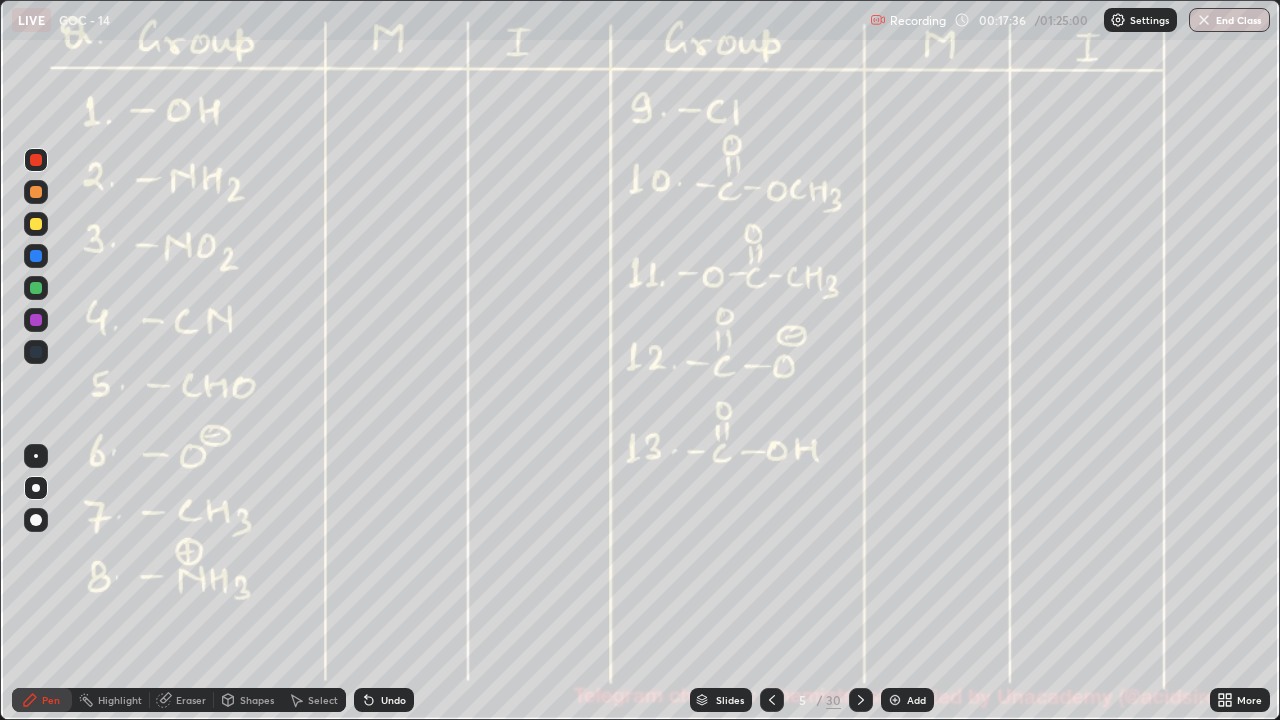 click at bounding box center (36, 288) 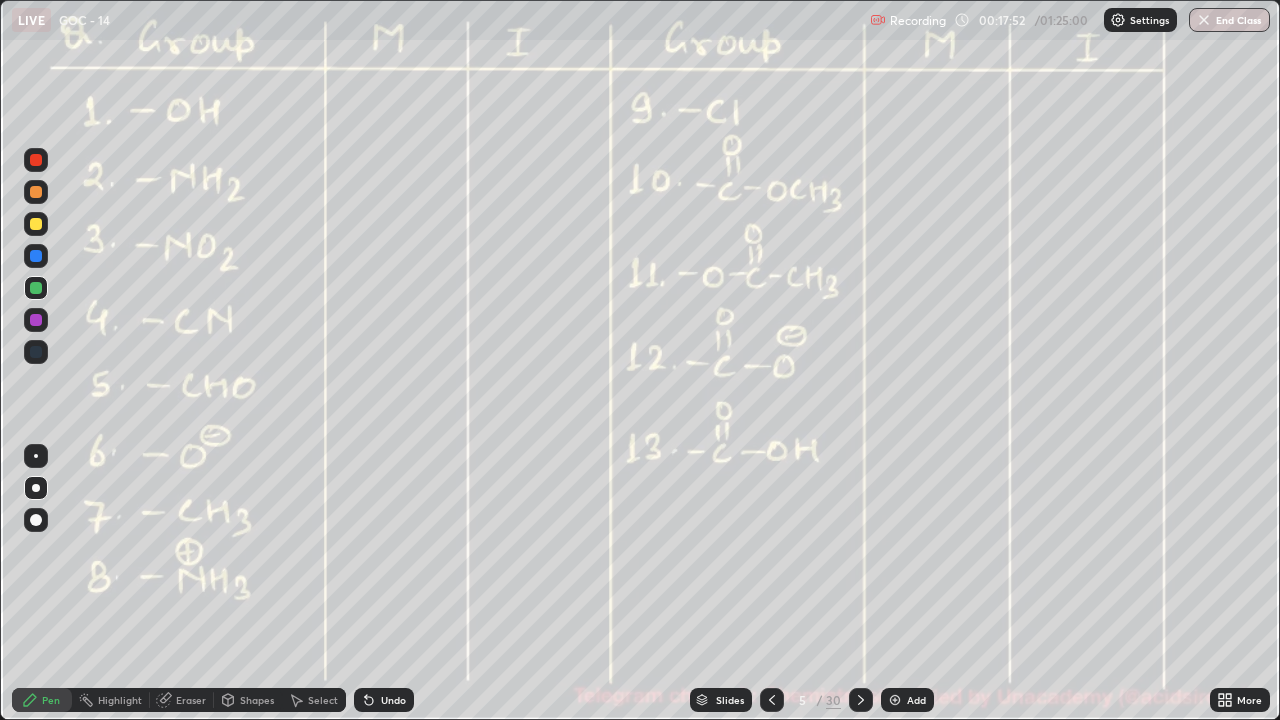 click 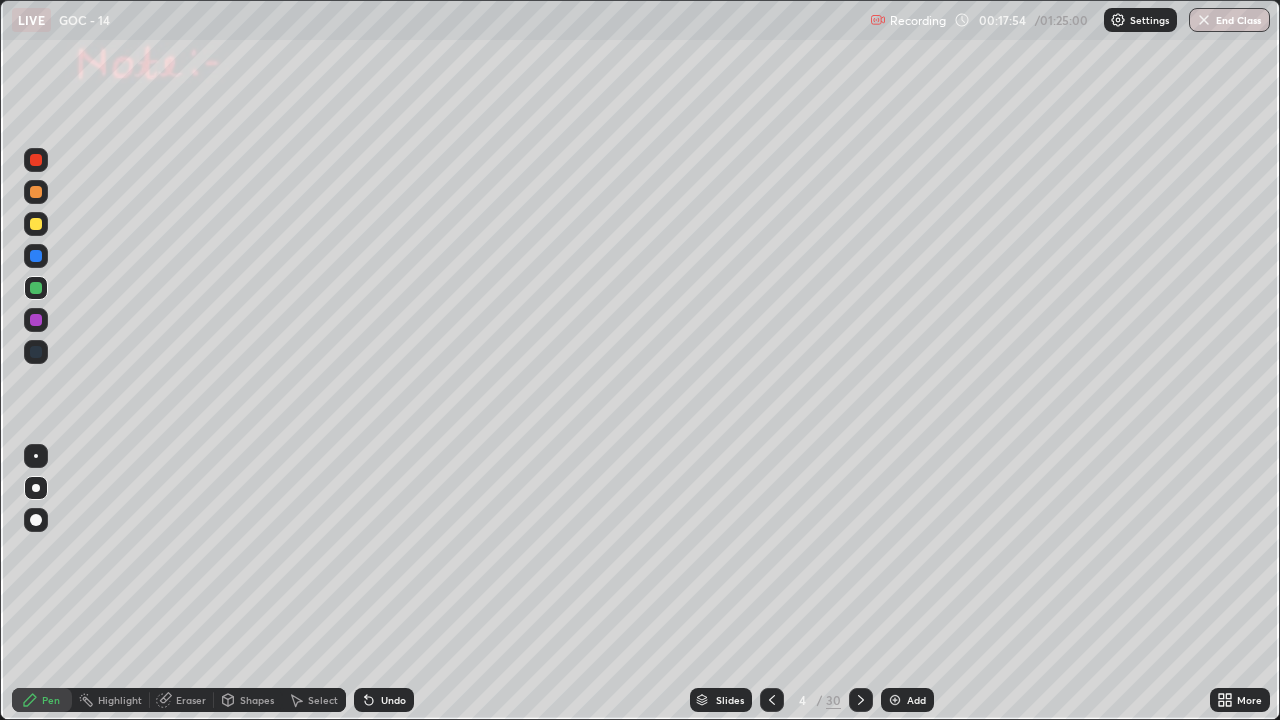 click 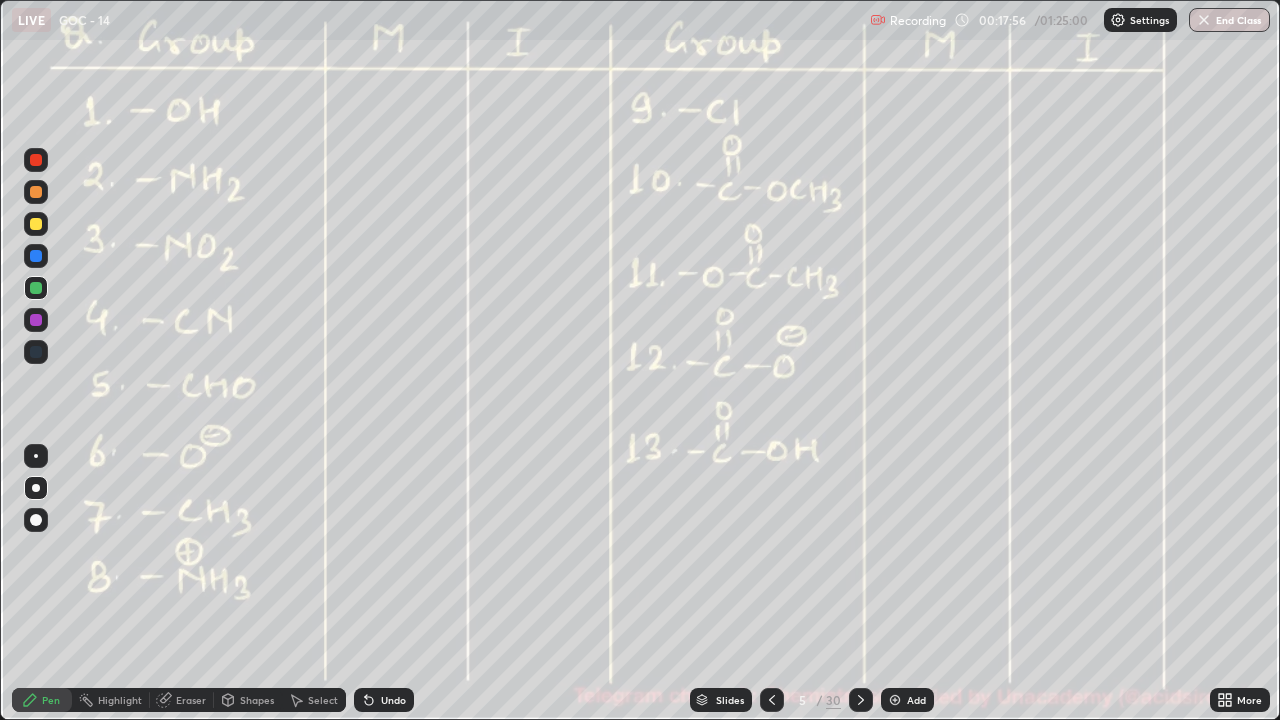 click on "Highlight" at bounding box center [111, 700] 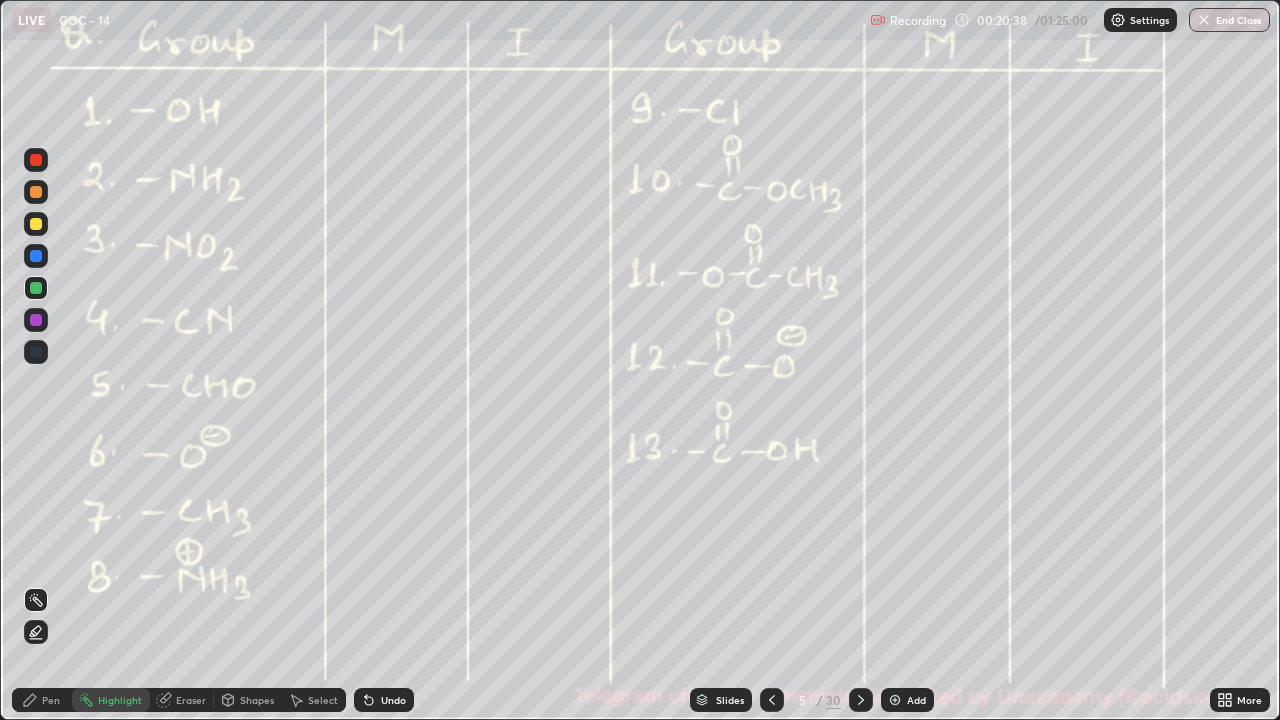click 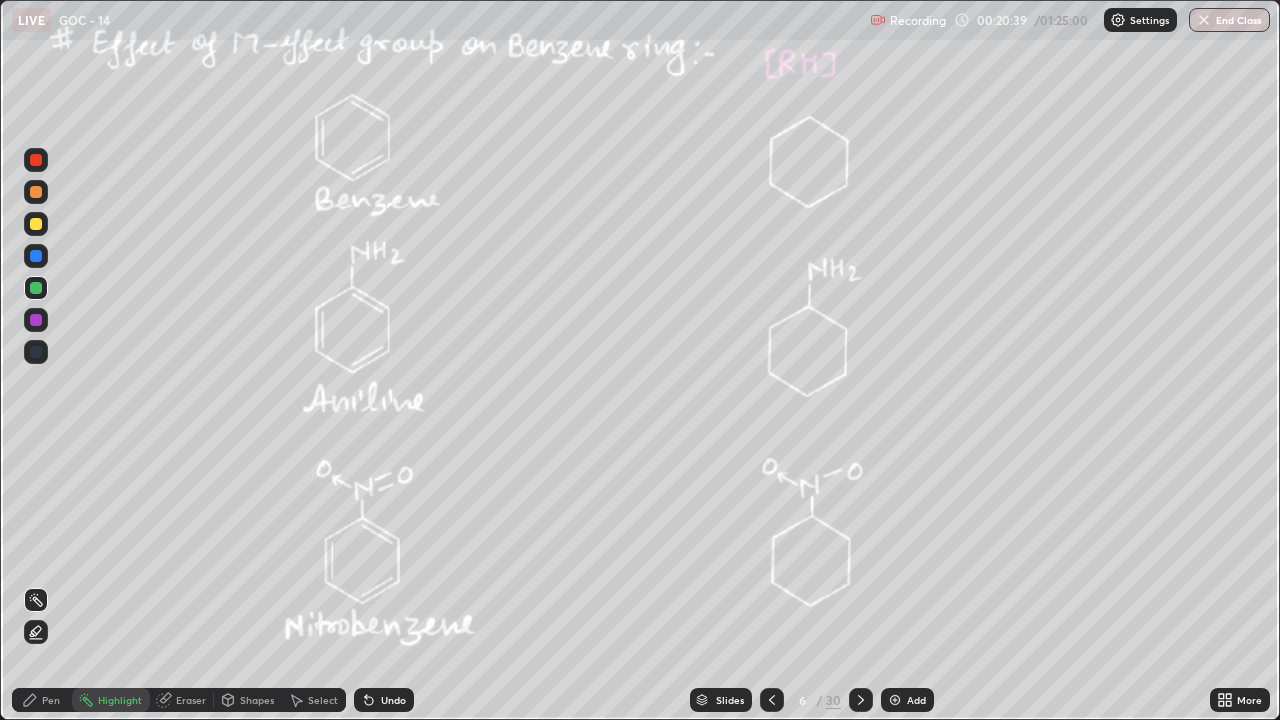 click 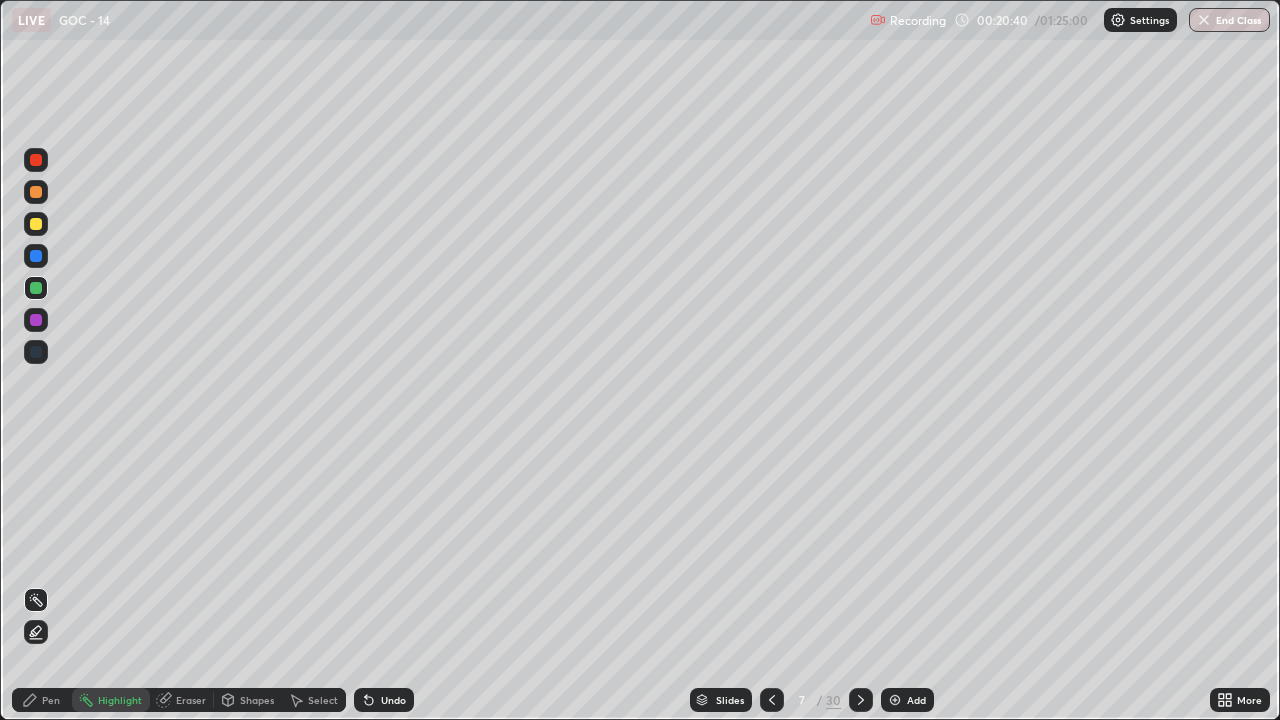 click at bounding box center (861, 700) 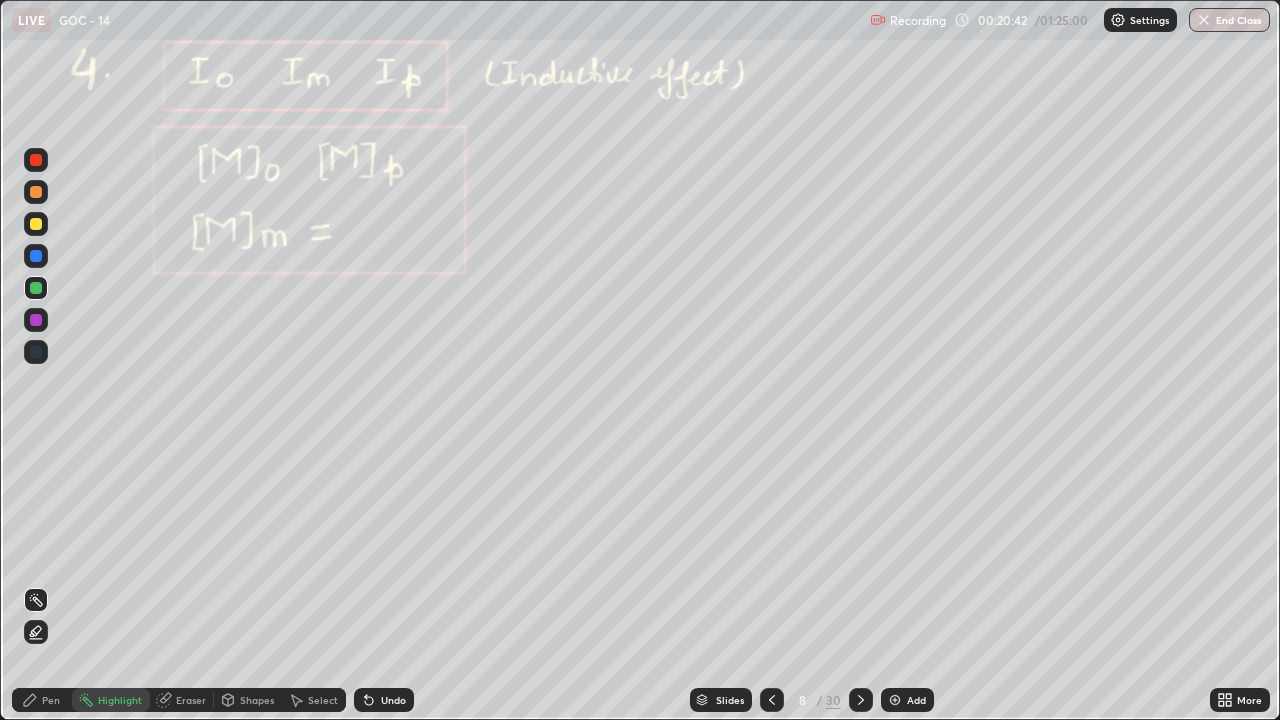click at bounding box center (861, 700) 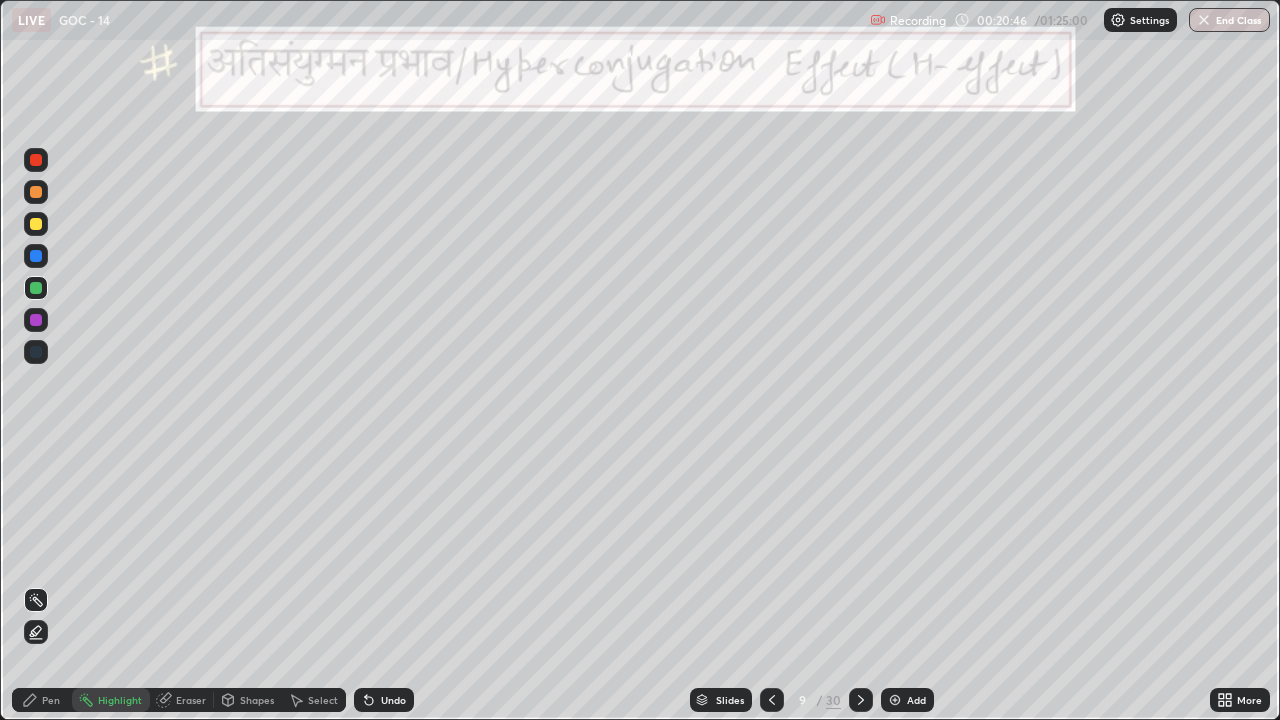 click 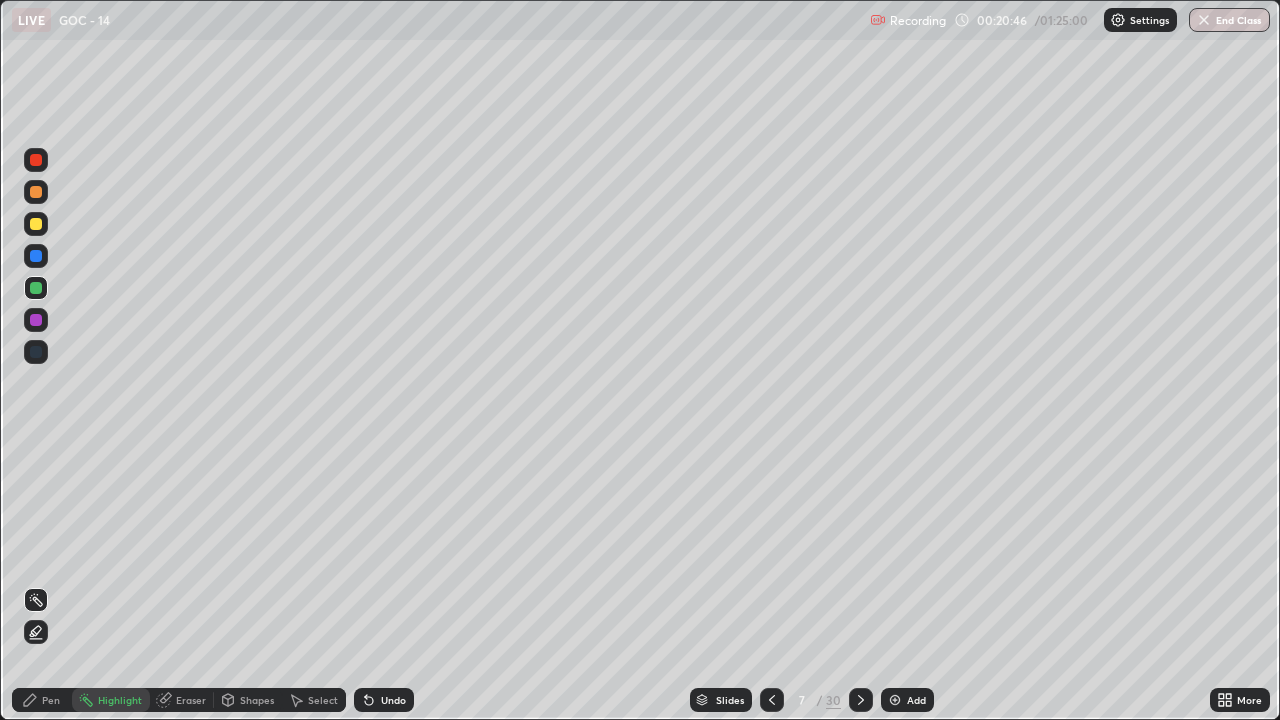 click 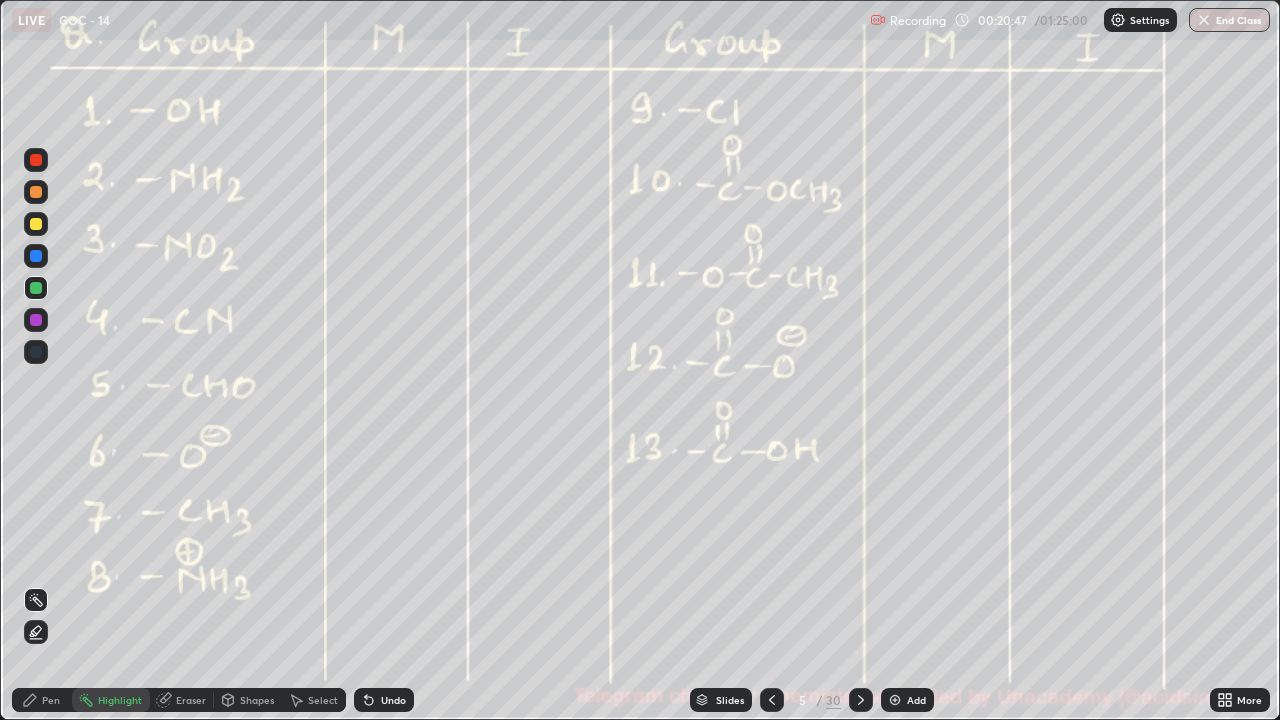 click 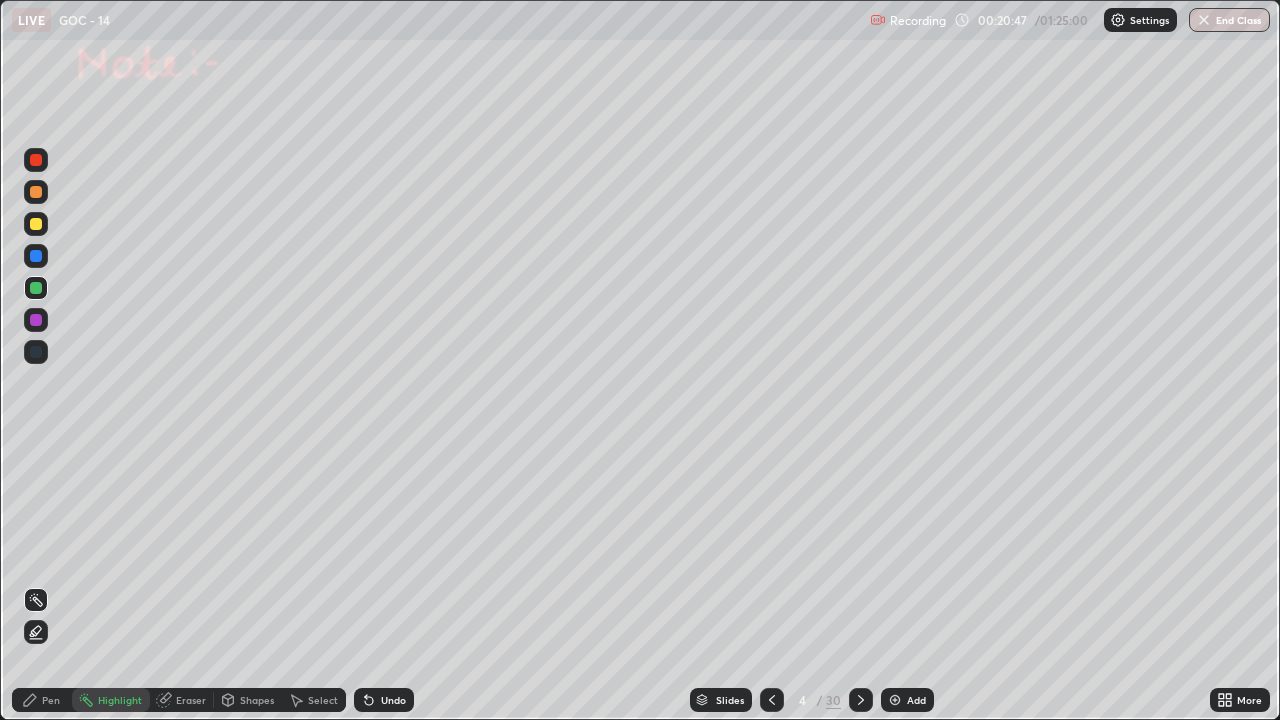 click 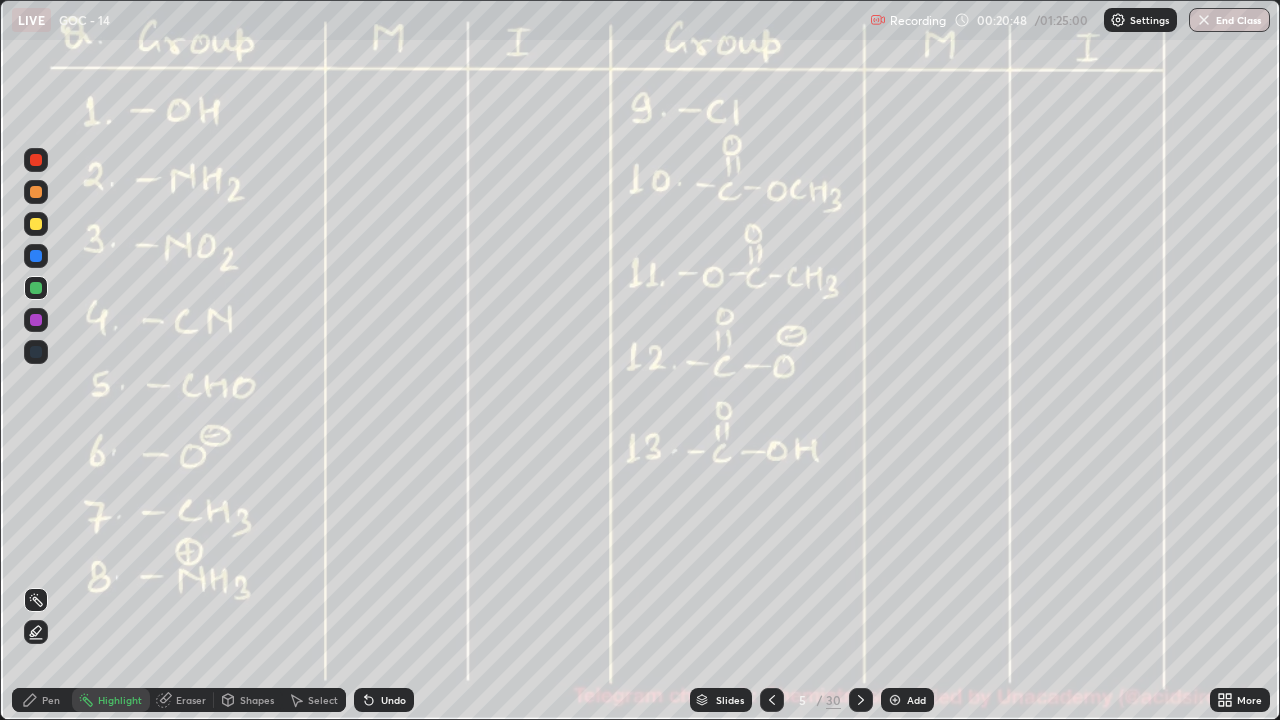 click 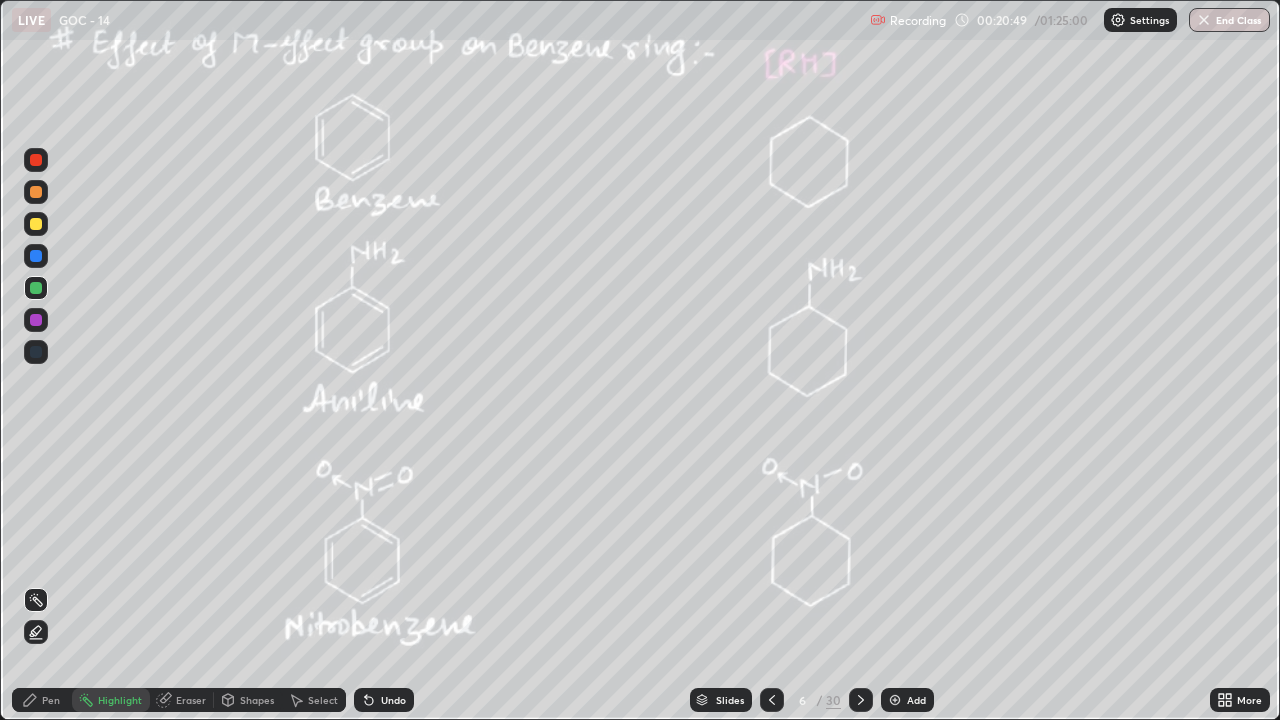 click 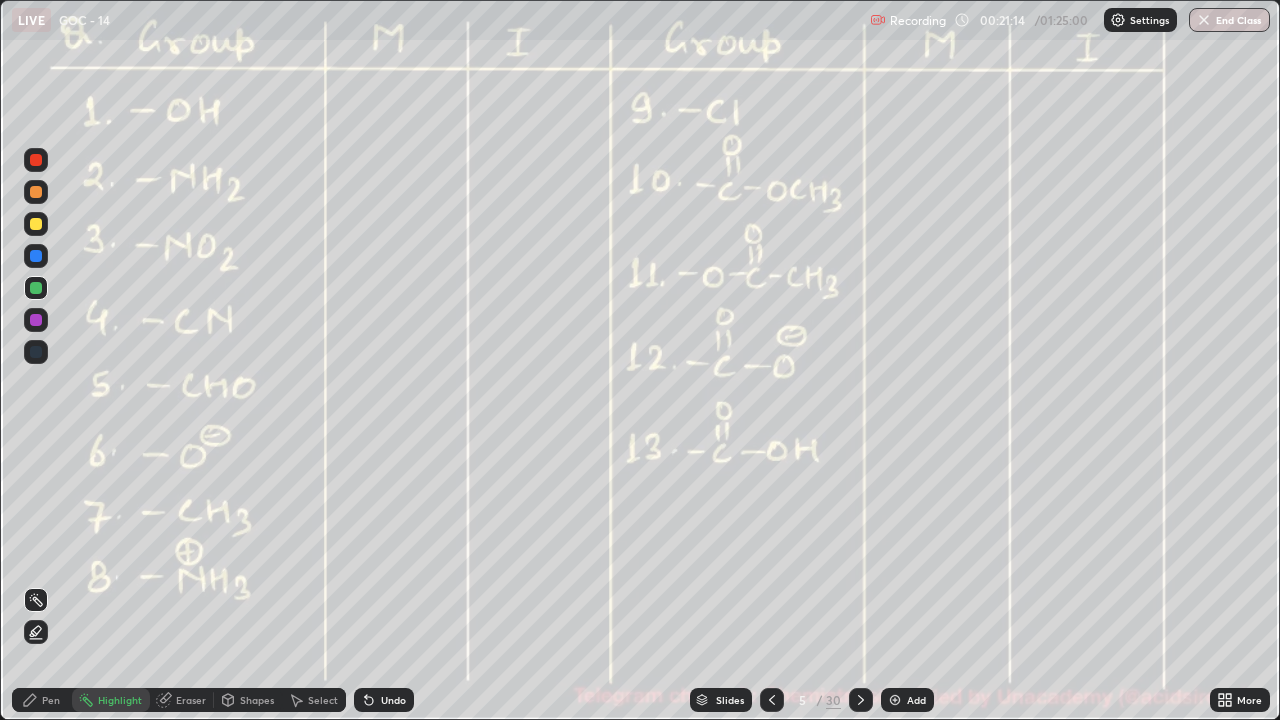 click 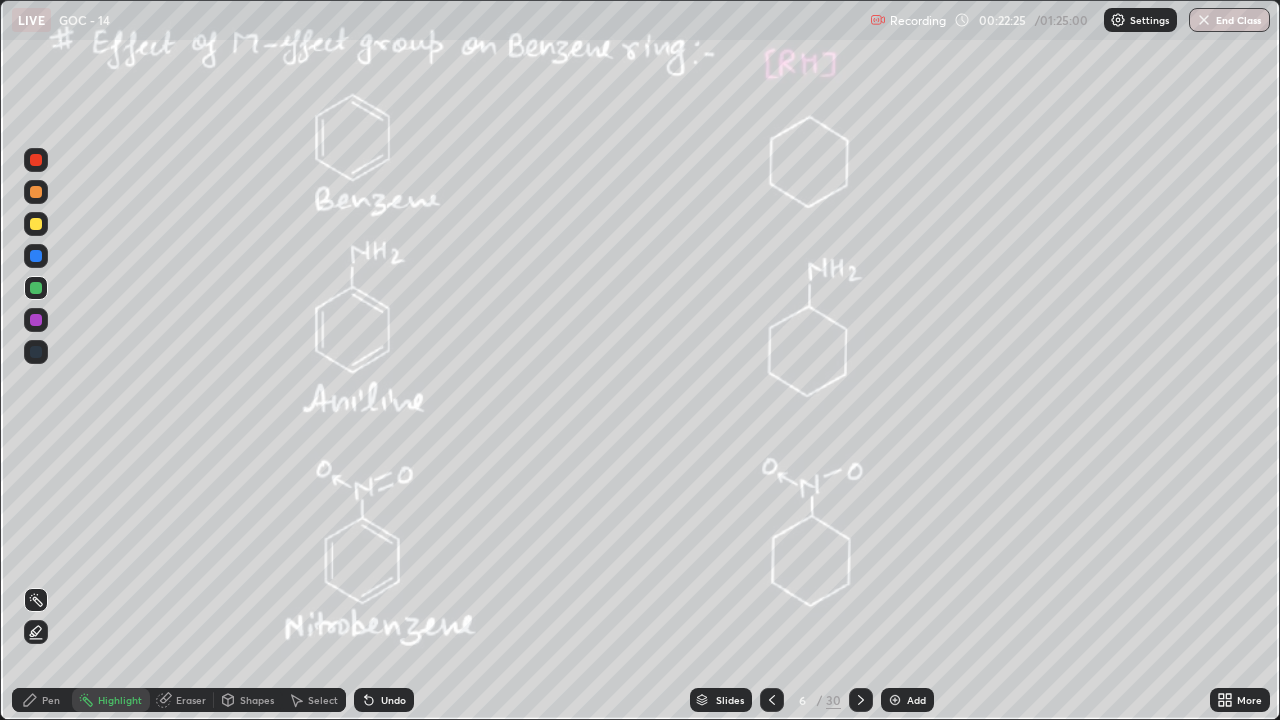 click at bounding box center (36, 224) 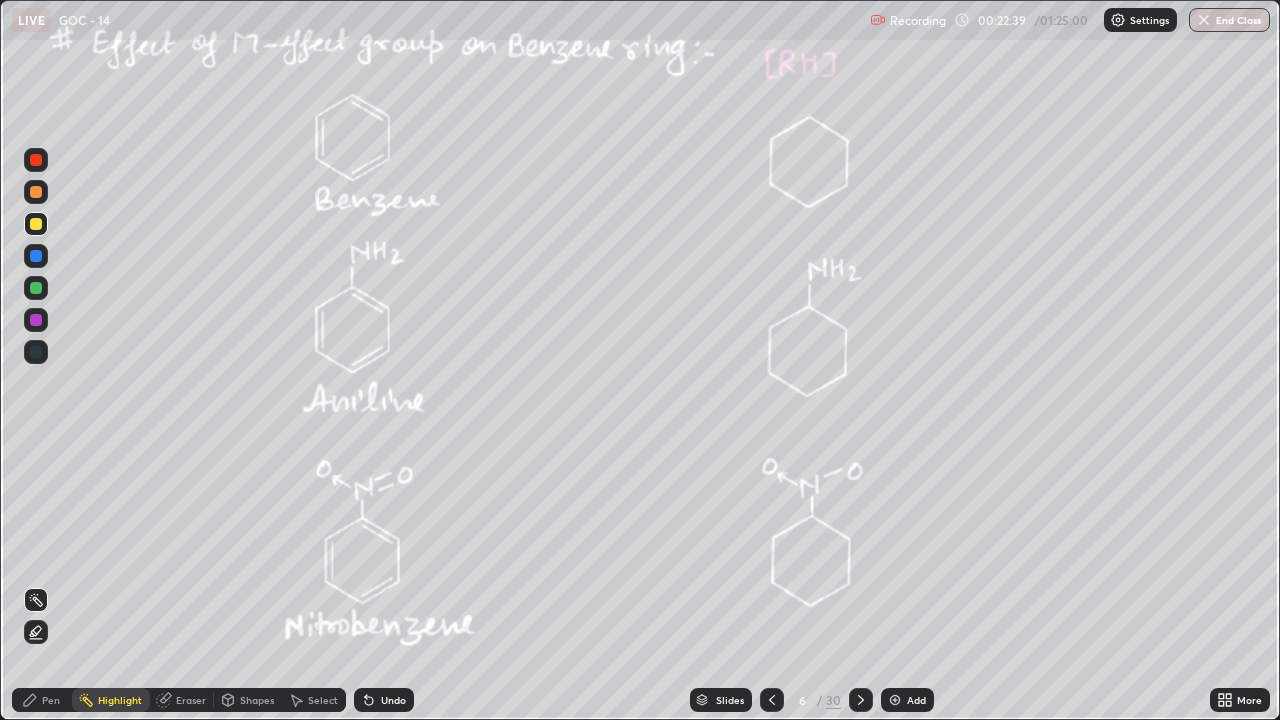 click on "Pen" at bounding box center (51, 700) 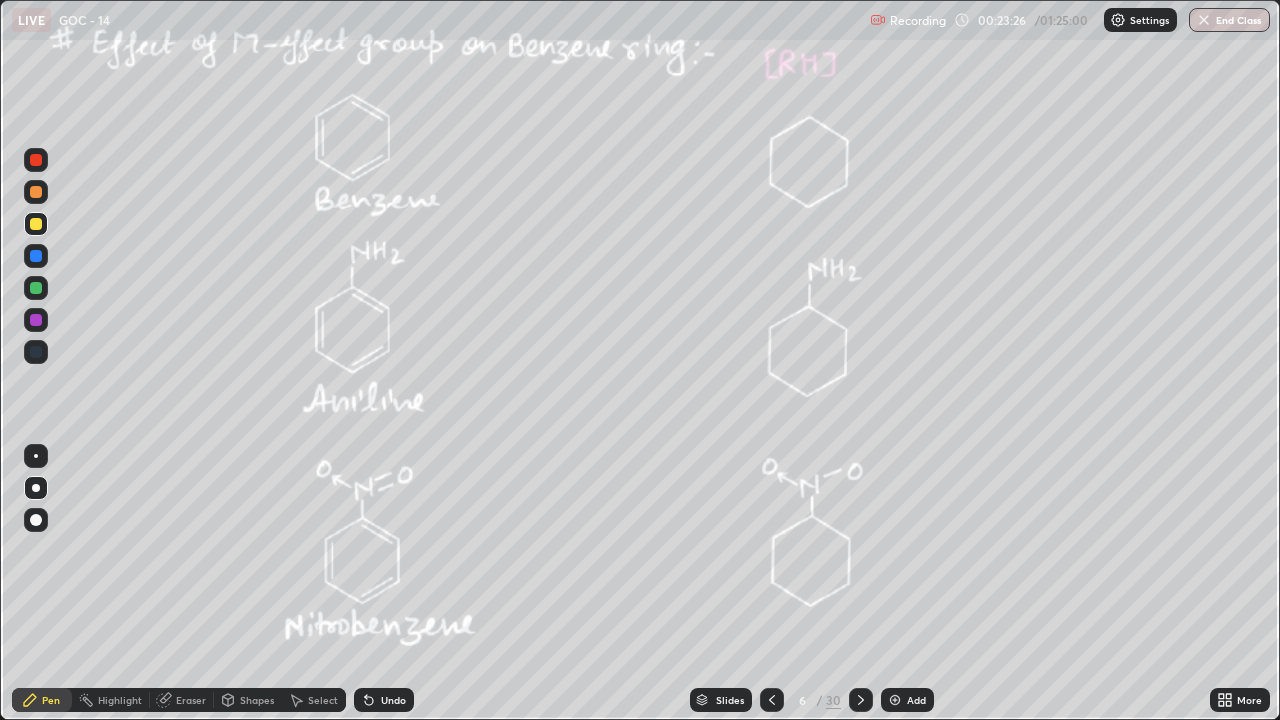 click at bounding box center [36, 288] 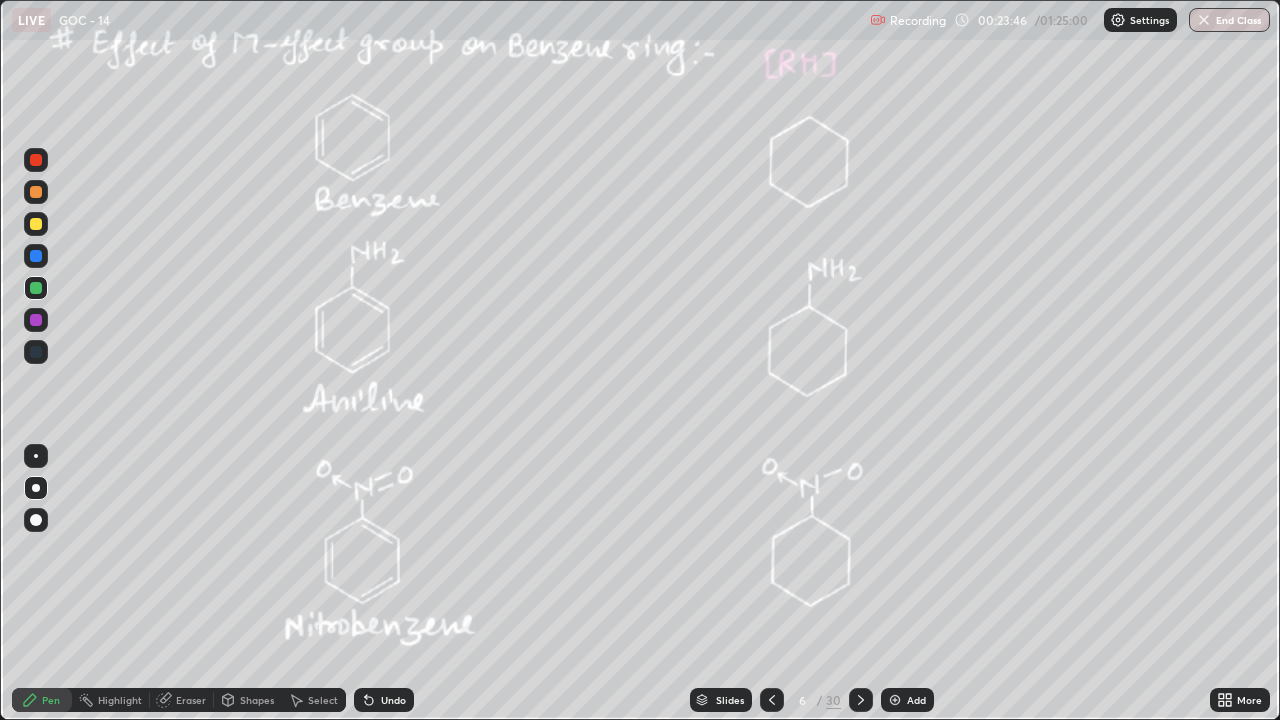 click at bounding box center [36, 224] 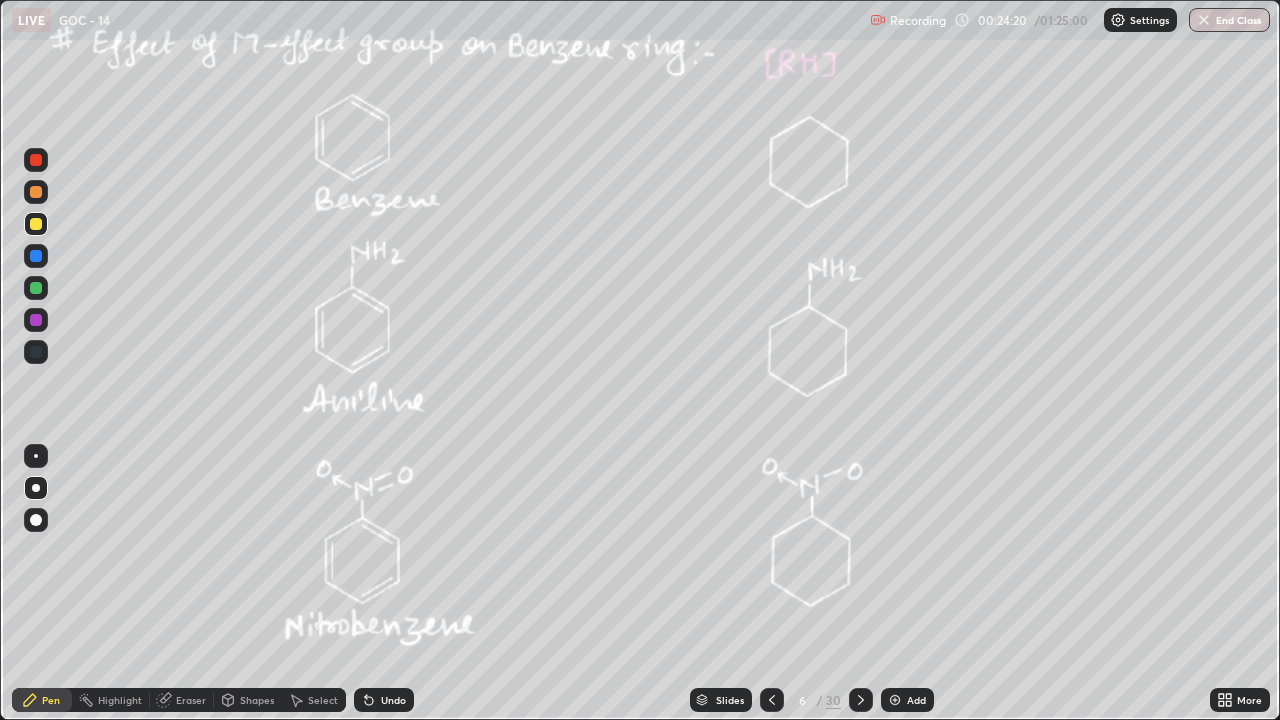click at bounding box center (36, 160) 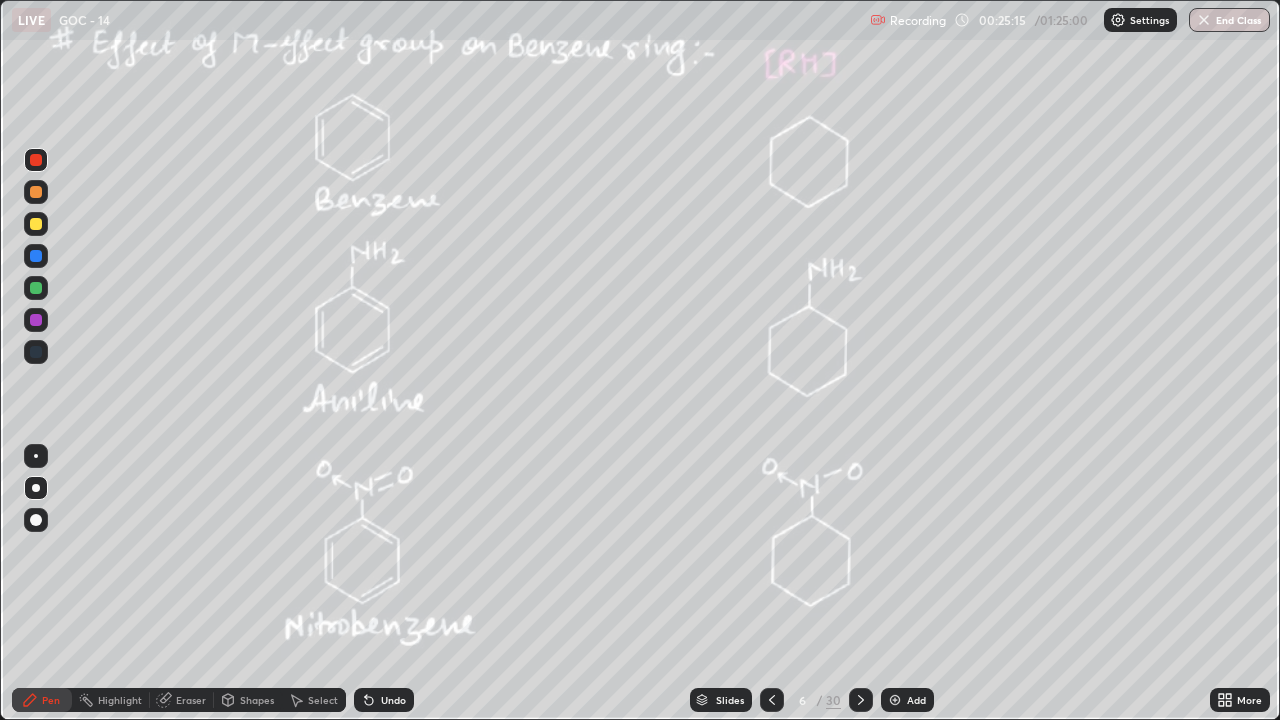 click at bounding box center [36, 288] 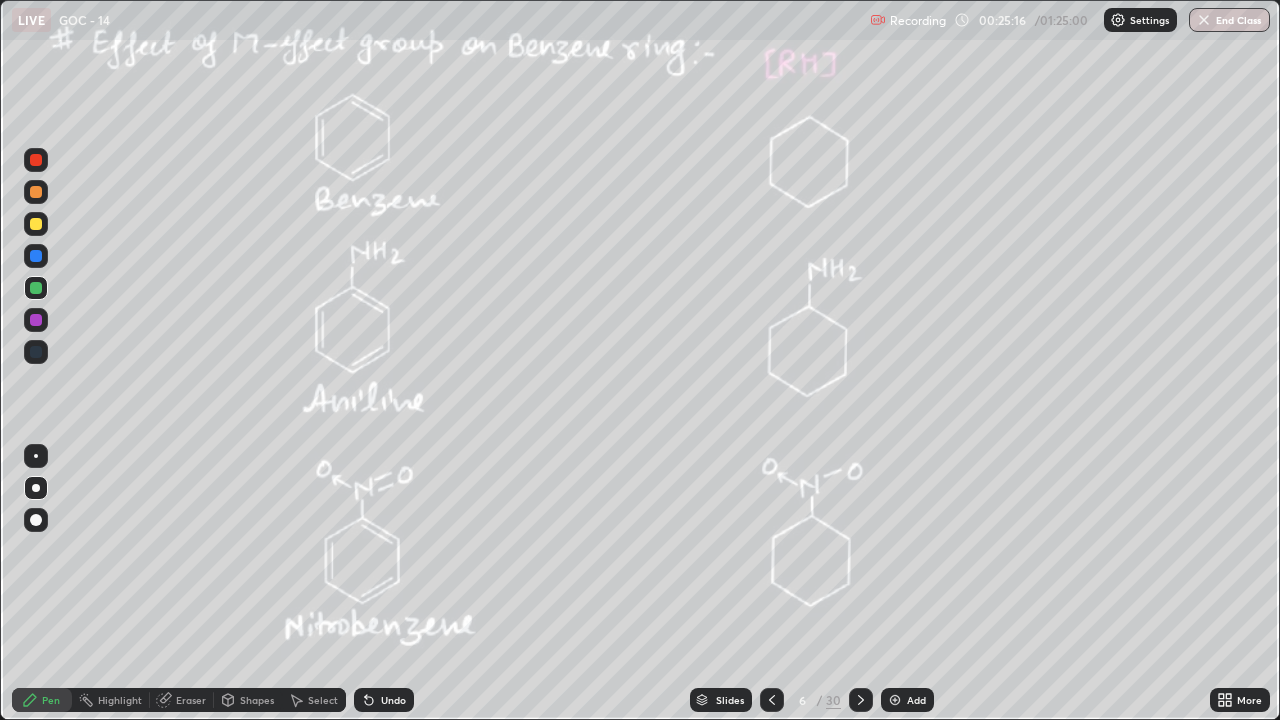click at bounding box center [36, 288] 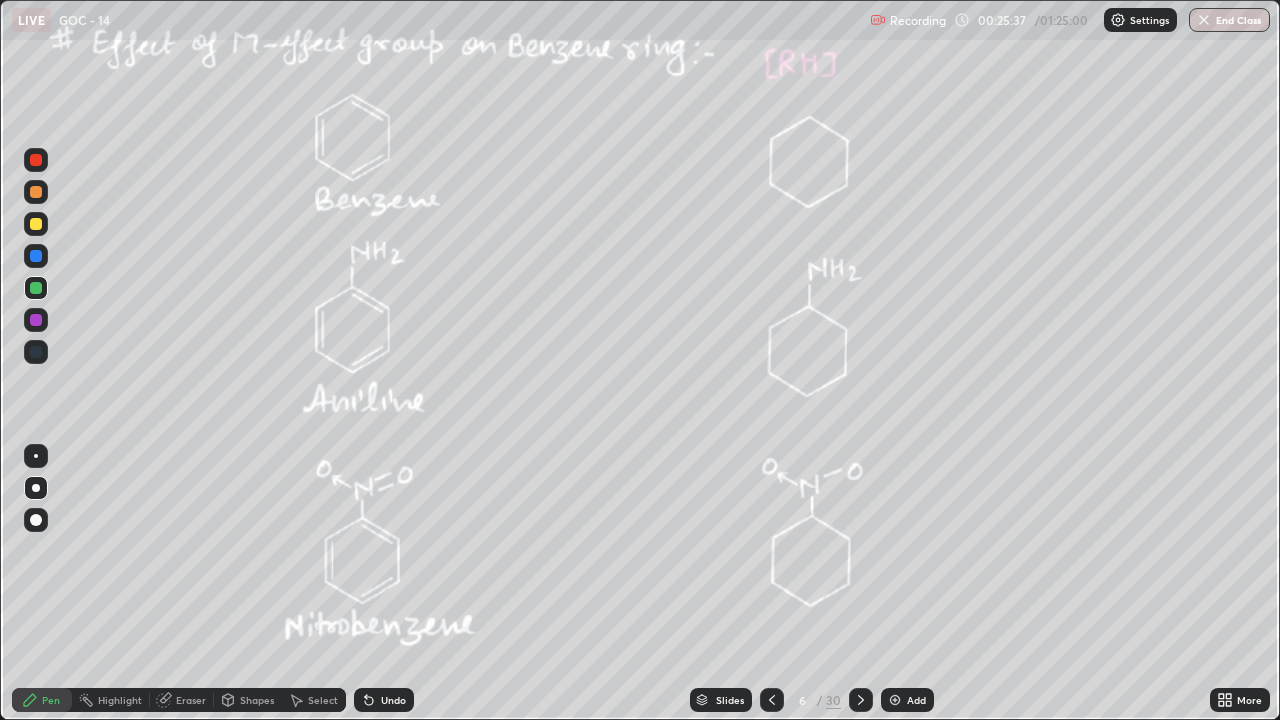 click on "Undo" at bounding box center [384, 700] 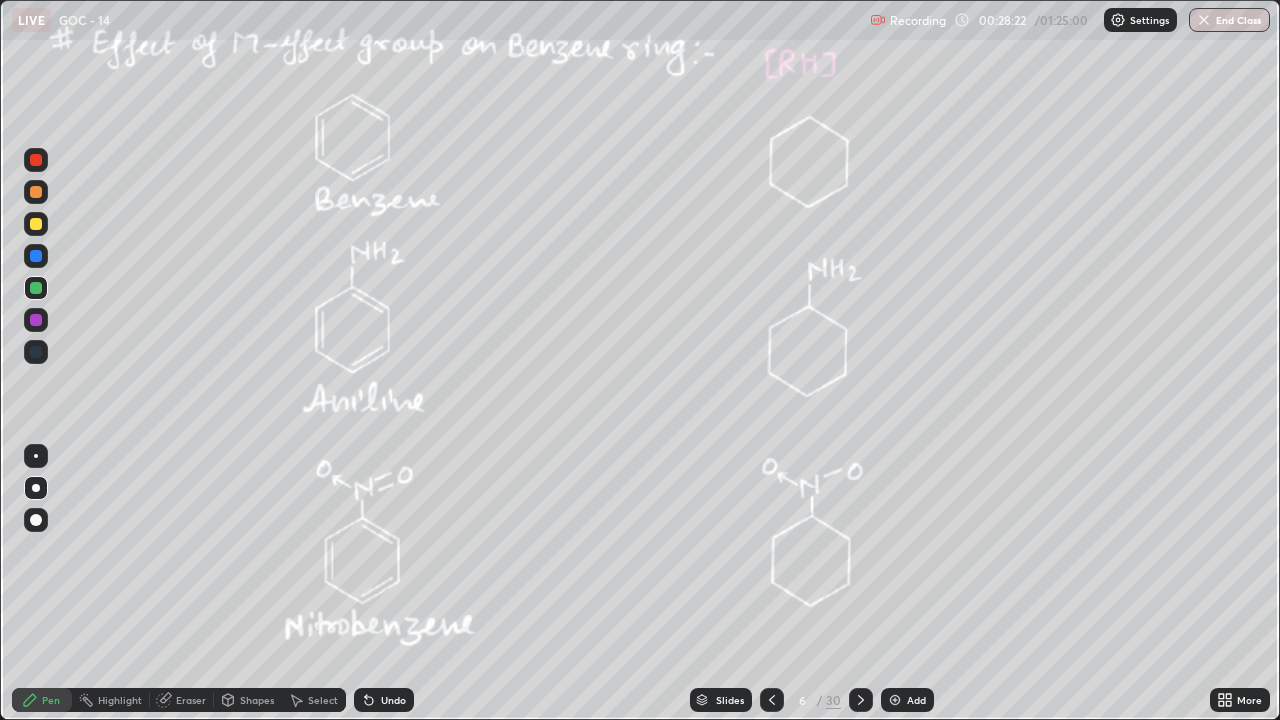 click at bounding box center [36, 224] 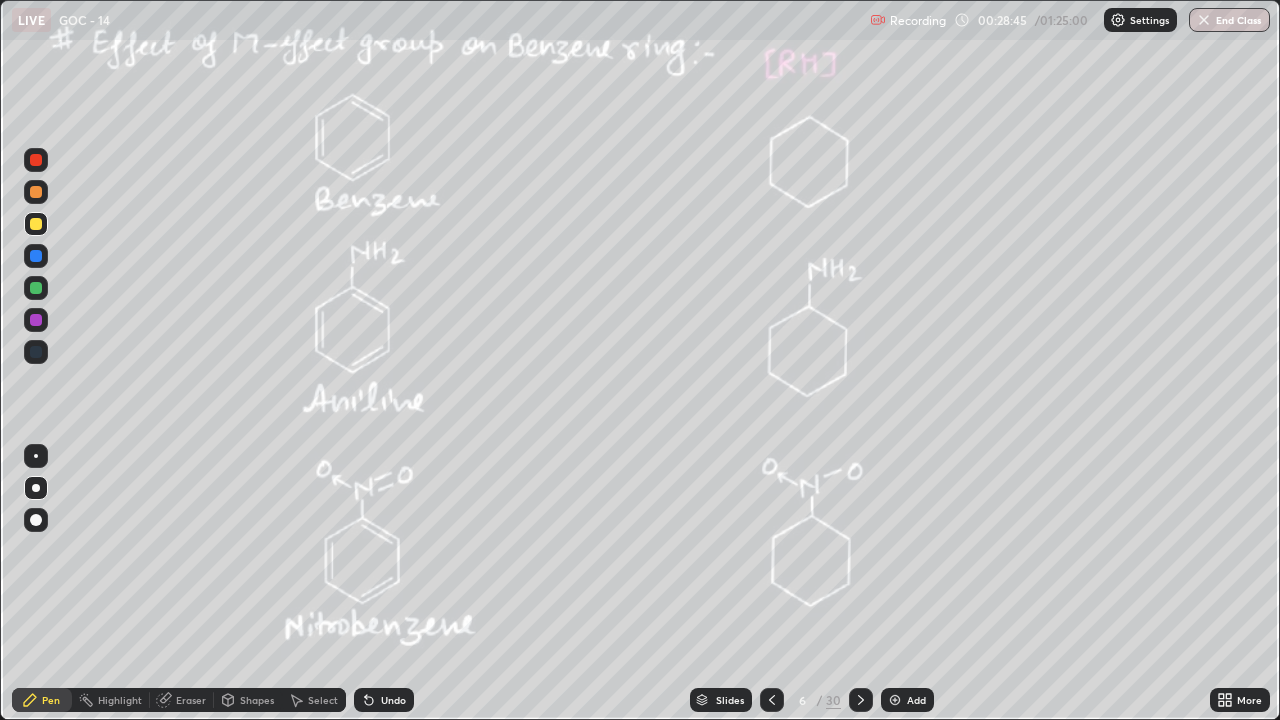 click at bounding box center [36, 160] 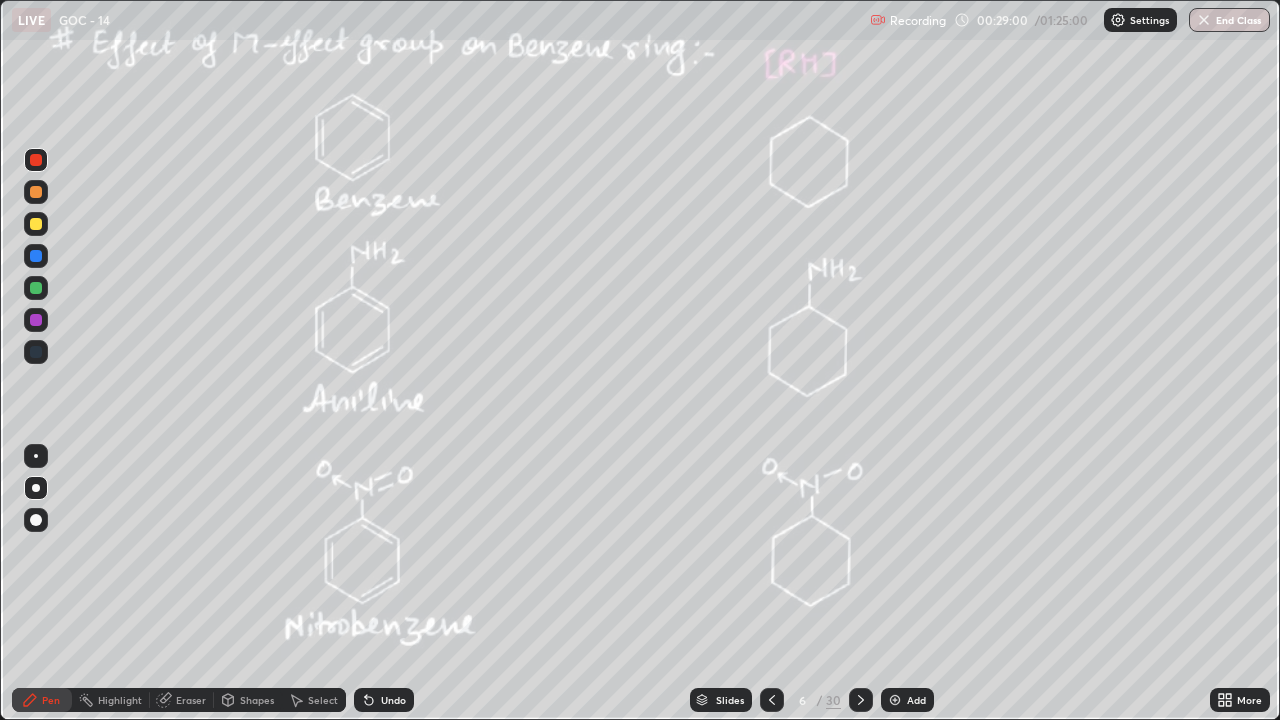 click at bounding box center [36, 192] 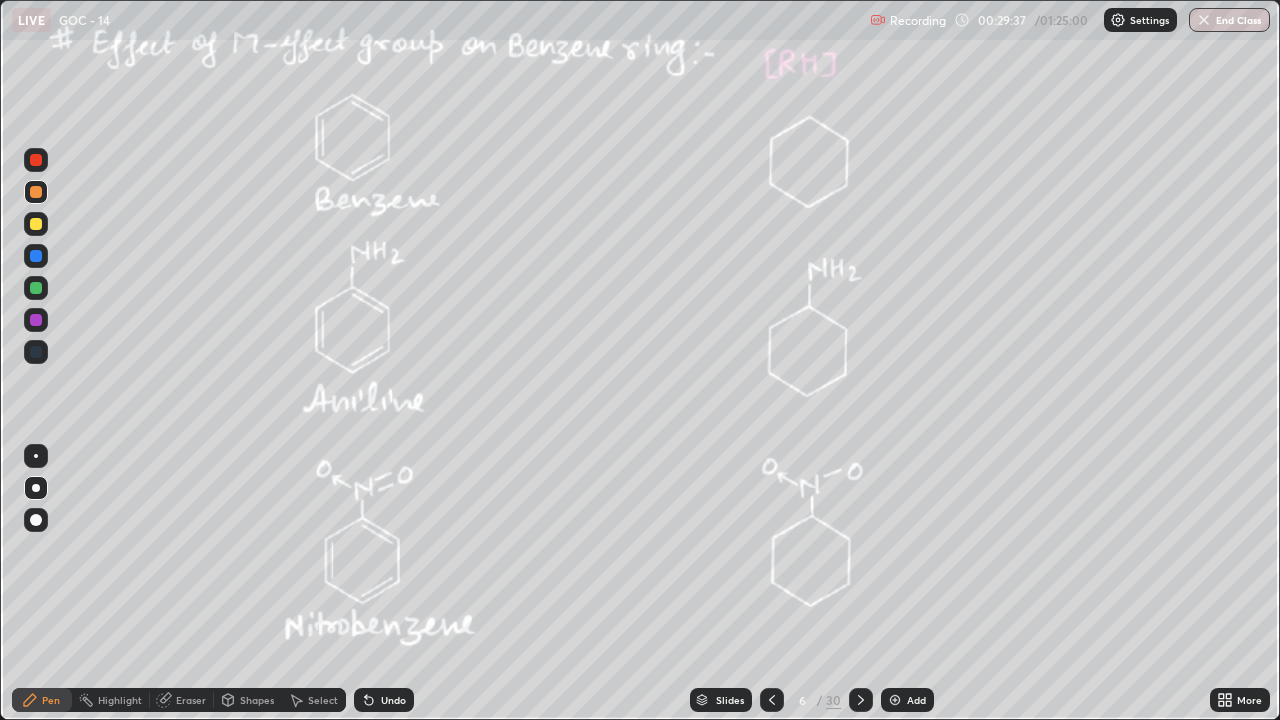 click at bounding box center (36, 224) 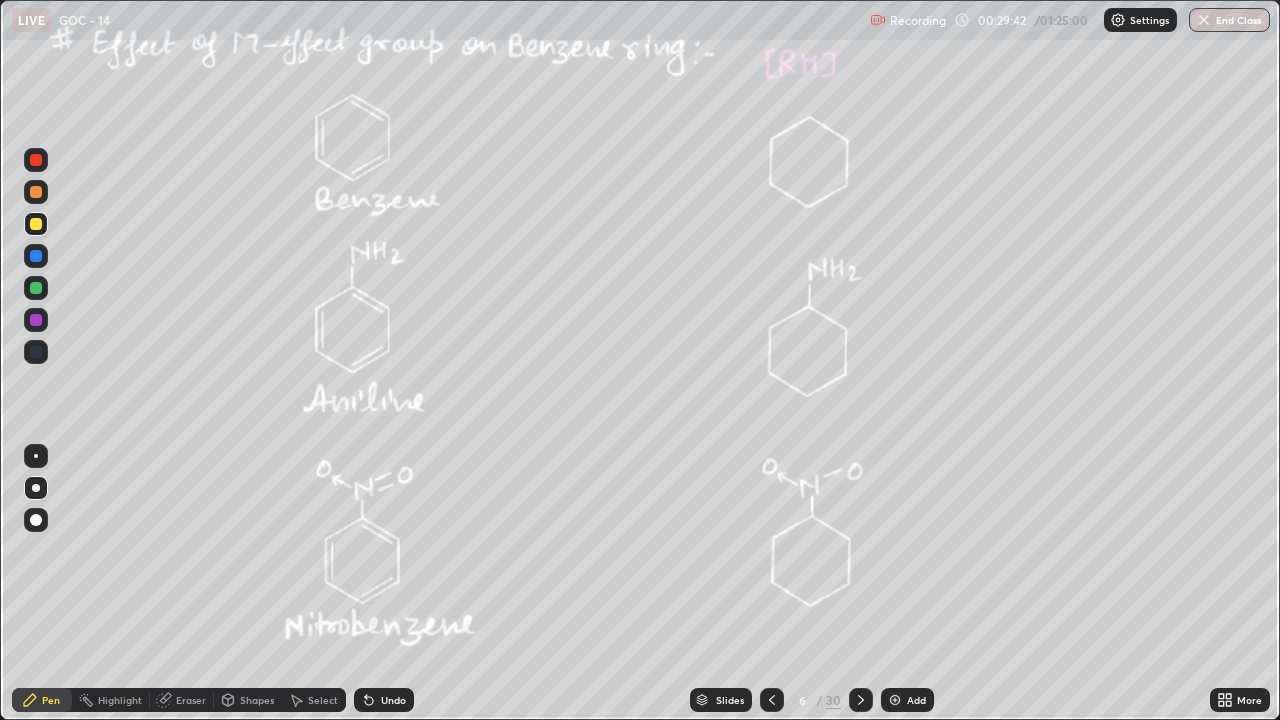 click on "Undo" at bounding box center (384, 700) 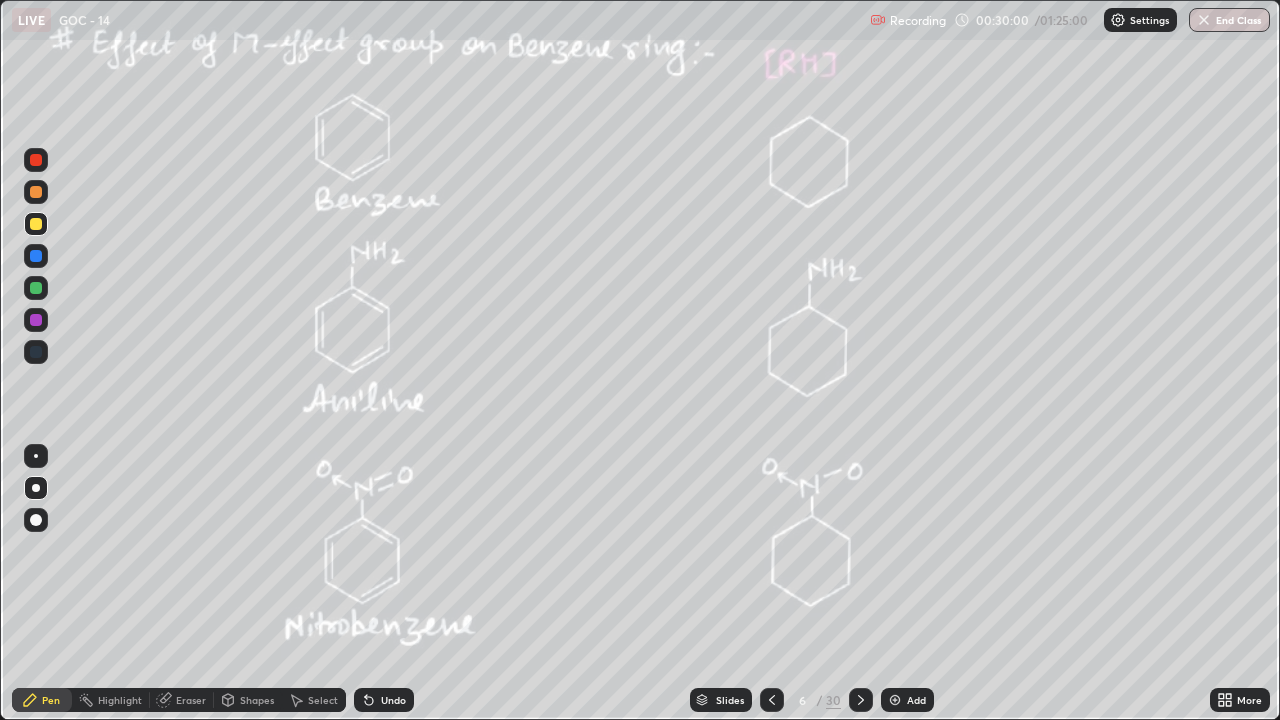 click on "Undo" at bounding box center (393, 700) 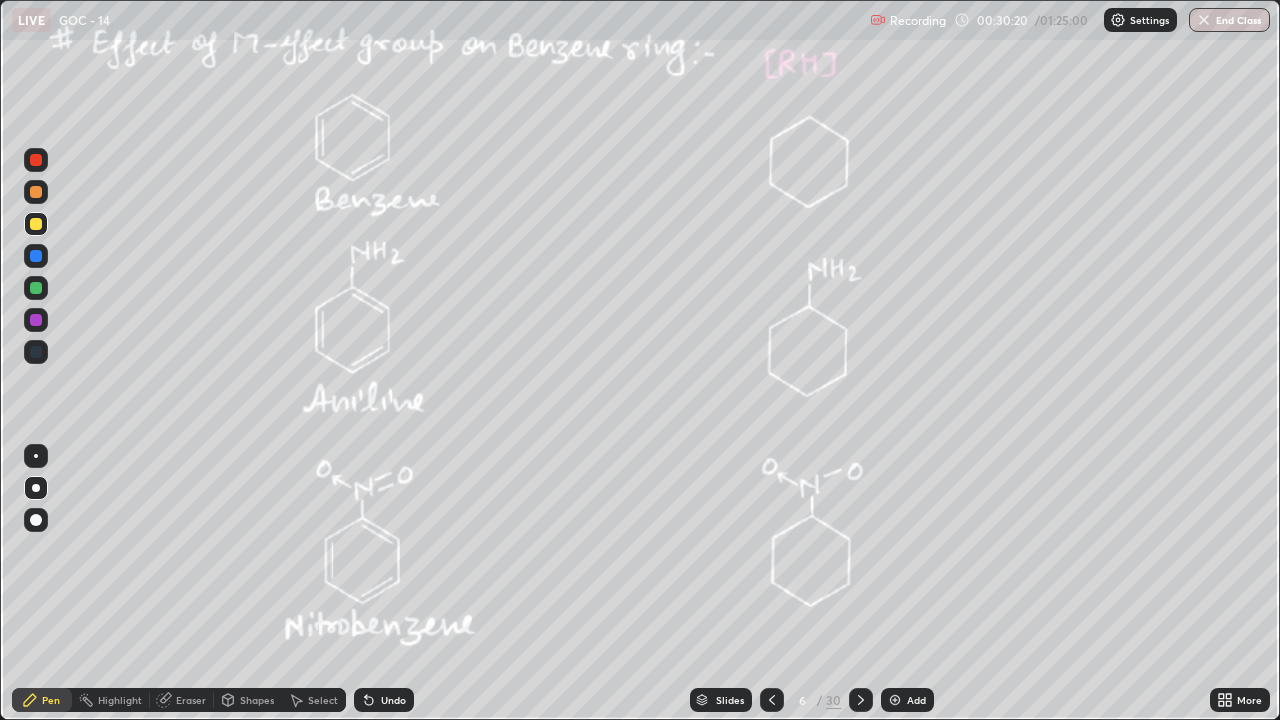 click at bounding box center [36, 192] 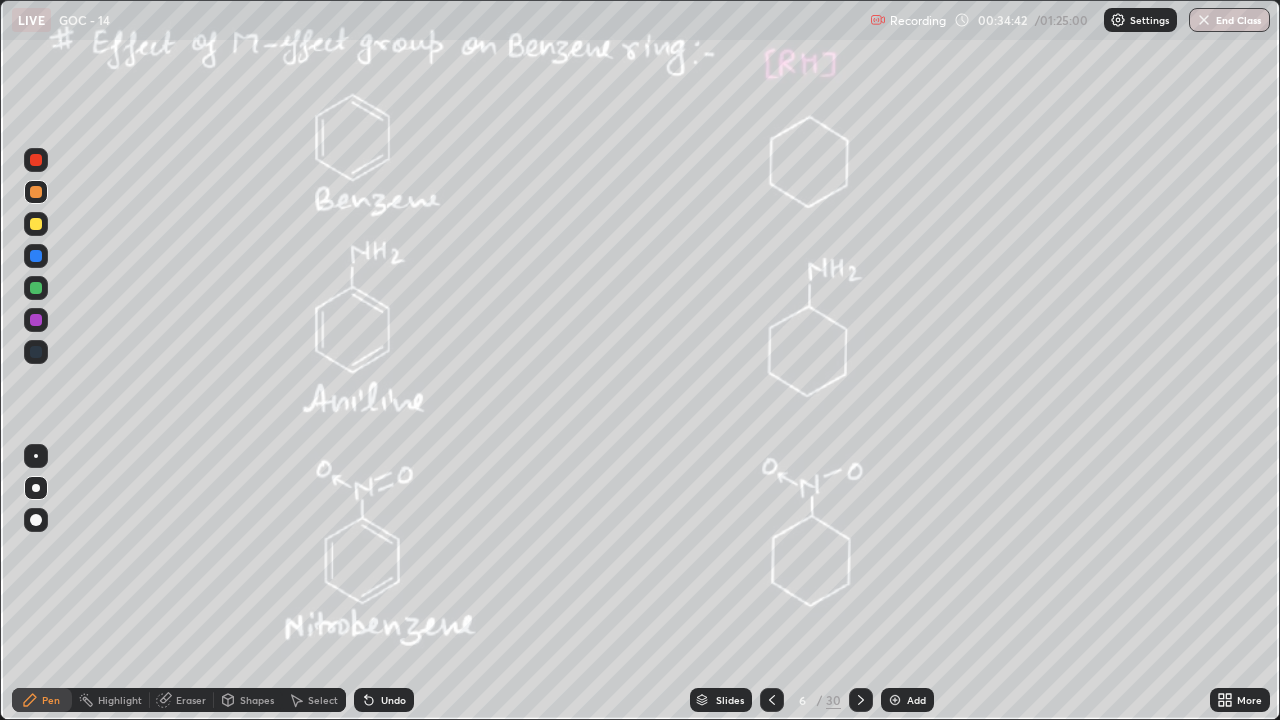 click 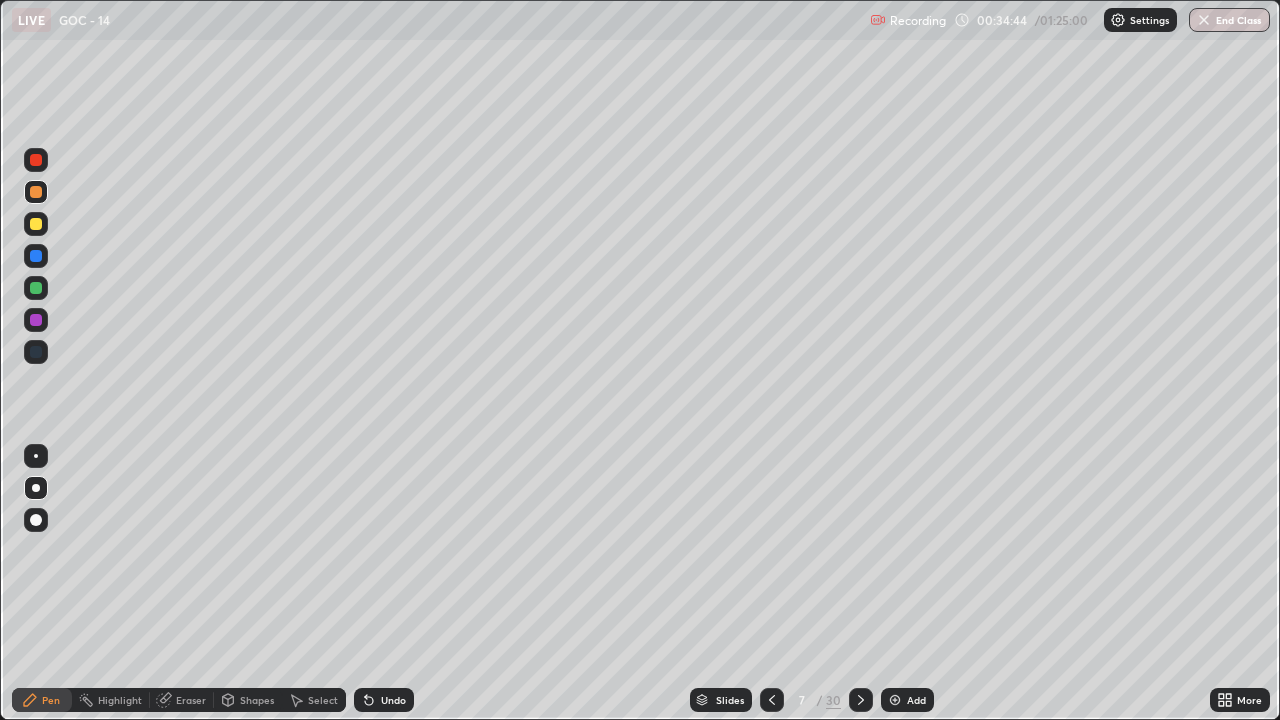 click 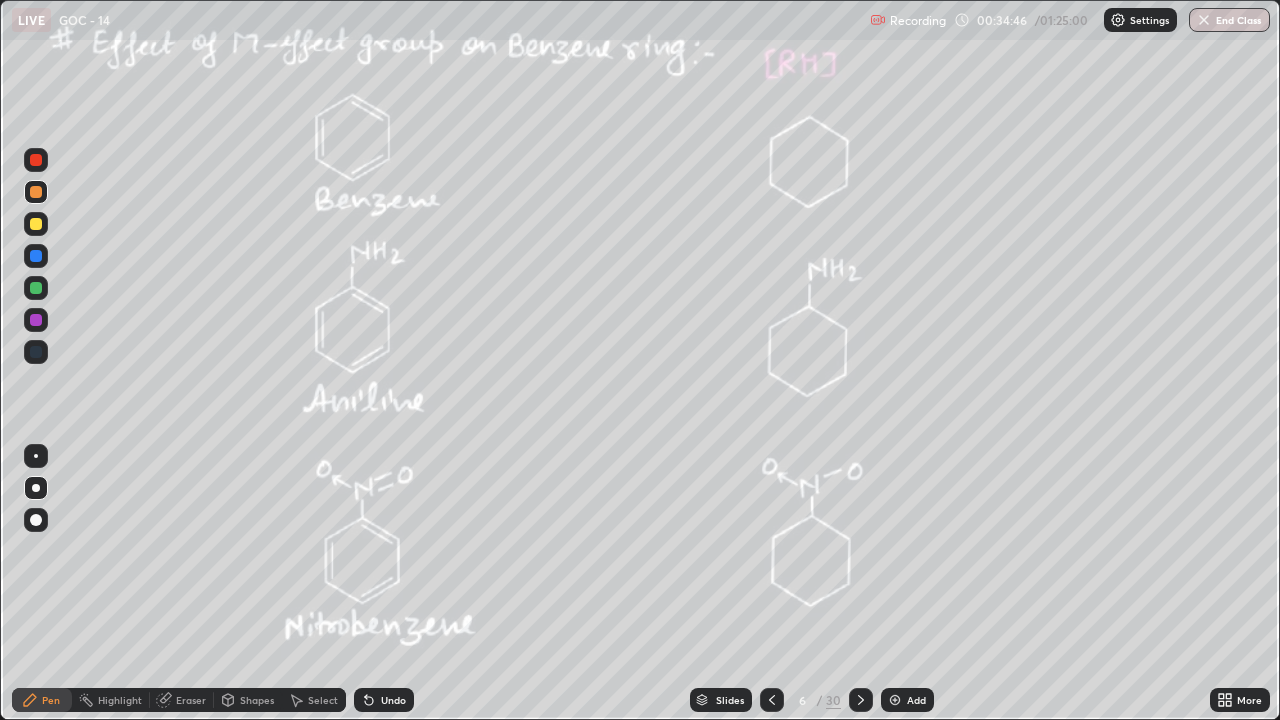 click 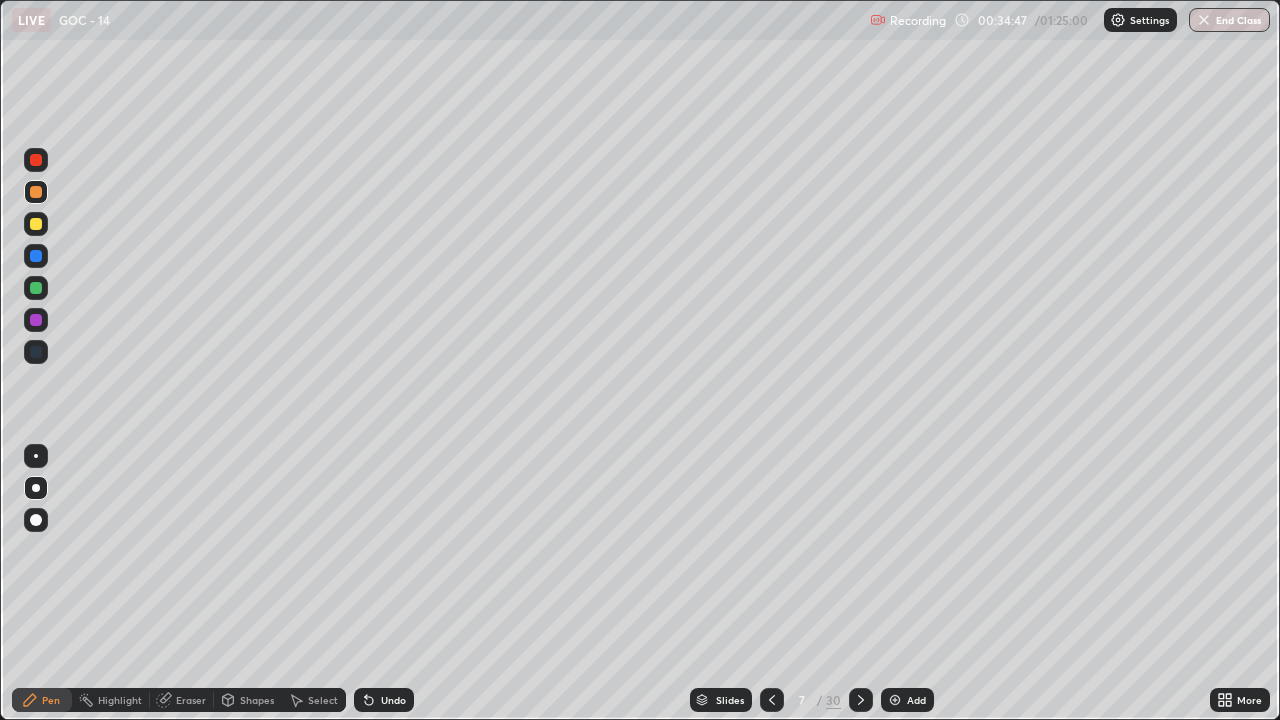 click at bounding box center (36, 224) 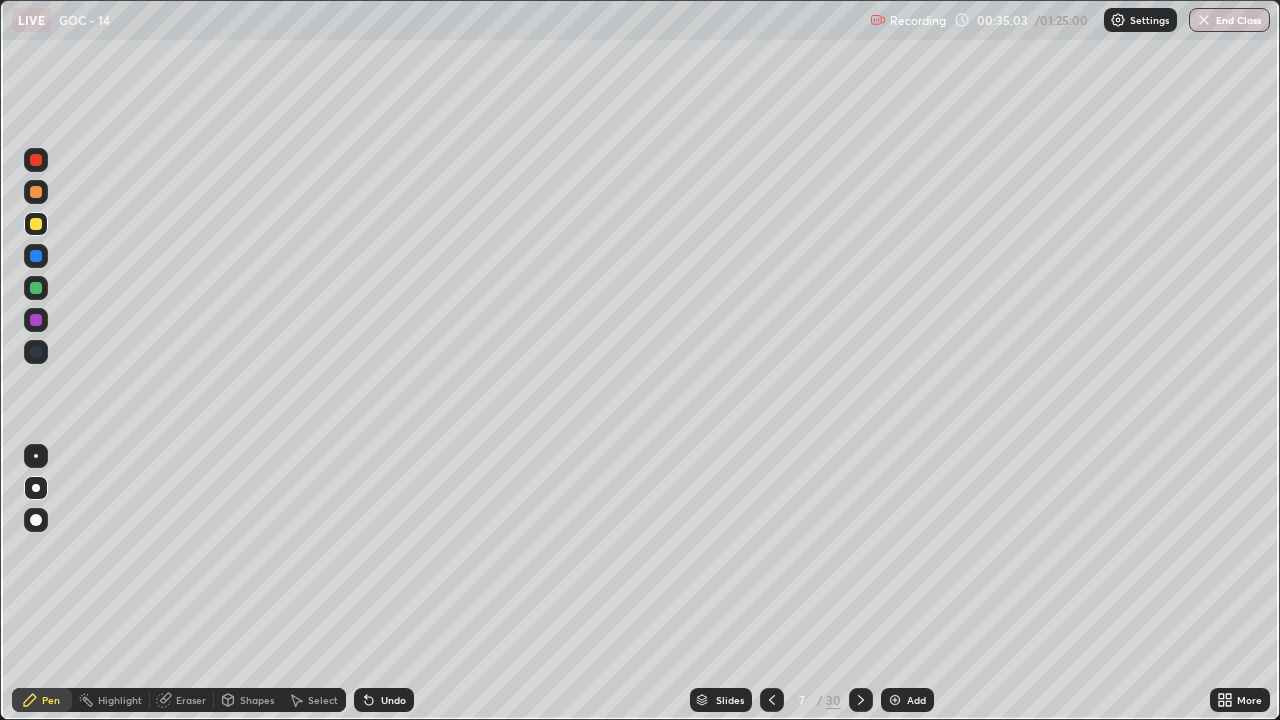 click at bounding box center (772, 700) 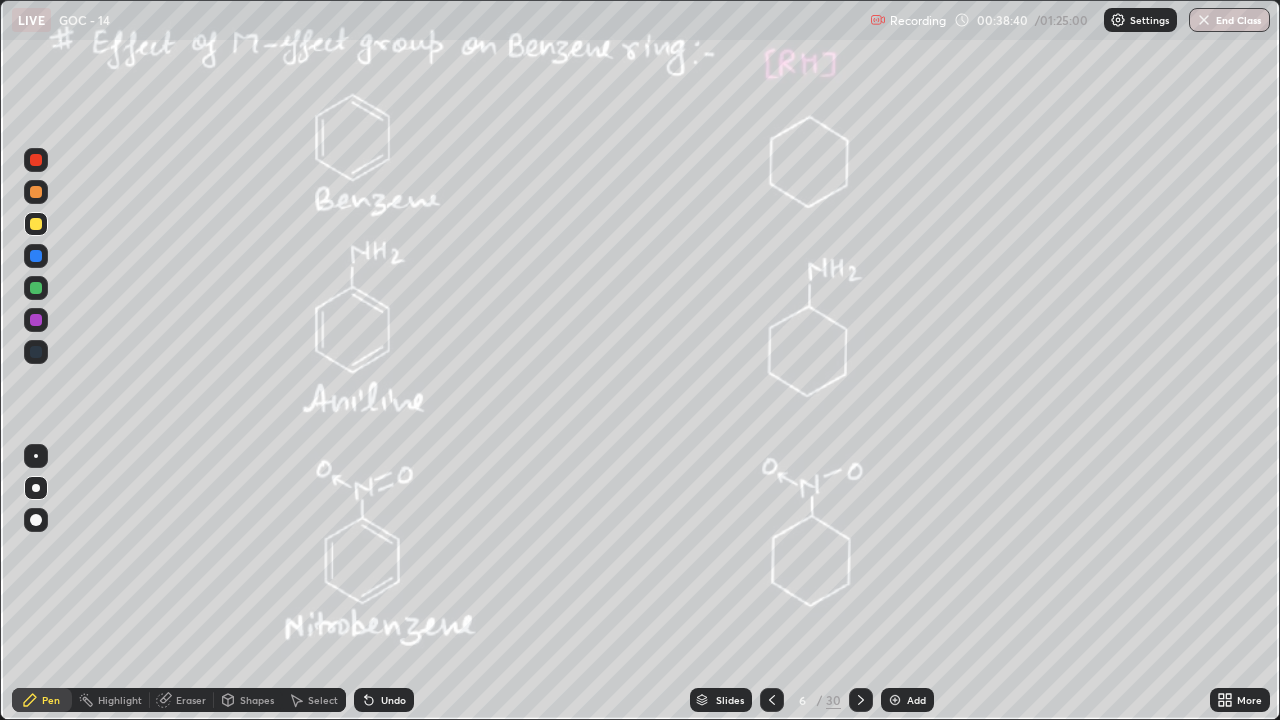 click at bounding box center [861, 700] 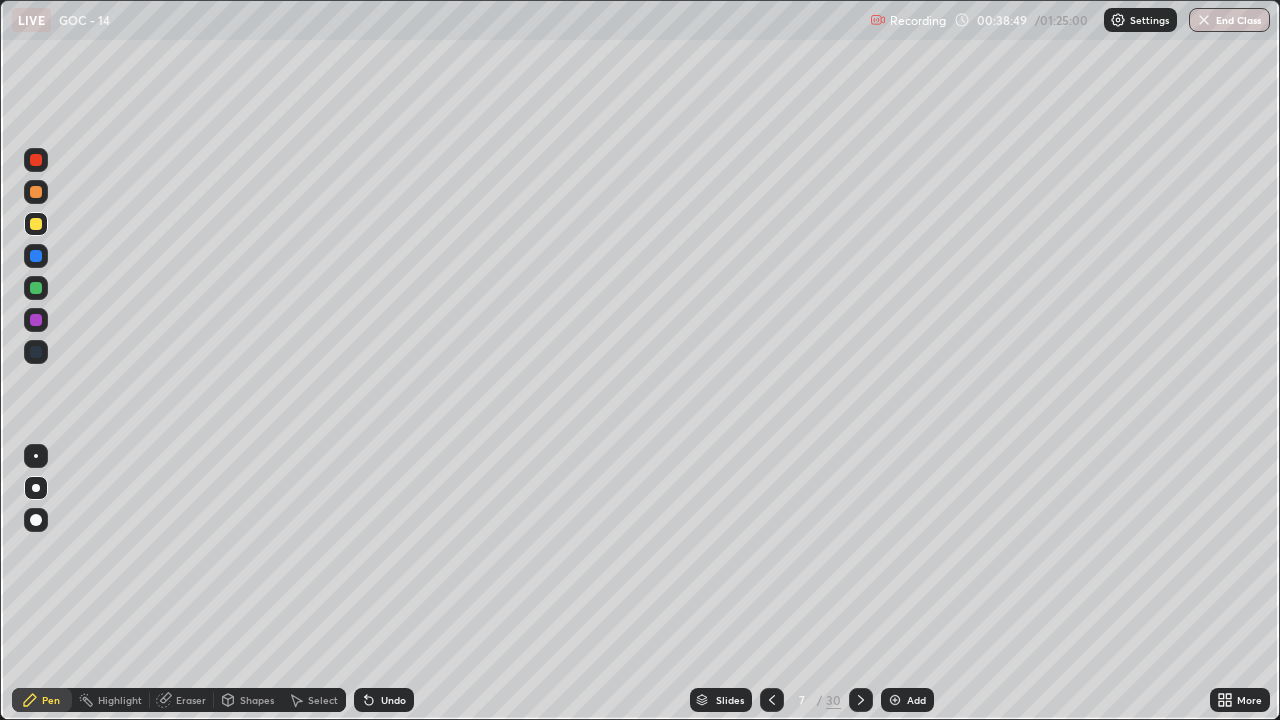 click 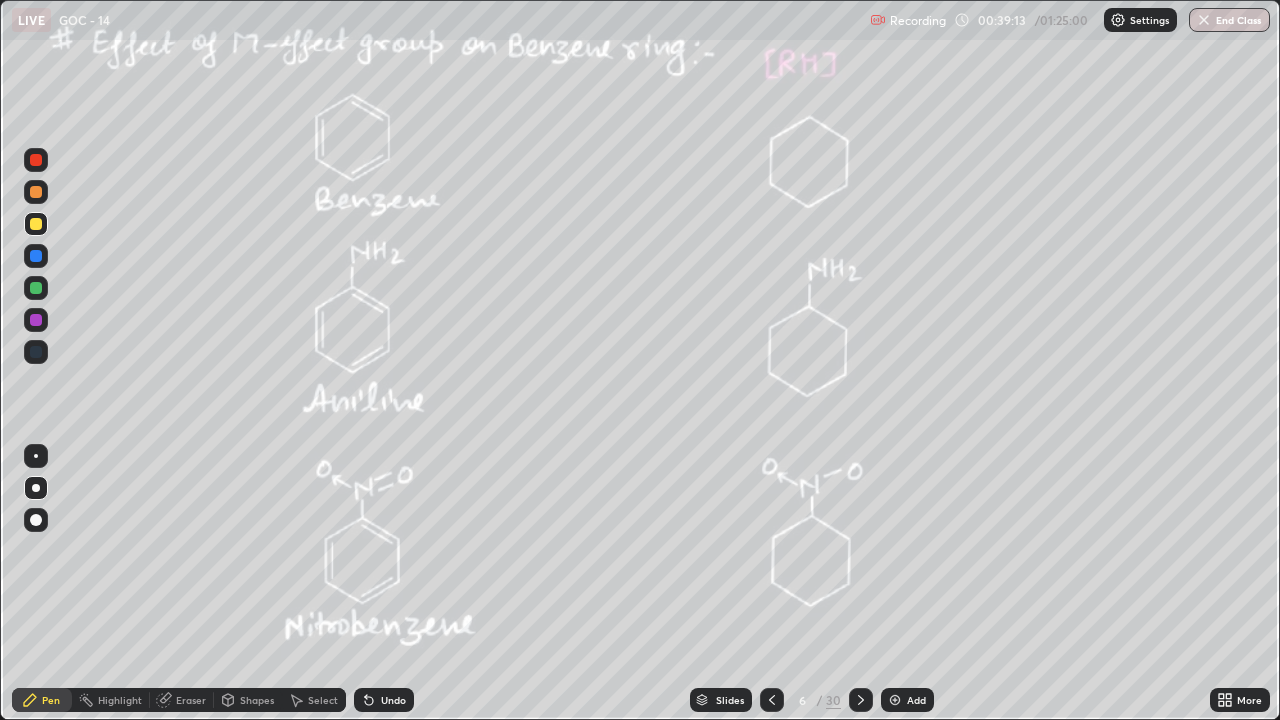 click 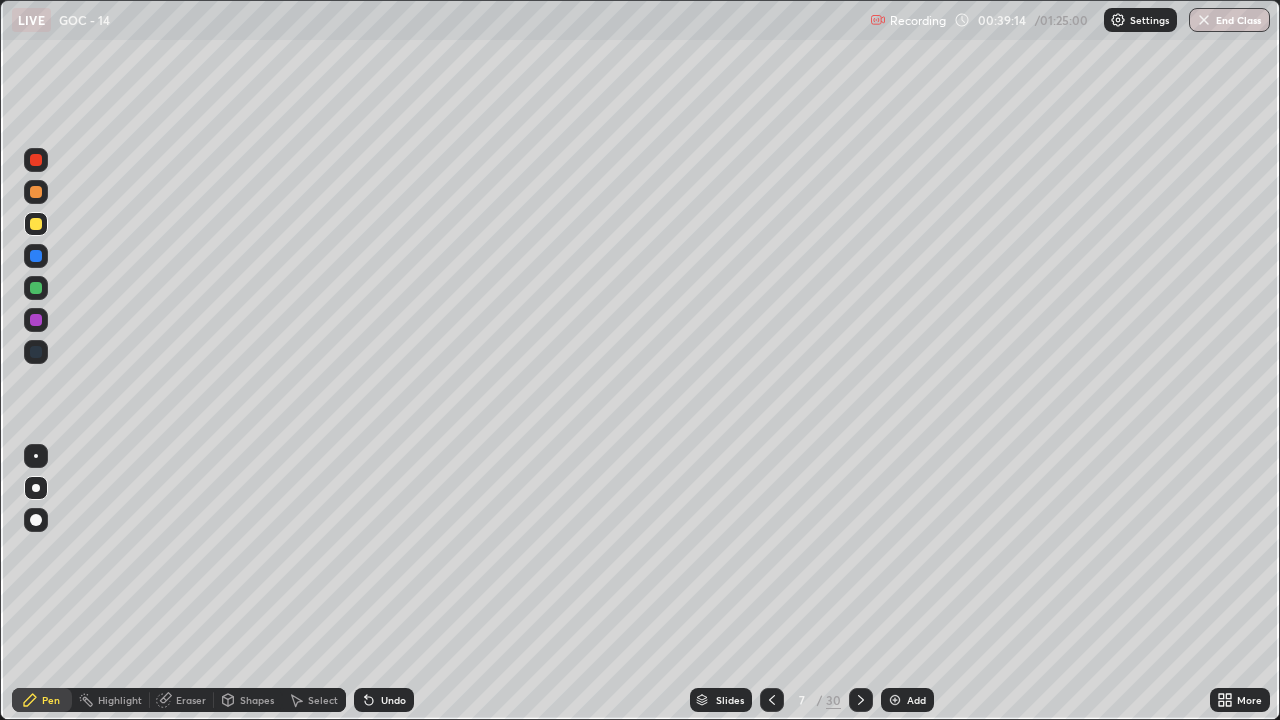click 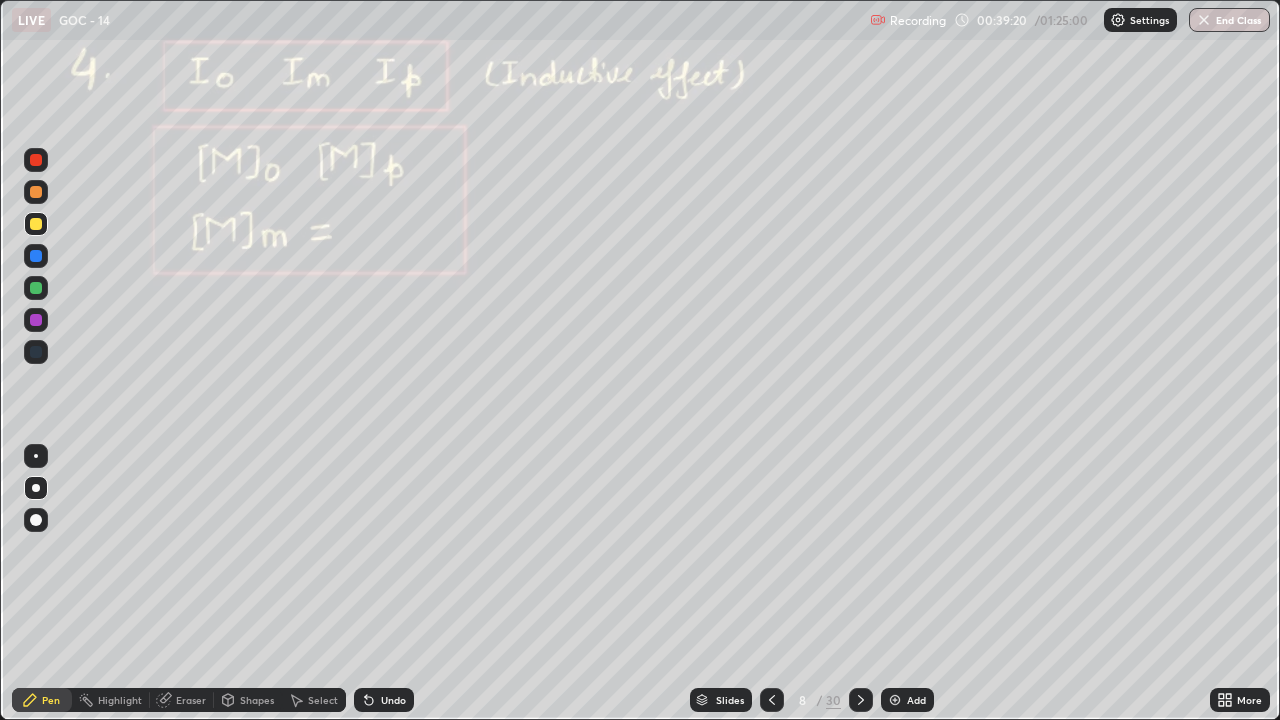 click at bounding box center [36, 224] 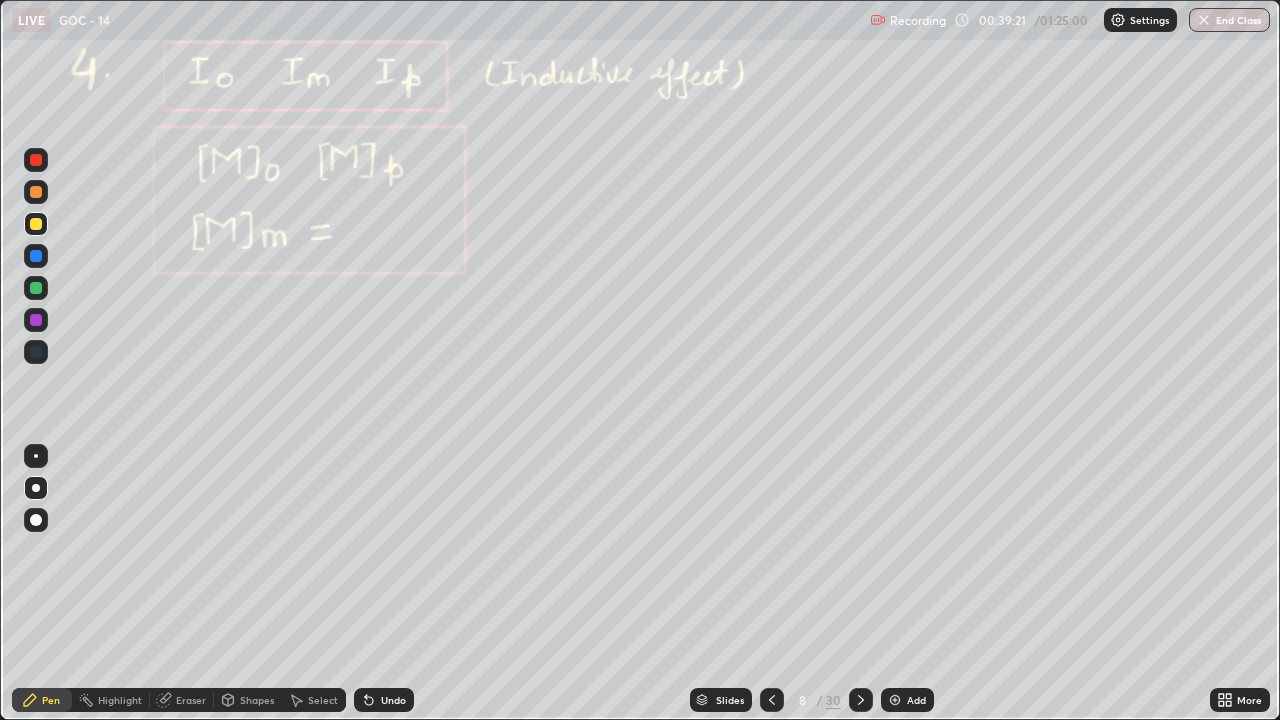 click at bounding box center (36, 160) 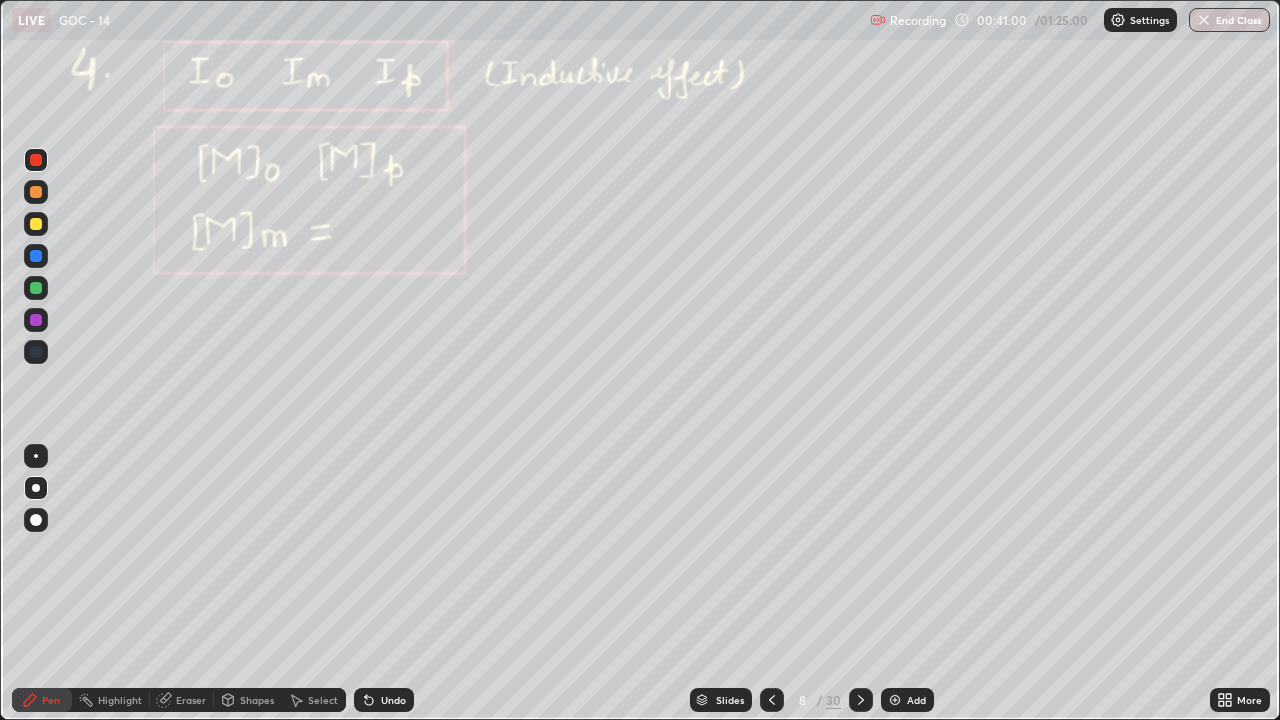 click at bounding box center (36, 224) 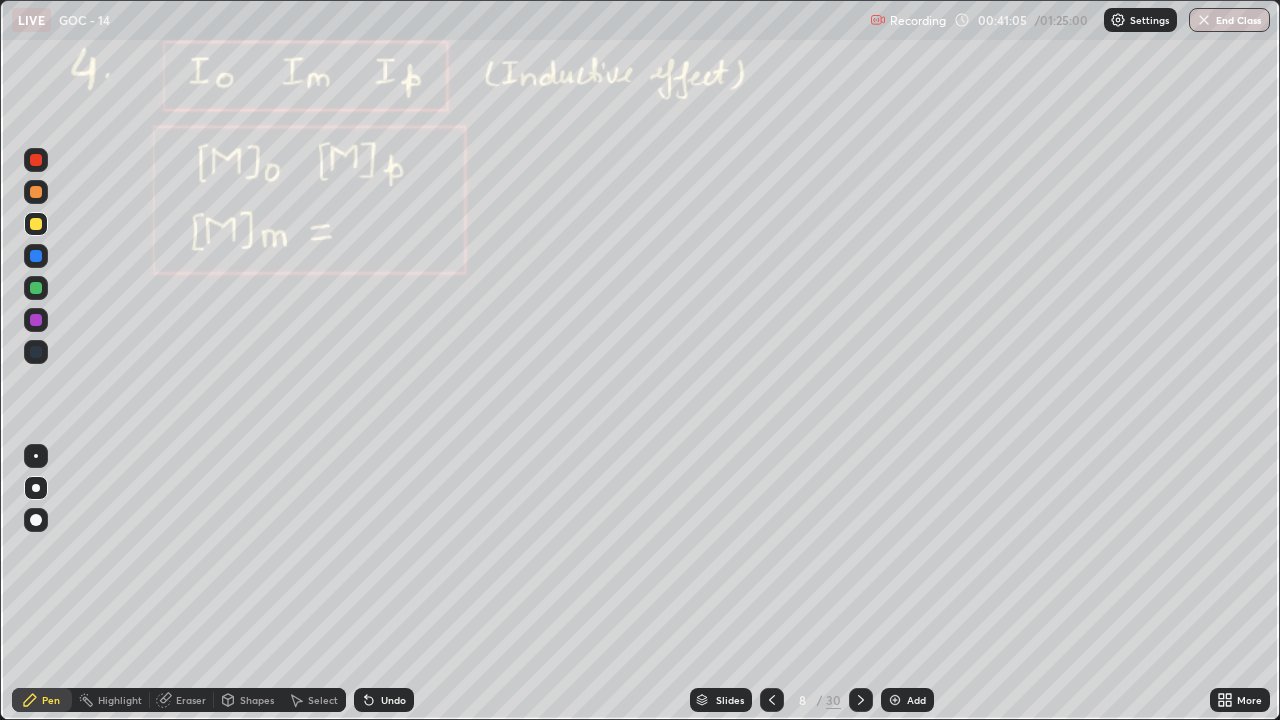 click at bounding box center [36, 288] 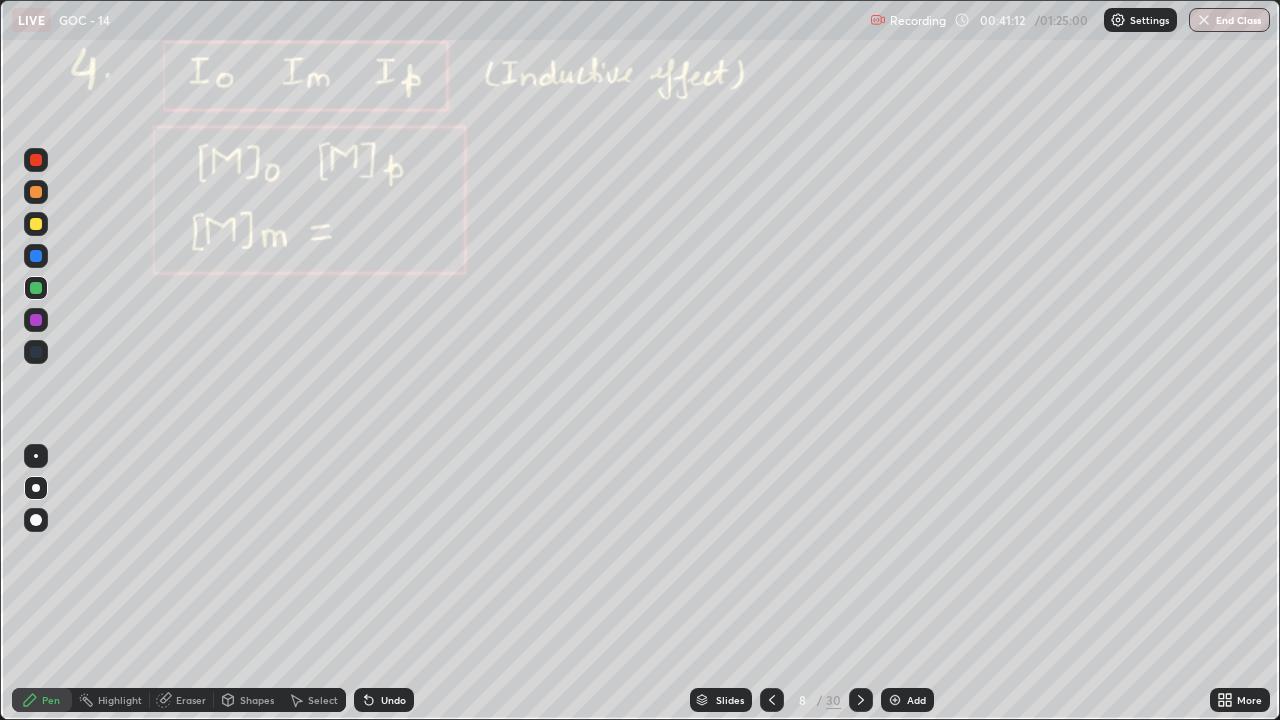 click at bounding box center (36, 224) 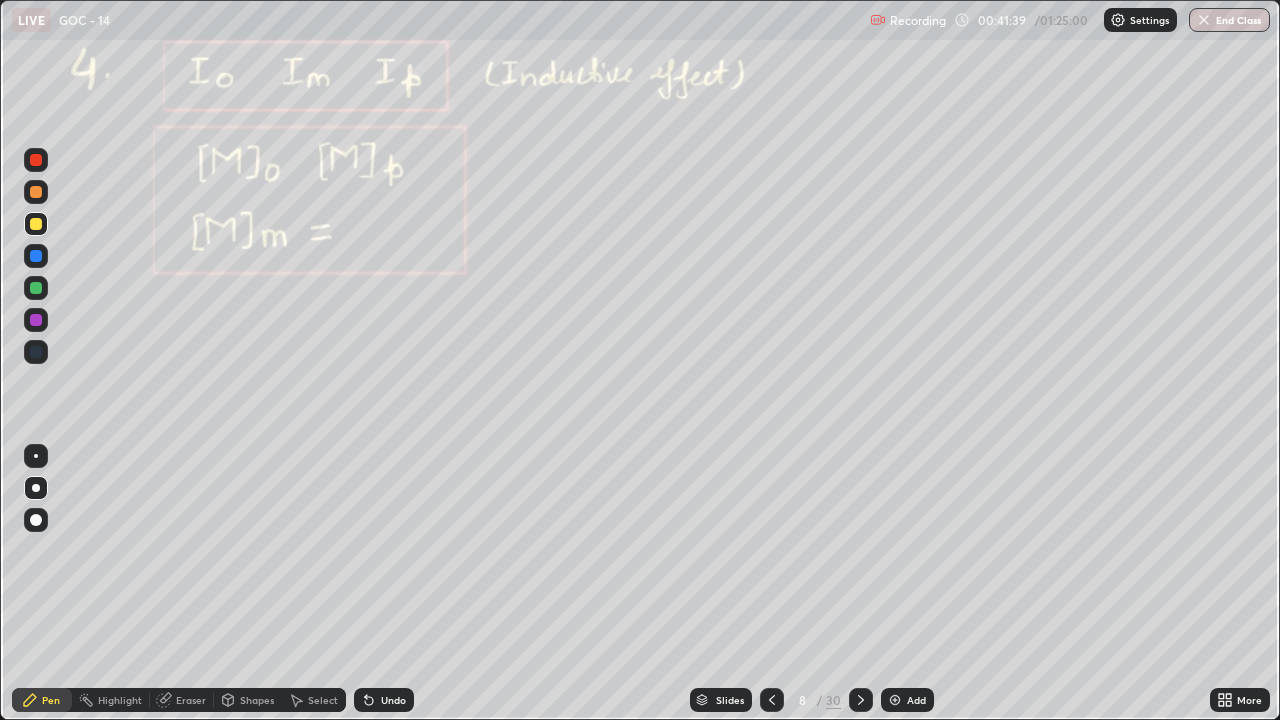 click at bounding box center [36, 192] 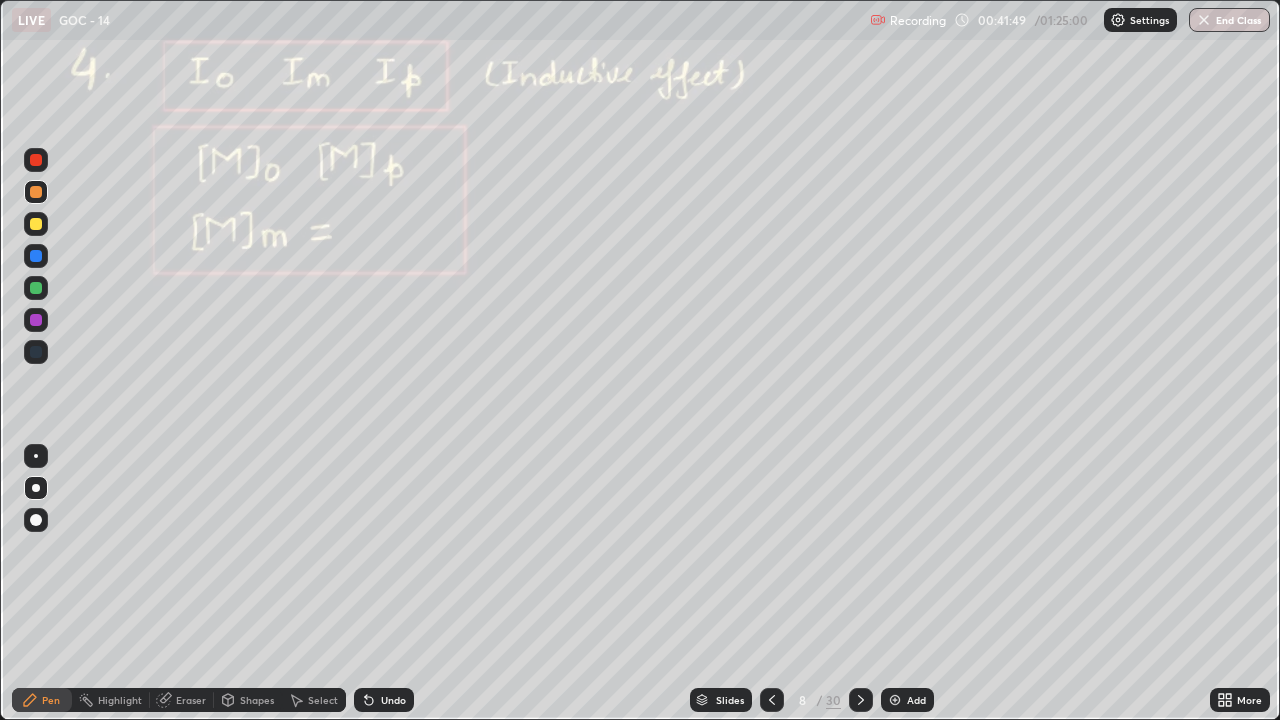 click at bounding box center (36, 160) 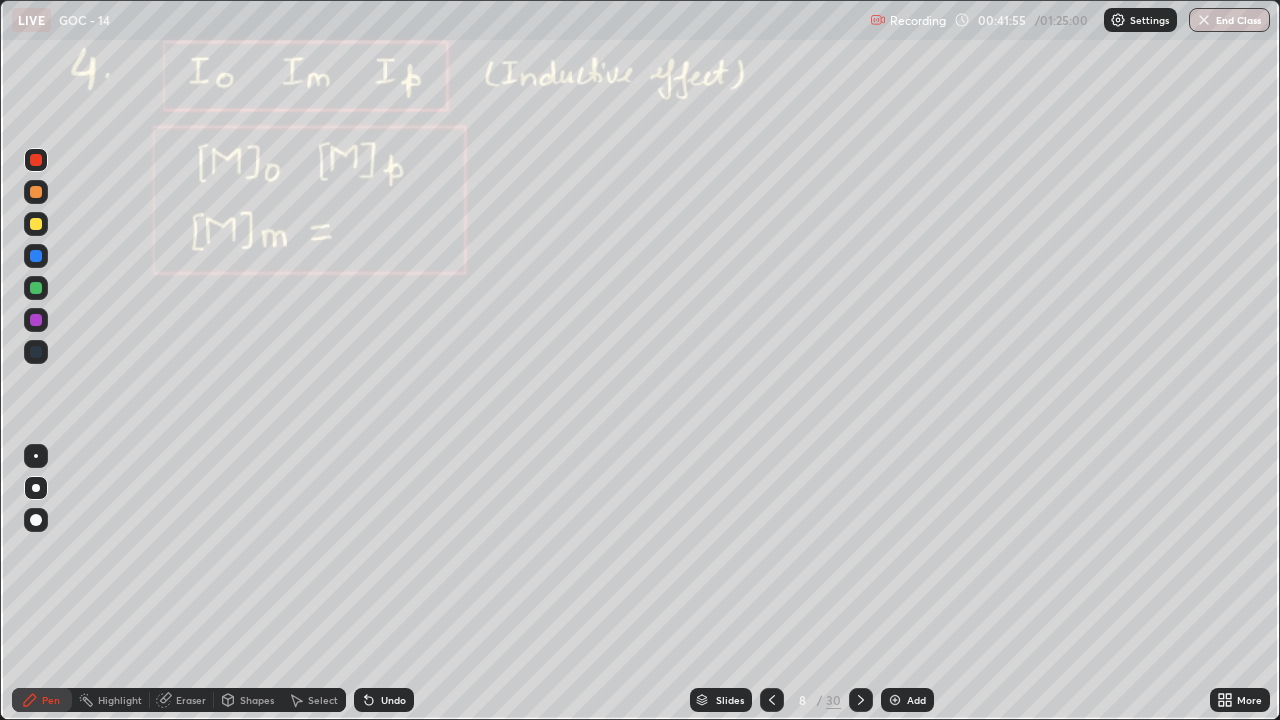 click on "Setting up your live class" at bounding box center [640, 360] 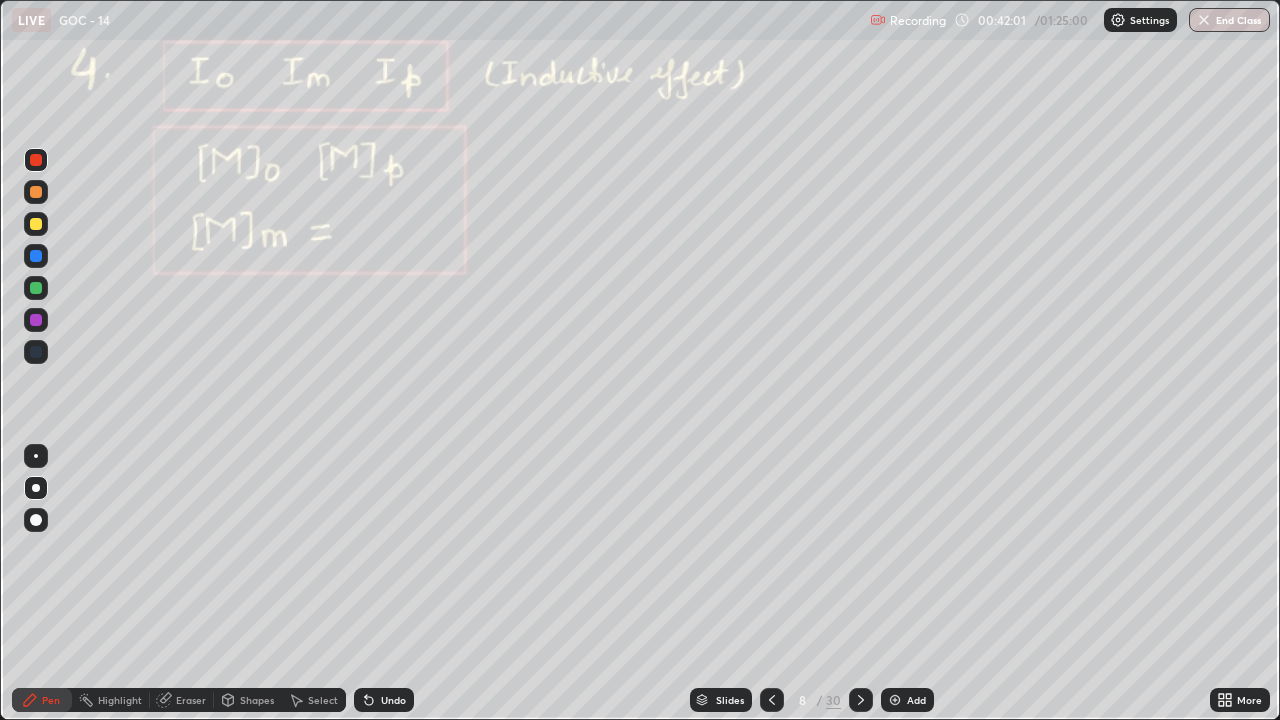 click on "Undo" at bounding box center [393, 700] 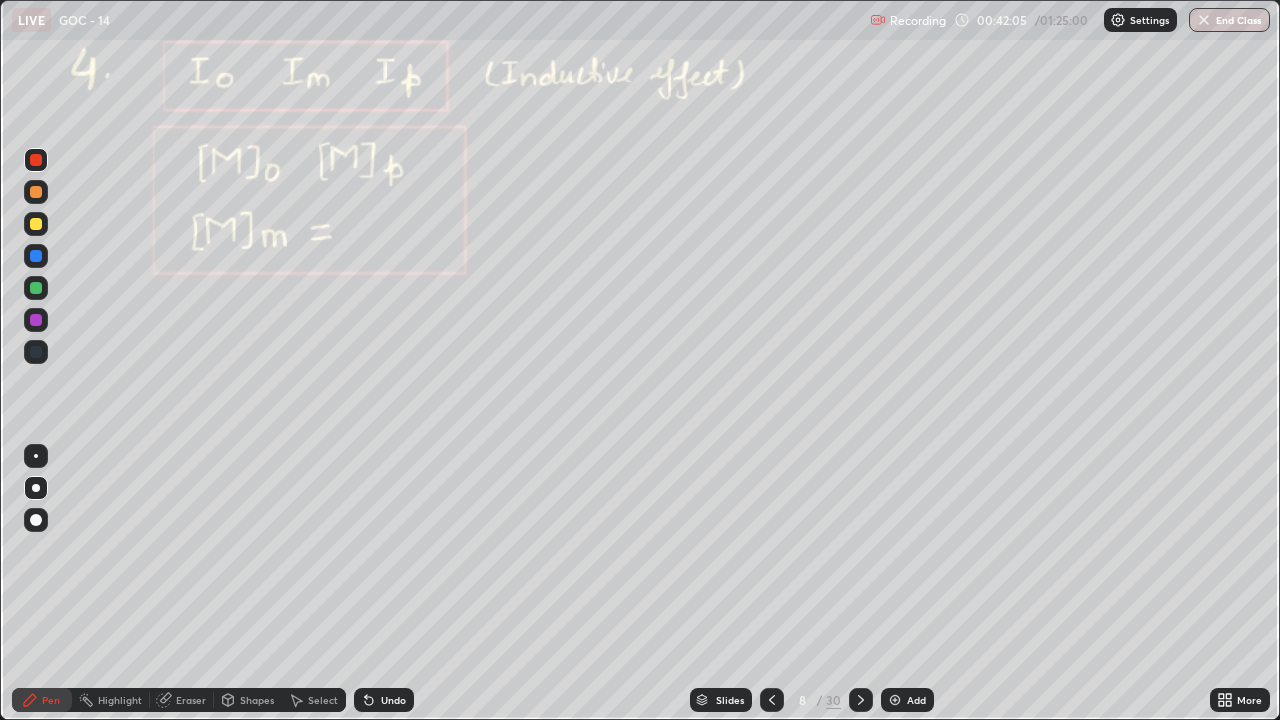 click at bounding box center [36, 288] 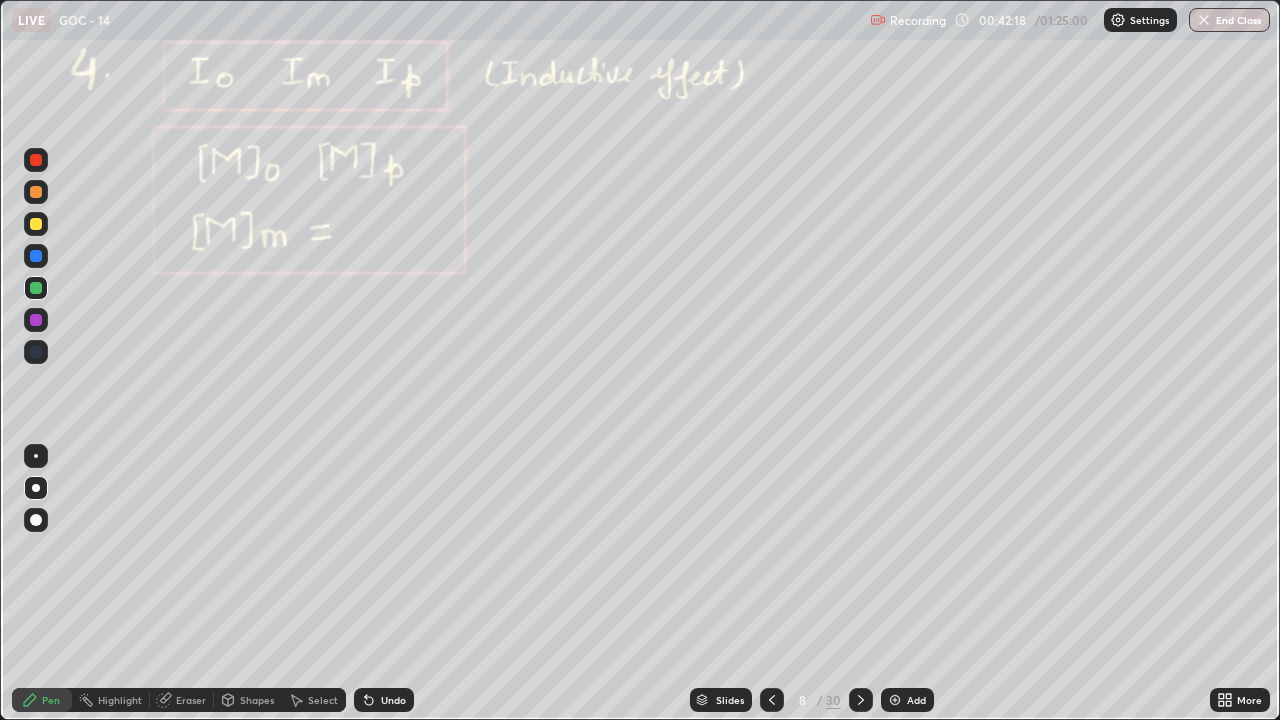 click at bounding box center [36, 256] 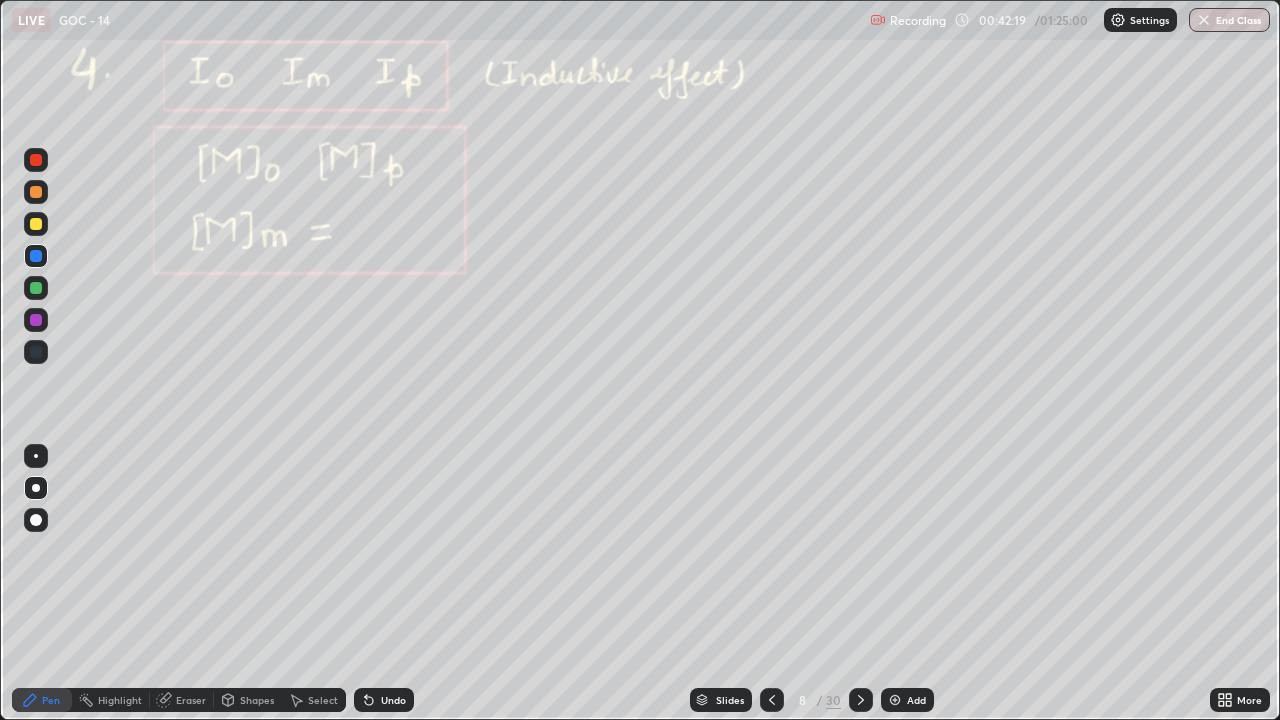 click at bounding box center (36, 160) 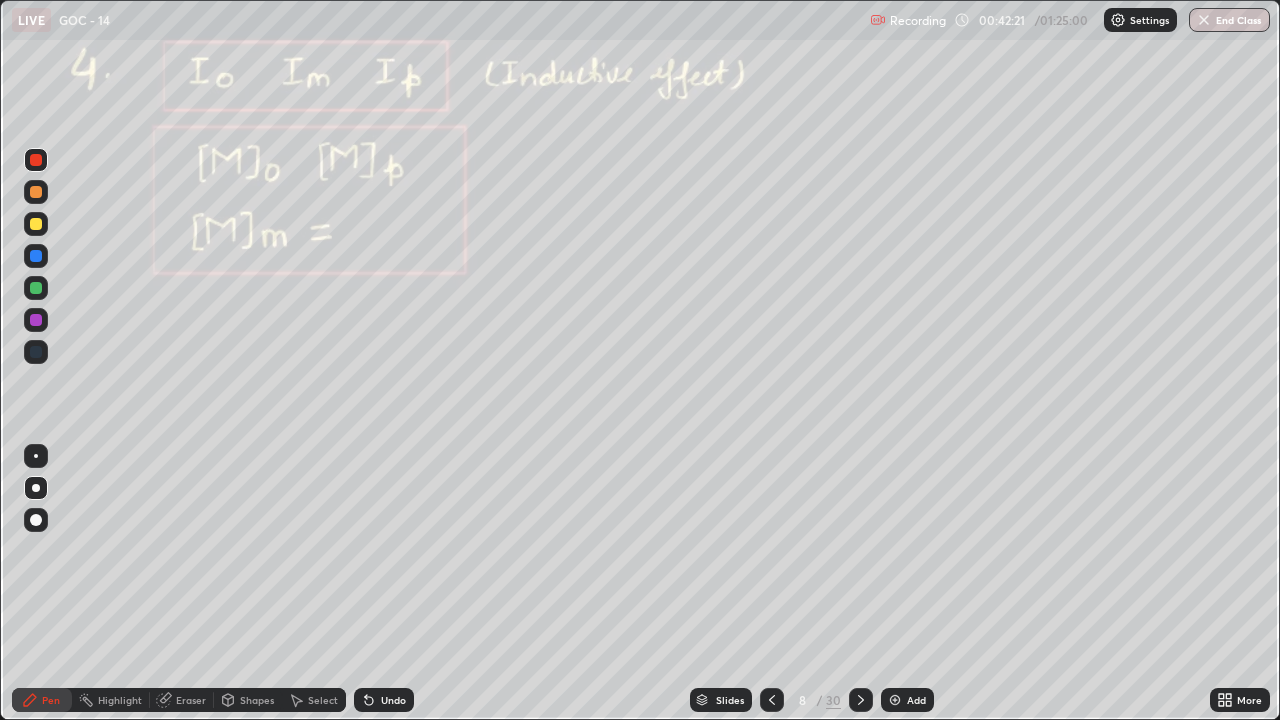 click on "Undo" at bounding box center [393, 700] 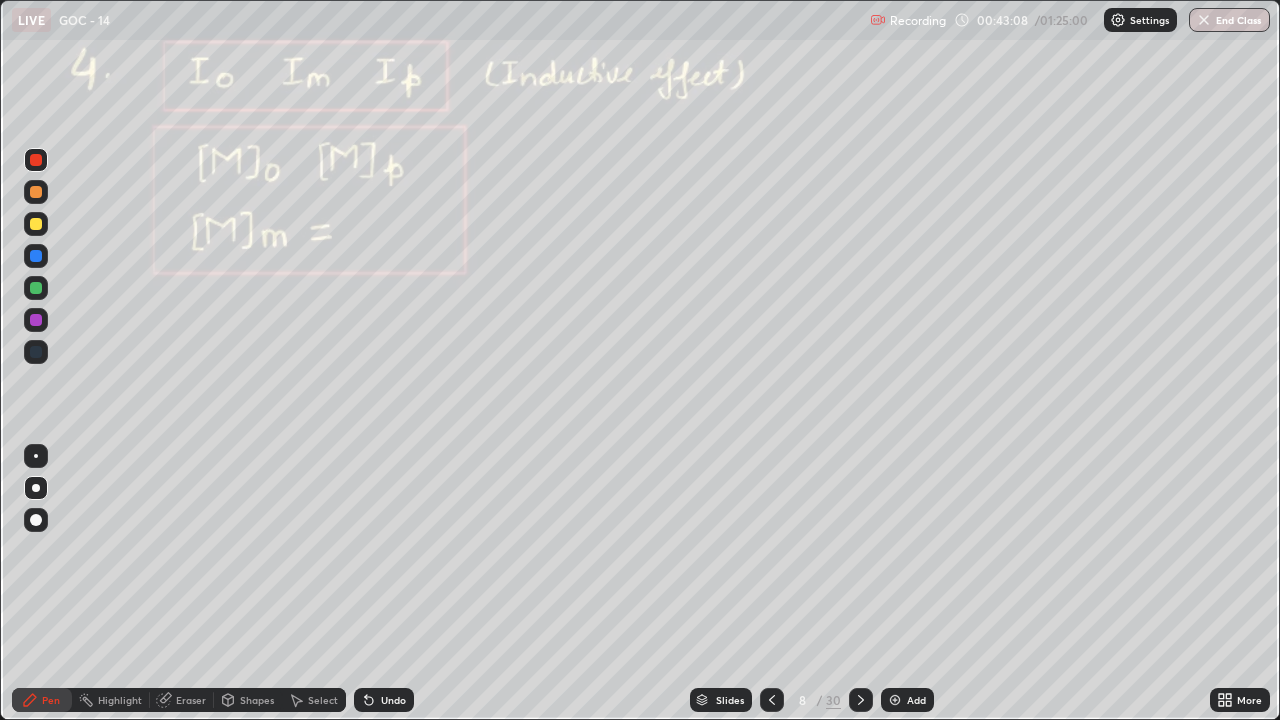 click on "Pen" at bounding box center [42, 700] 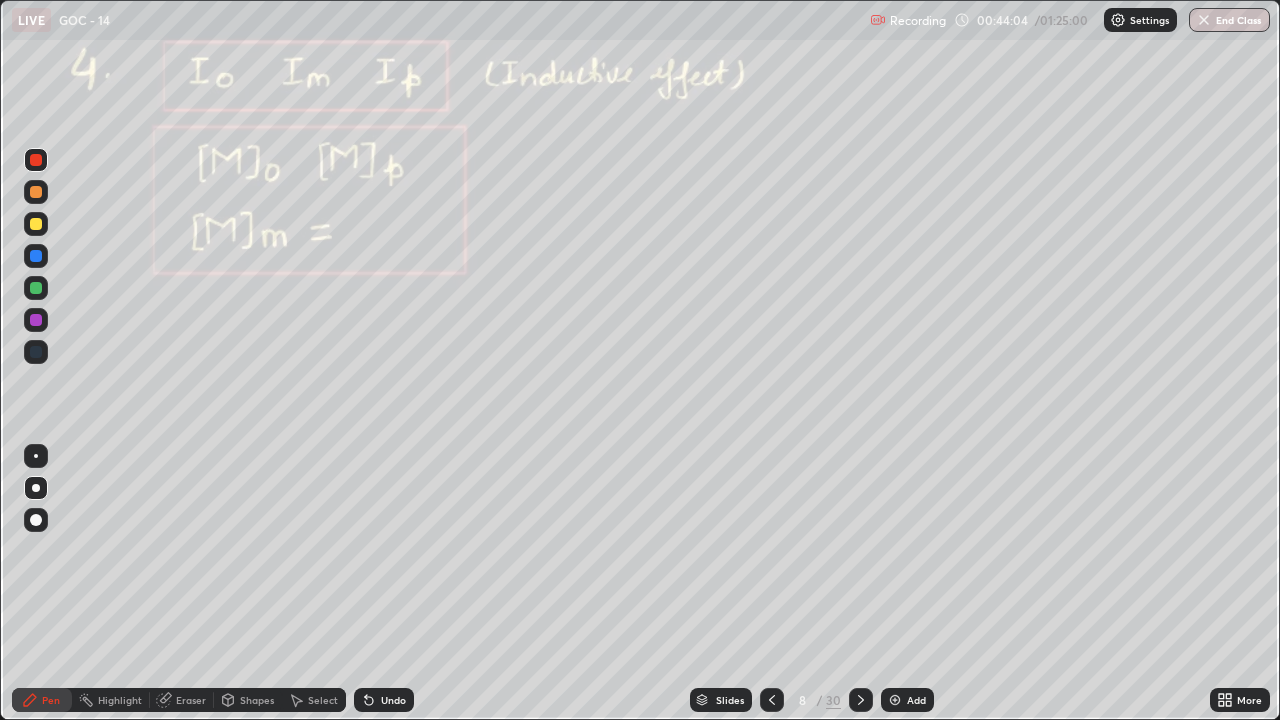 click 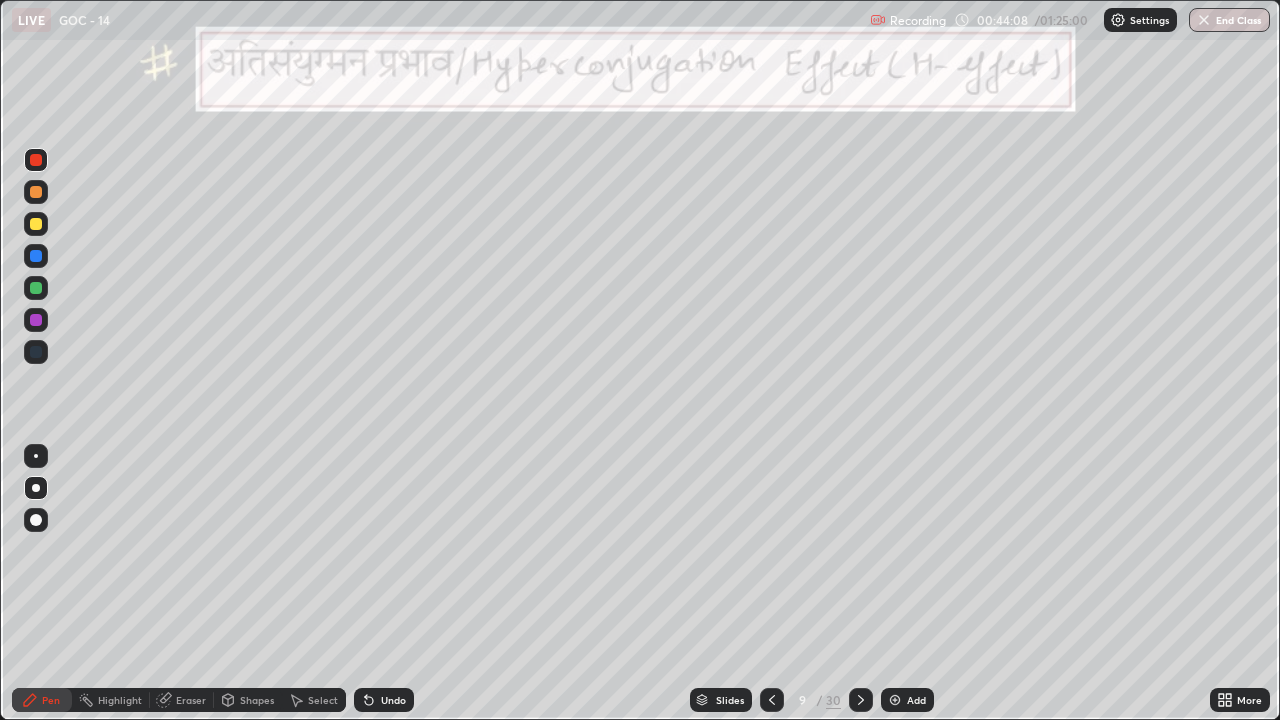 click 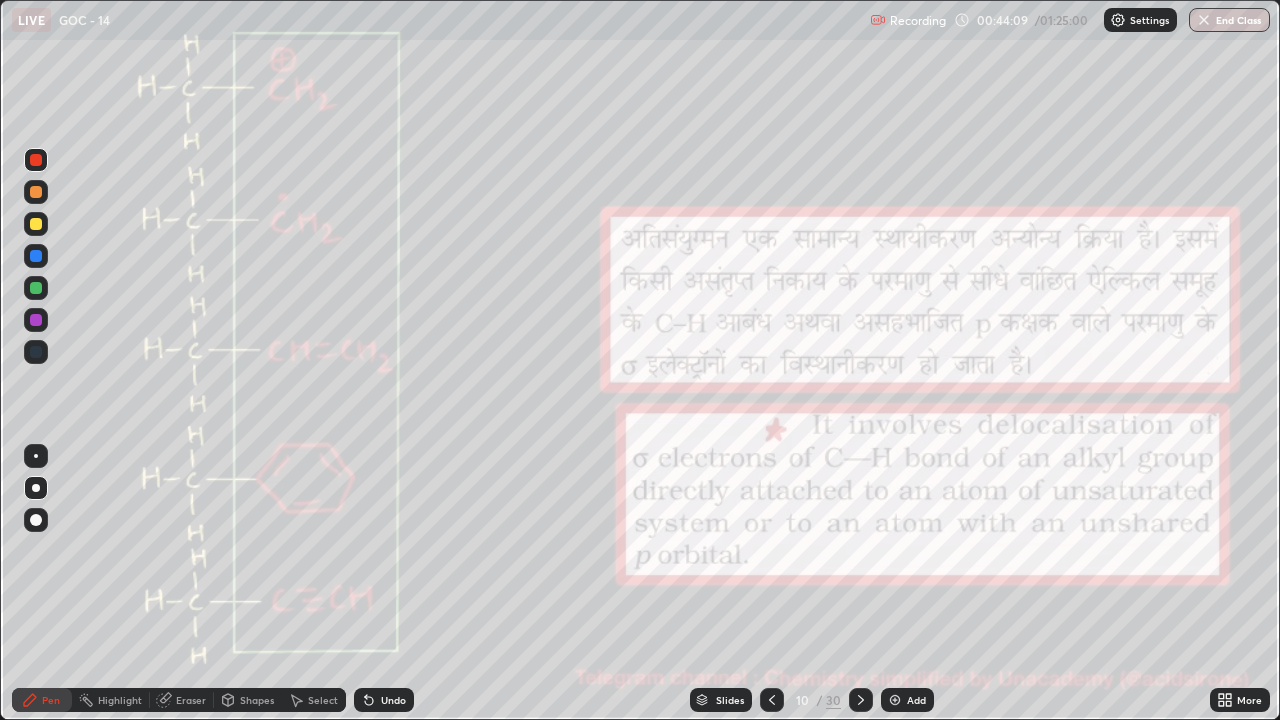 click 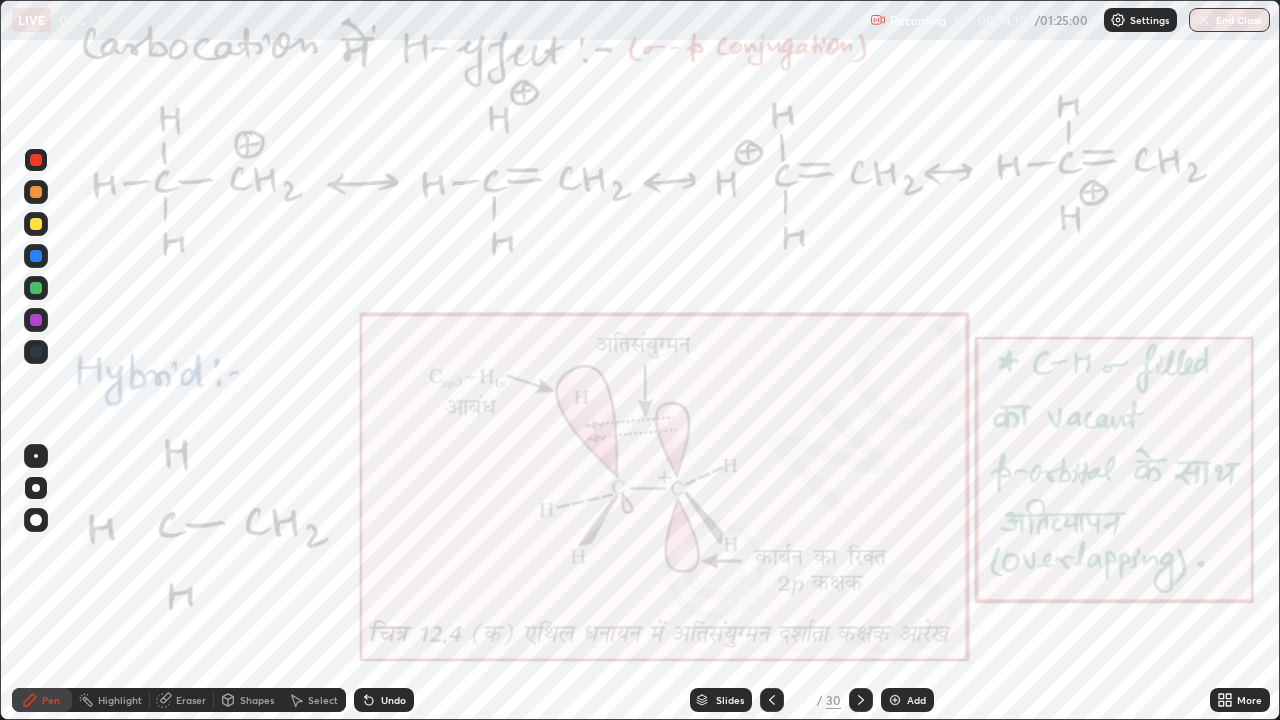 click 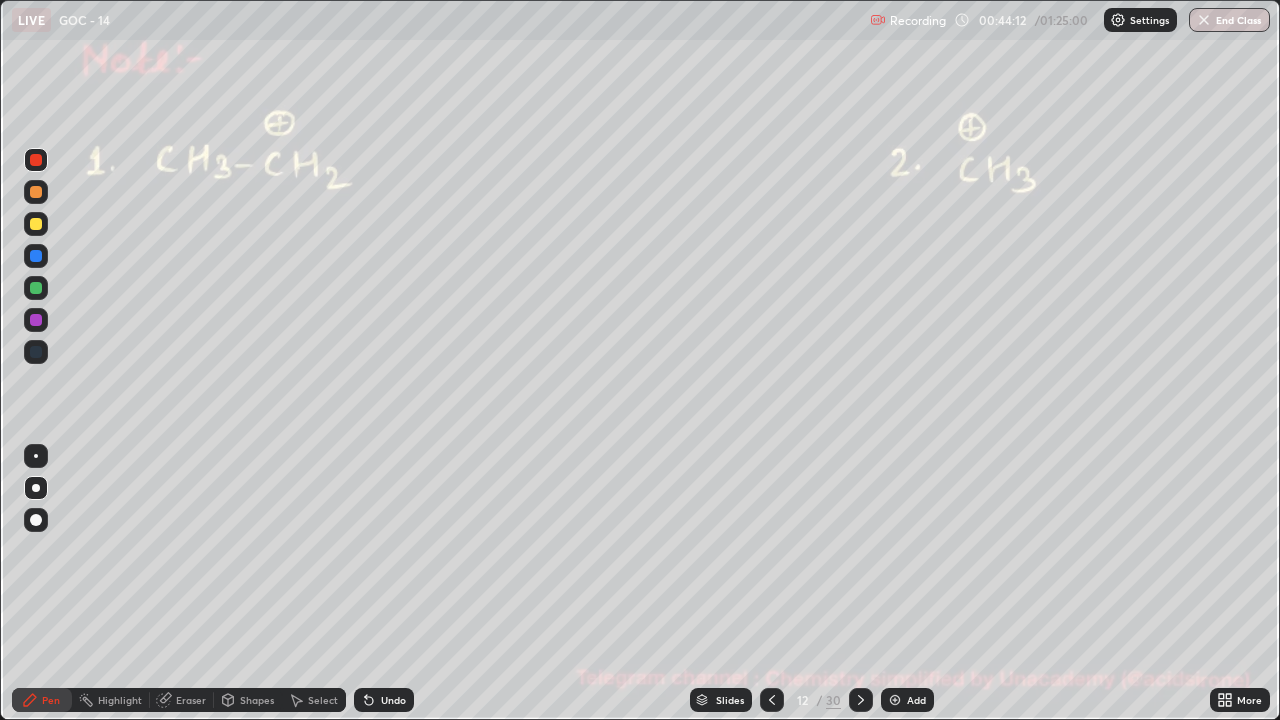 click 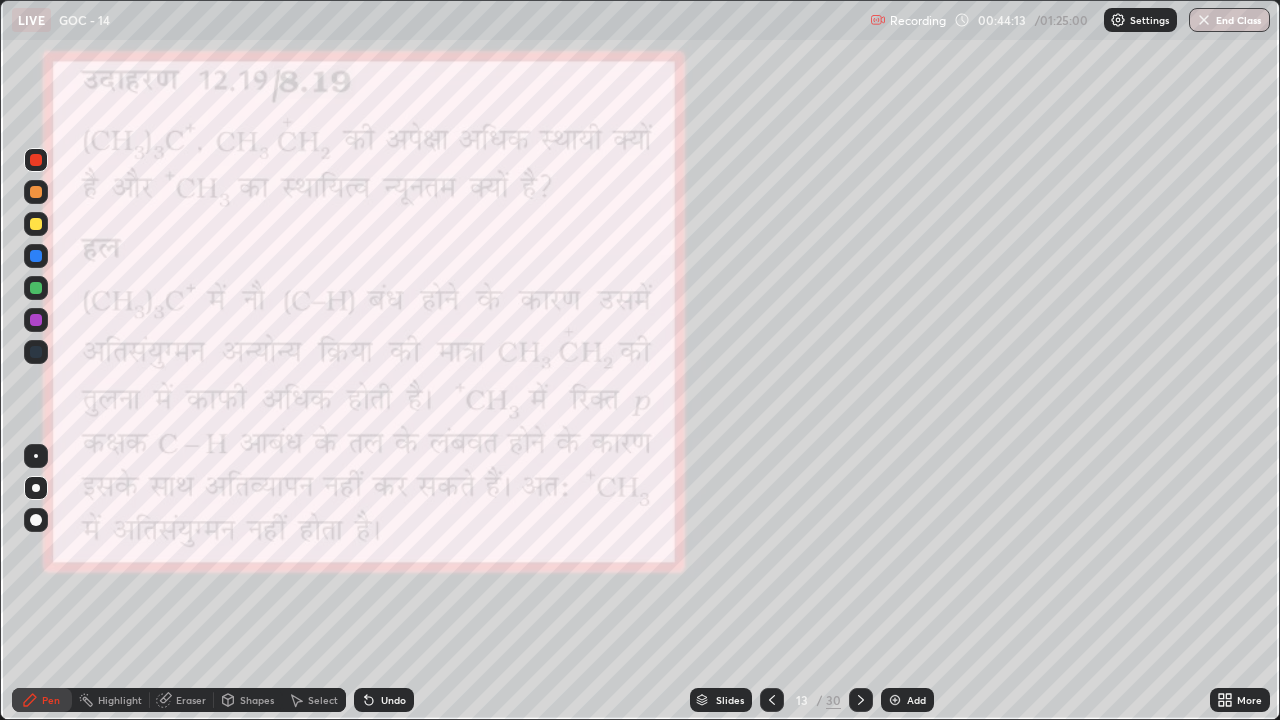 click 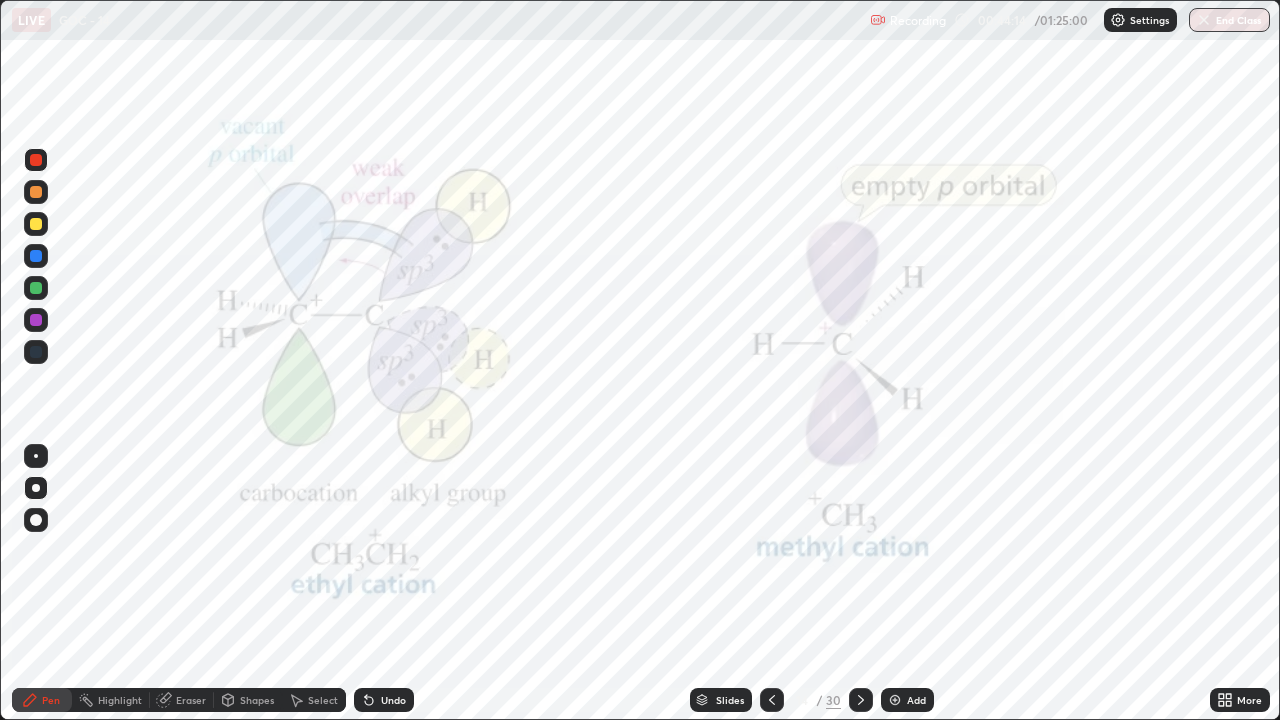 click 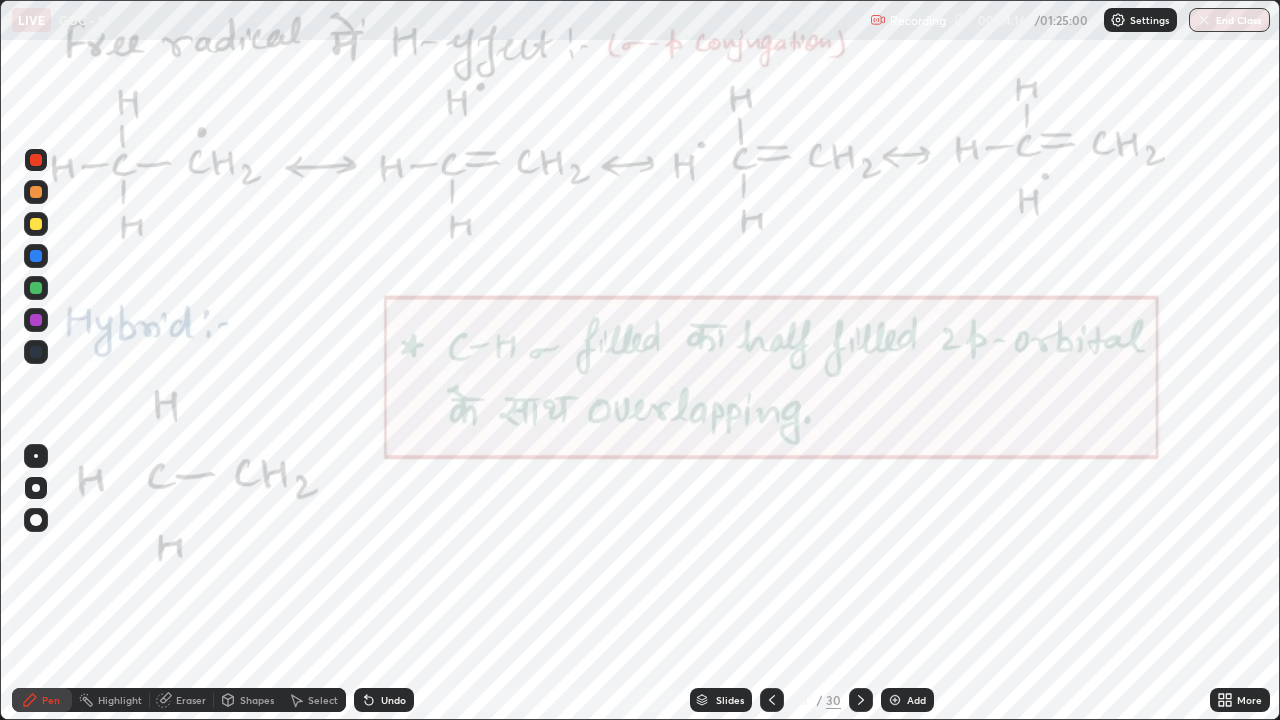 click 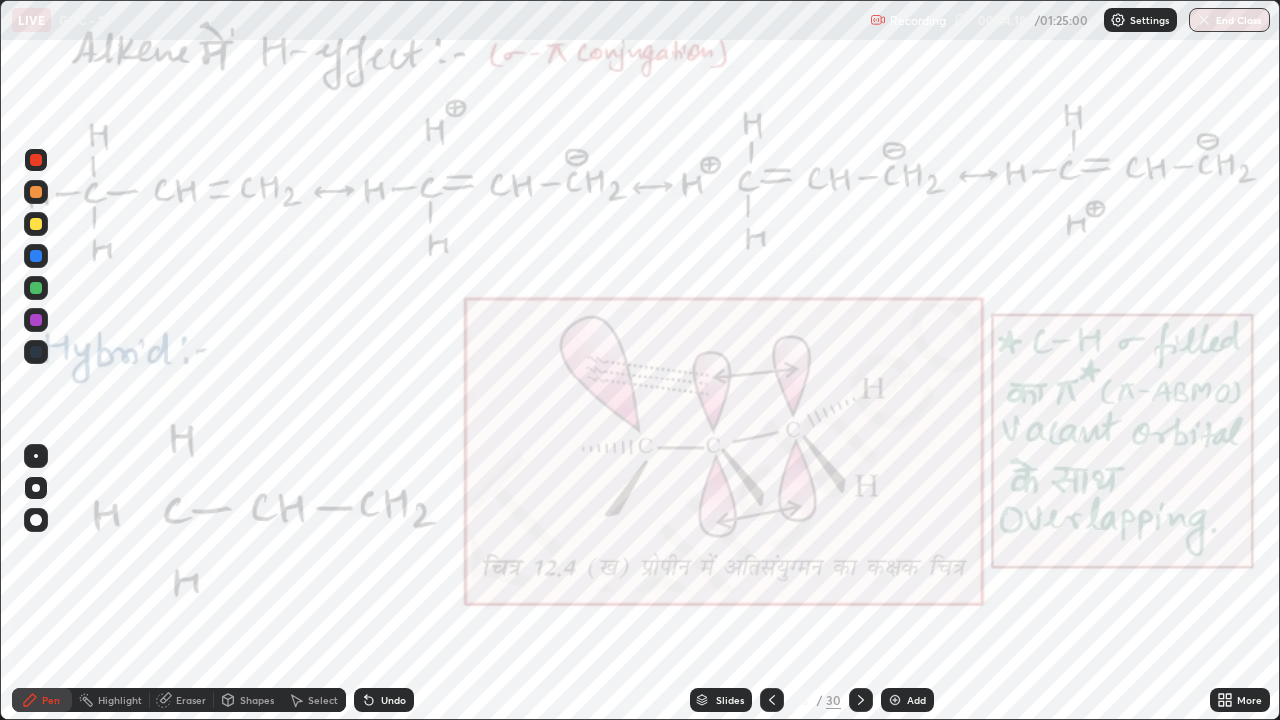 click 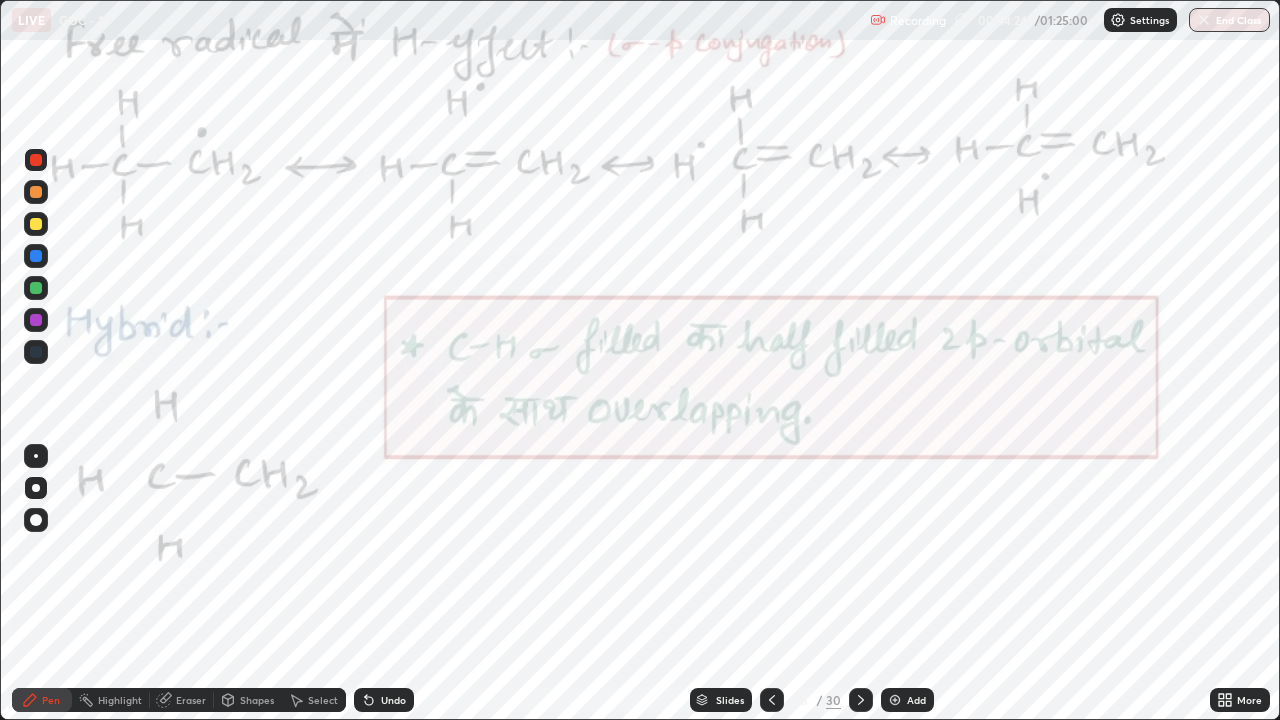 click 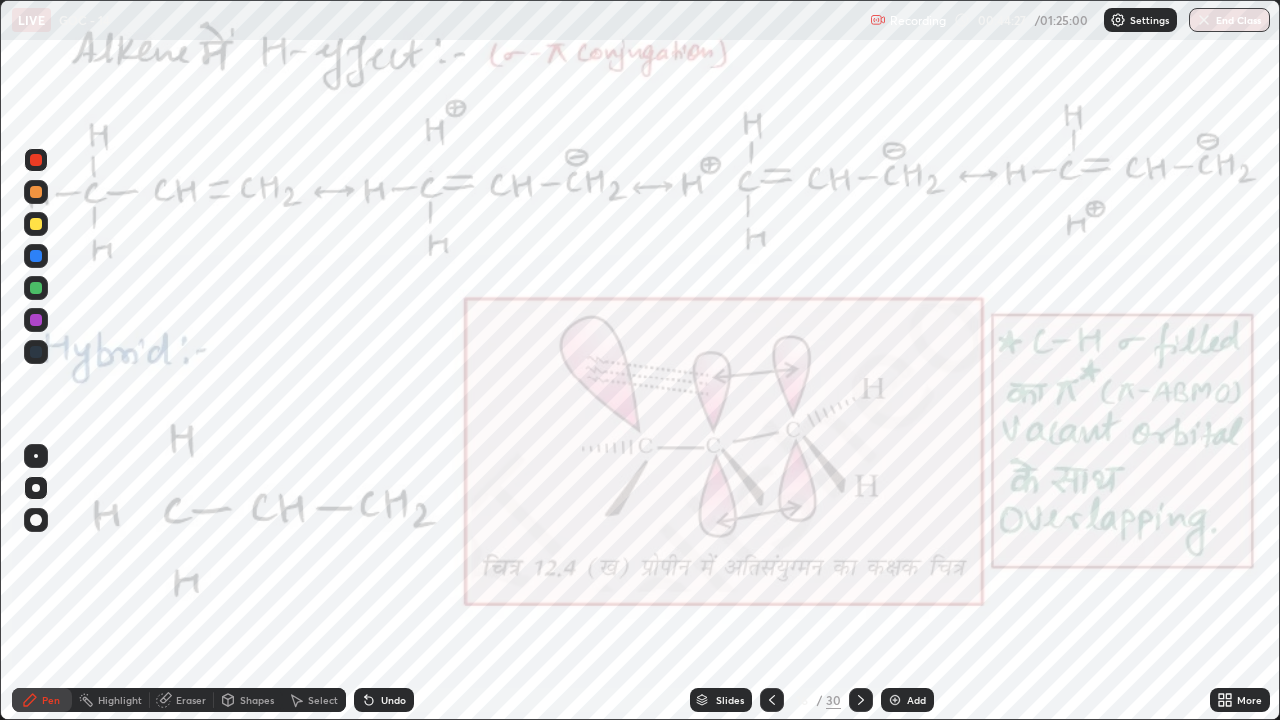 click 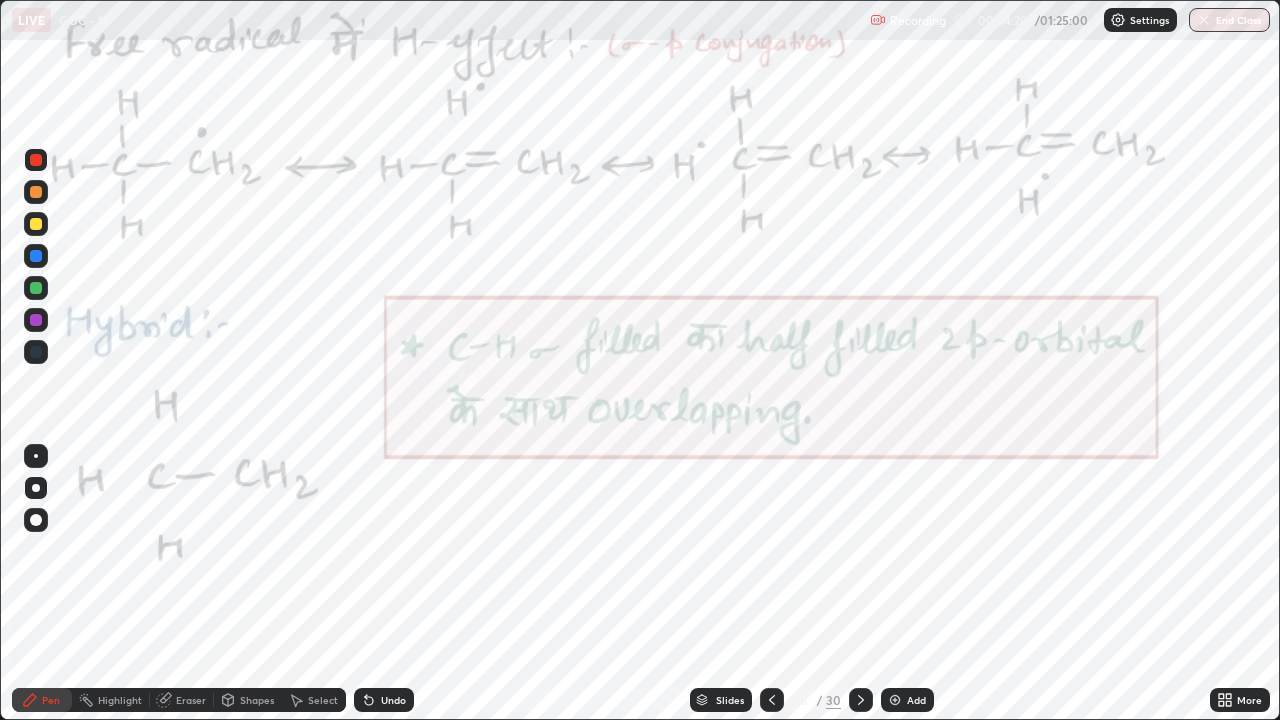 click 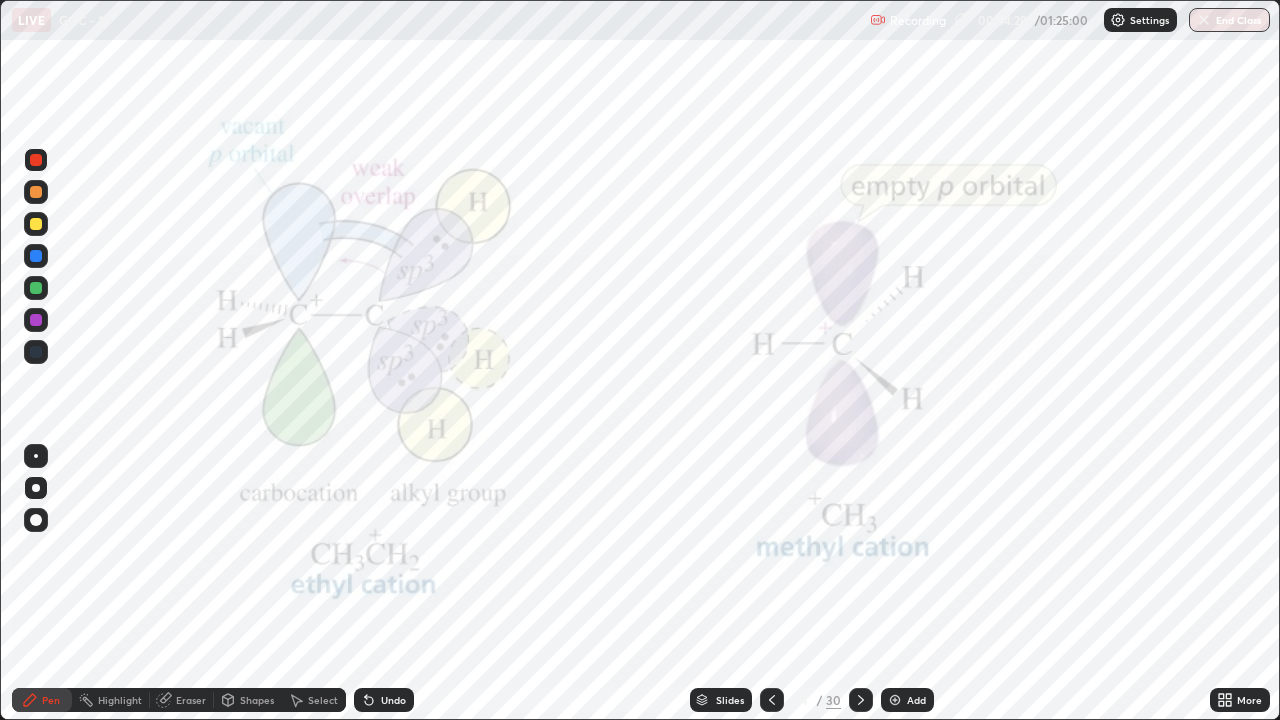click 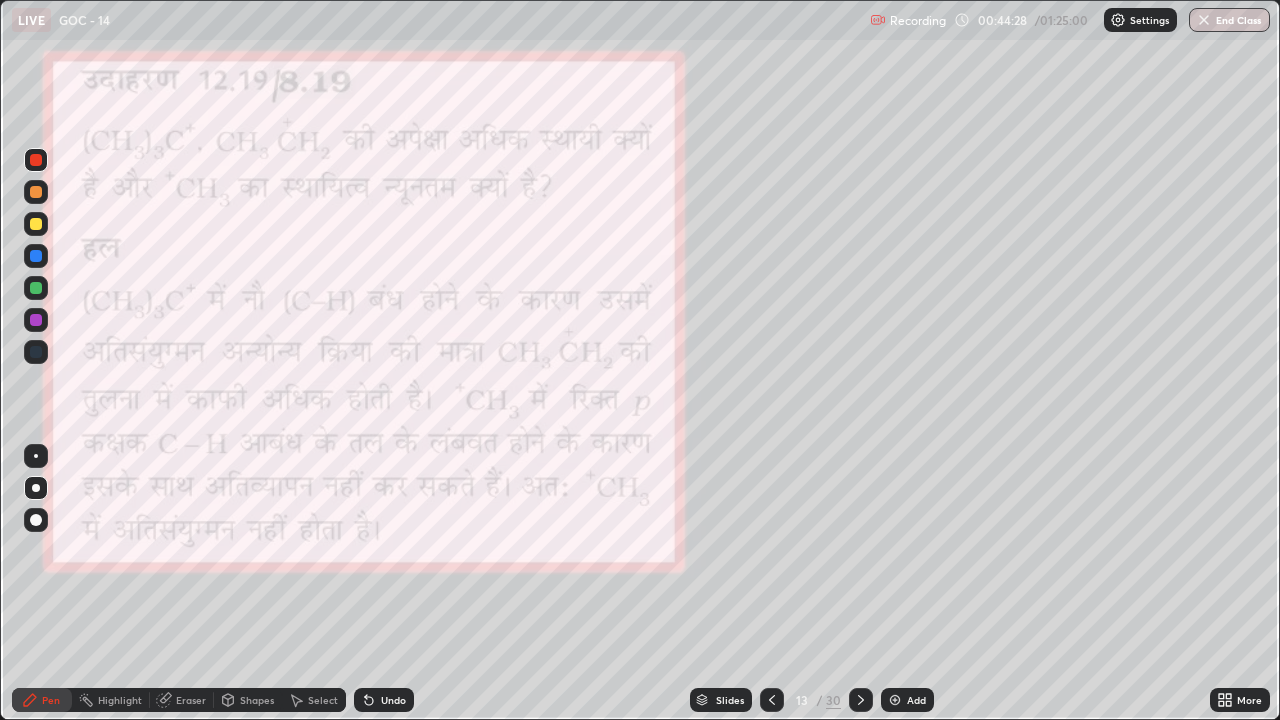 click 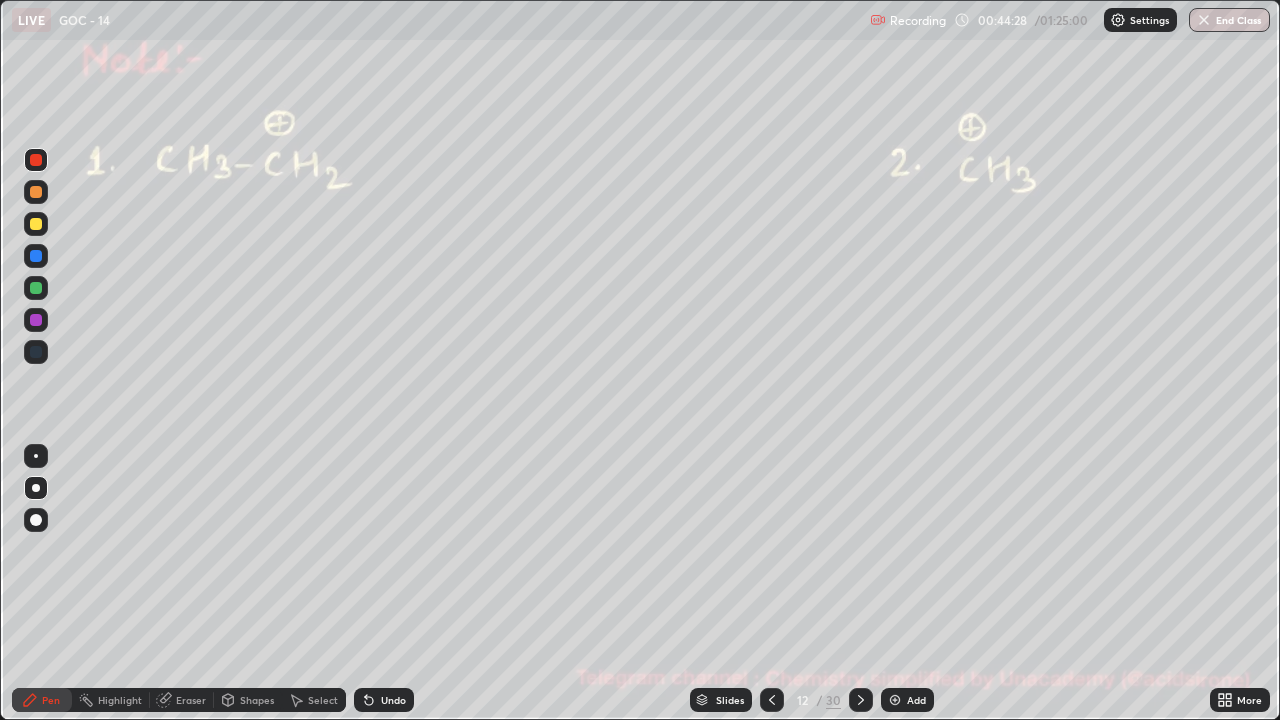 click 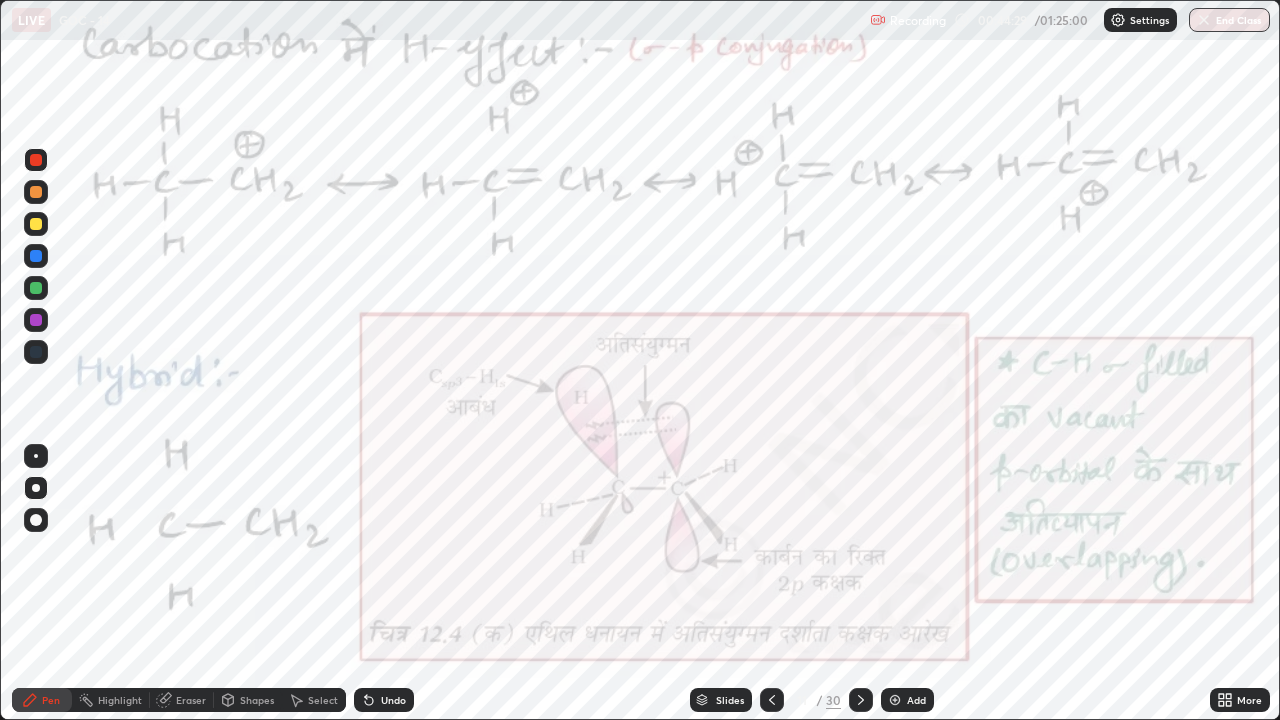 click 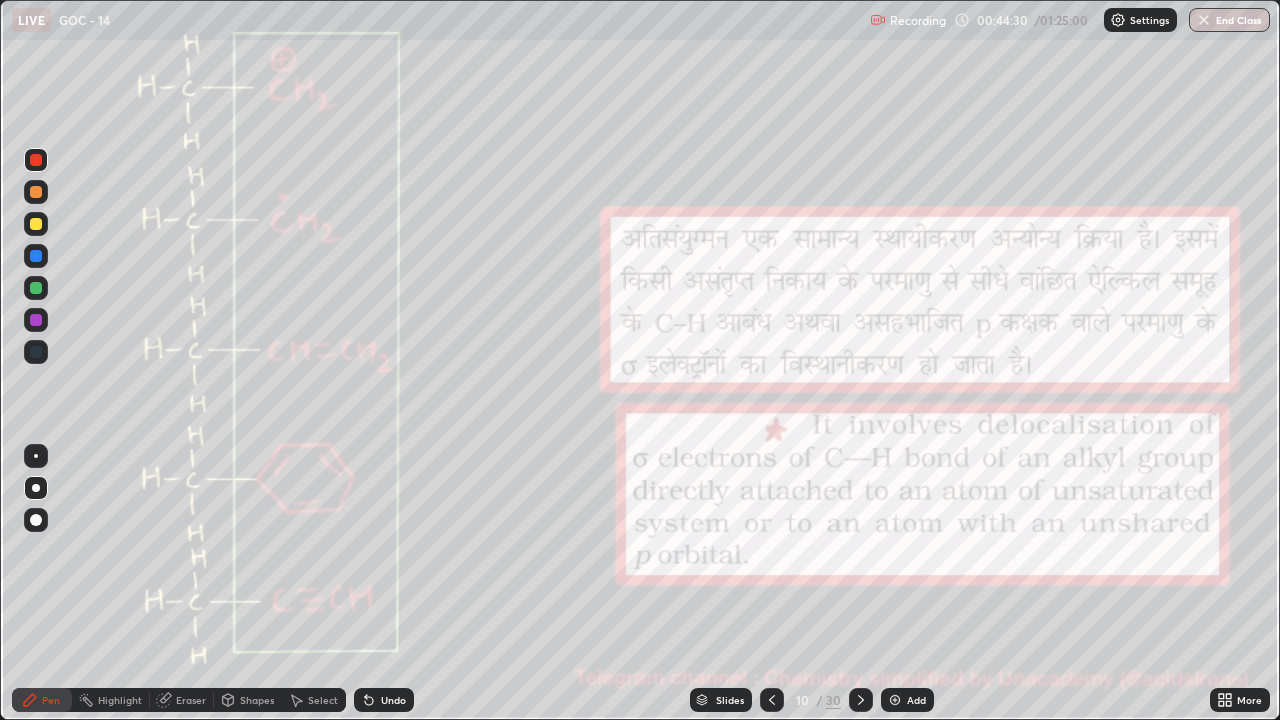 click 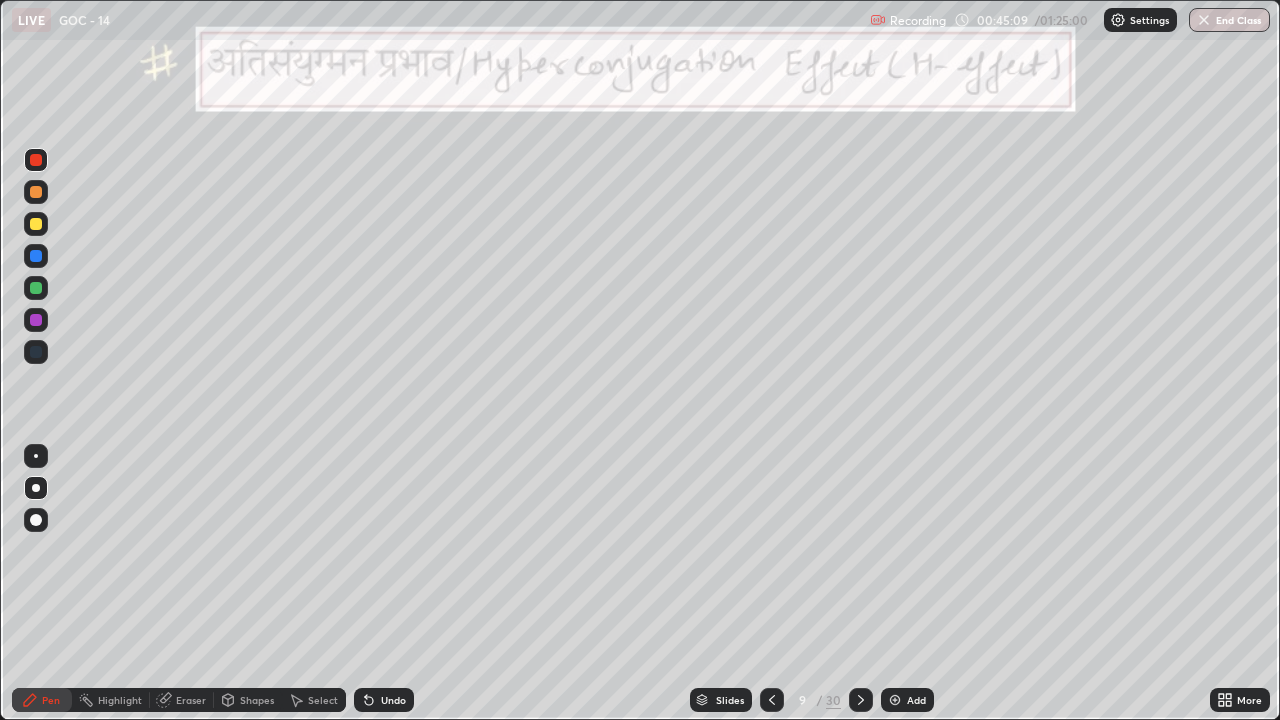 click at bounding box center (36, 224) 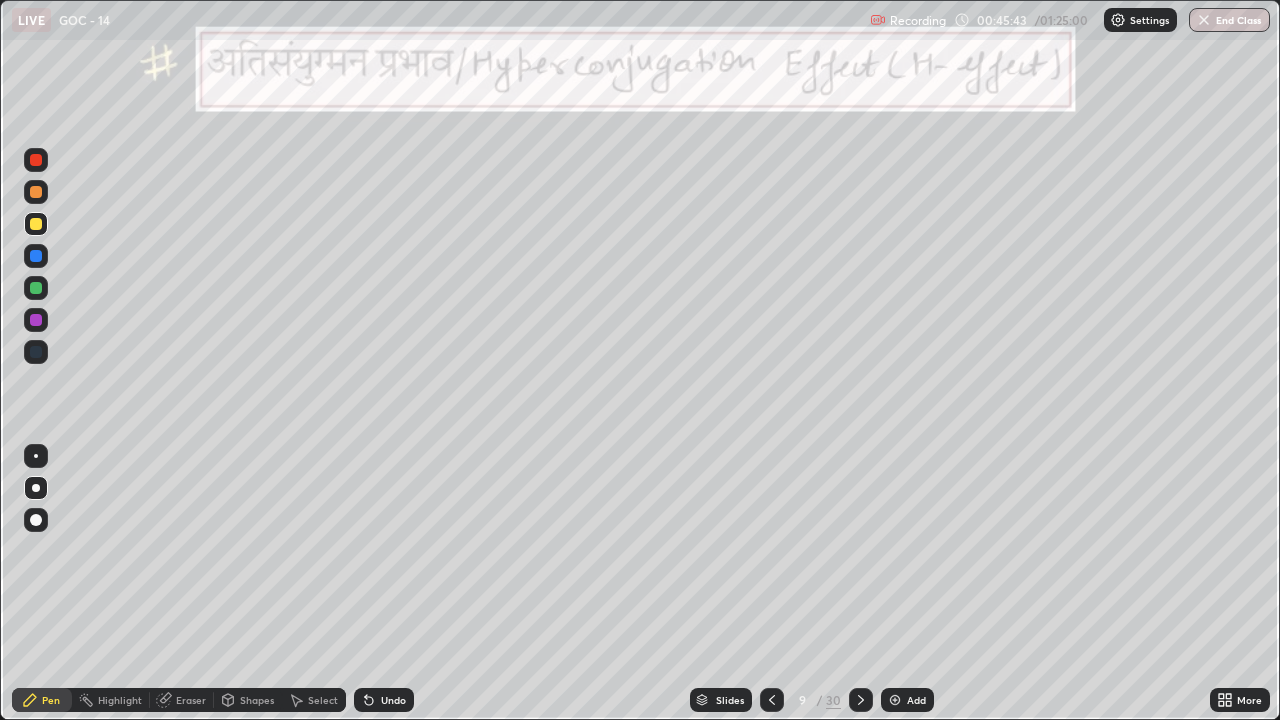 click on "Eraser" at bounding box center [182, 700] 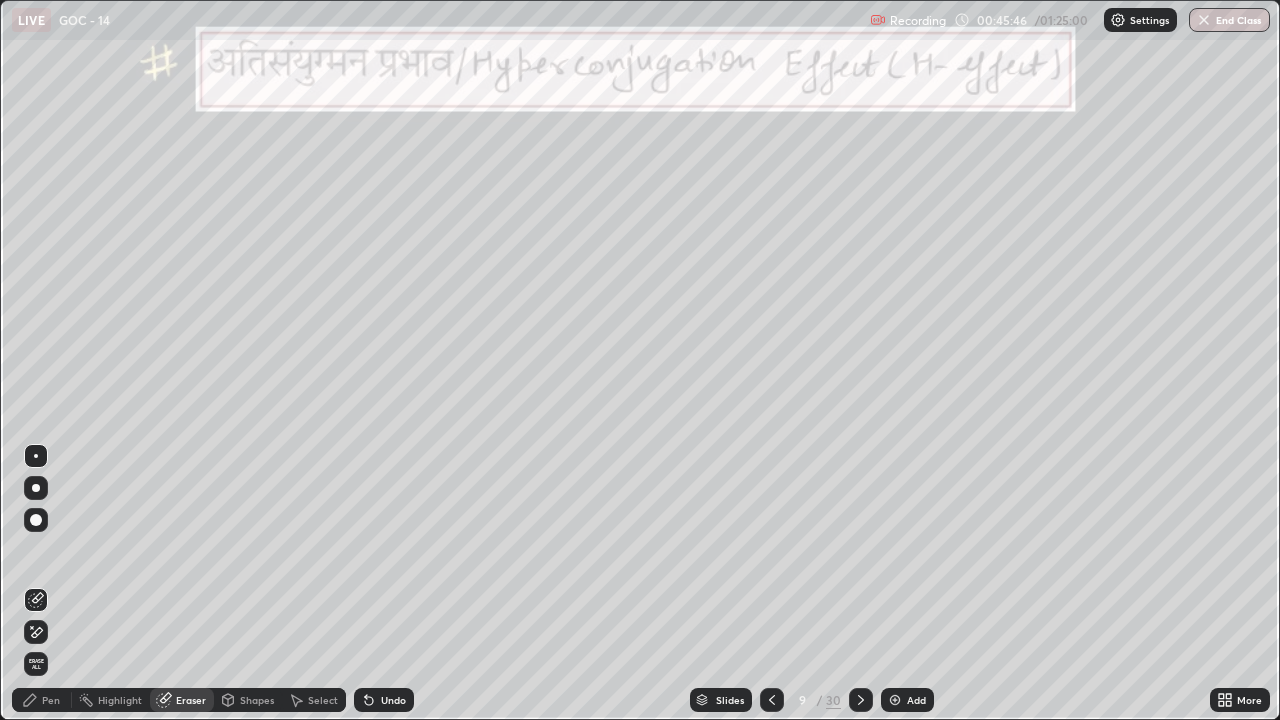 click on "Pen" at bounding box center (51, 700) 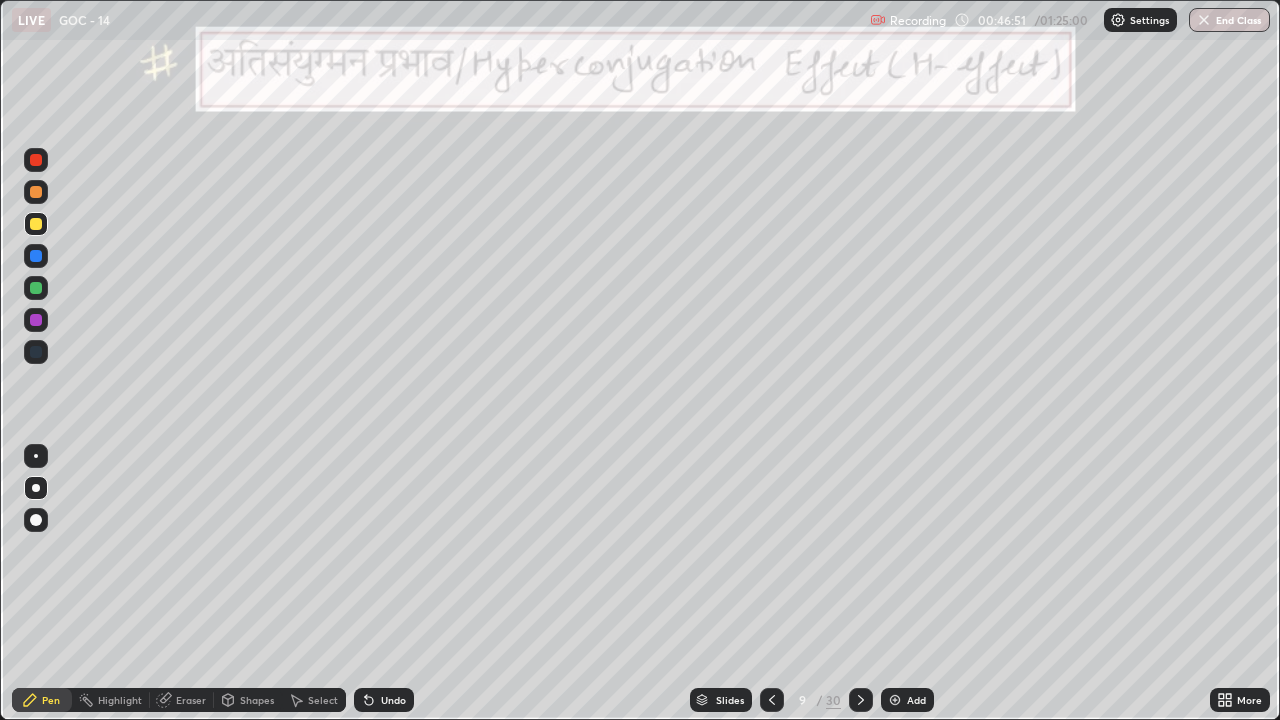 click at bounding box center [36, 192] 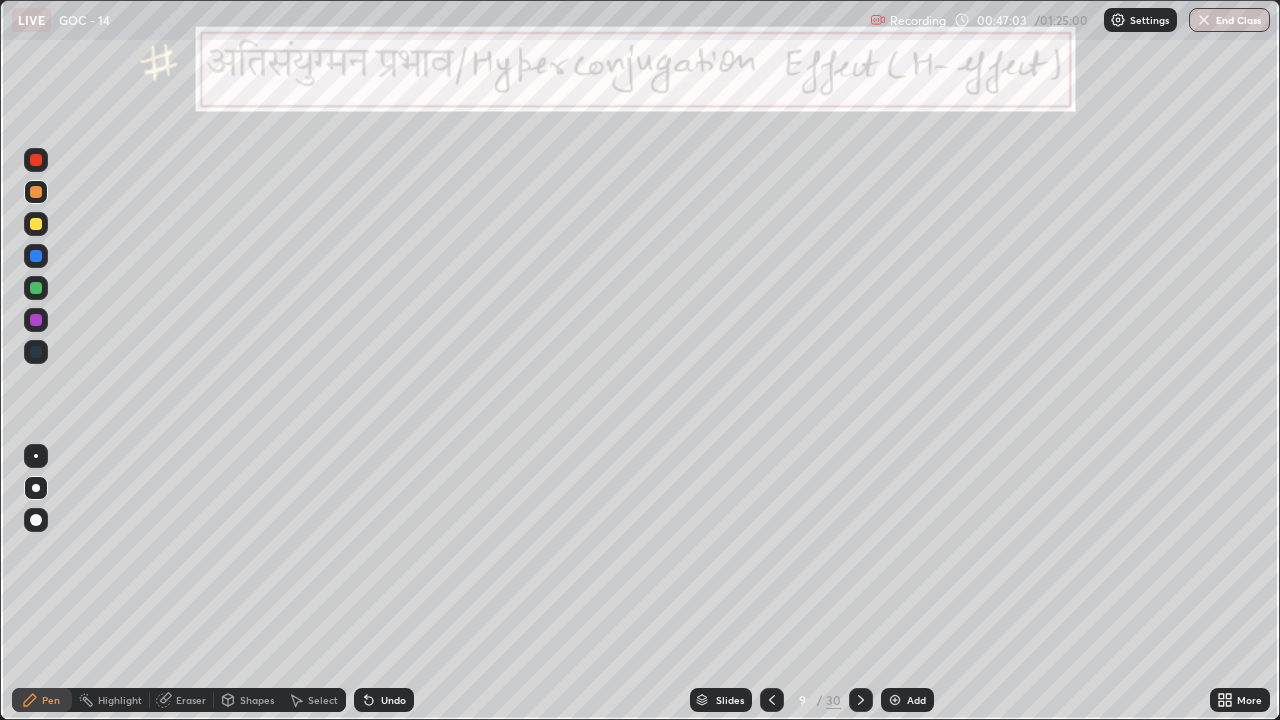 click on "Undo" at bounding box center [393, 700] 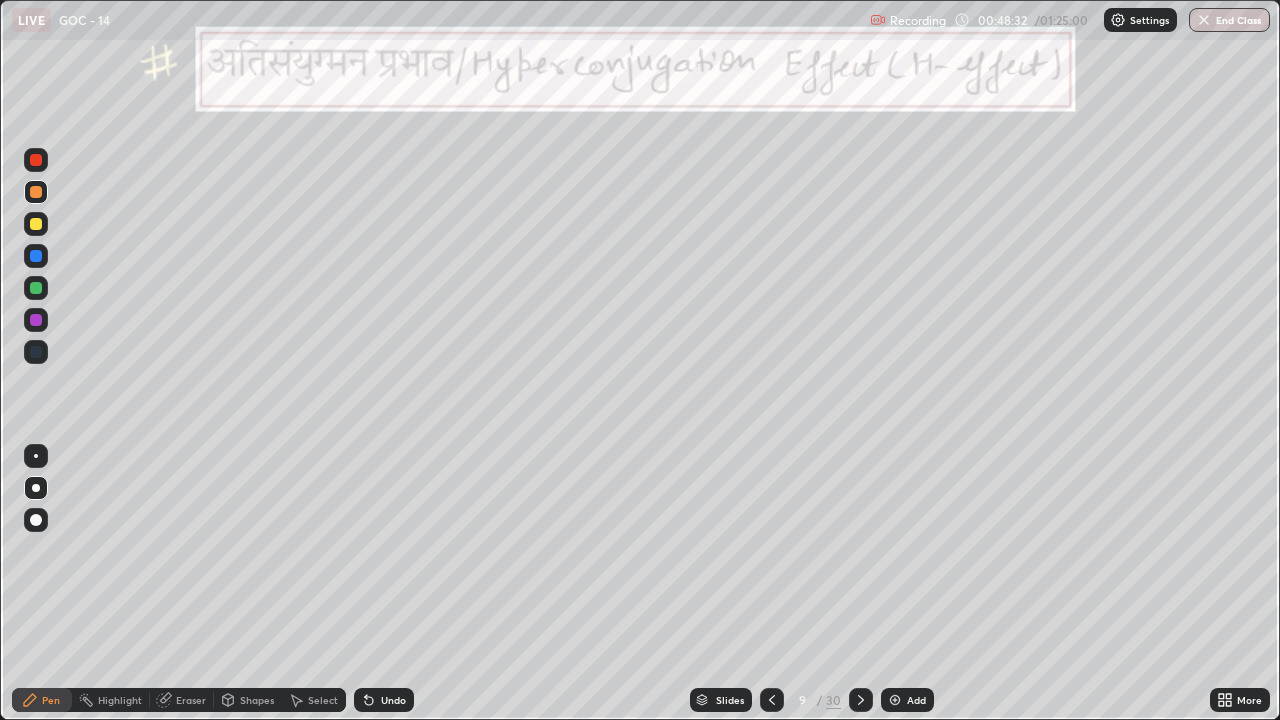 click at bounding box center (36, 160) 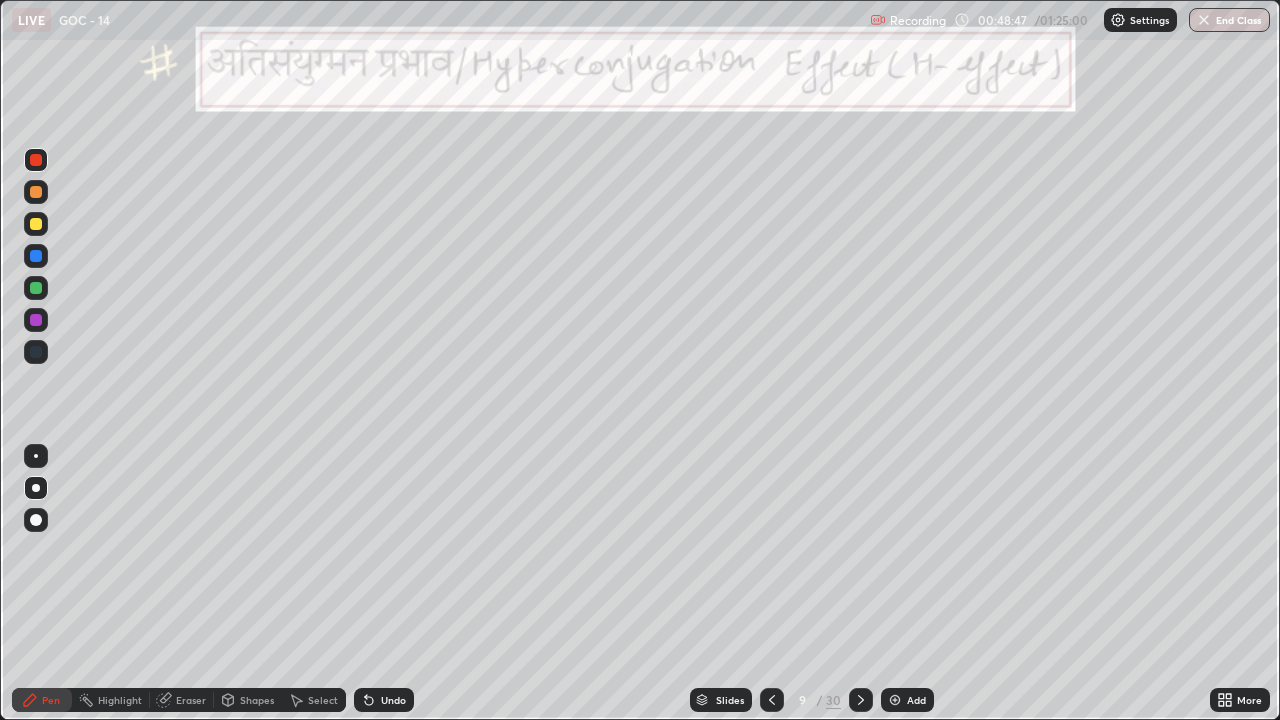 click 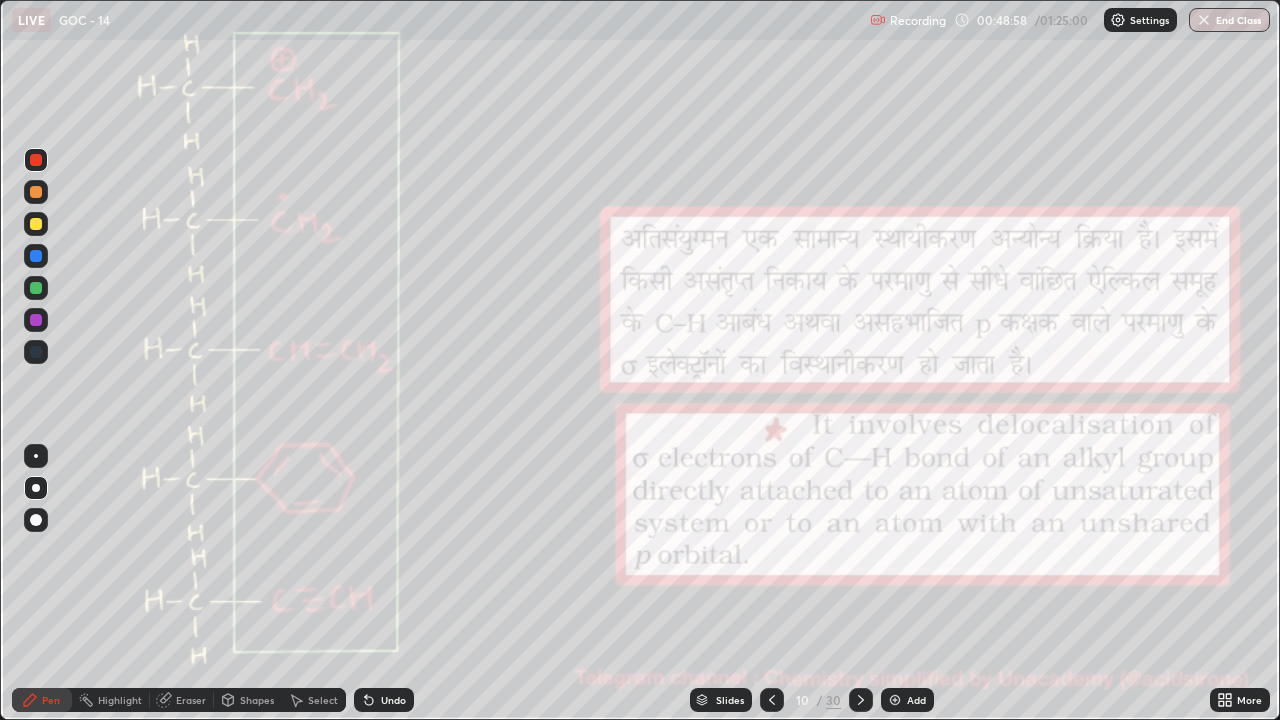 click at bounding box center [36, 192] 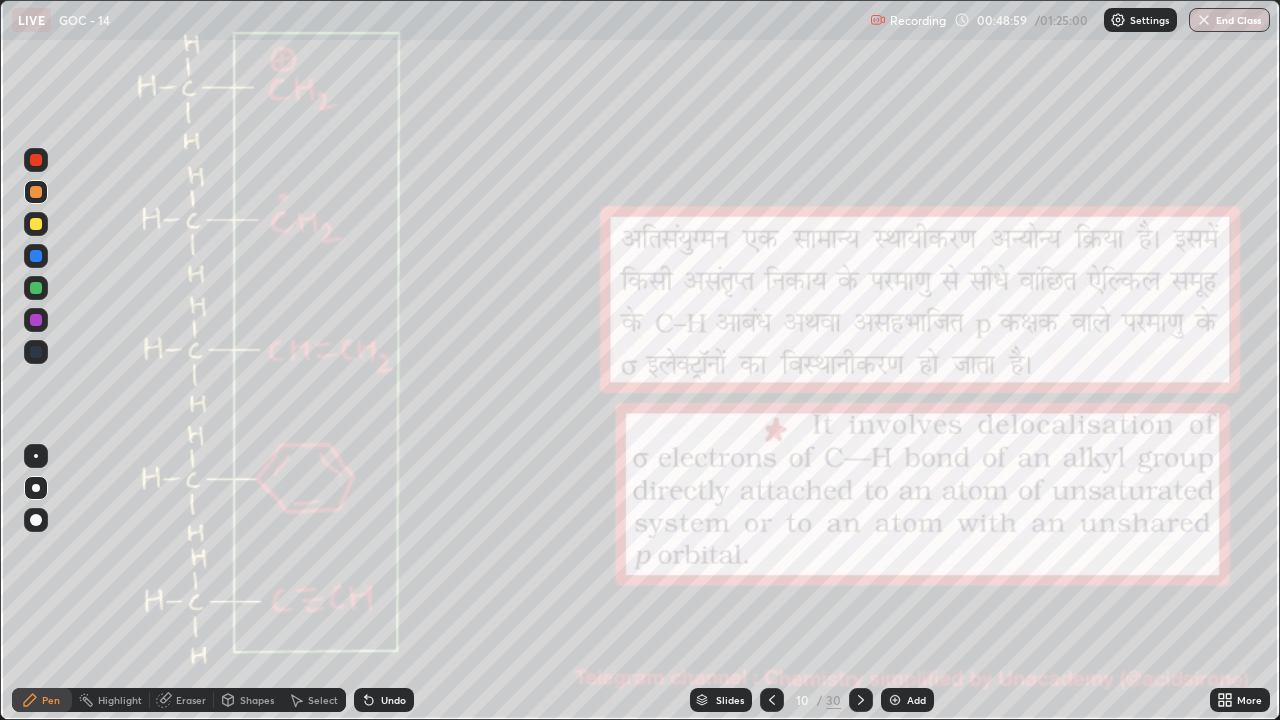 click on "Highlight" at bounding box center (120, 700) 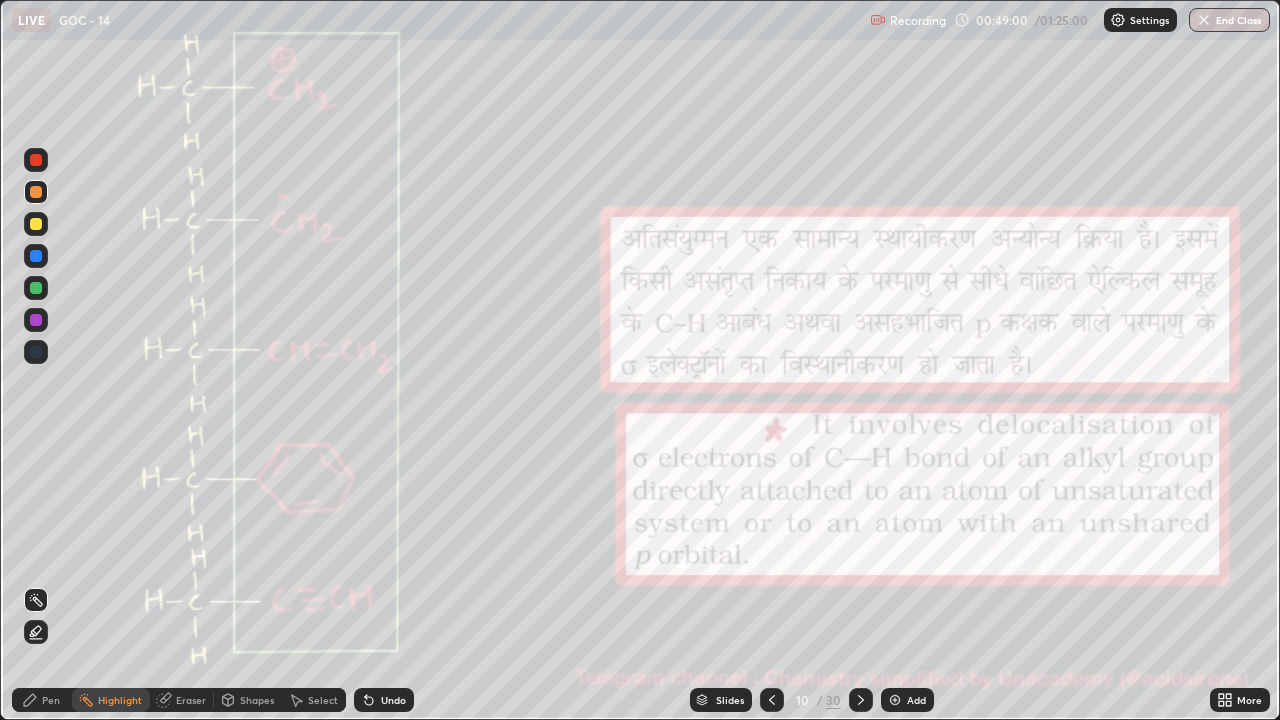 click at bounding box center [36, 224] 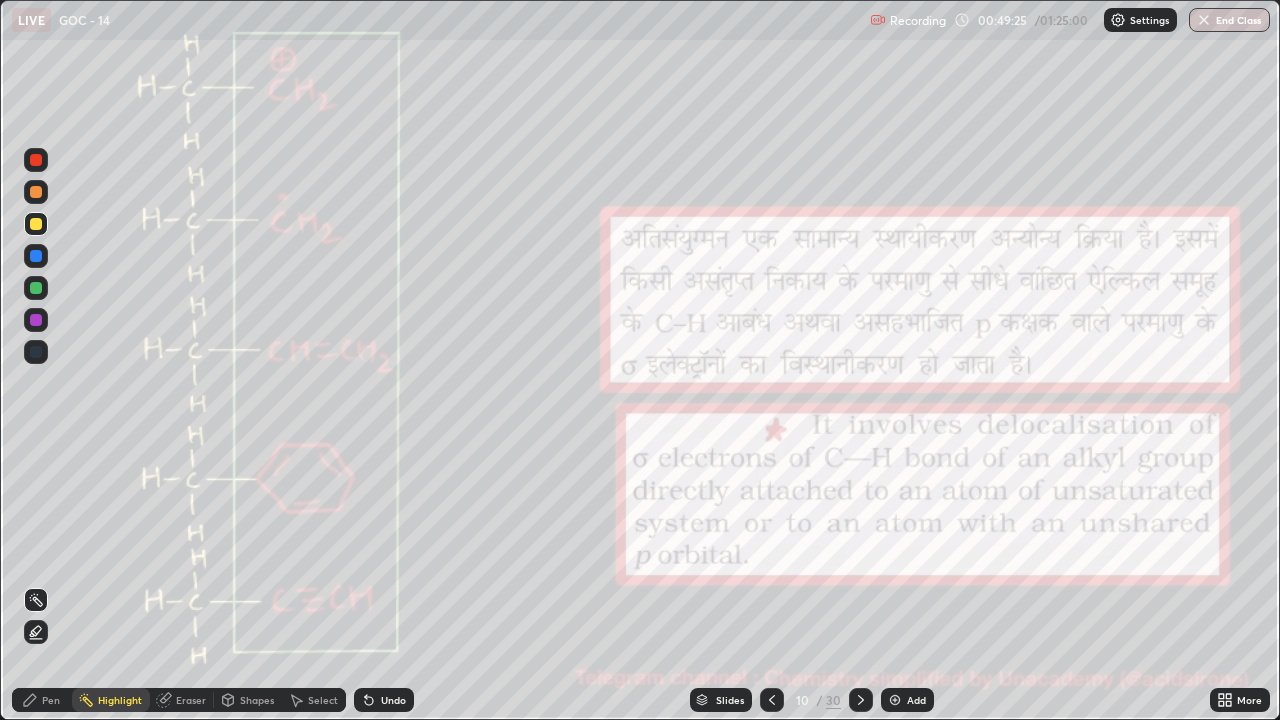 click at bounding box center (36, 224) 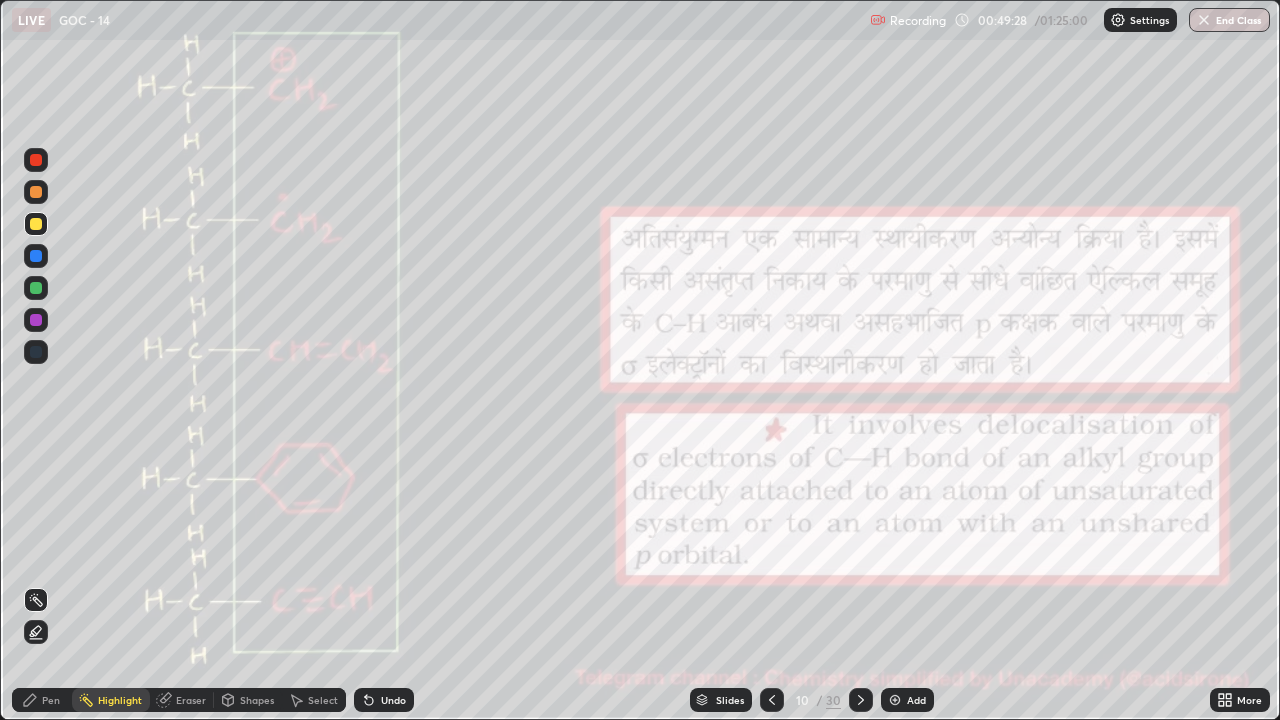 click at bounding box center (71, 700) 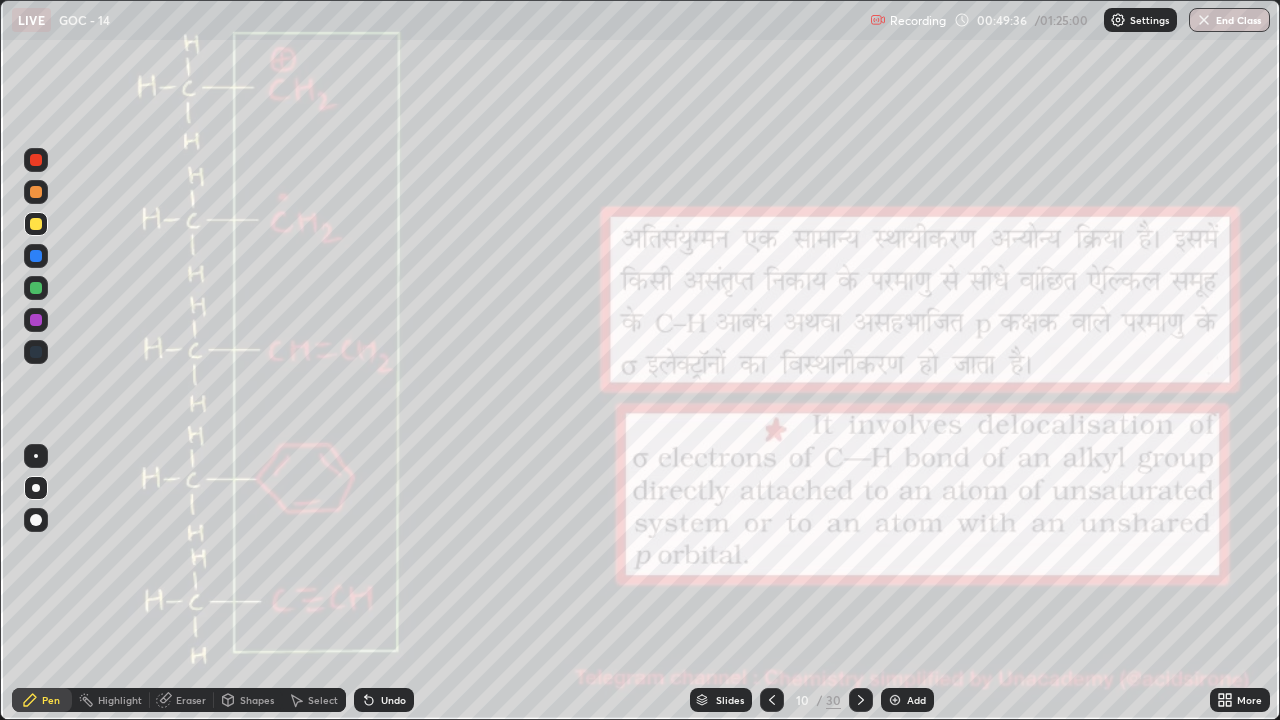 click at bounding box center [36, 160] 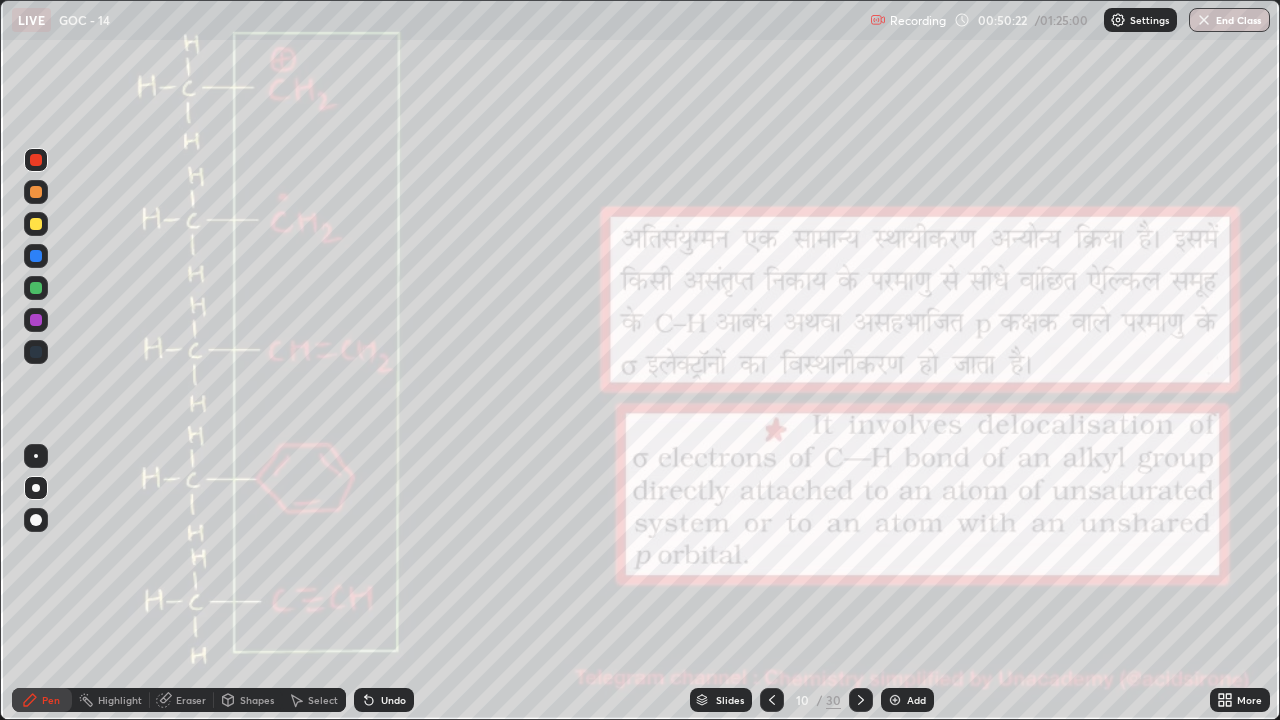 click at bounding box center [36, 224] 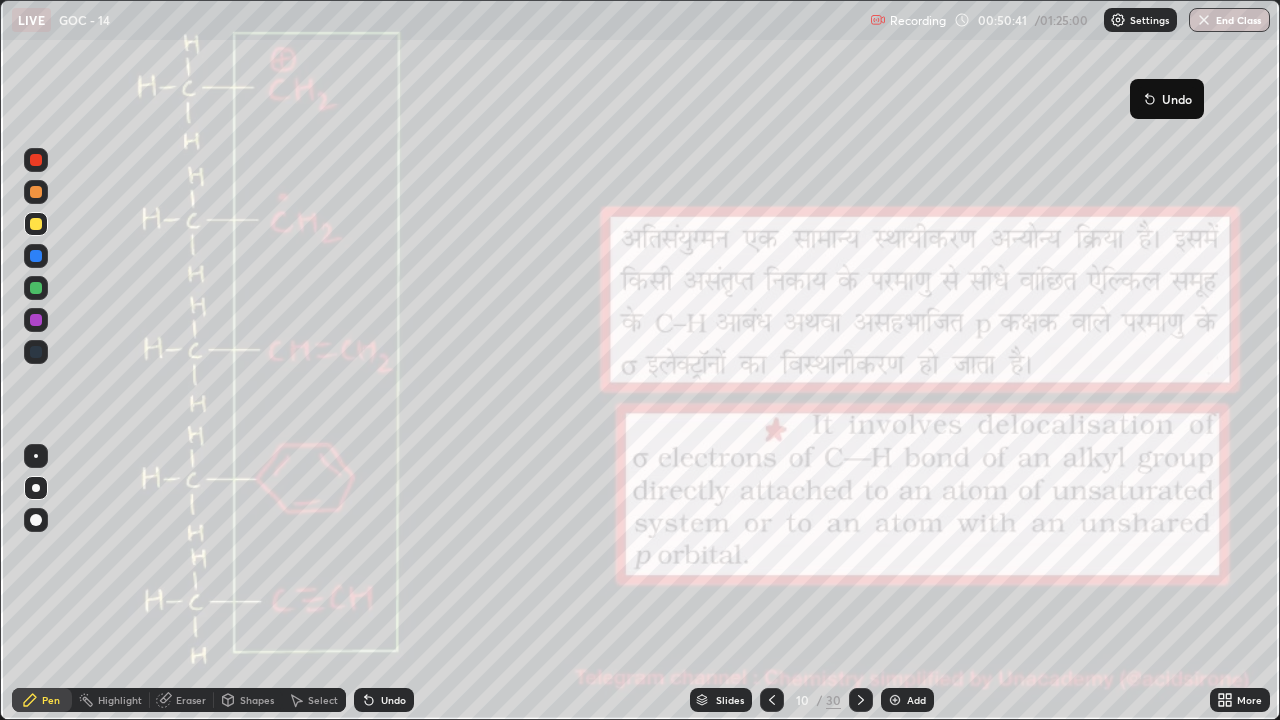 click on "Undo" at bounding box center (1167, 99) 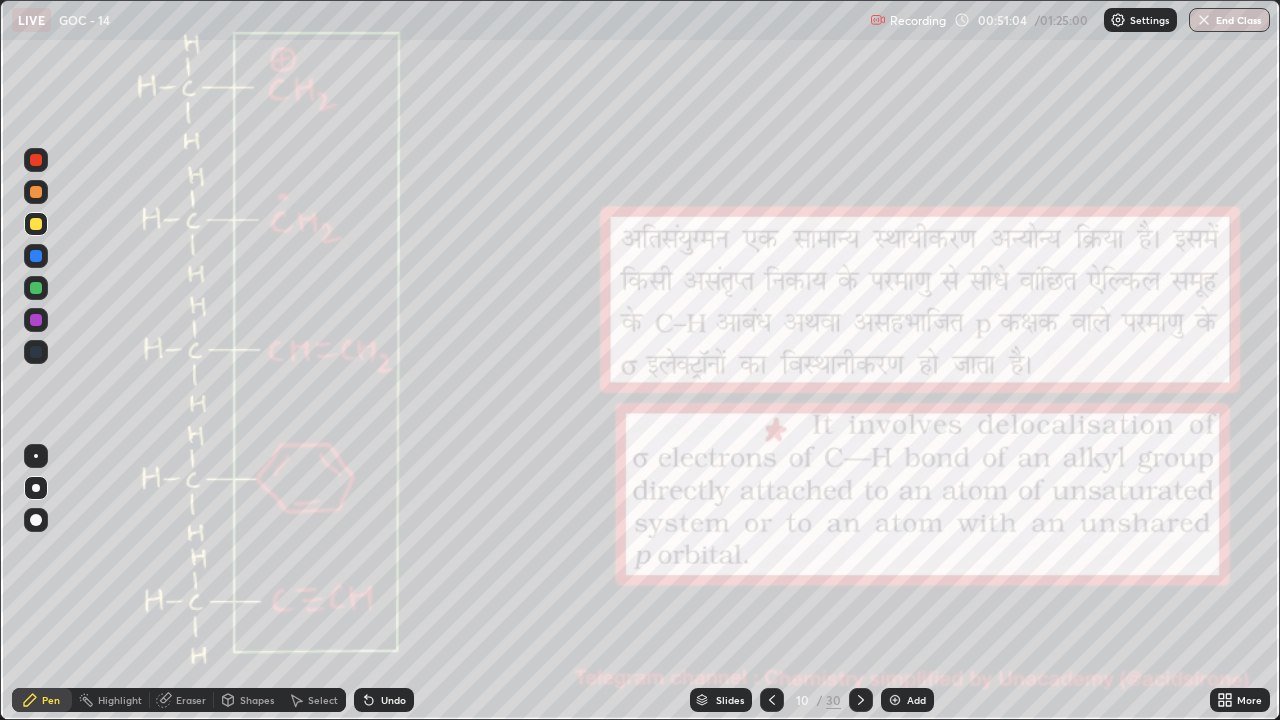 click on "Highlight" at bounding box center [120, 700] 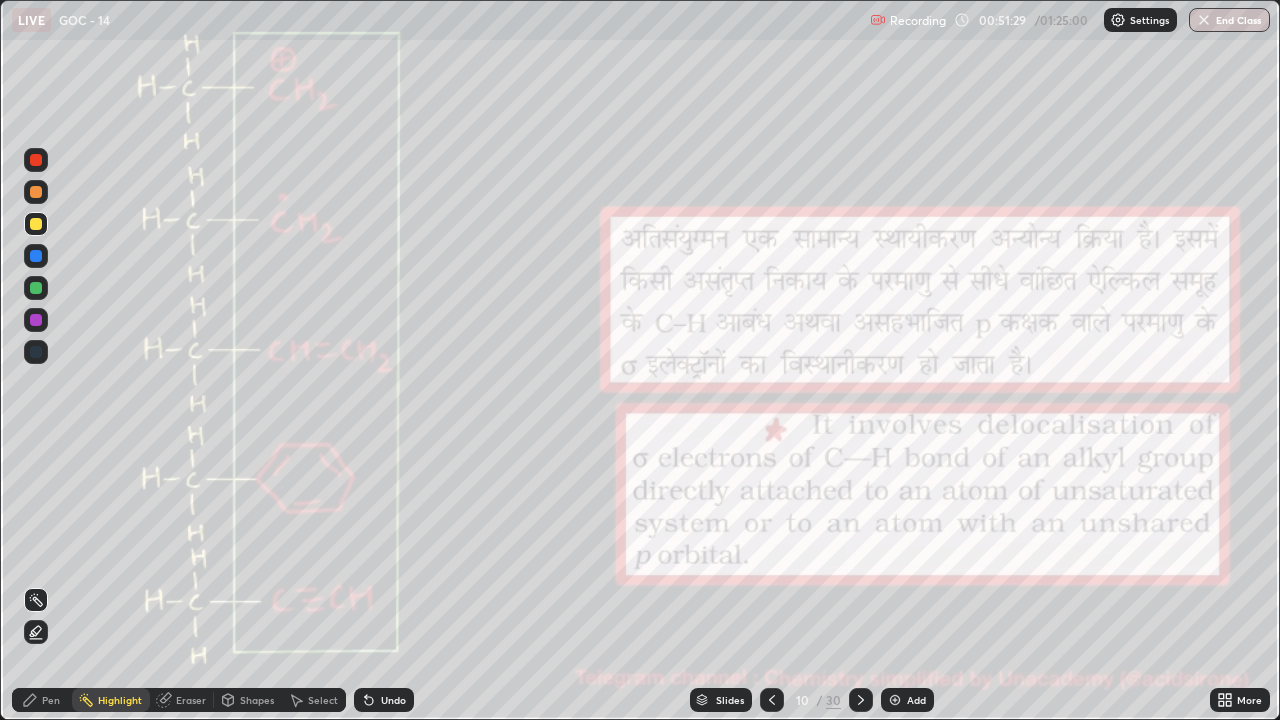 click on "Pen" at bounding box center (51, 700) 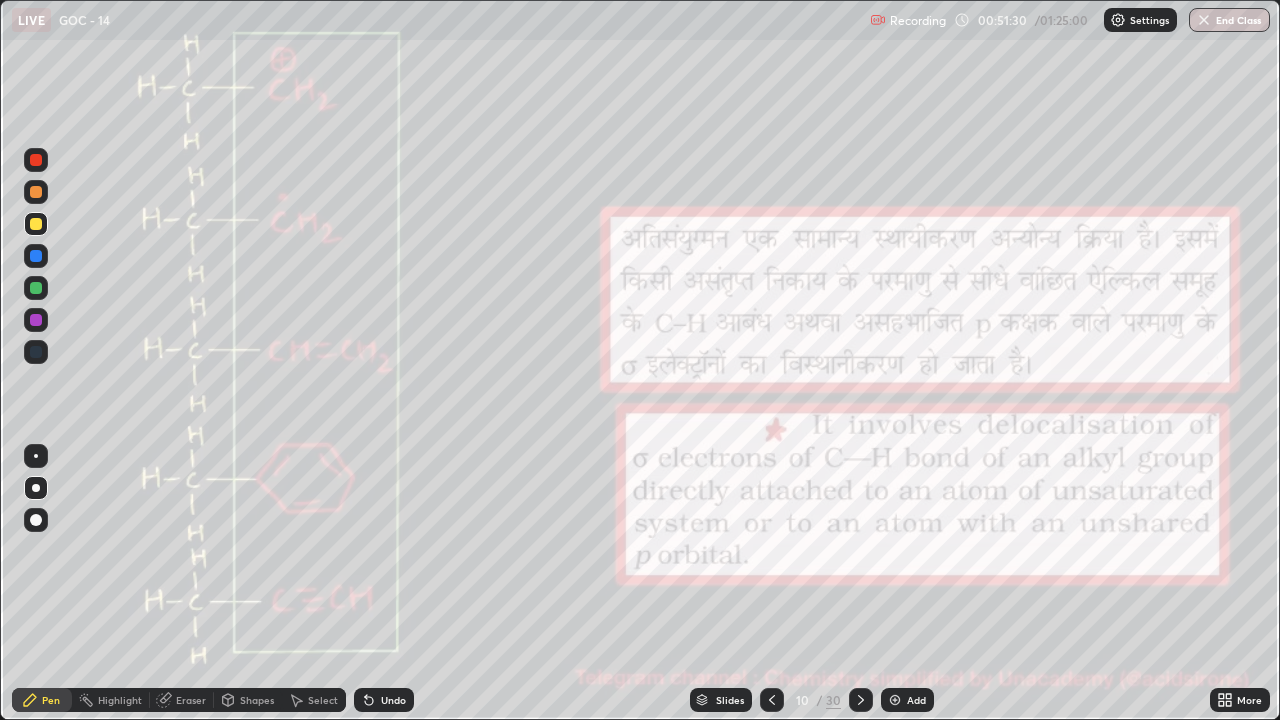click at bounding box center (36, 160) 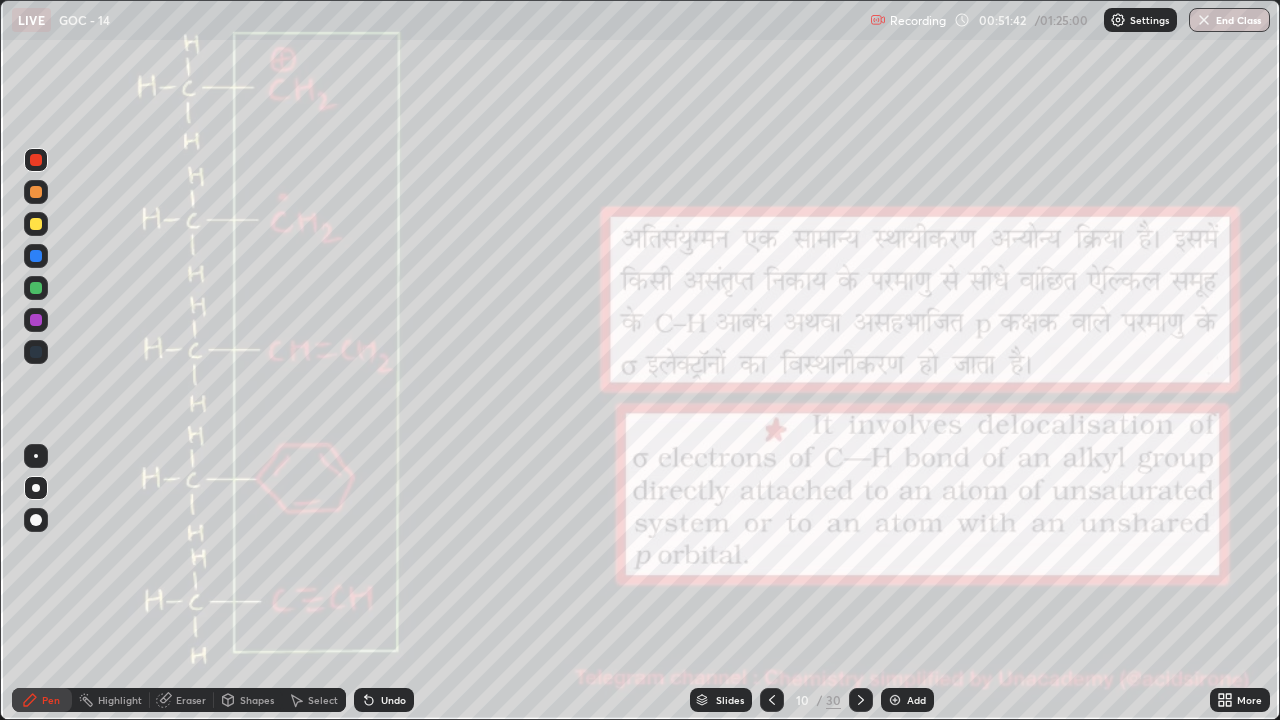 click at bounding box center (36, 224) 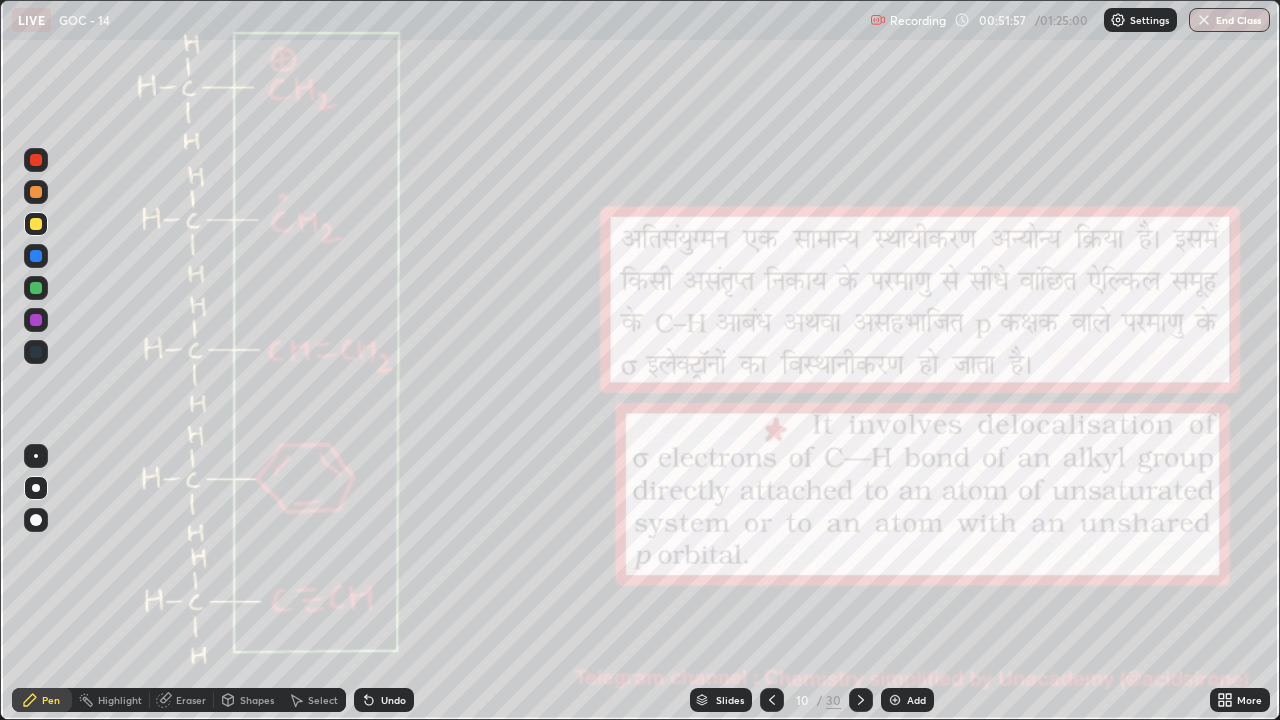 click at bounding box center (36, 288) 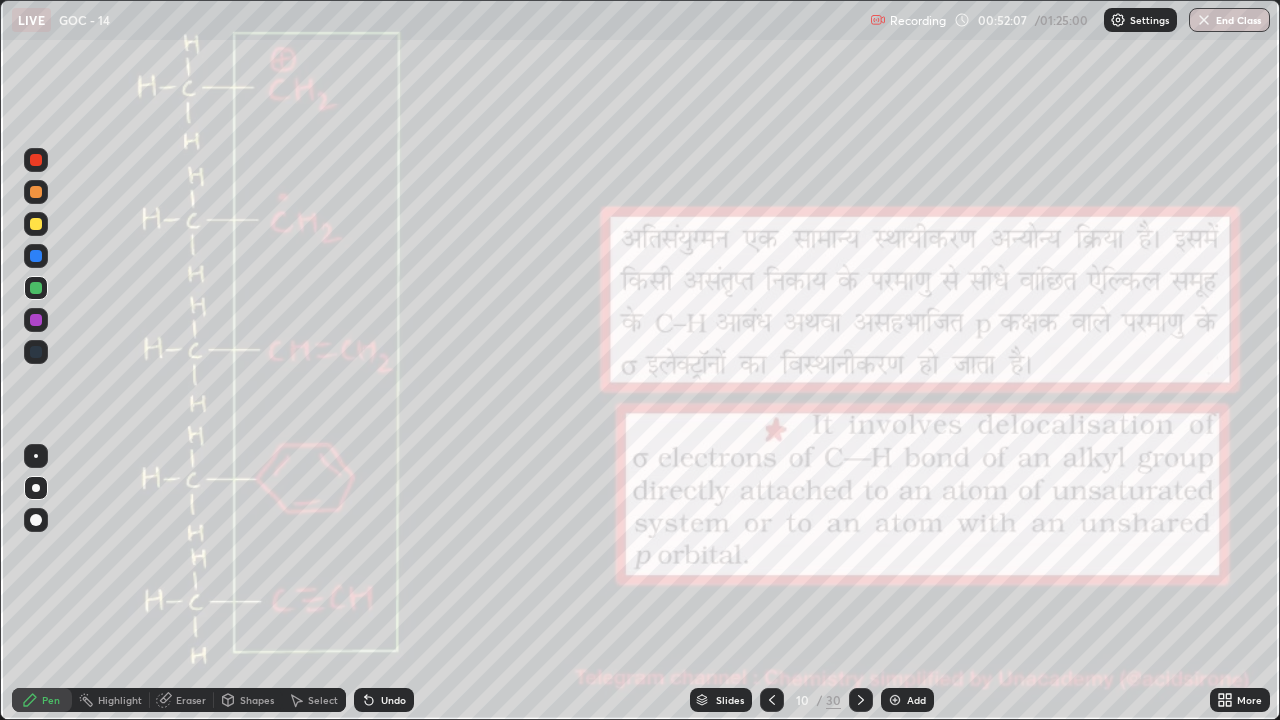 click 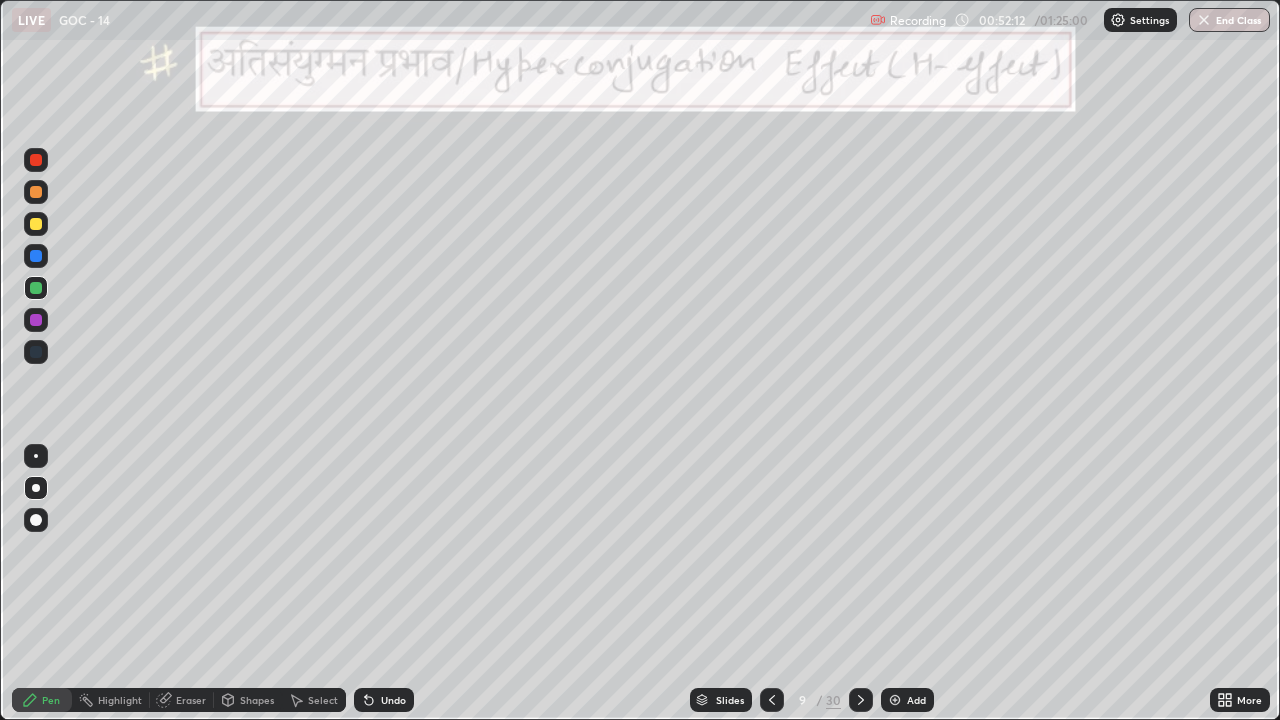 click 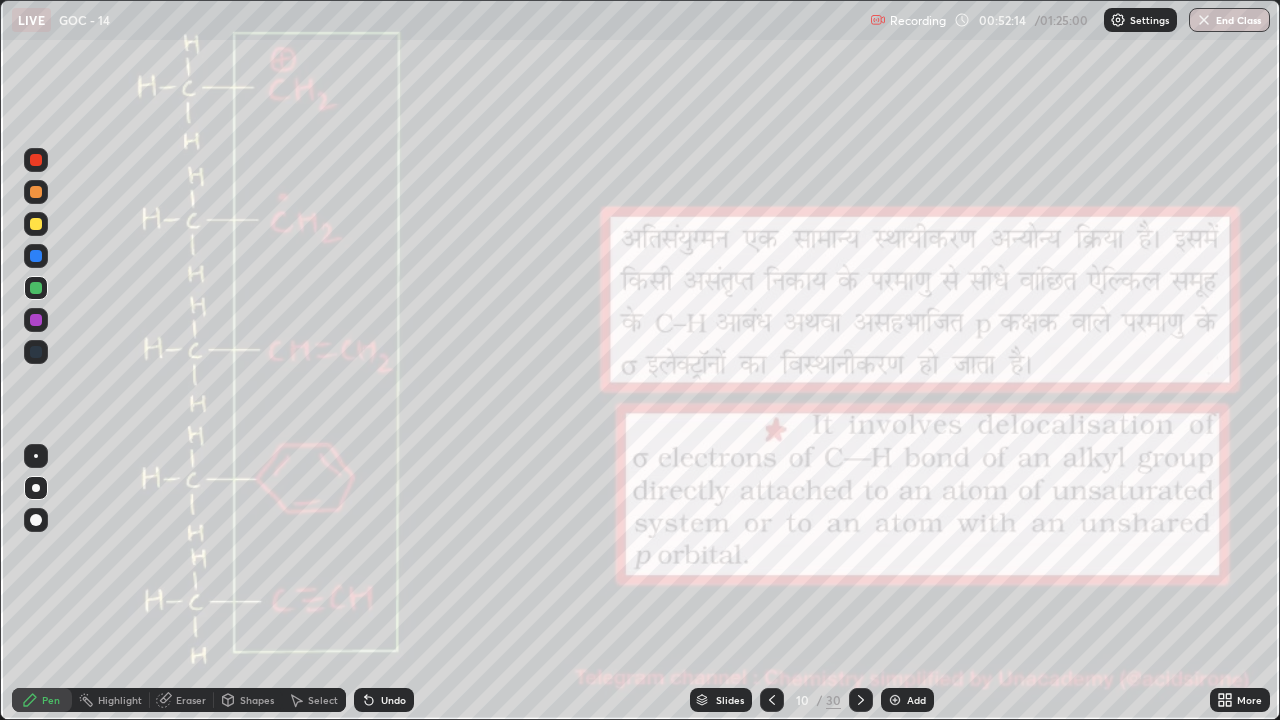 click at bounding box center (36, 224) 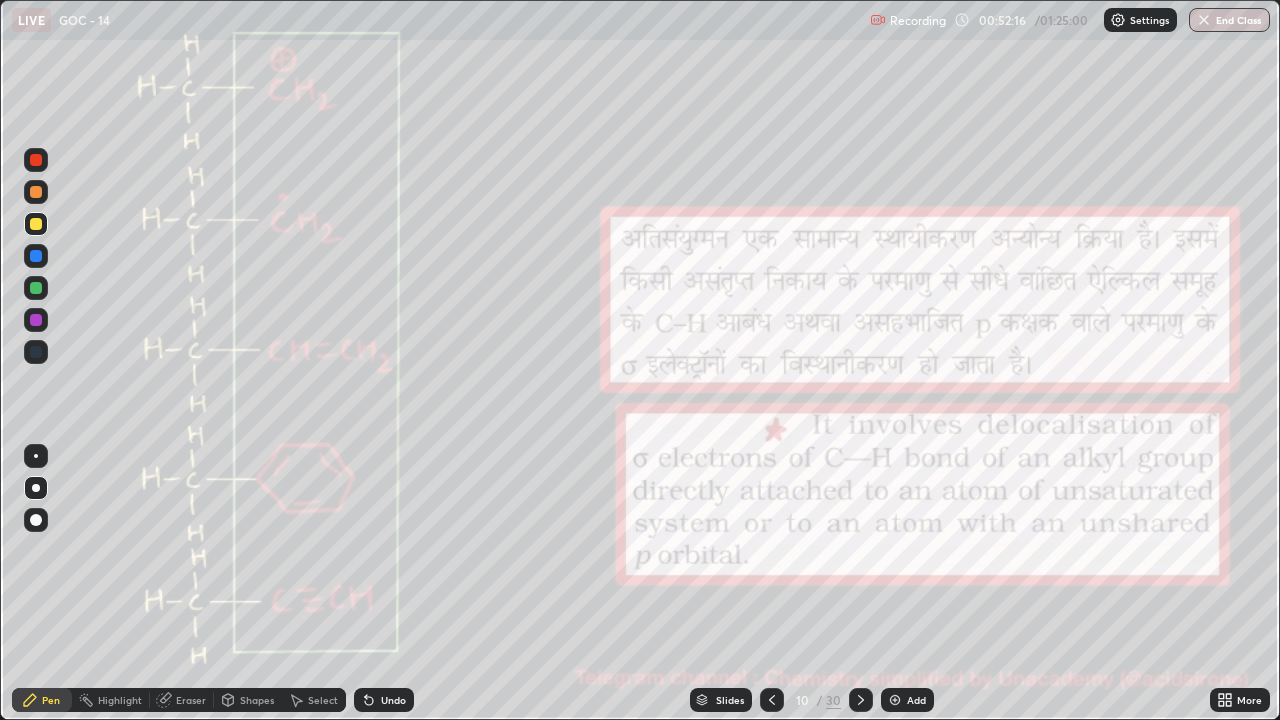 click on "Undo" at bounding box center [393, 700] 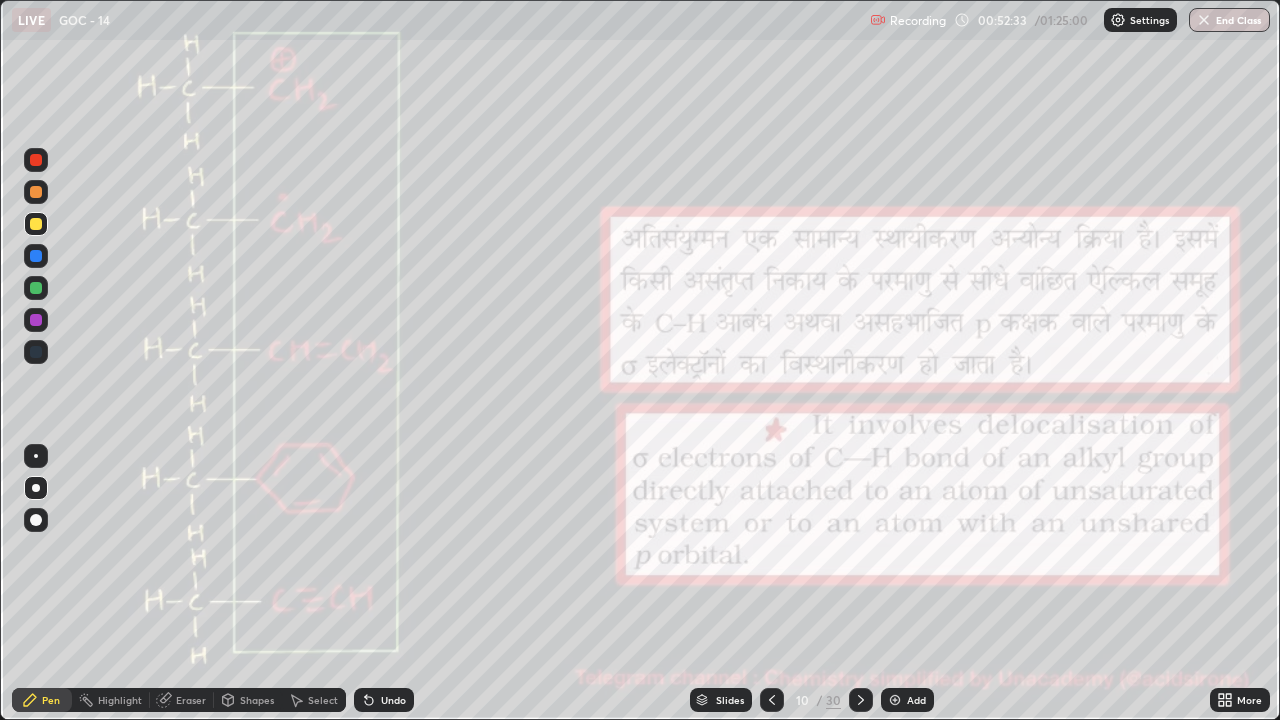 click at bounding box center (36, 160) 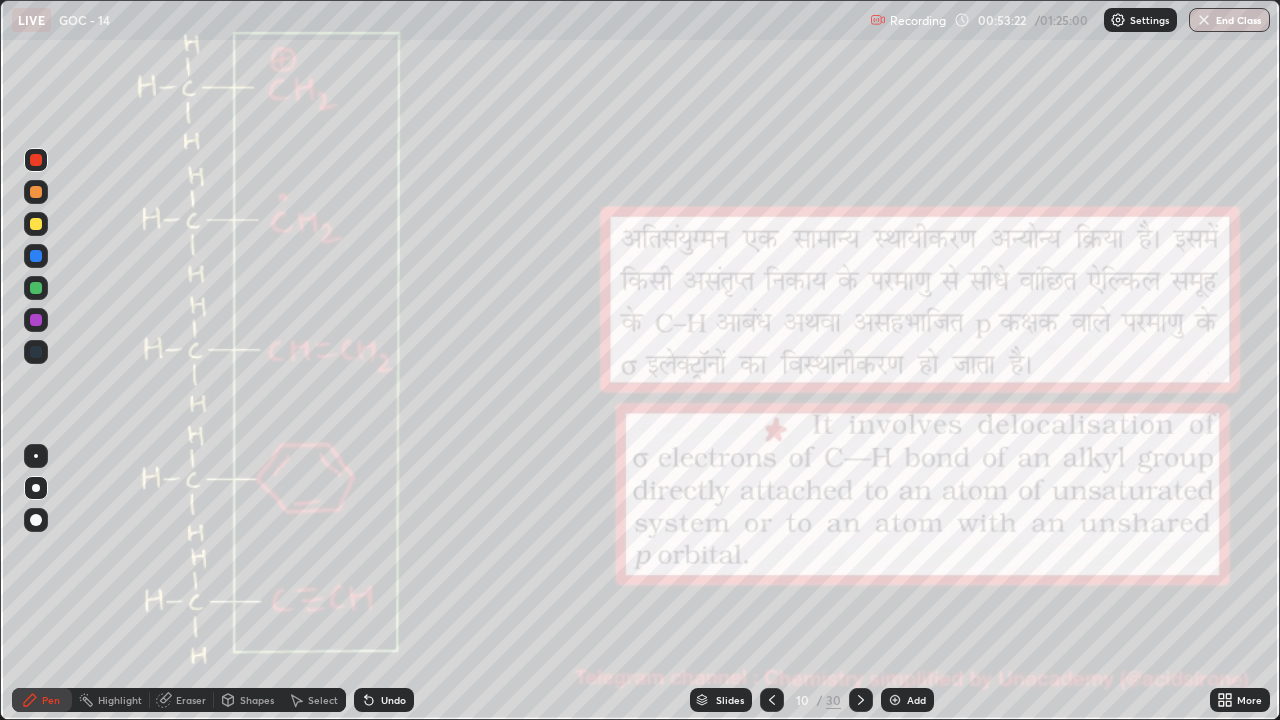 click at bounding box center (36, 288) 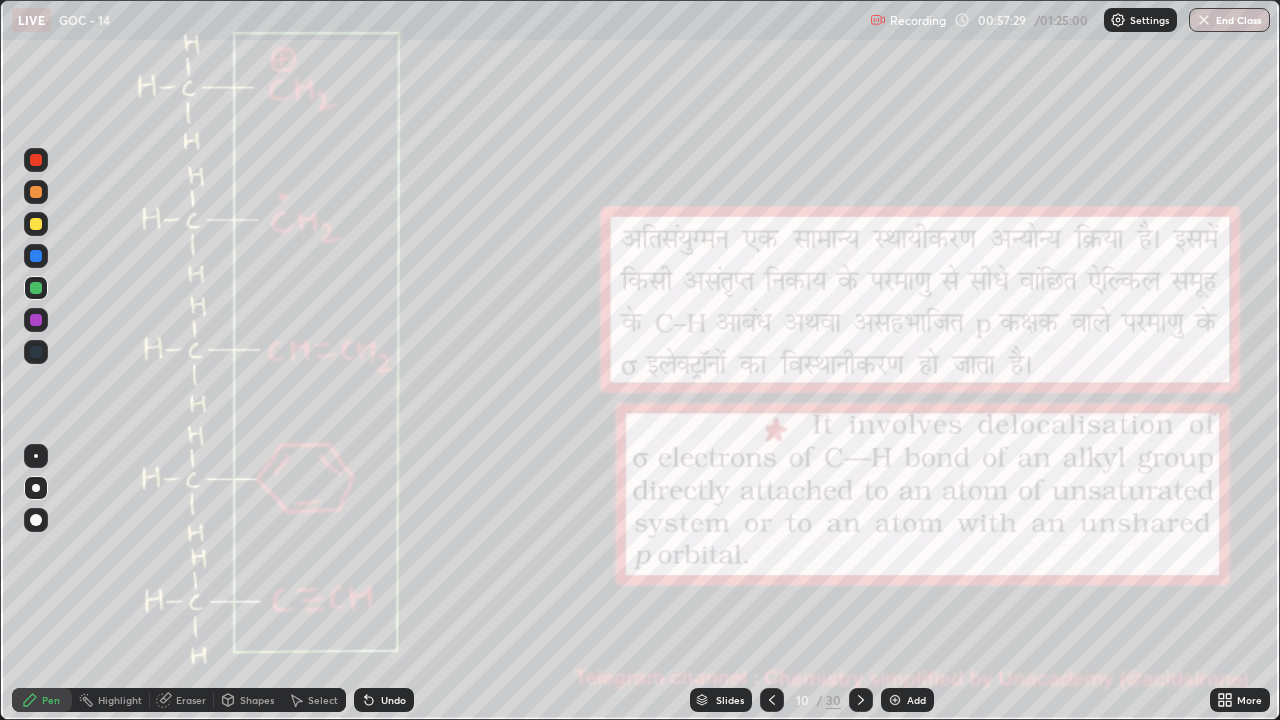 click 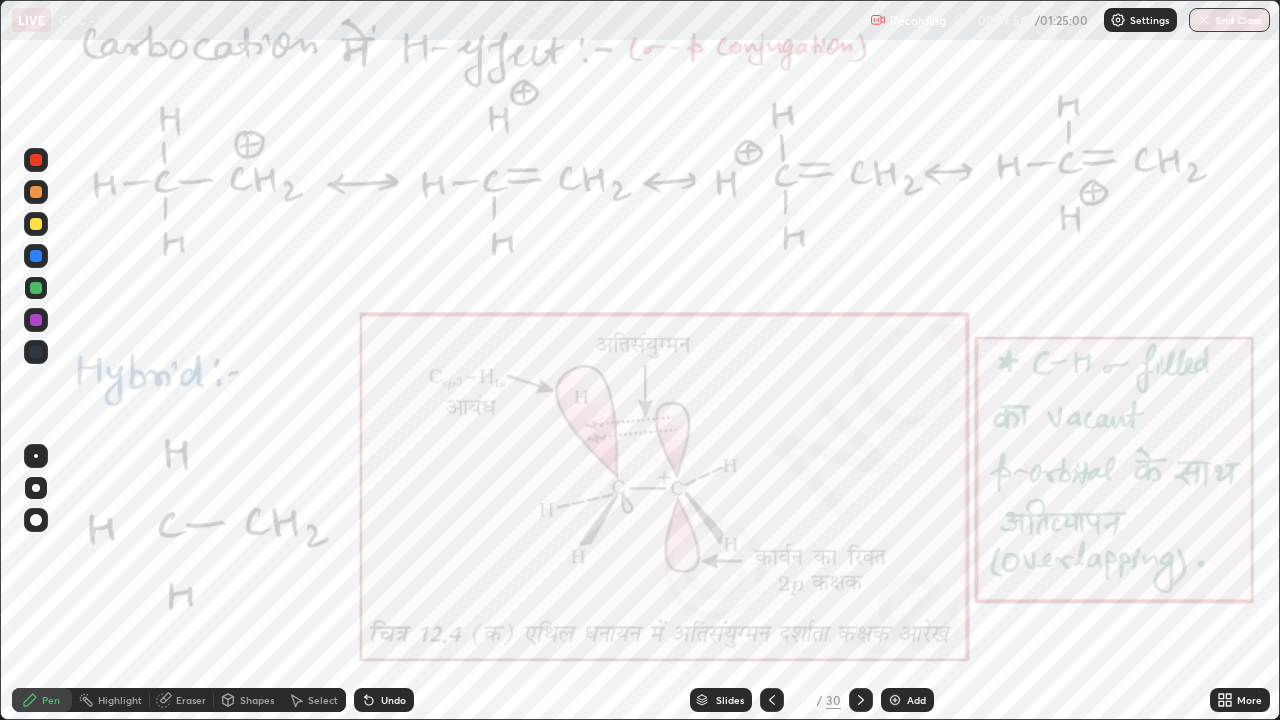 click on "Undo" at bounding box center (393, 700) 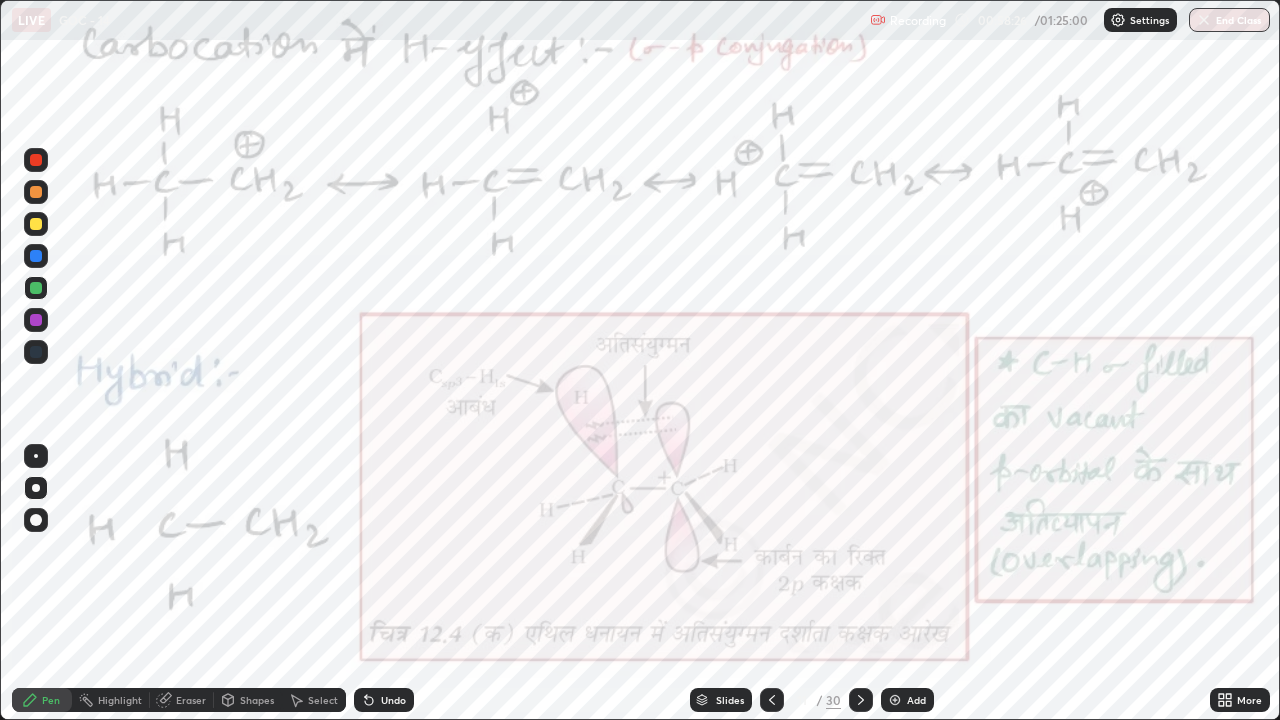 click at bounding box center [36, 160] 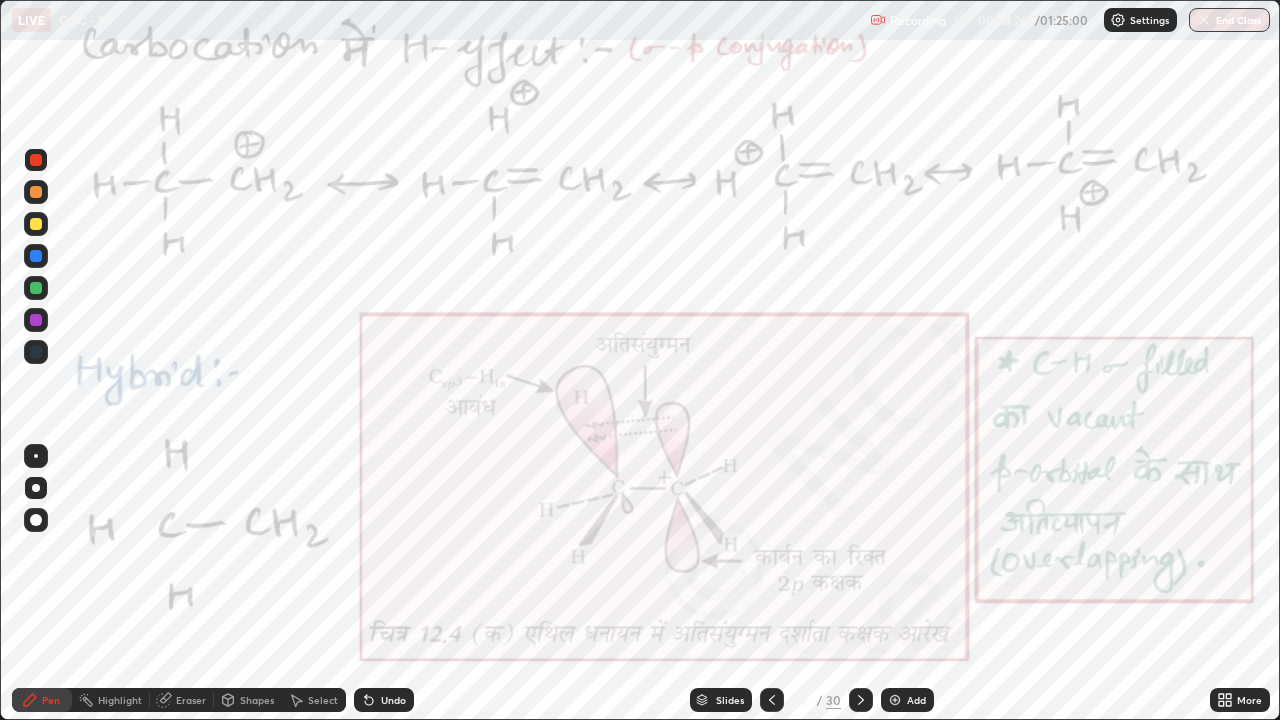 click at bounding box center (36, 160) 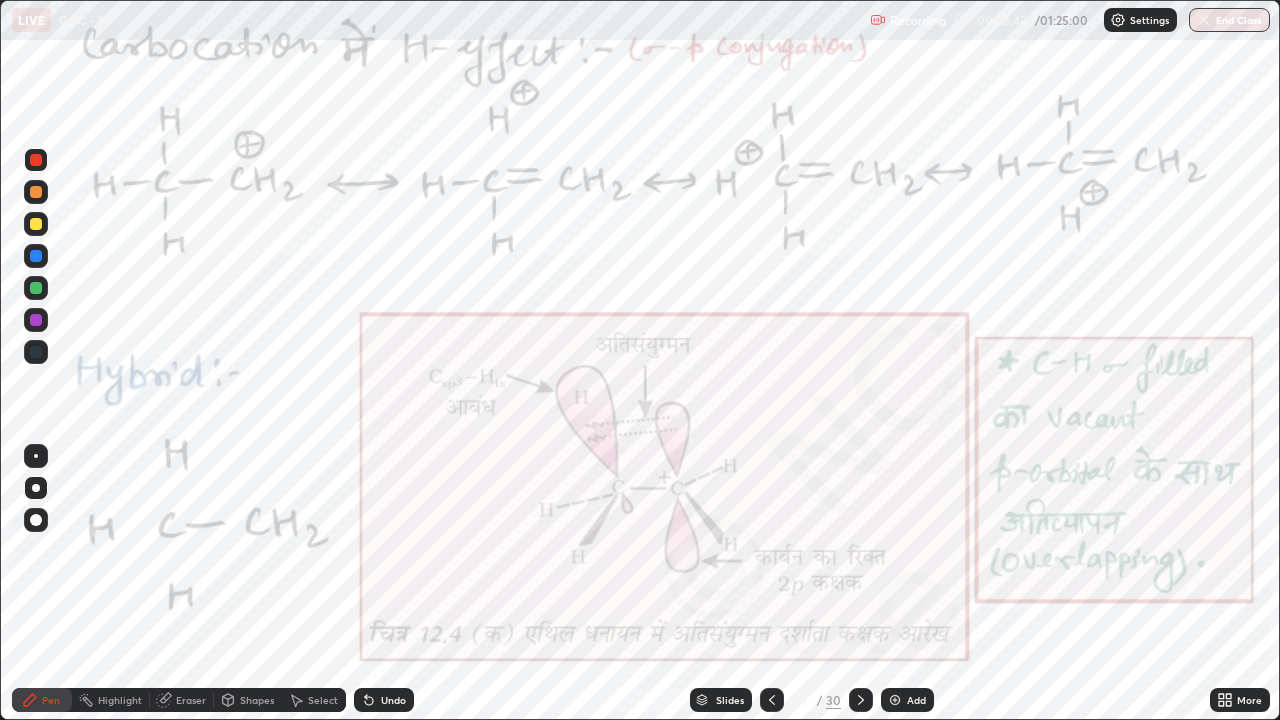 click 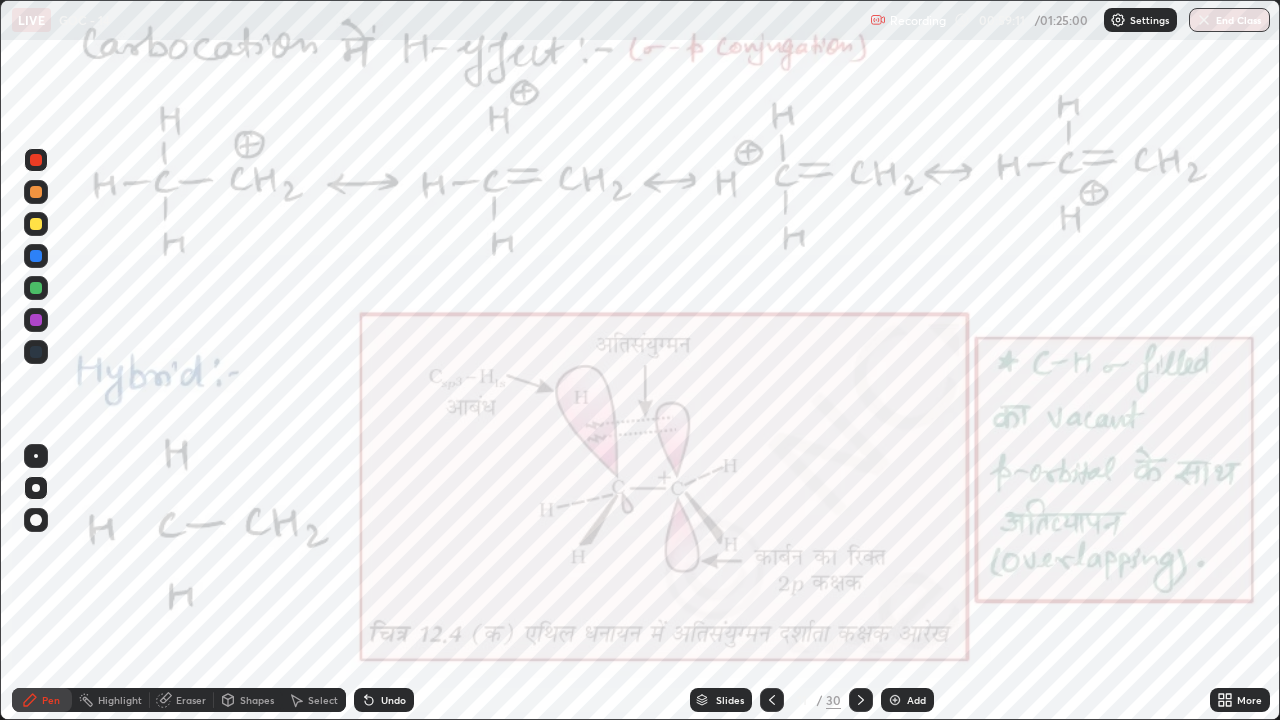click at bounding box center (36, 288) 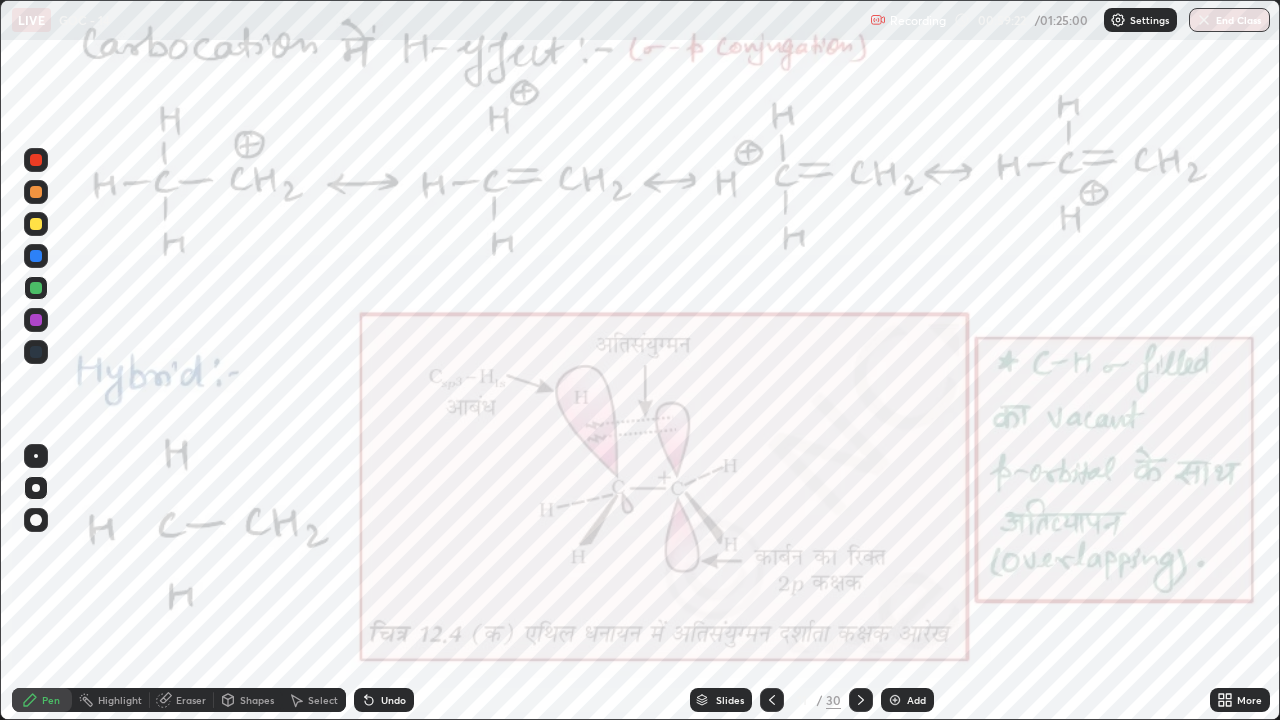 click at bounding box center [36, 160] 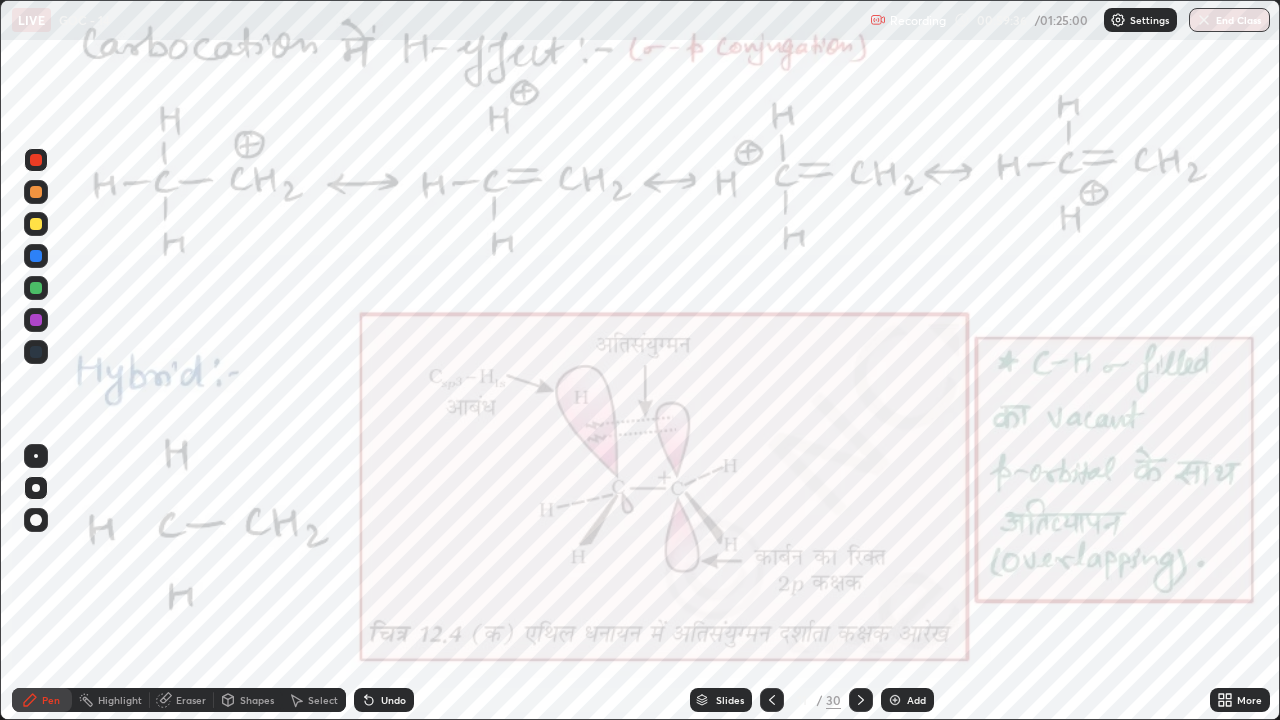 click at bounding box center (36, 256) 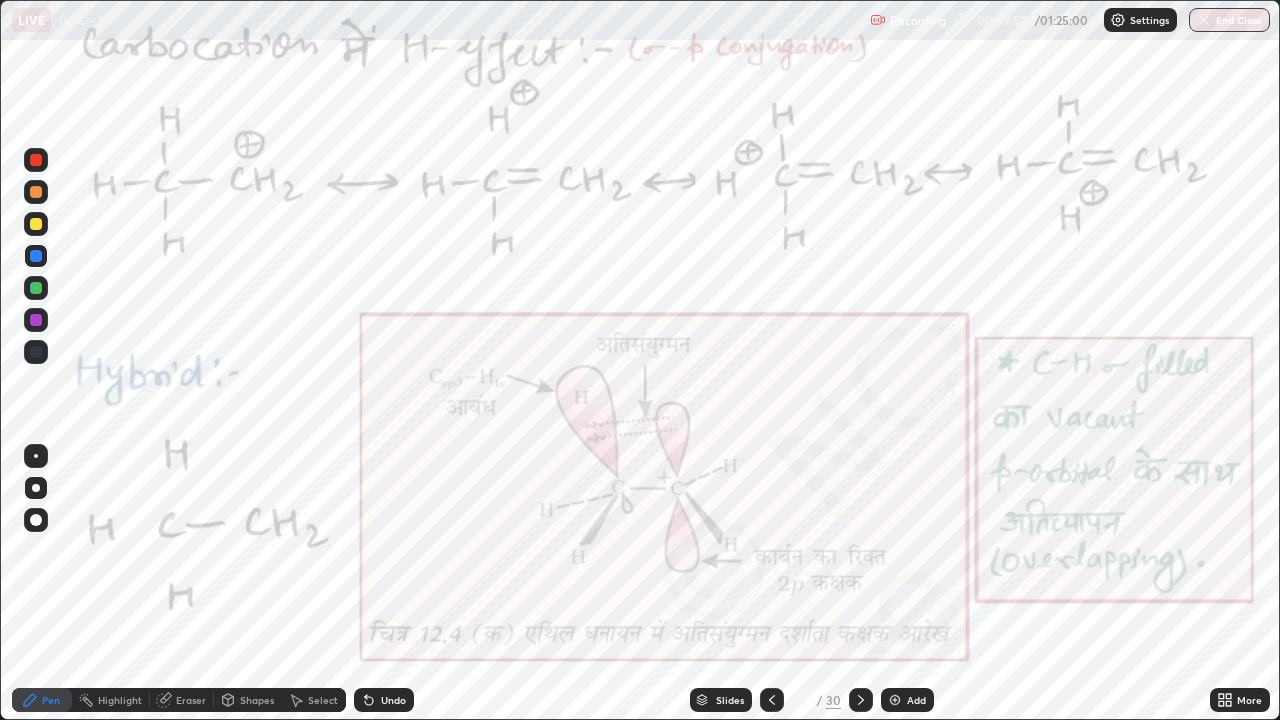 click at bounding box center [36, 160] 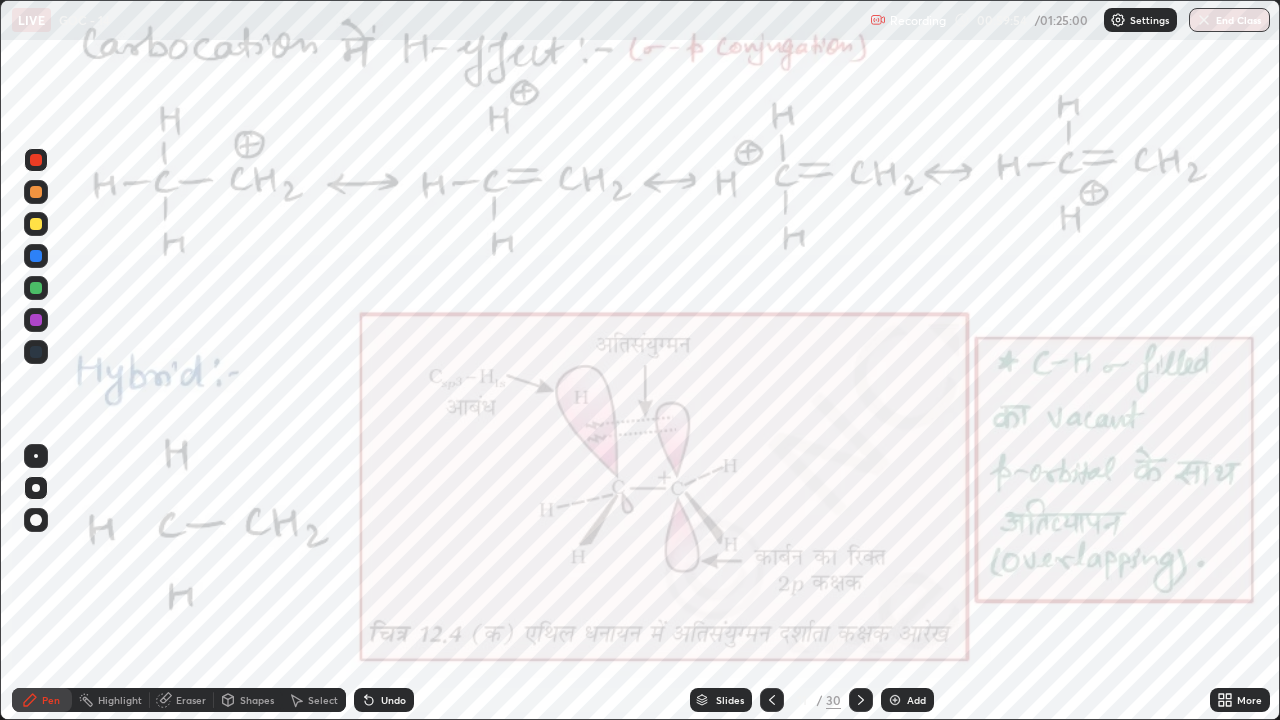 click on "Undo" at bounding box center (384, 700) 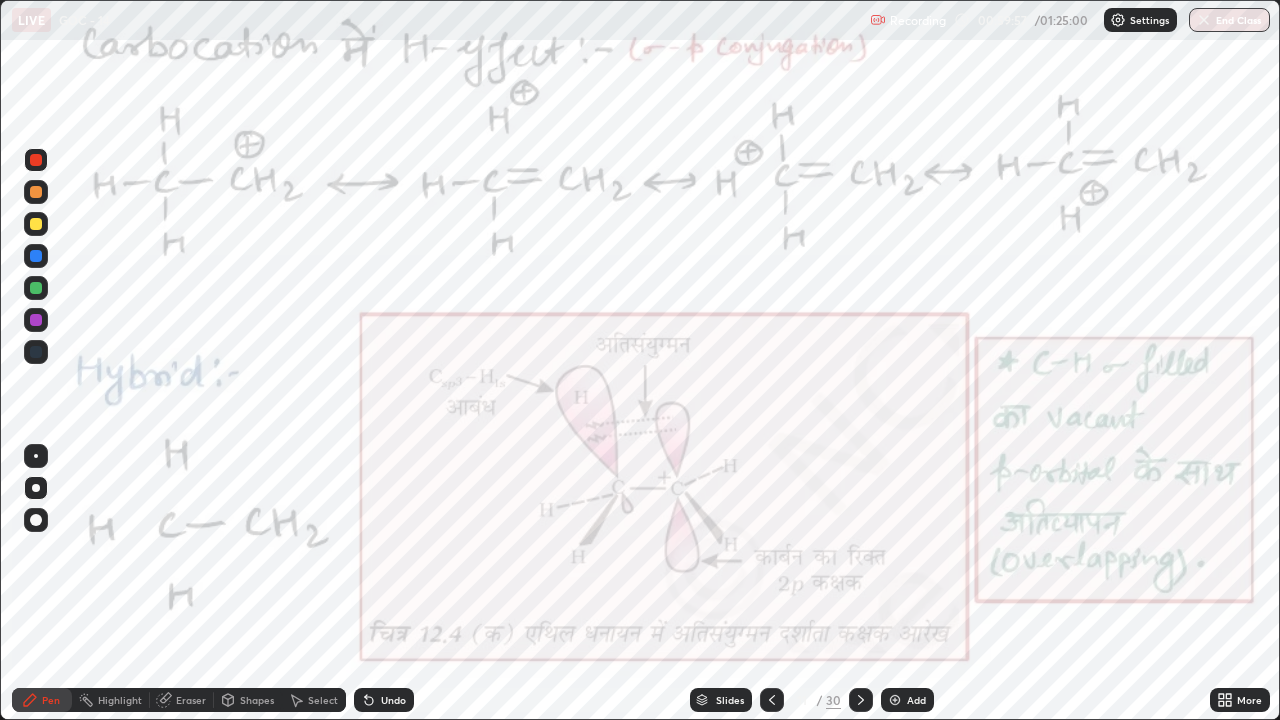 click 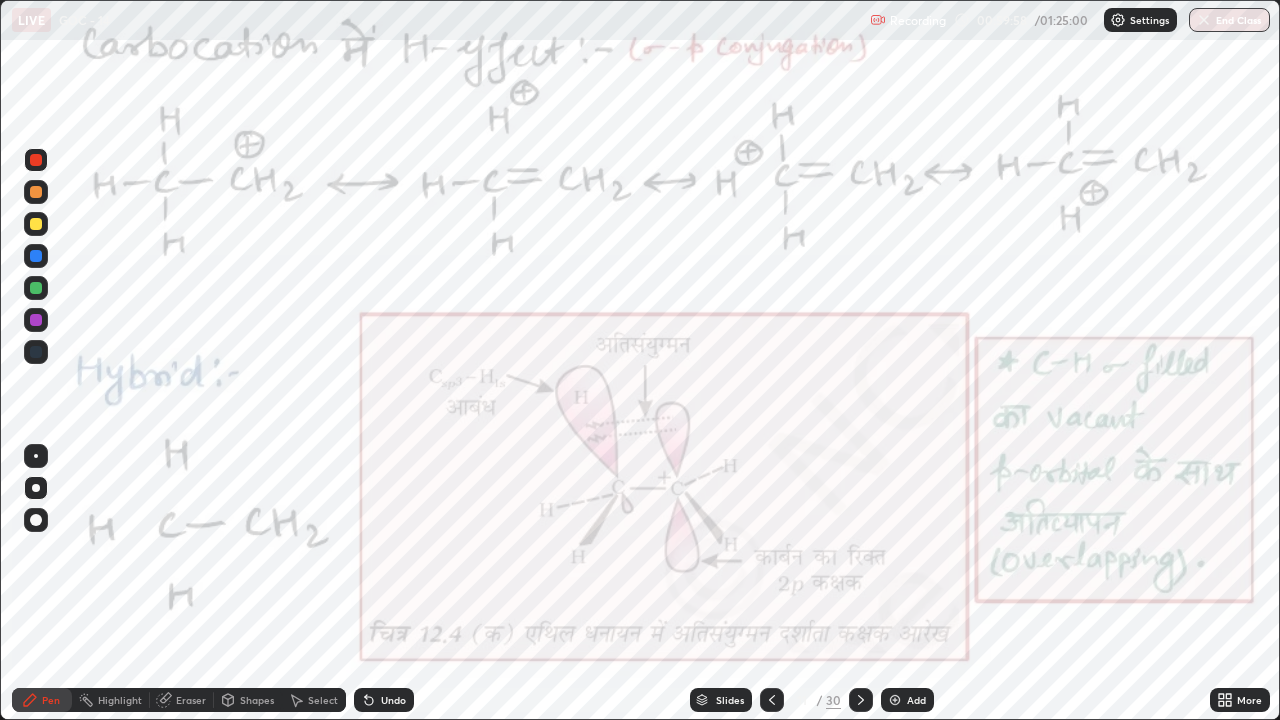 click at bounding box center [36, 320] 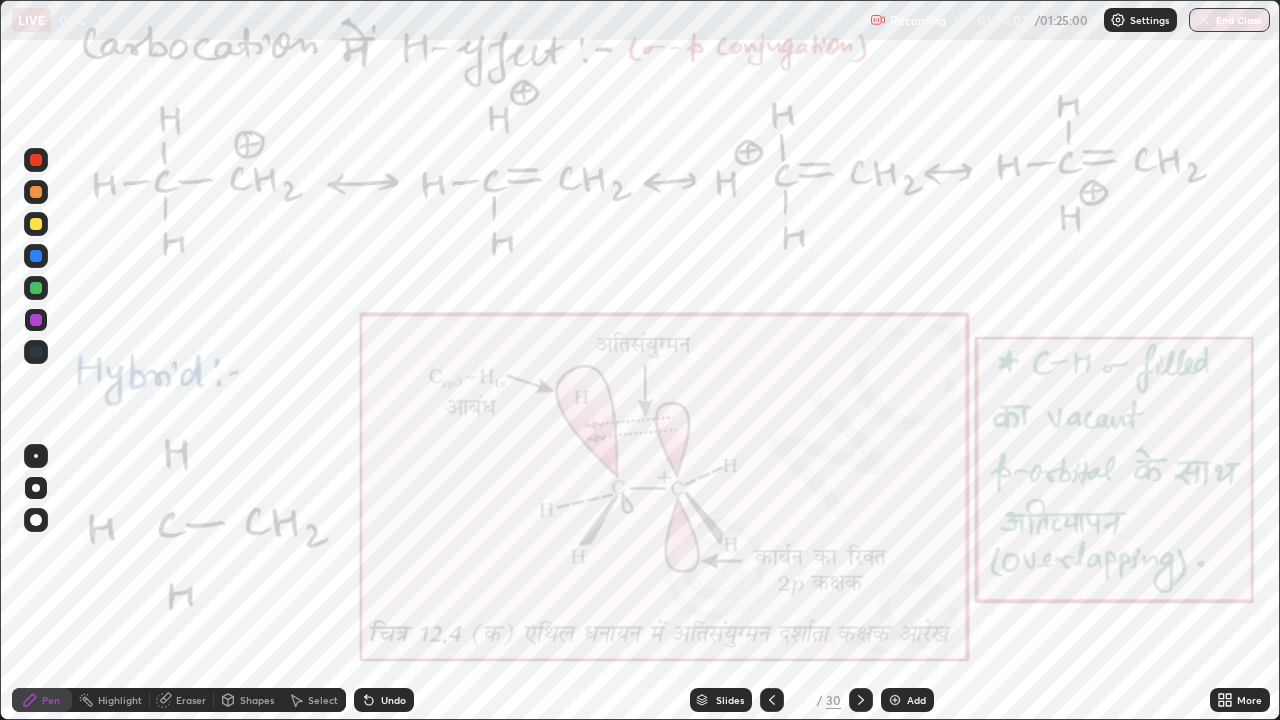click on "Undo" at bounding box center (393, 700) 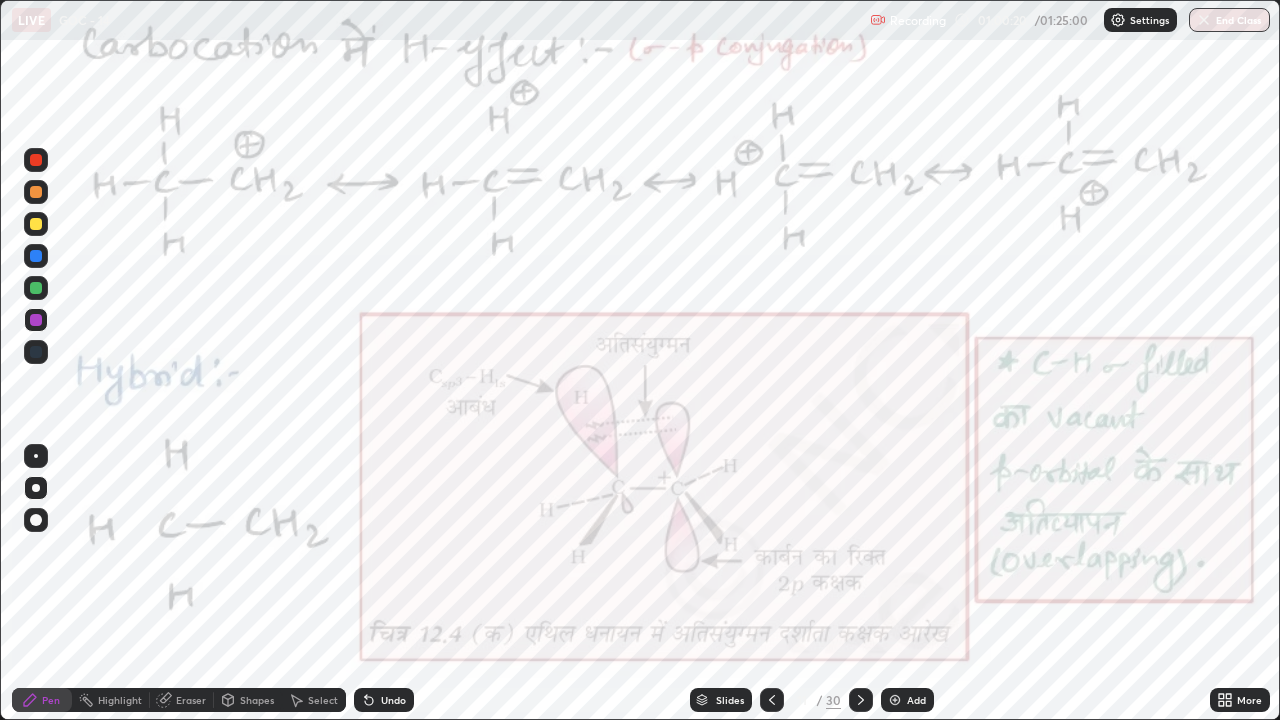 click on "Undo" at bounding box center [393, 700] 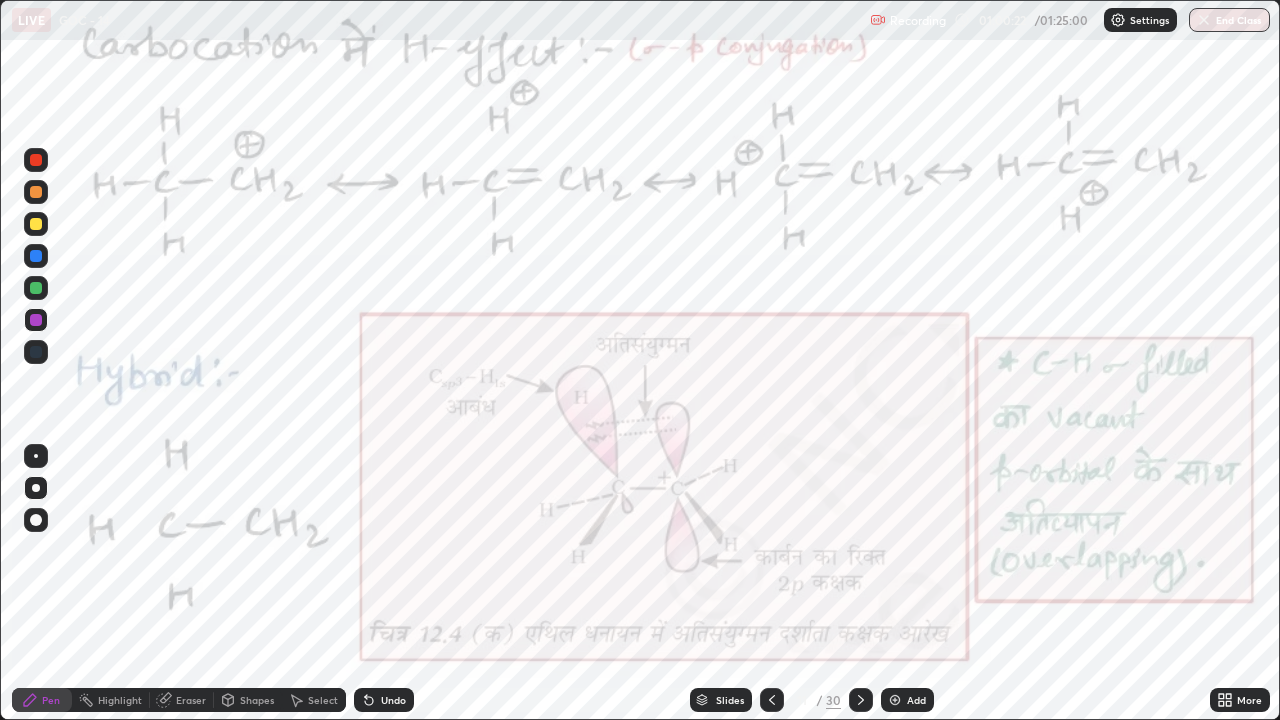 click on "Highlight" at bounding box center [111, 700] 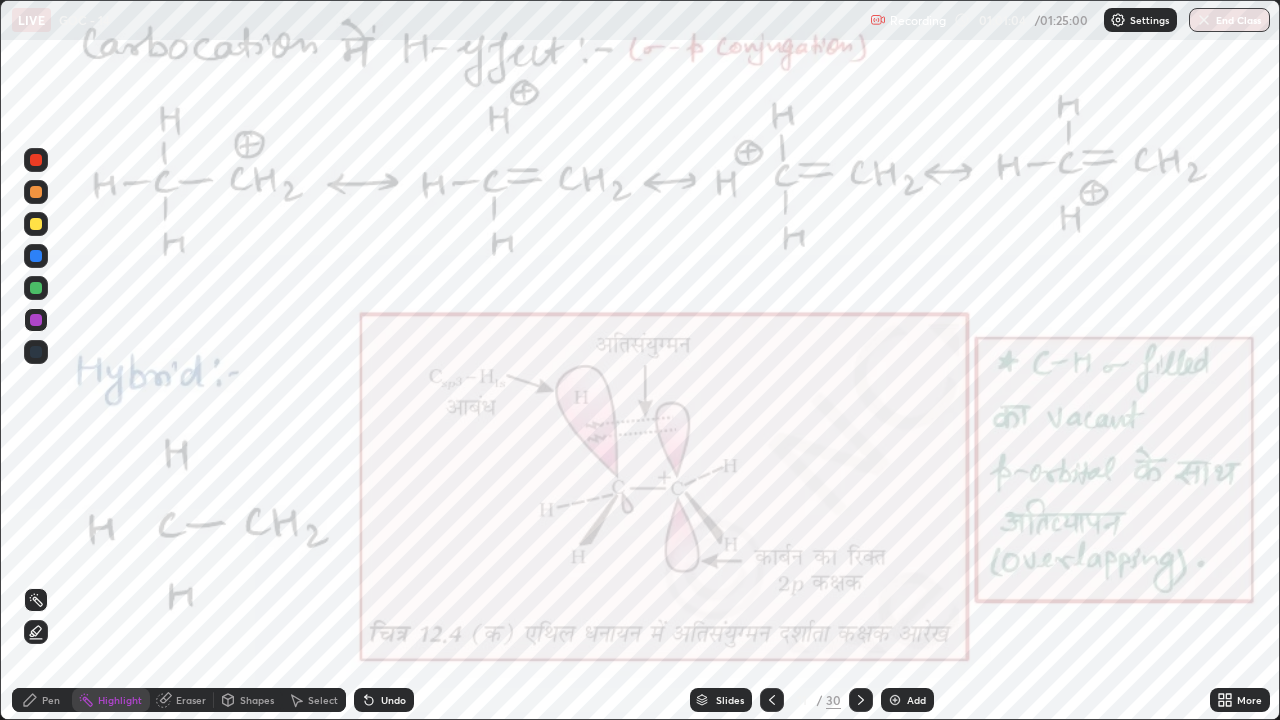 click at bounding box center (36, 160) 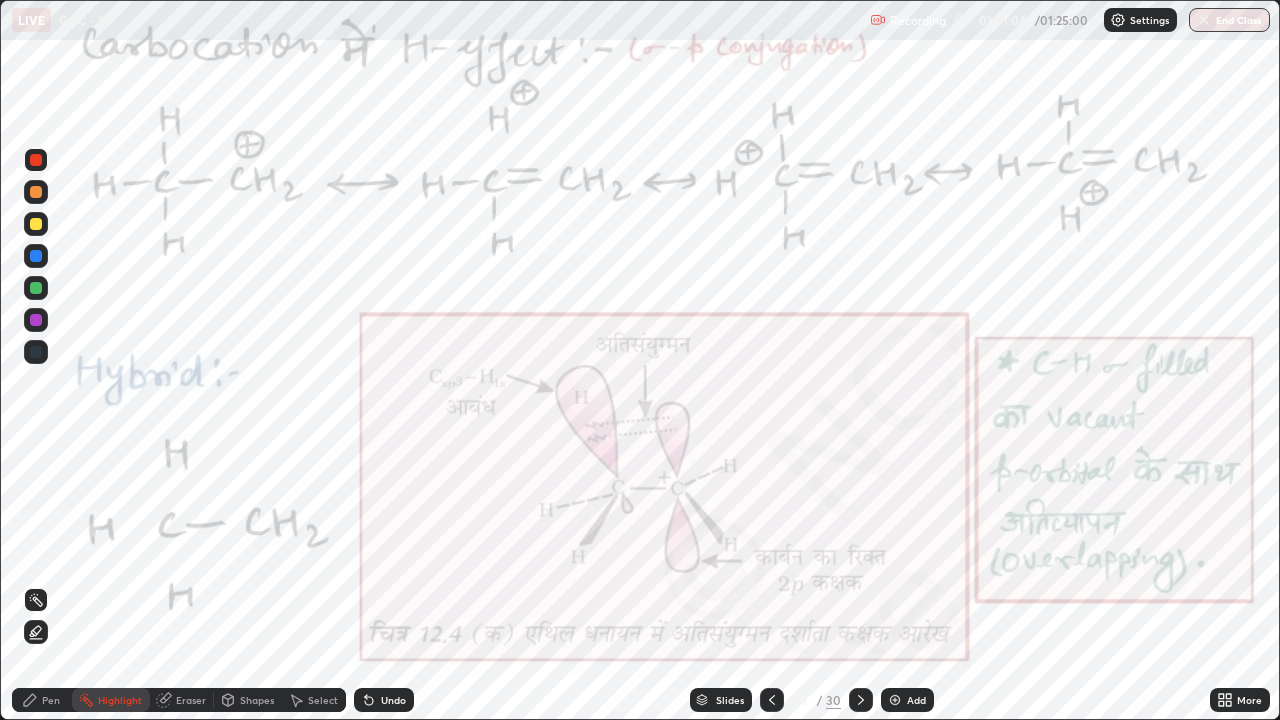 click at bounding box center (36, 160) 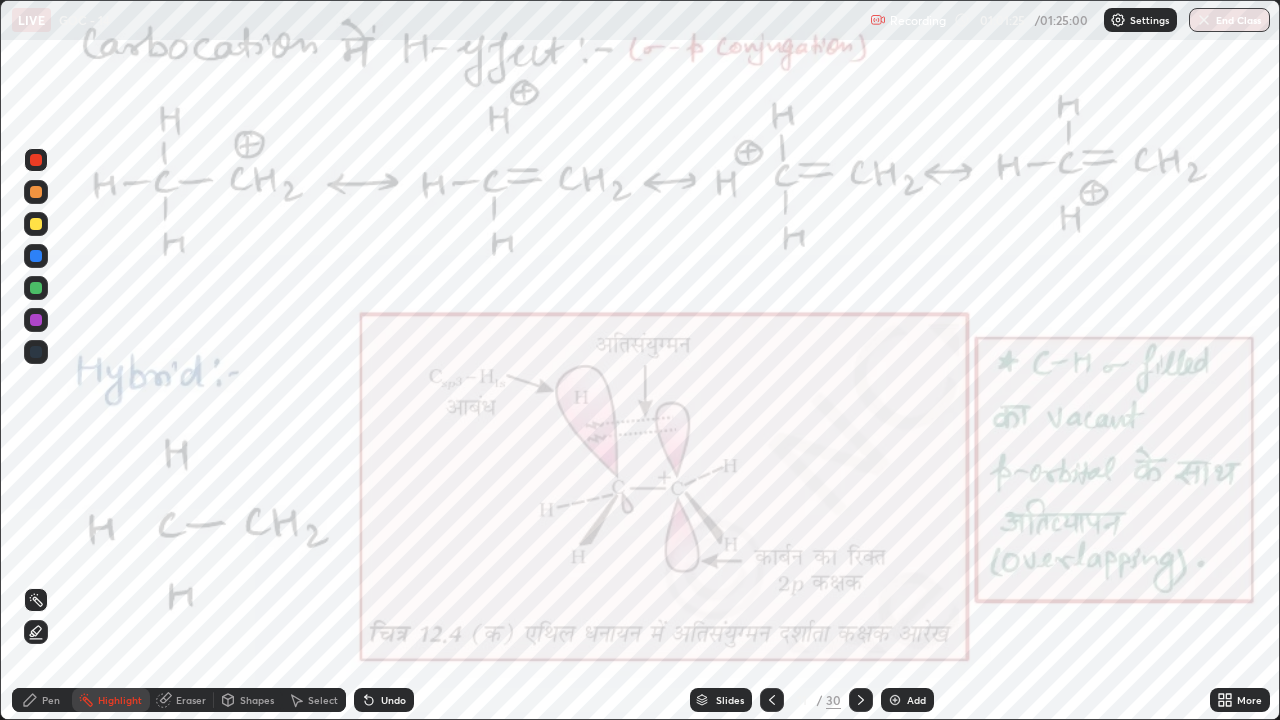 click on "Pen" at bounding box center (42, 700) 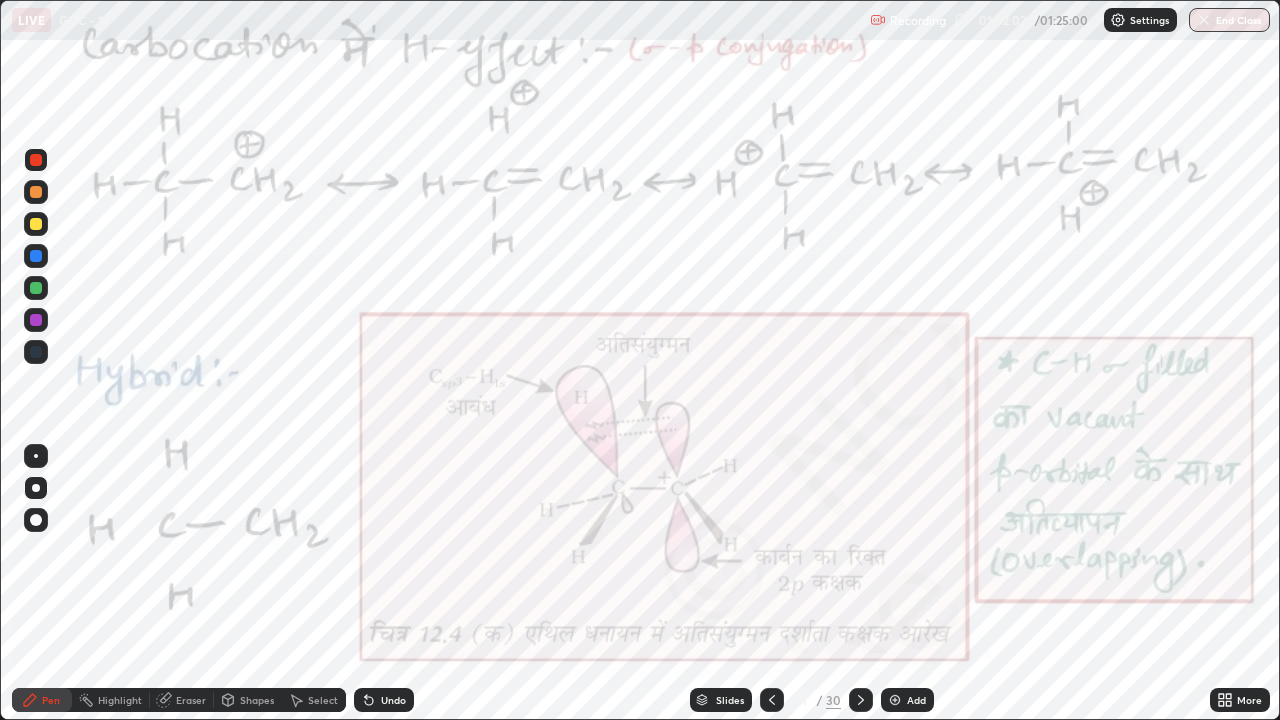 click on "Highlight" at bounding box center [120, 700] 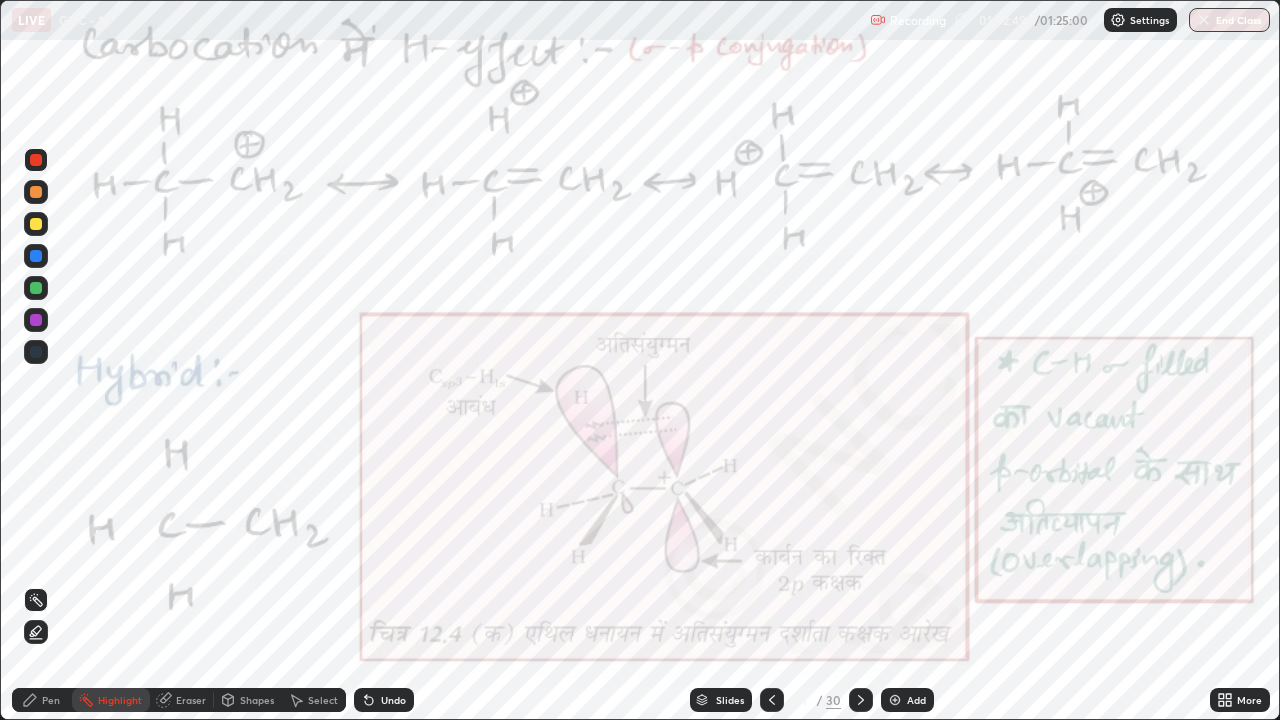 click on "Pen" at bounding box center [42, 700] 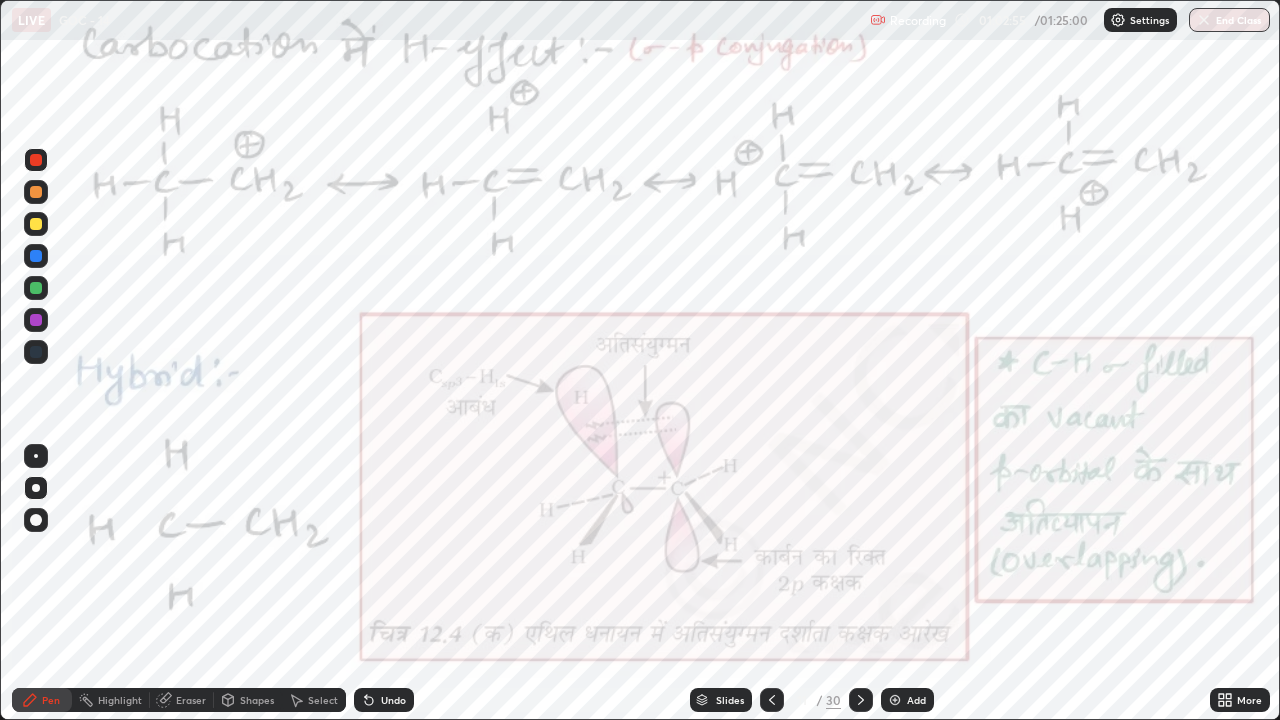 click at bounding box center [36, 160] 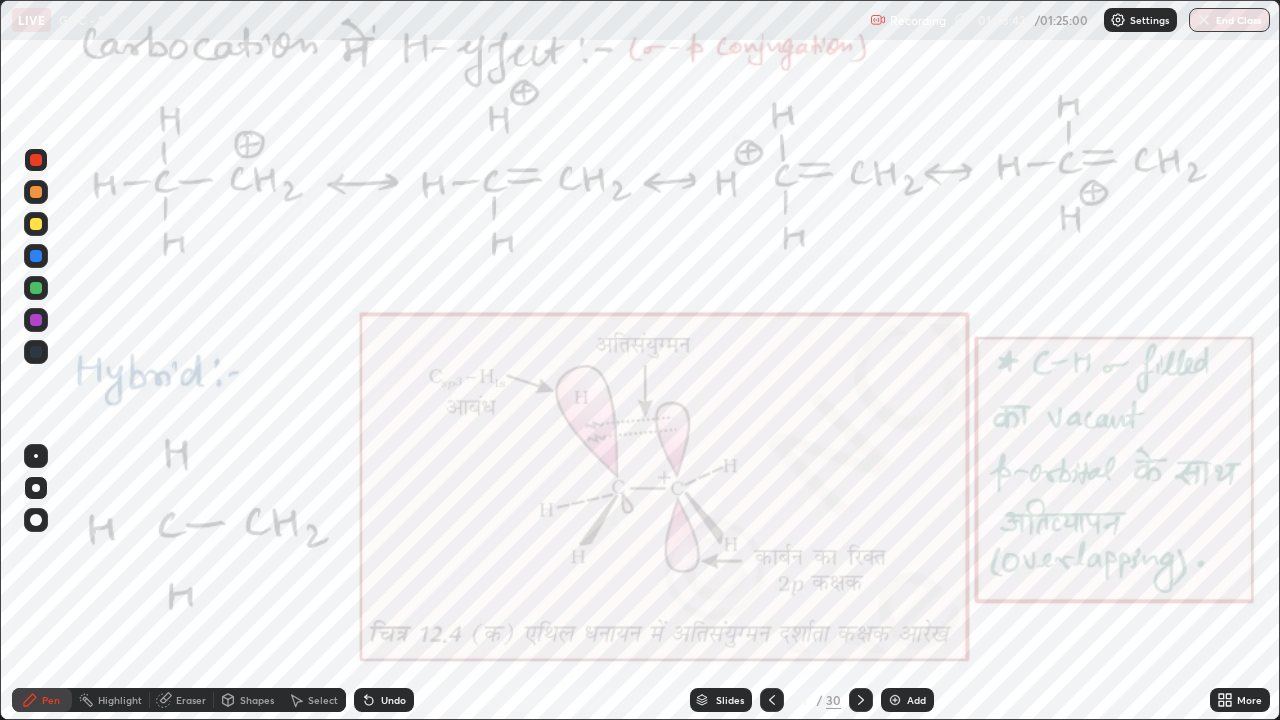 click on "Highlight" at bounding box center [120, 700] 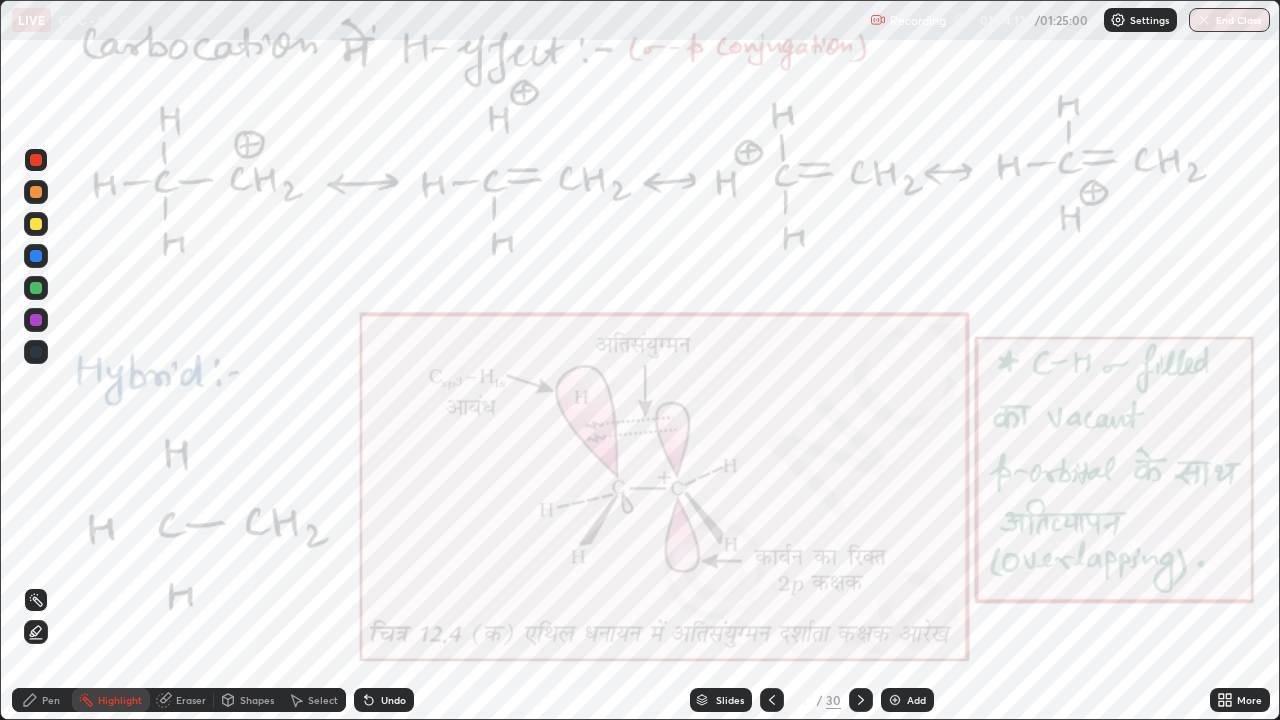 click at bounding box center [36, 256] 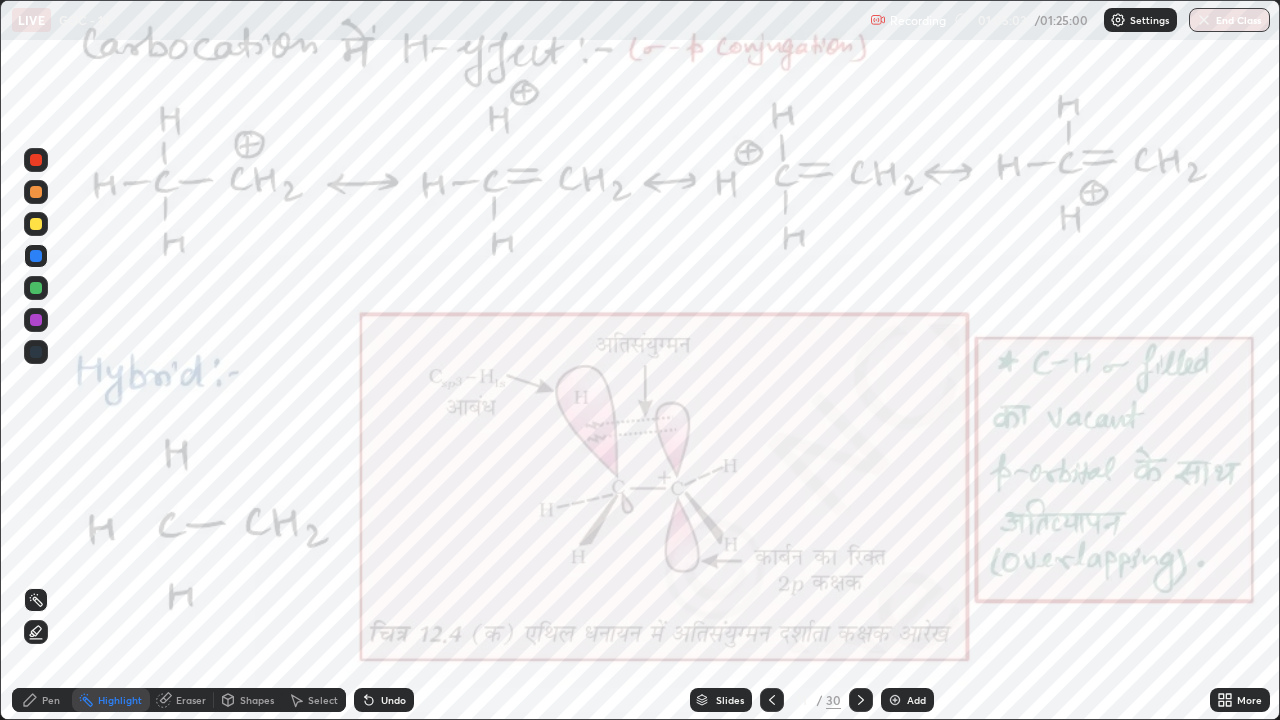 click 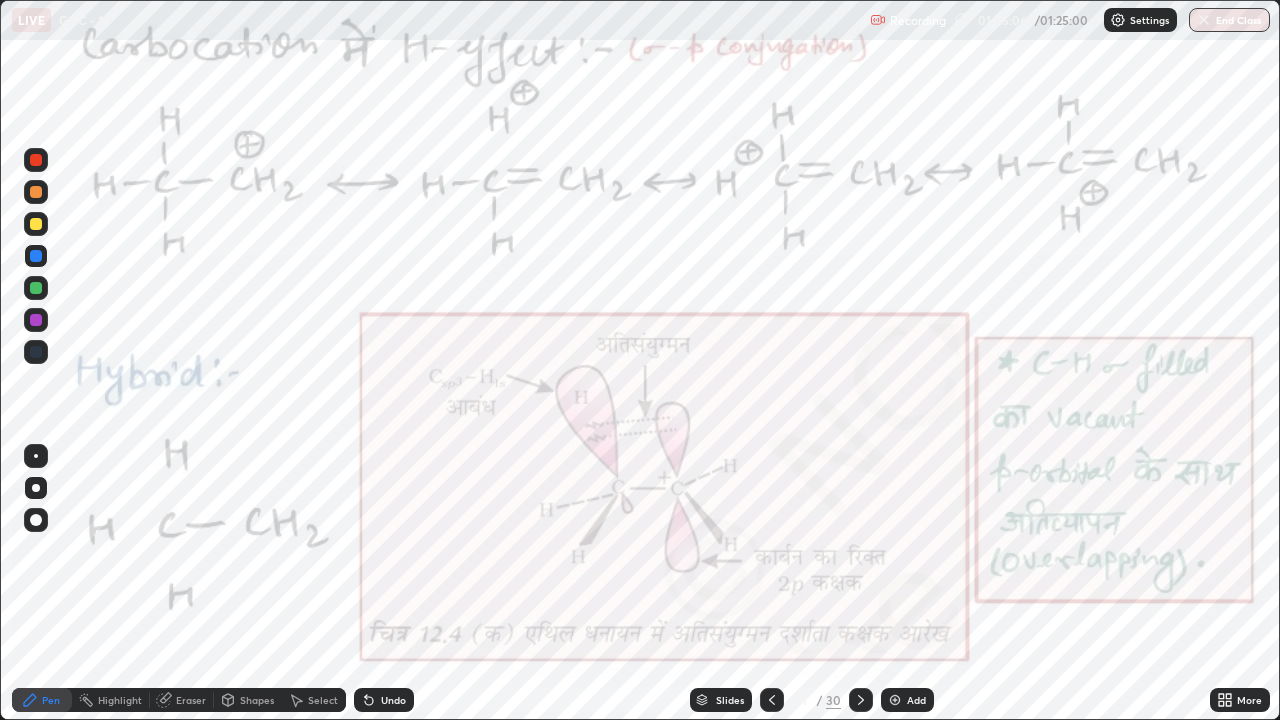 click at bounding box center (36, 160) 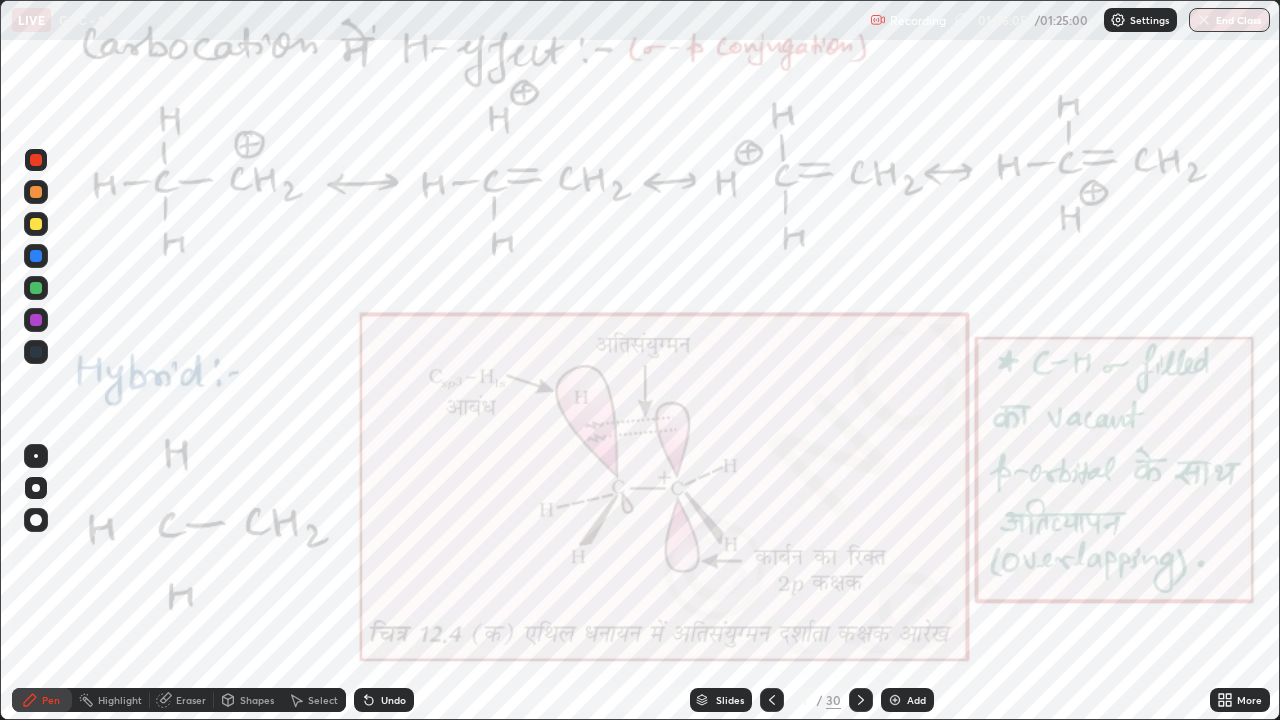 click on "Undo" at bounding box center (393, 700) 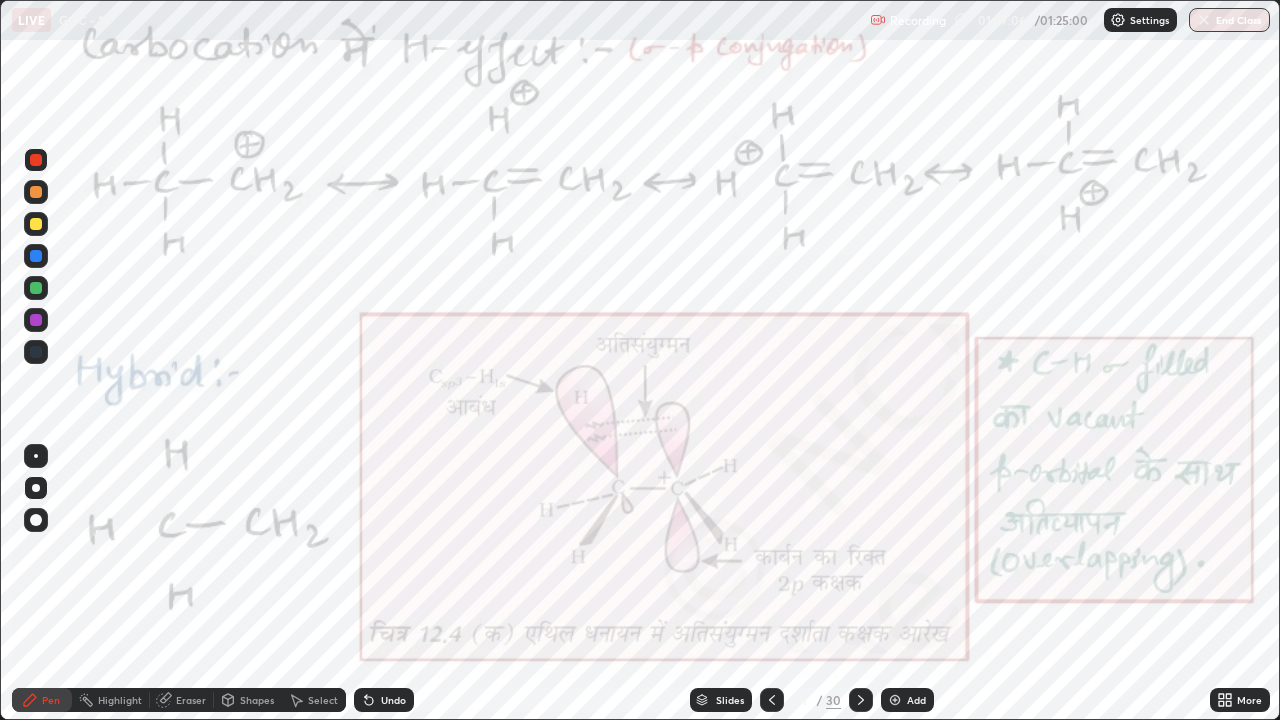 click 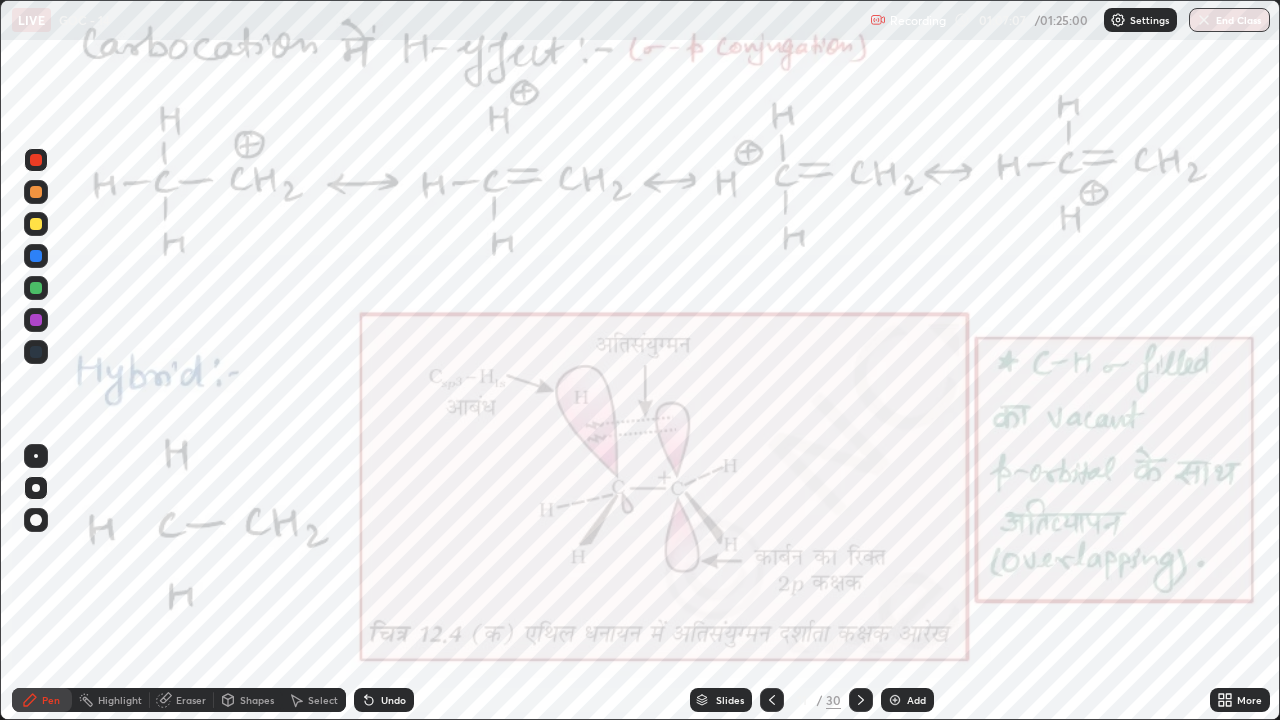 click on "Undo" at bounding box center [393, 700] 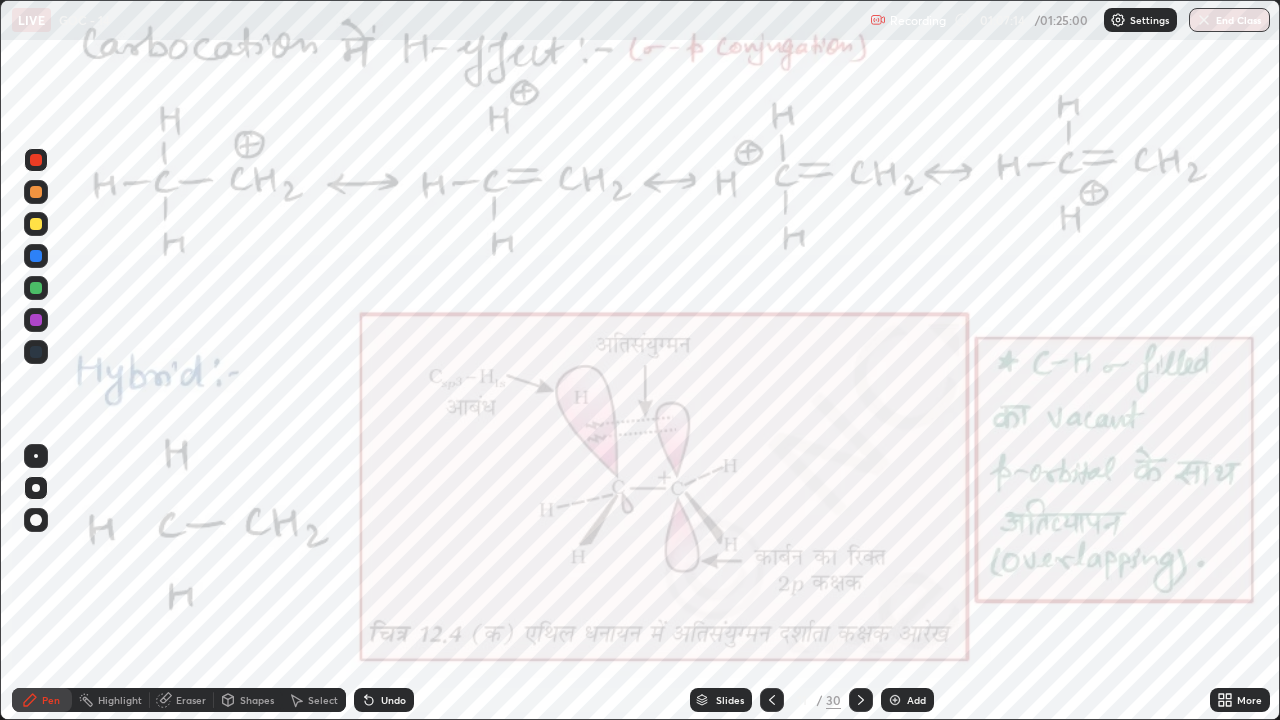 click at bounding box center (36, 320) 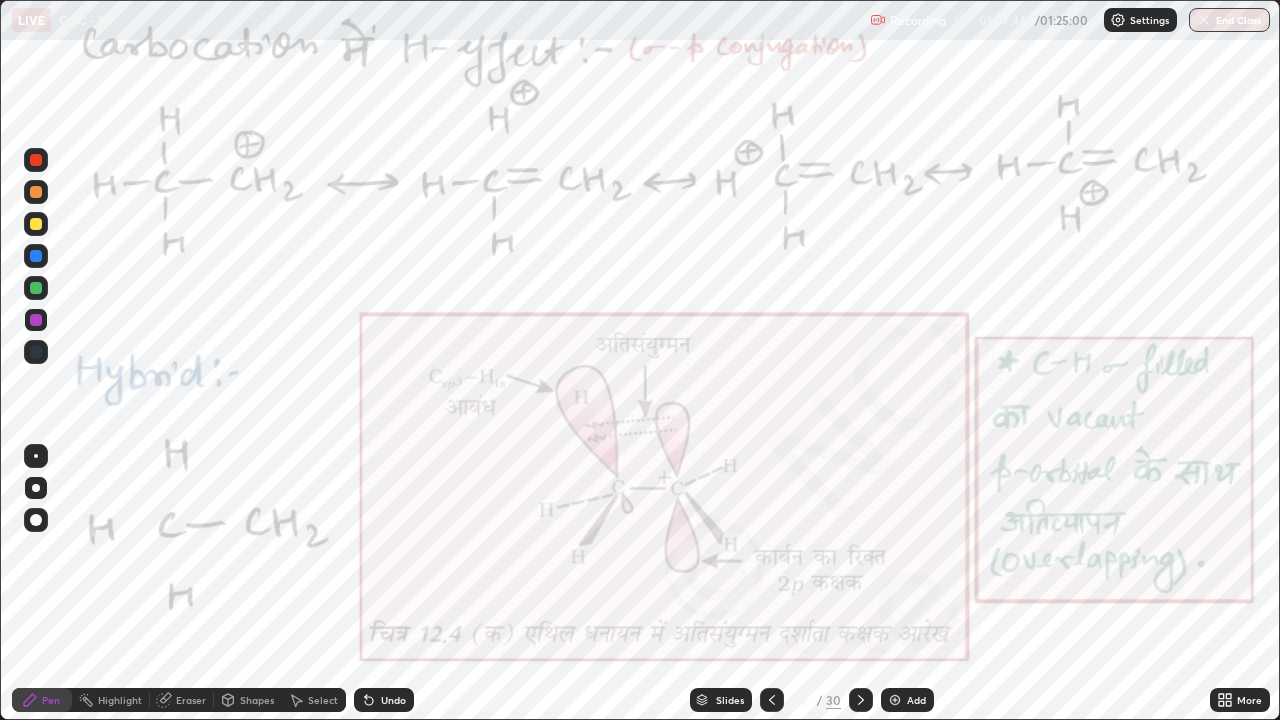 click on "Undo" at bounding box center (393, 700) 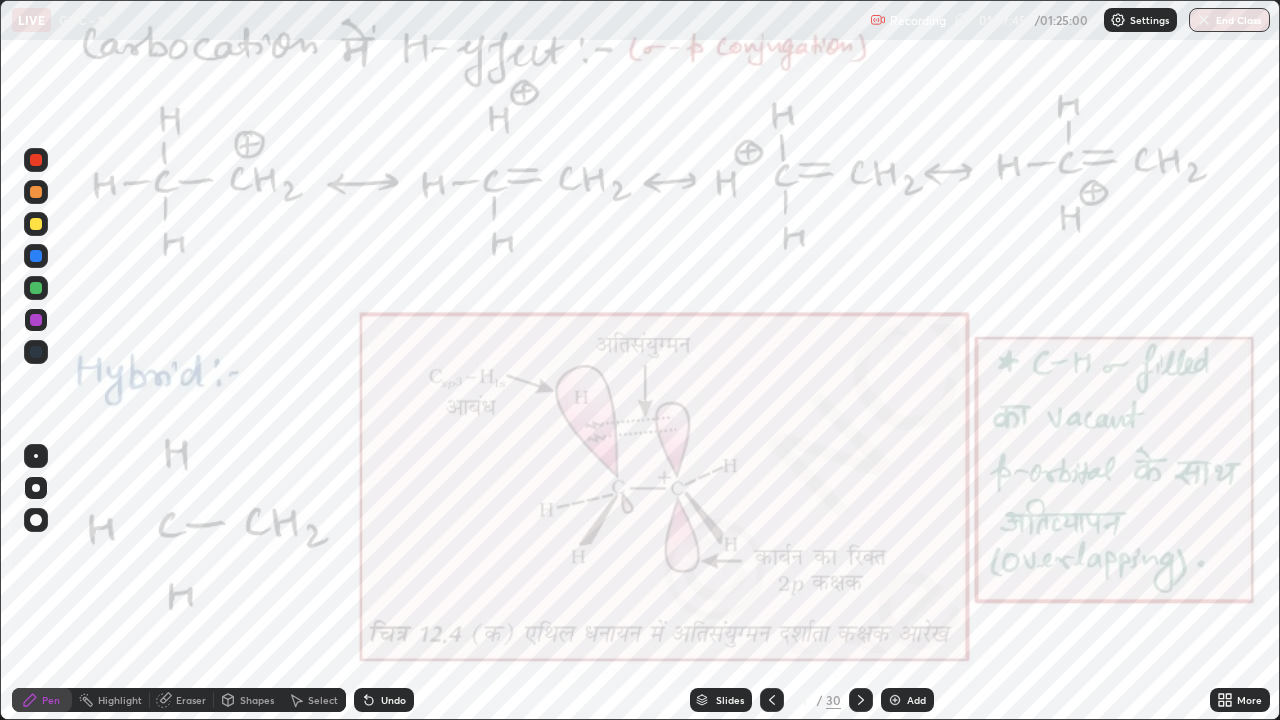 click on "Undo" at bounding box center [393, 700] 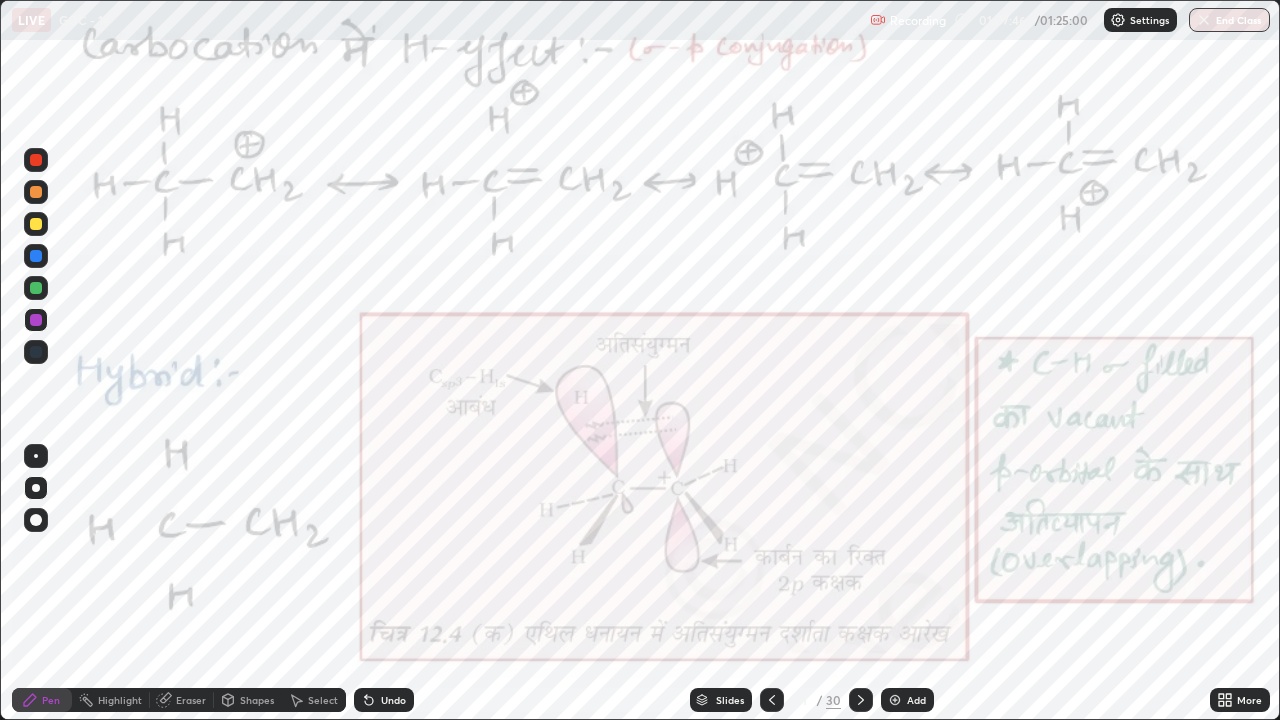 click on "Undo" at bounding box center [393, 700] 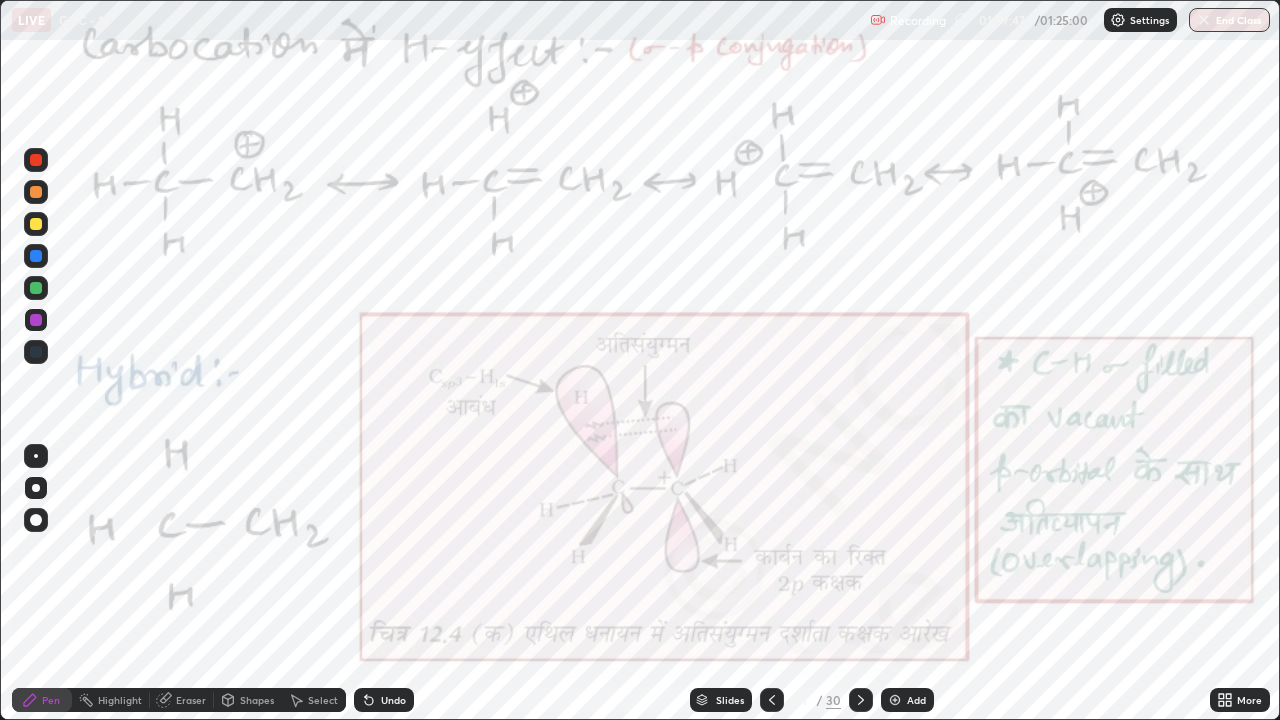 click on "Undo" at bounding box center [393, 700] 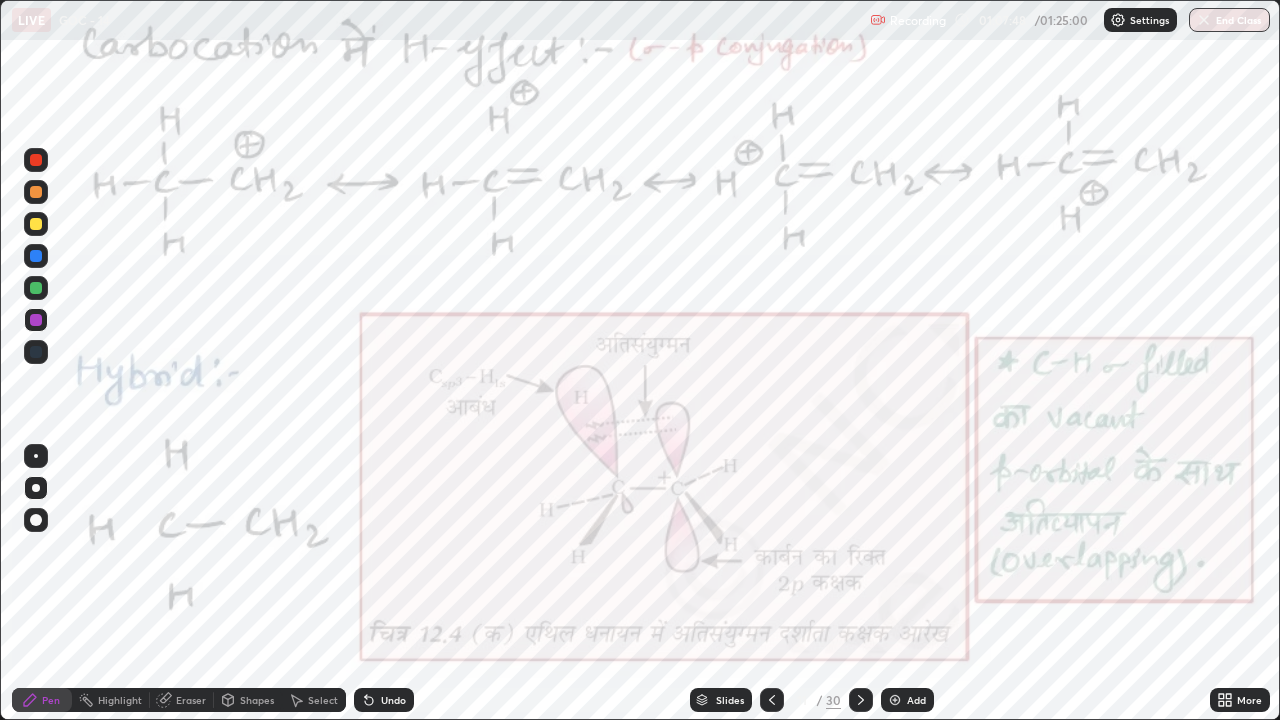 click on "Undo" at bounding box center (384, 700) 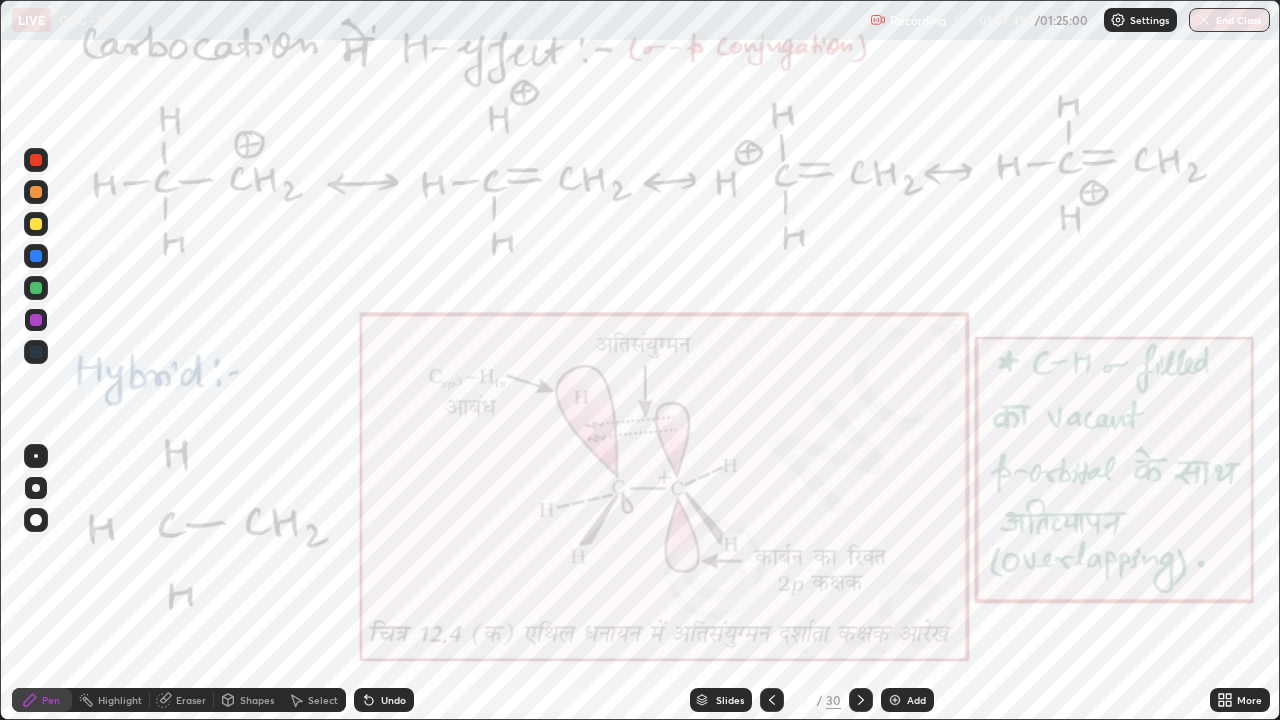click on "Undo" at bounding box center [393, 700] 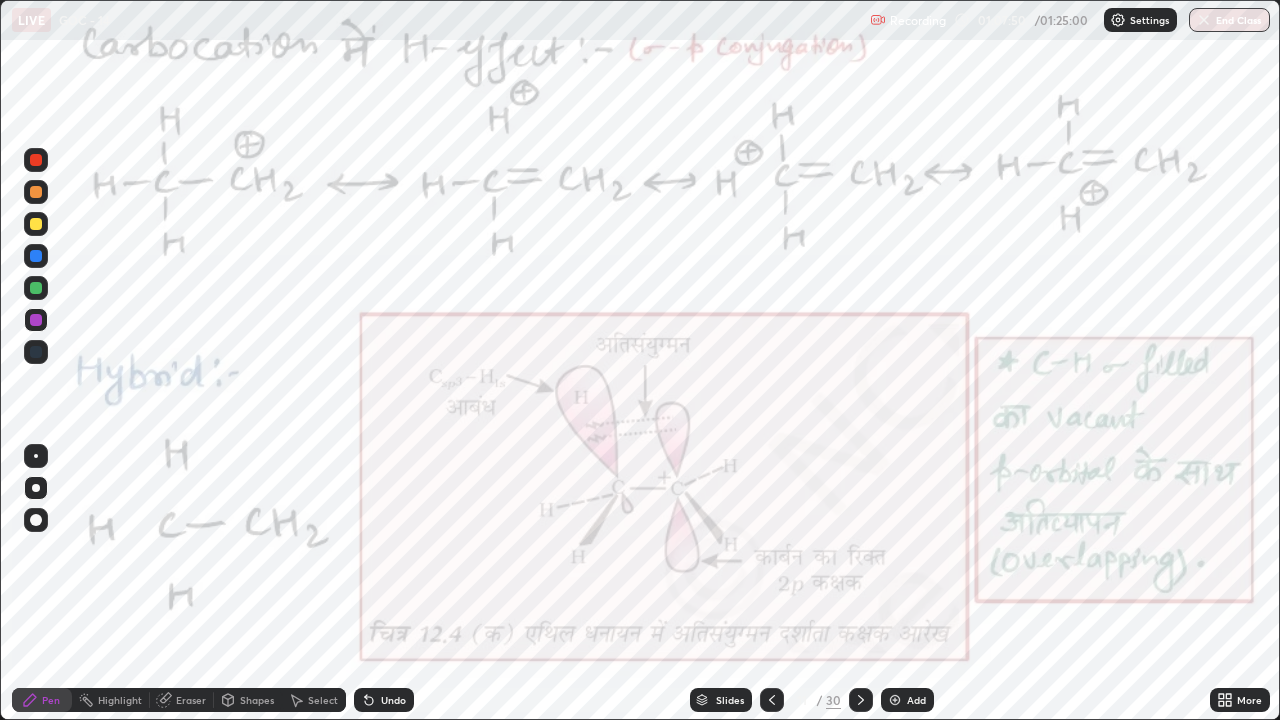 click on "Undo" at bounding box center [393, 700] 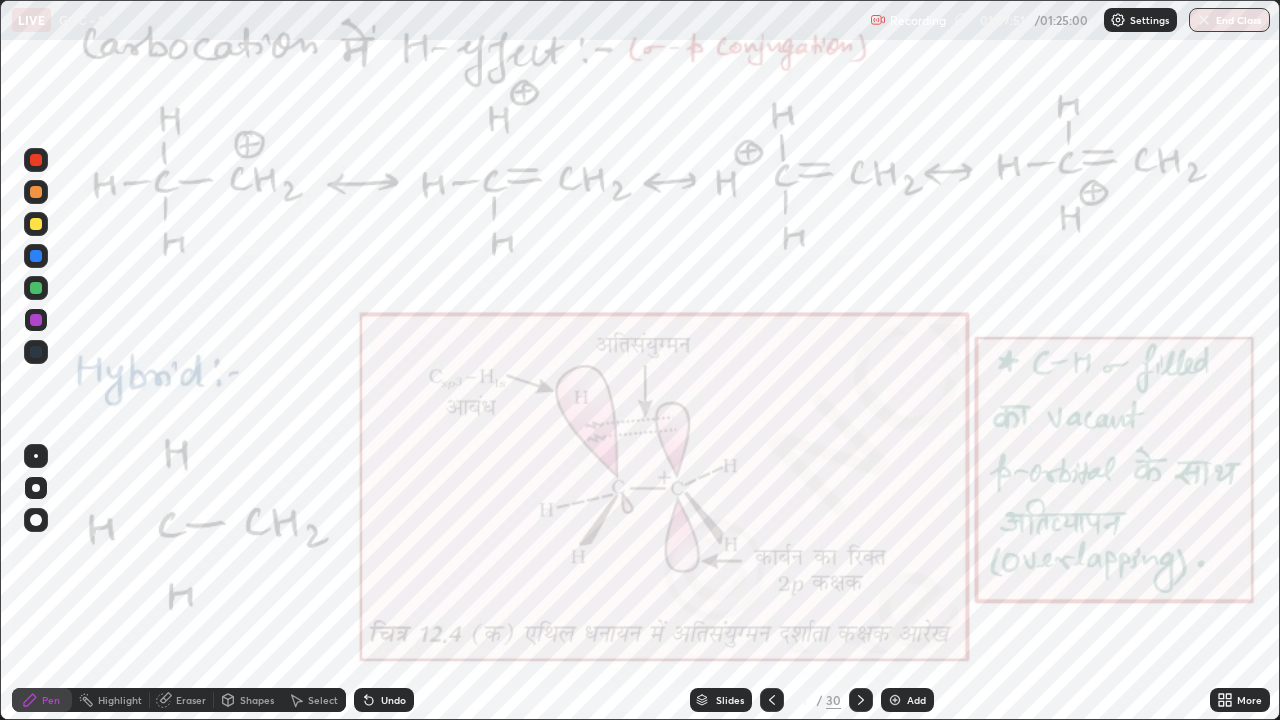 click on "Undo" at bounding box center [393, 700] 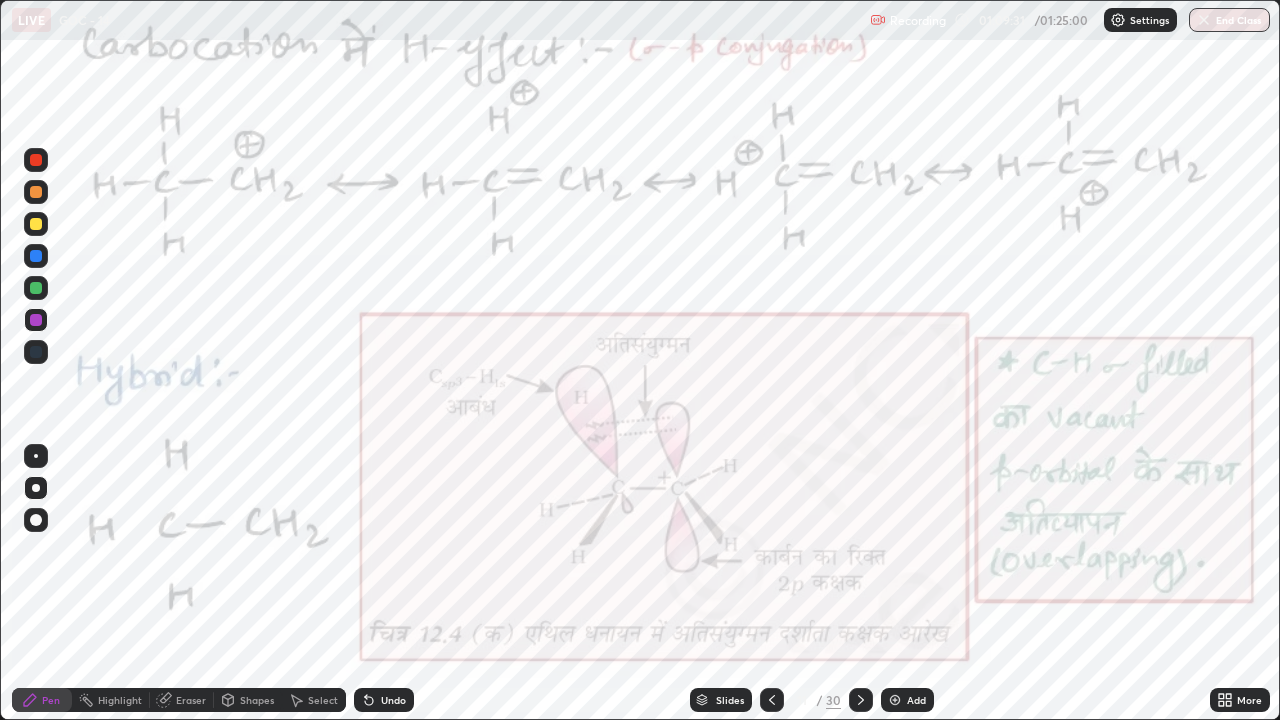 click 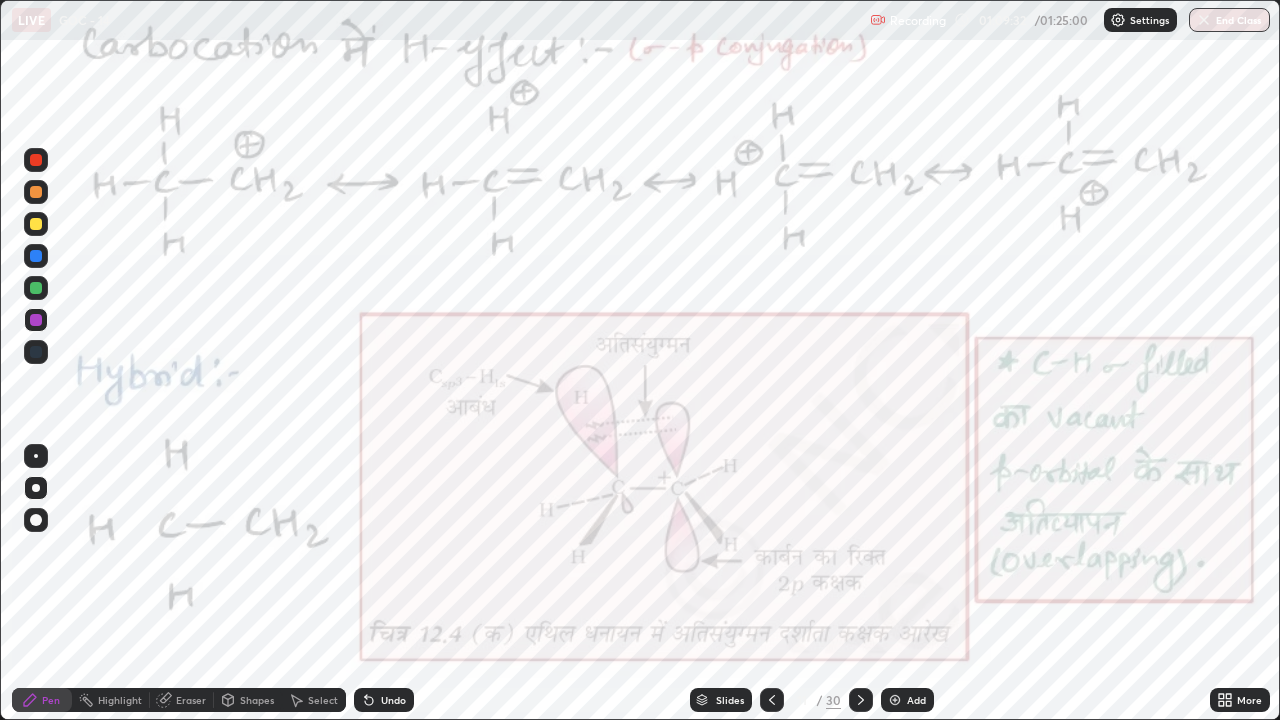 click 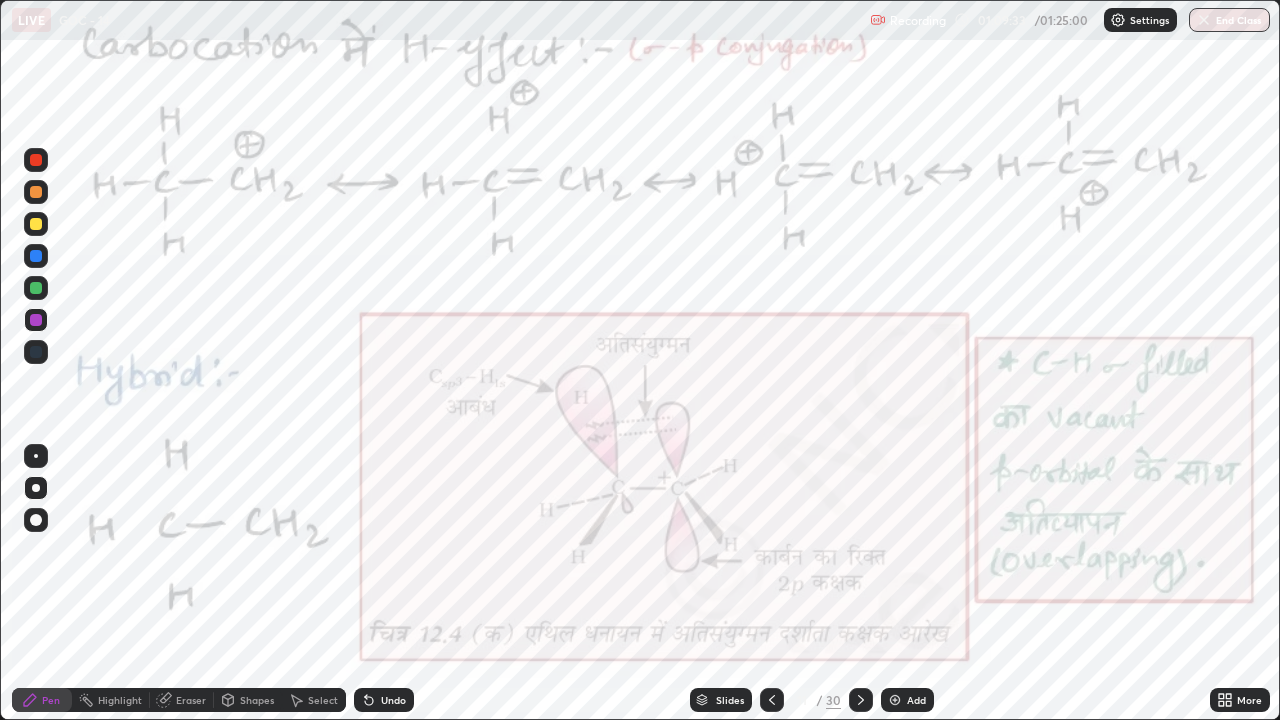 click 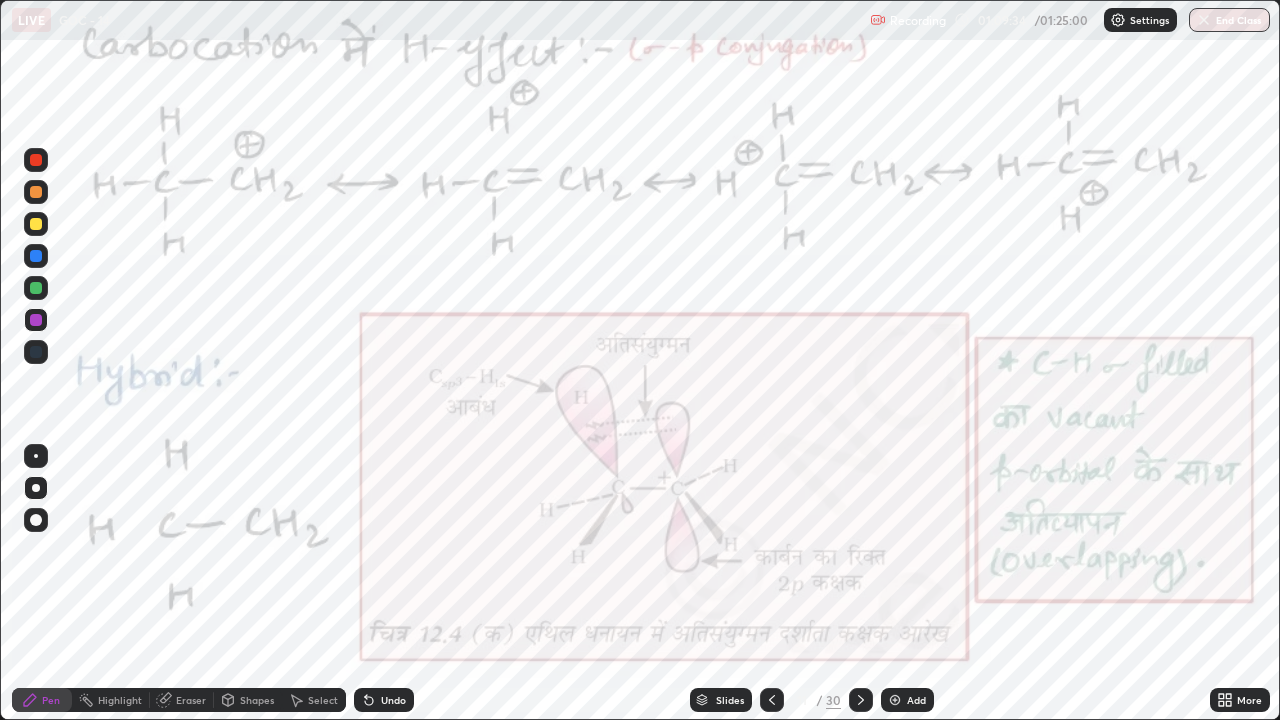 click 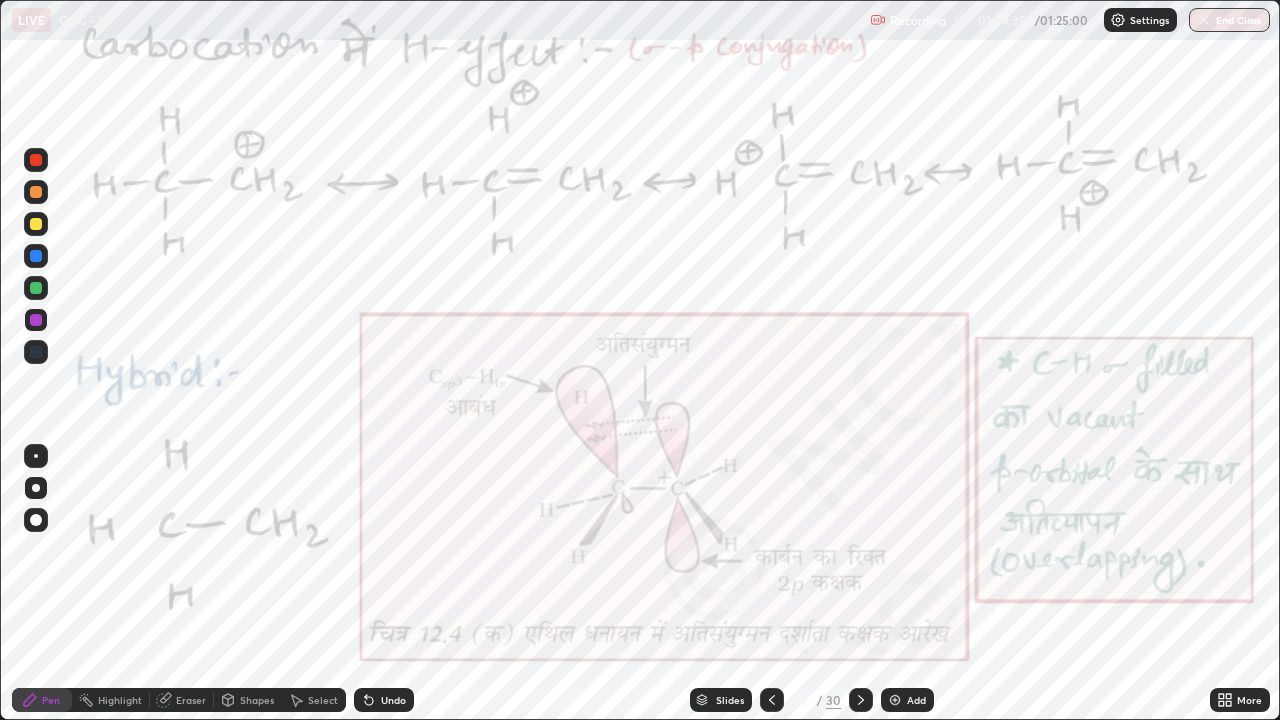 click on "Undo" at bounding box center (384, 700) 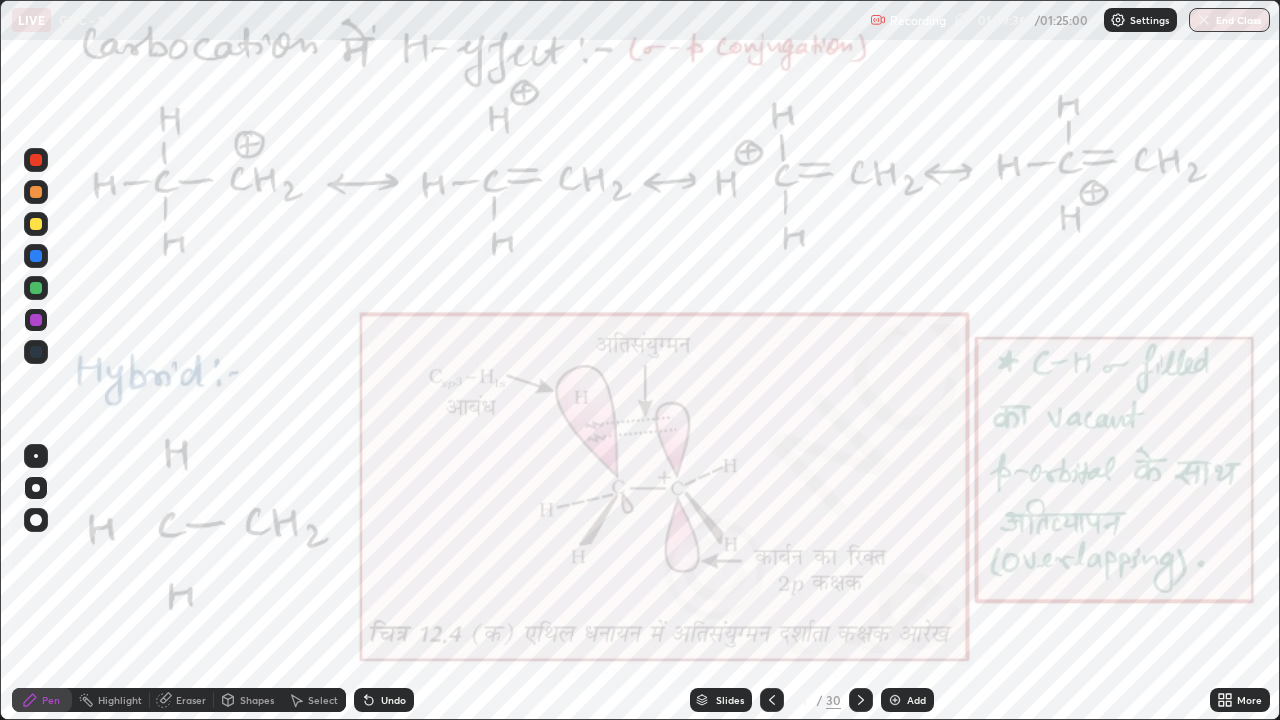 click on "Undo" at bounding box center (380, 700) 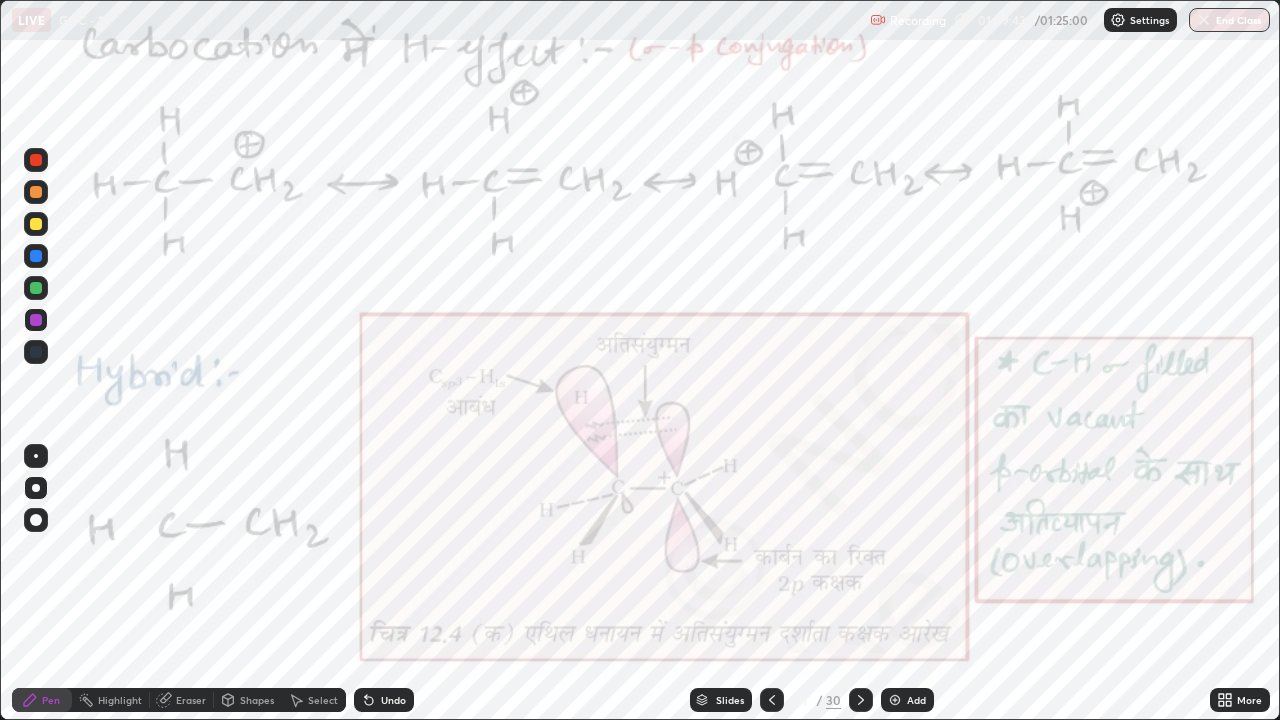 click 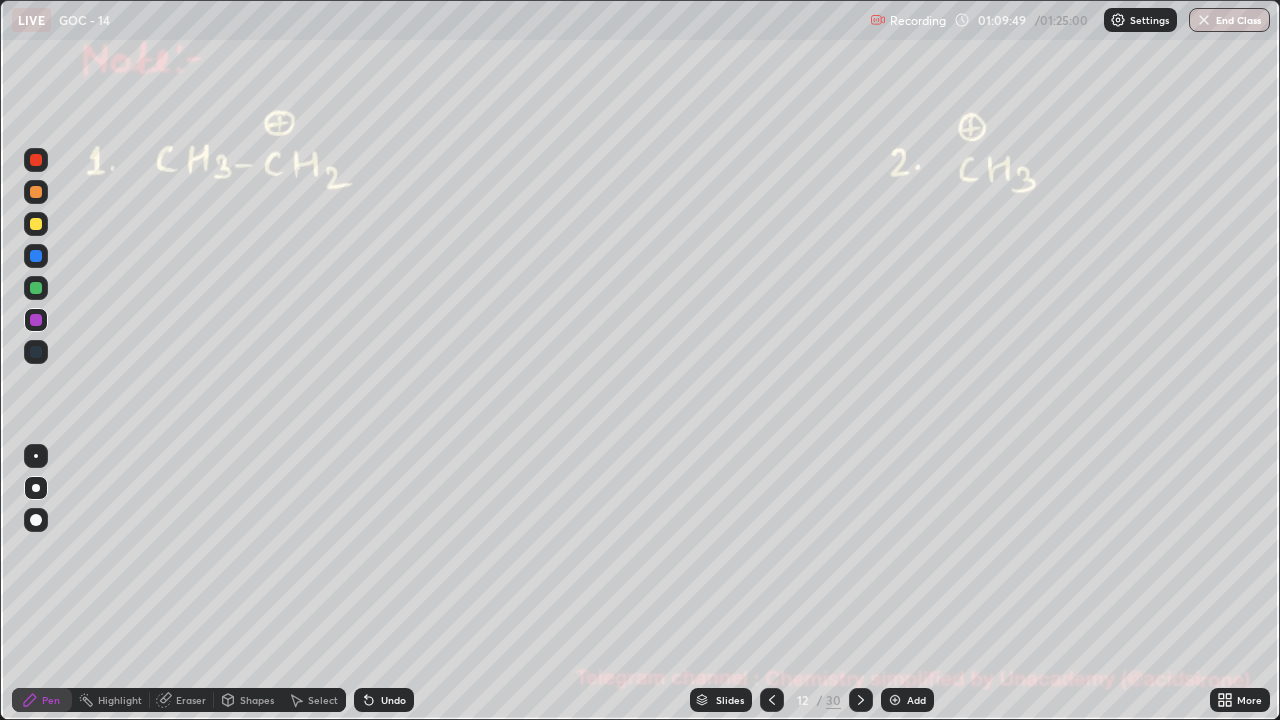 click at bounding box center [36, 224] 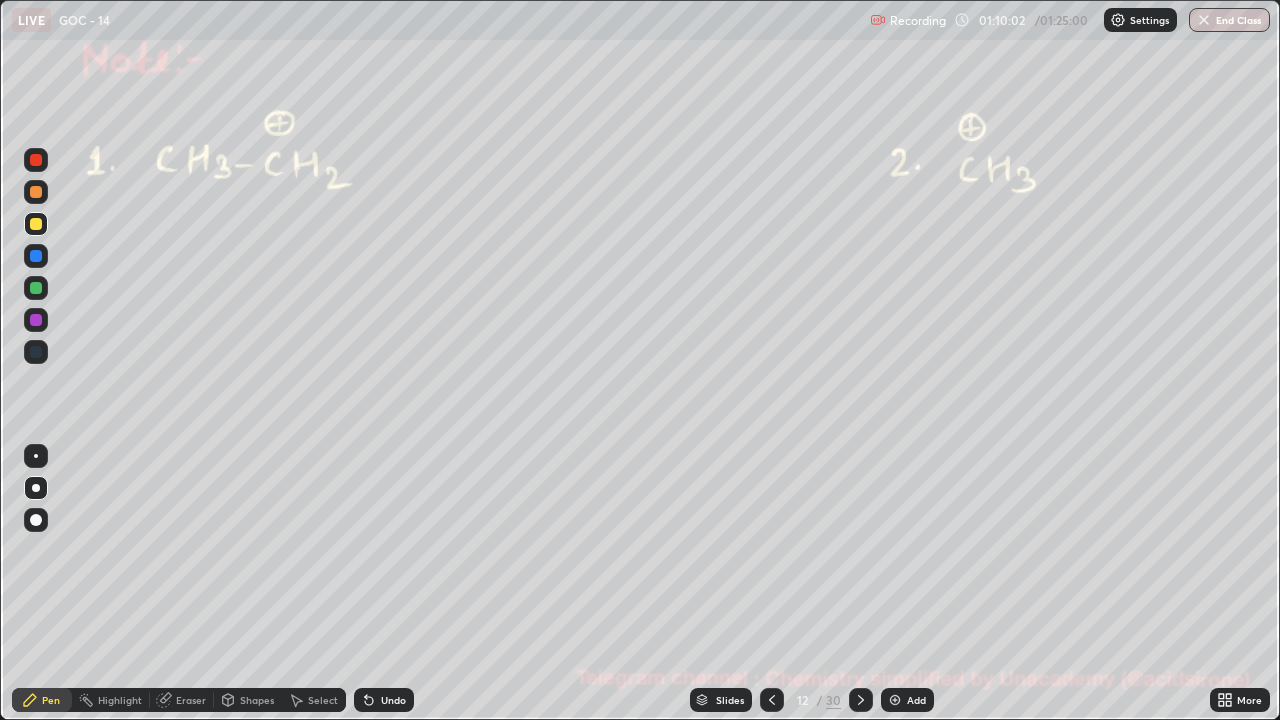click at bounding box center [36, 192] 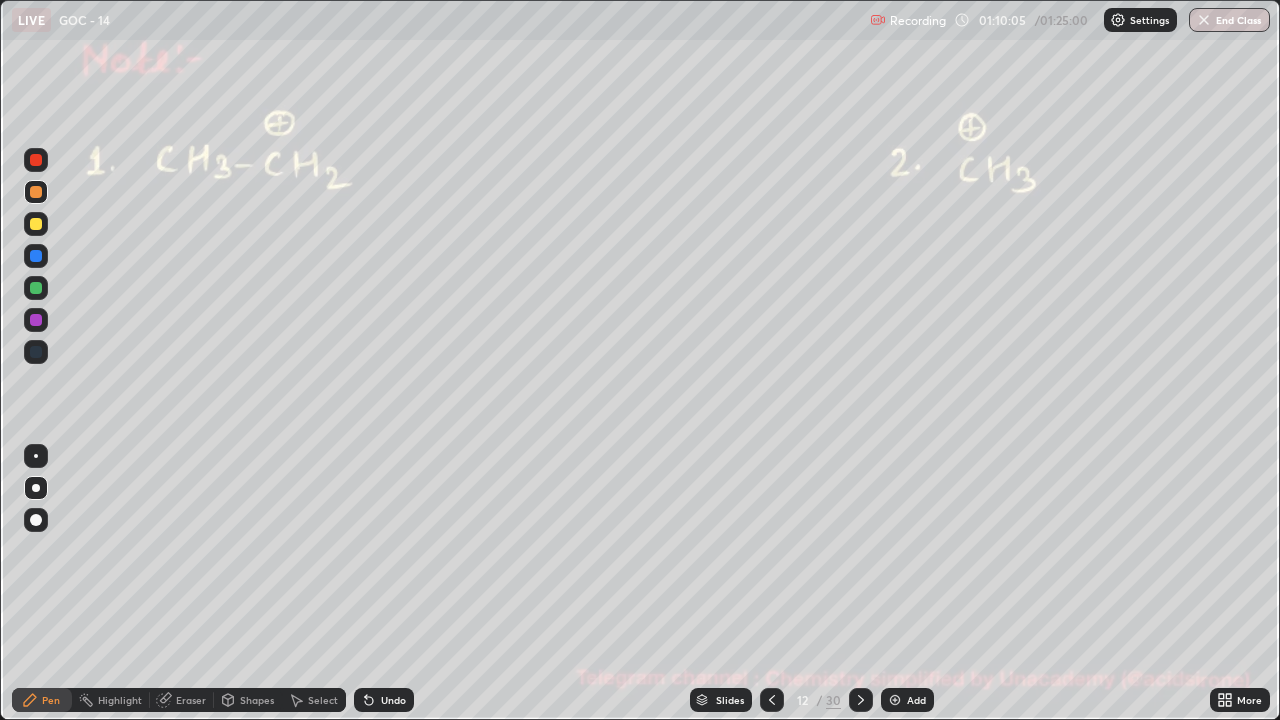 click on "Undo" at bounding box center (384, 700) 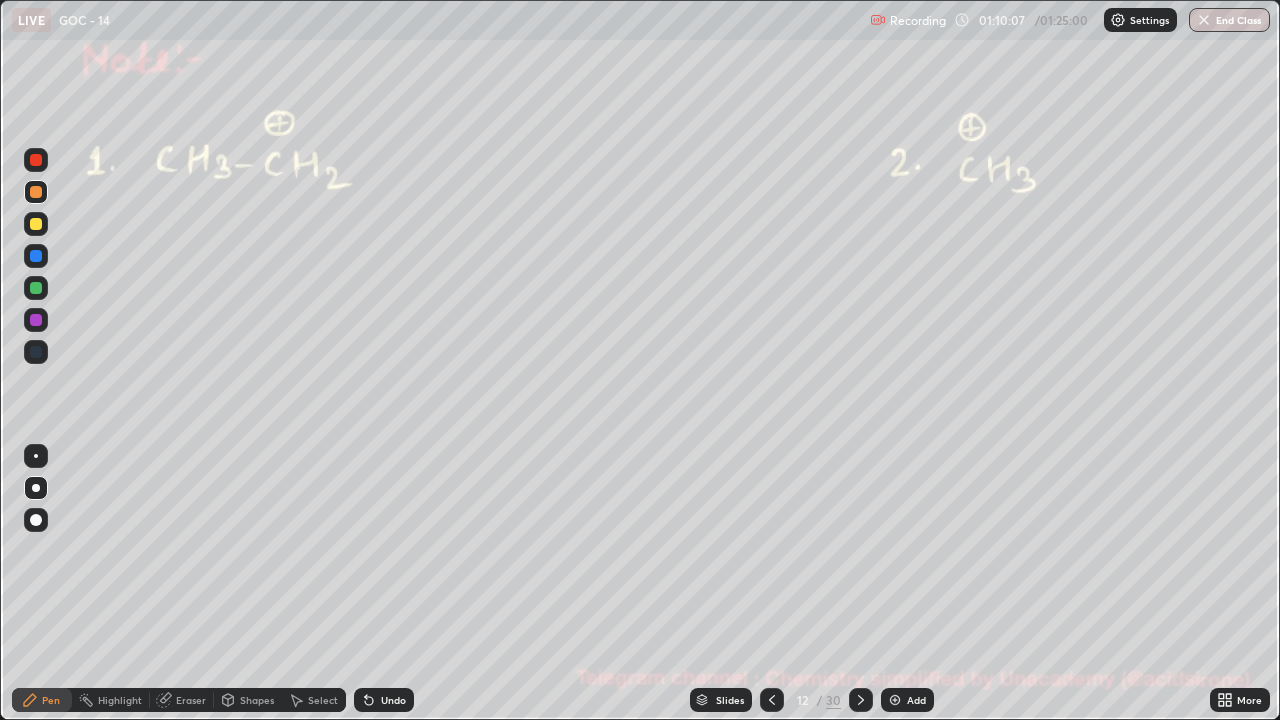 click on "Undo" at bounding box center [384, 700] 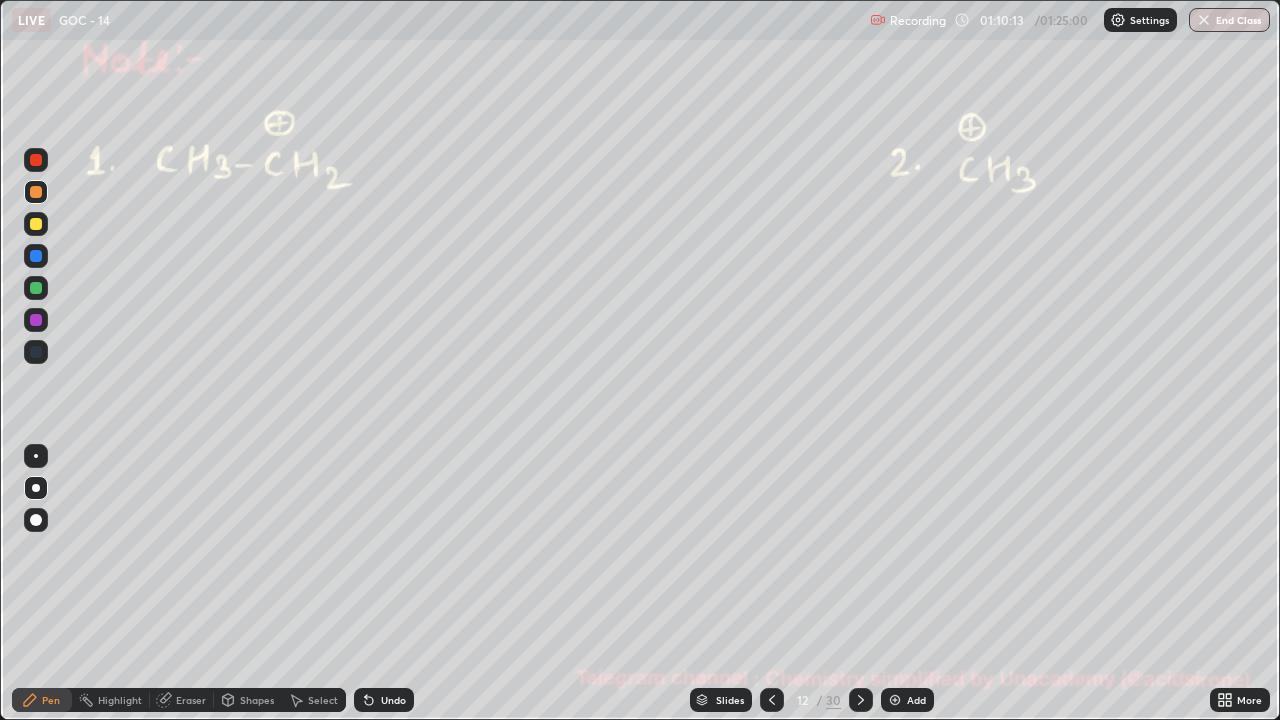 click on "Undo" at bounding box center (384, 700) 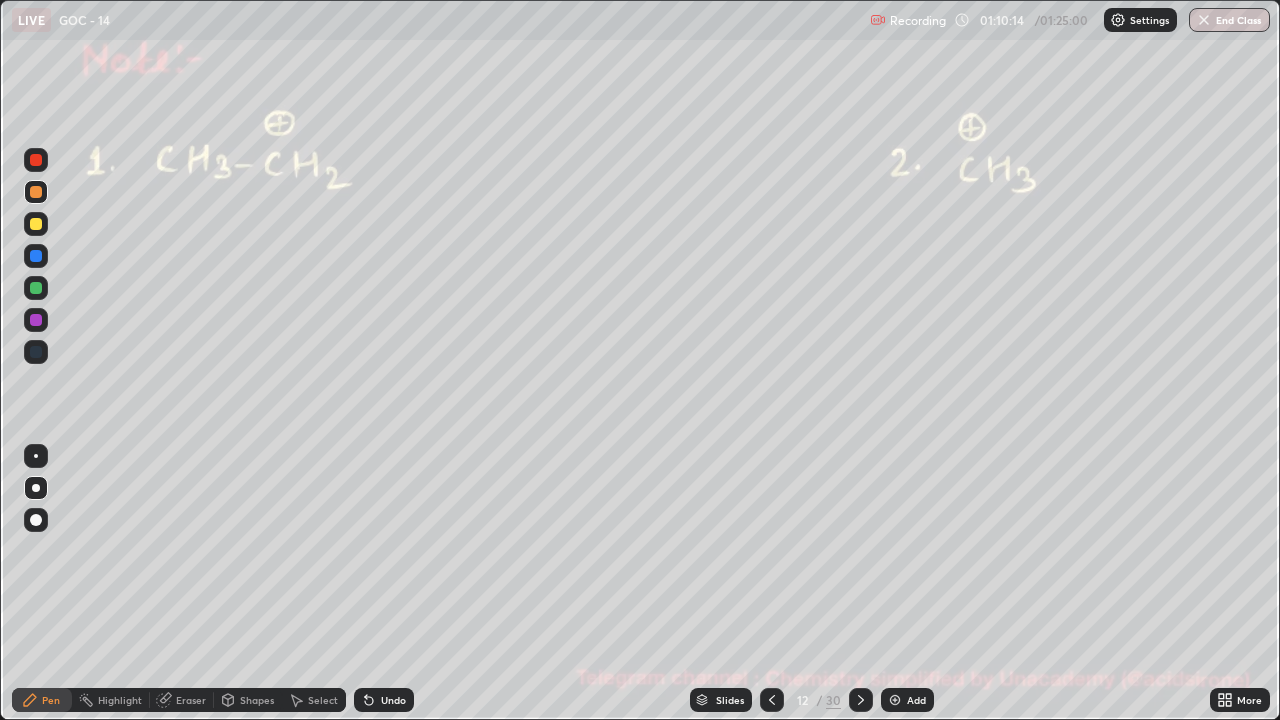 click on "Undo" at bounding box center (384, 700) 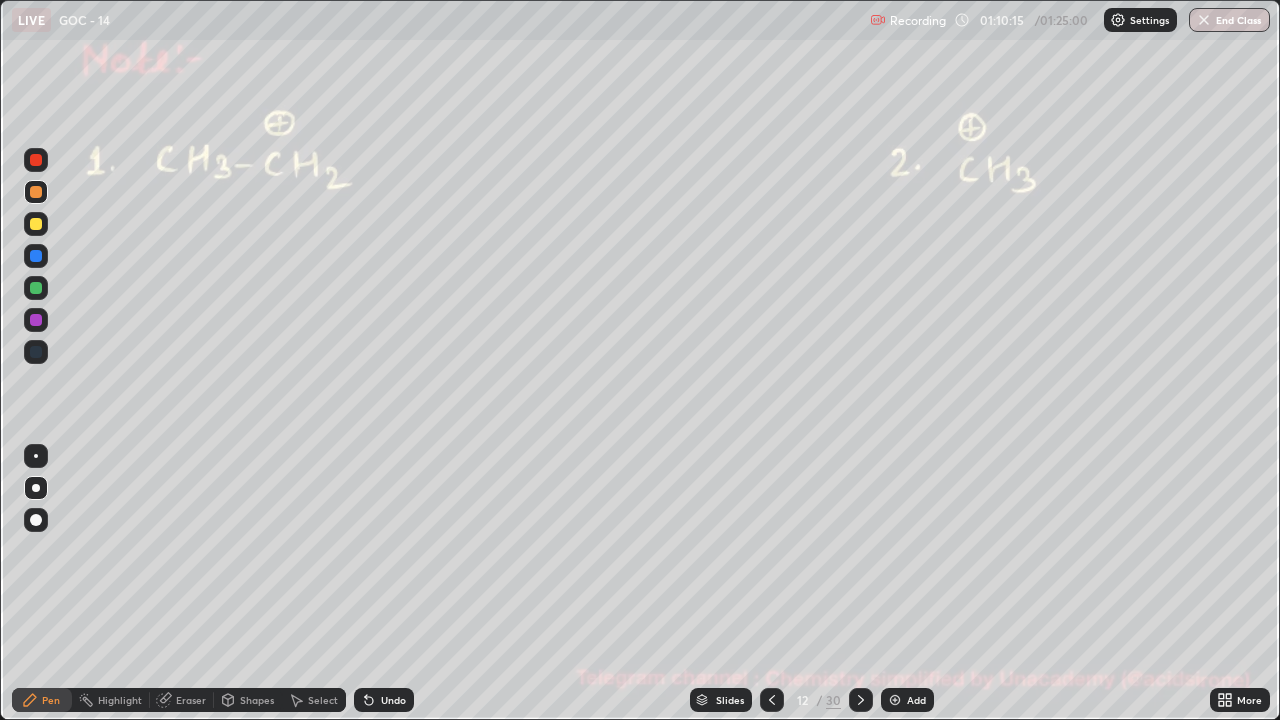 click on "Undo" at bounding box center [380, 700] 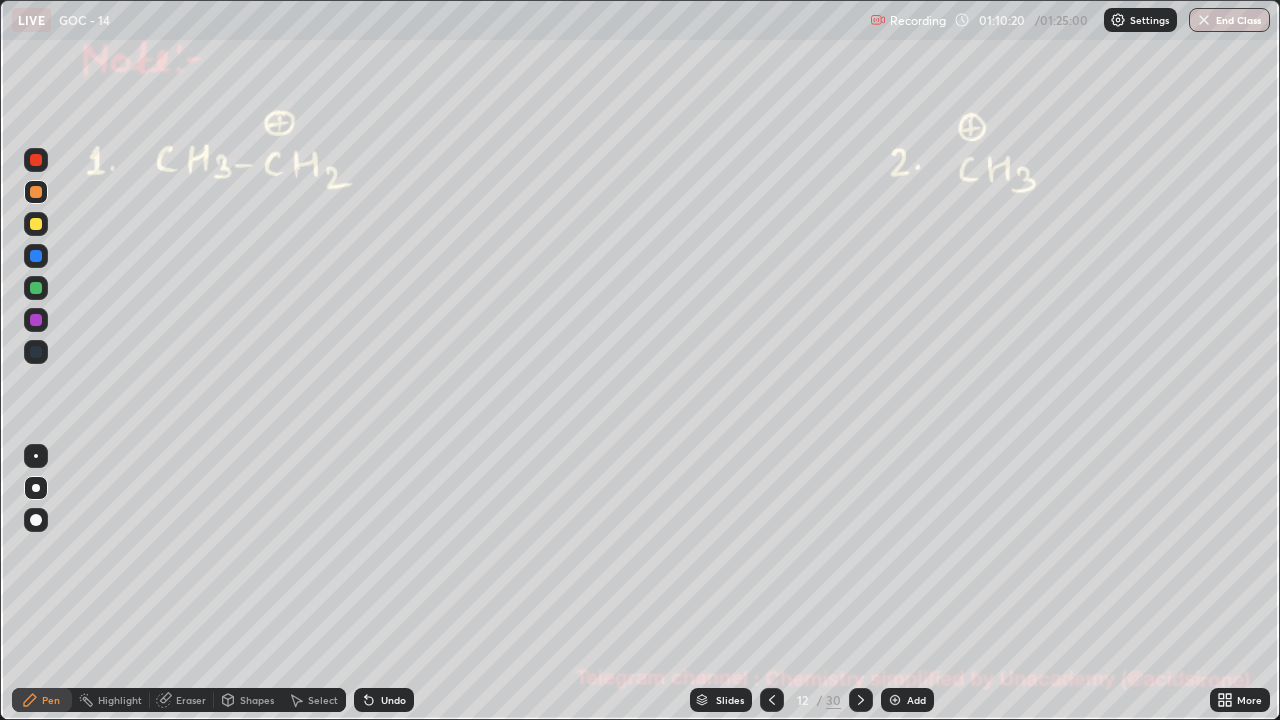 click on "Undo" at bounding box center (393, 700) 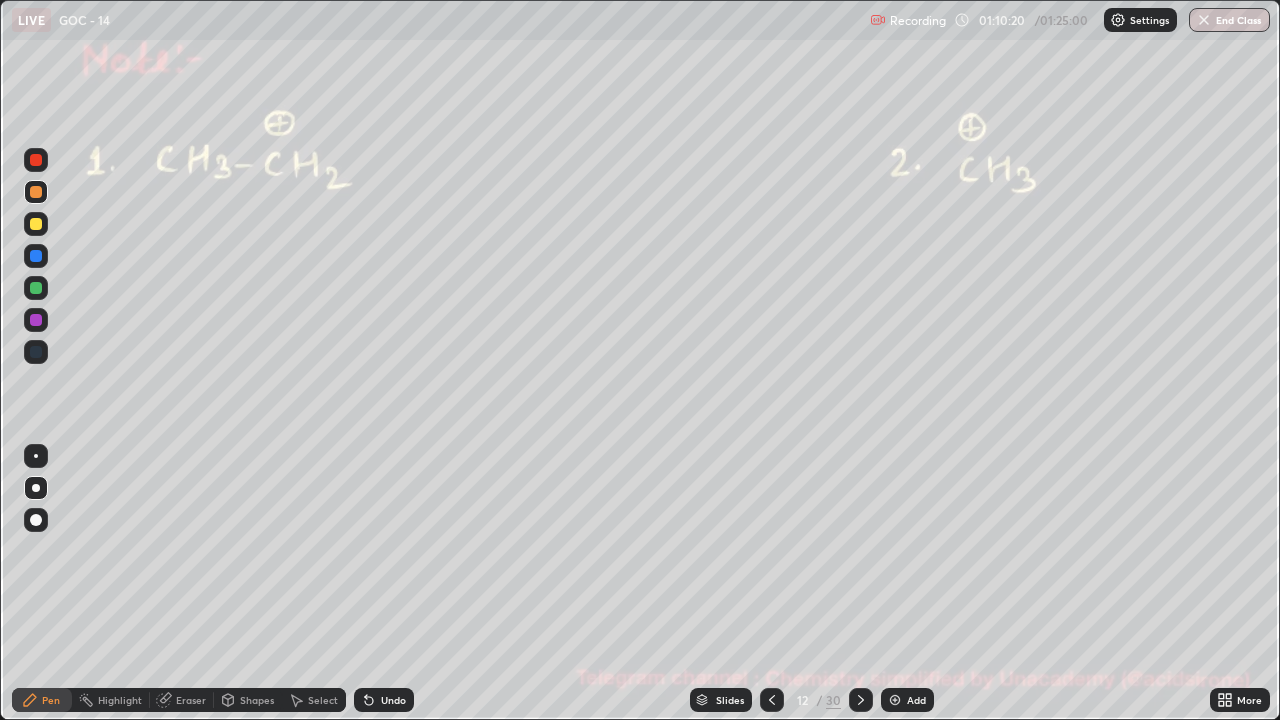 click on "Undo" at bounding box center (384, 700) 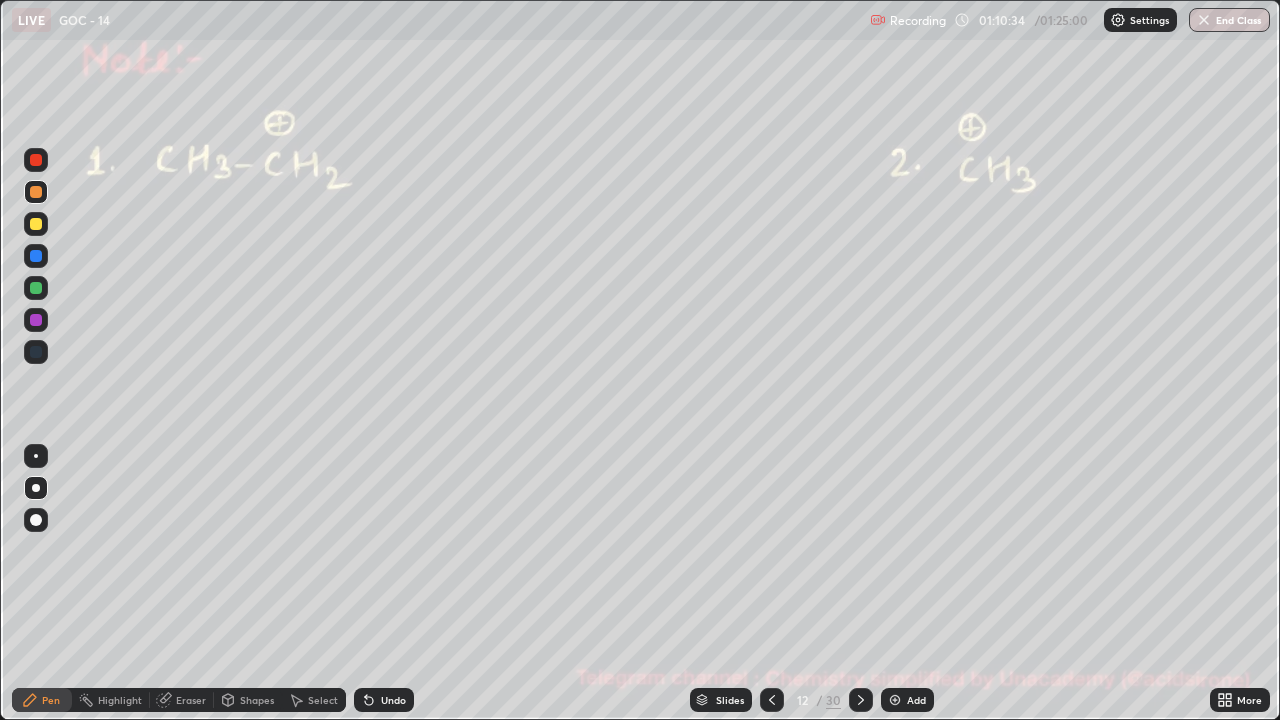 click at bounding box center [36, 224] 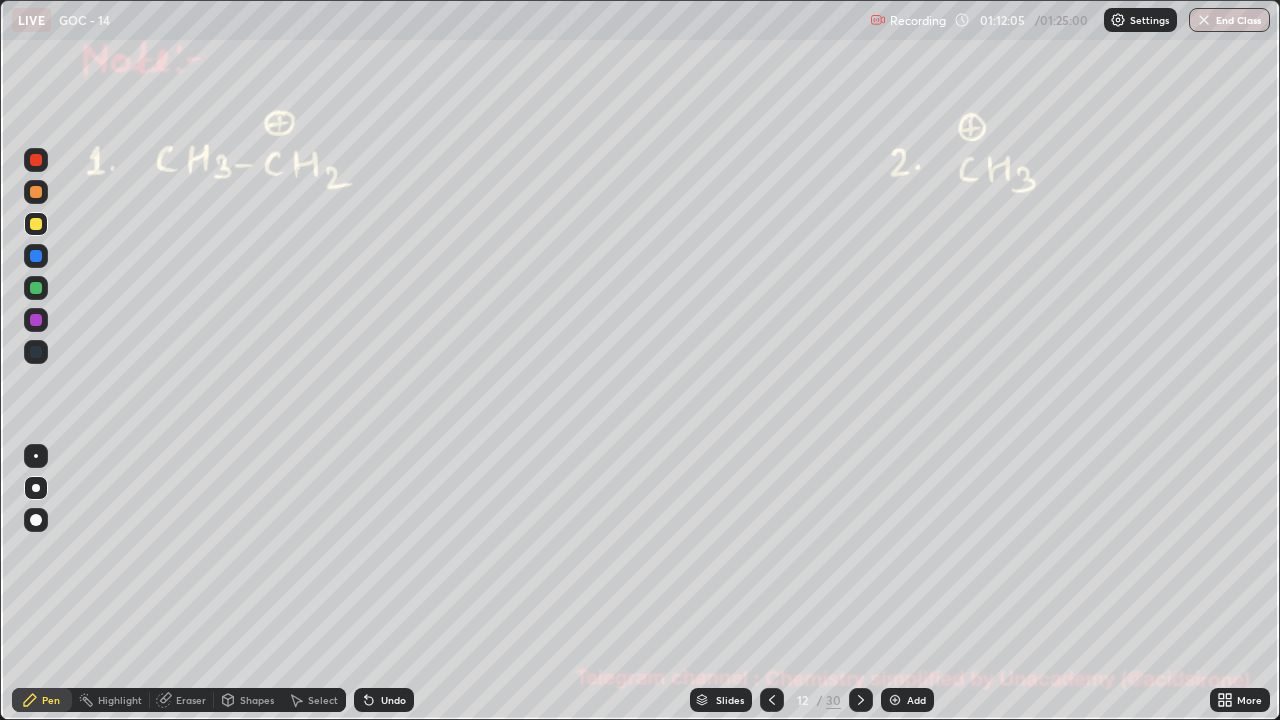 click at bounding box center [36, 288] 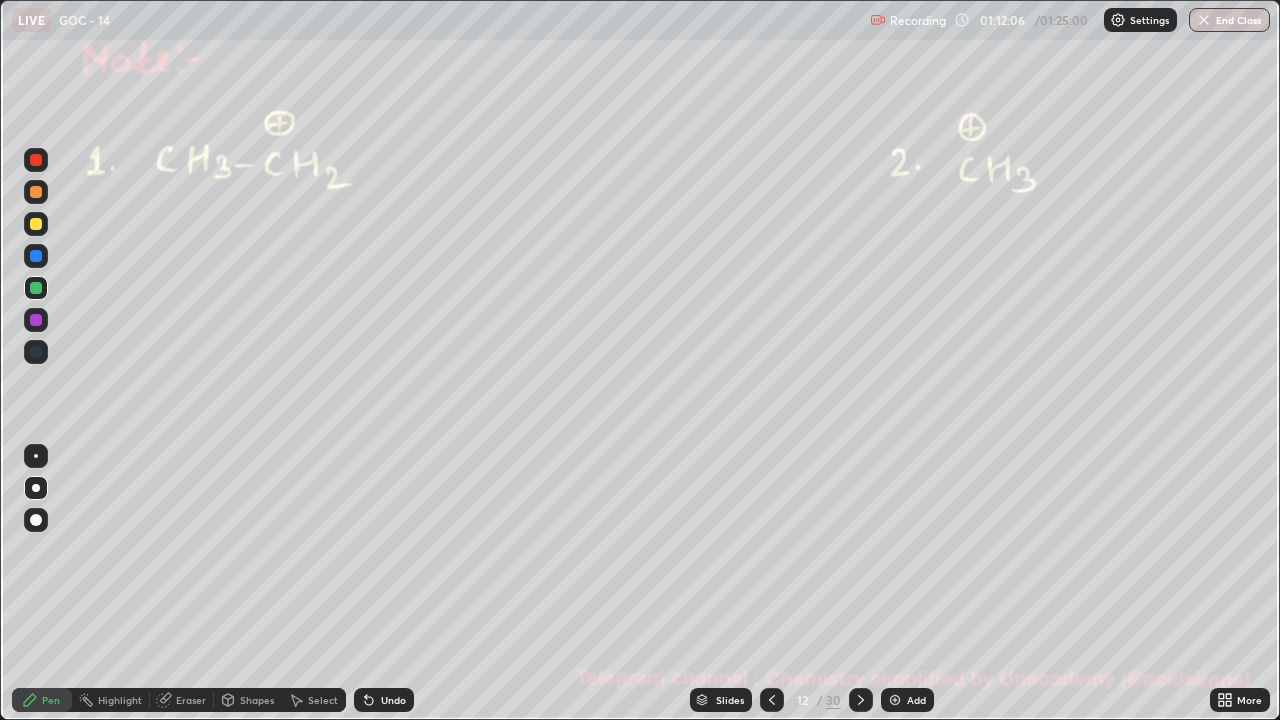 click on "Highlight" at bounding box center (120, 700) 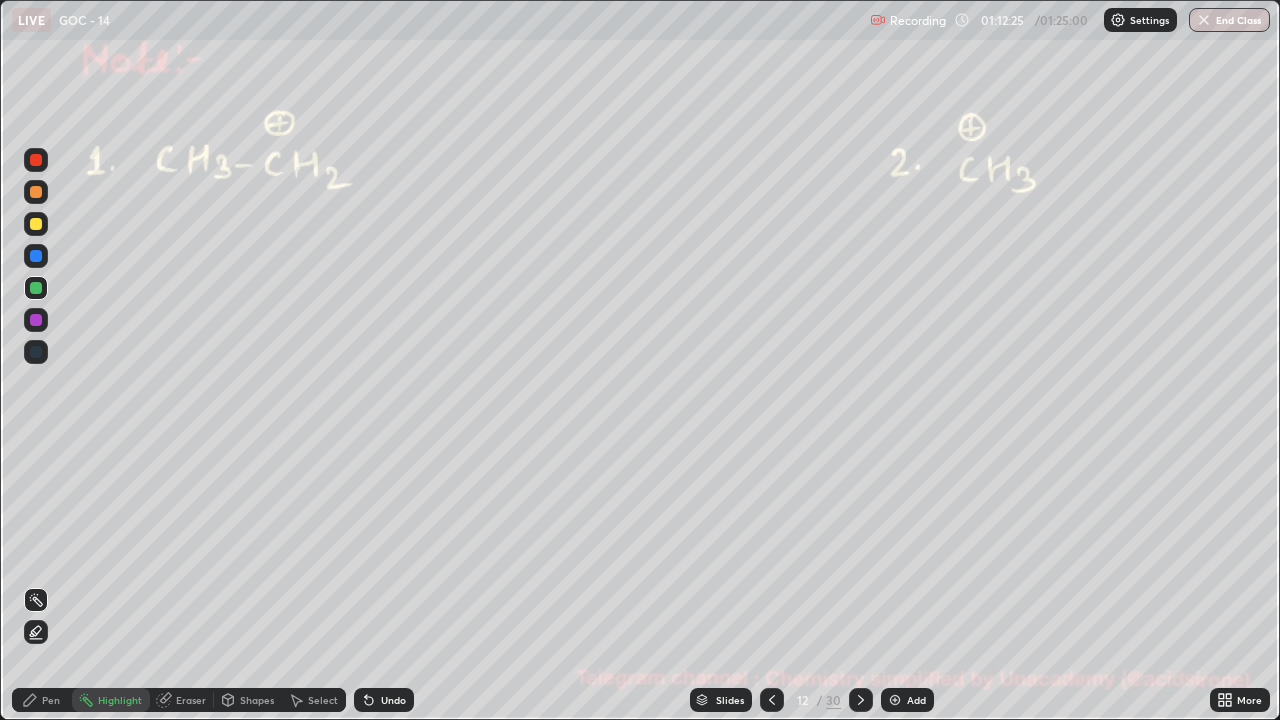click on "Pen" at bounding box center [51, 700] 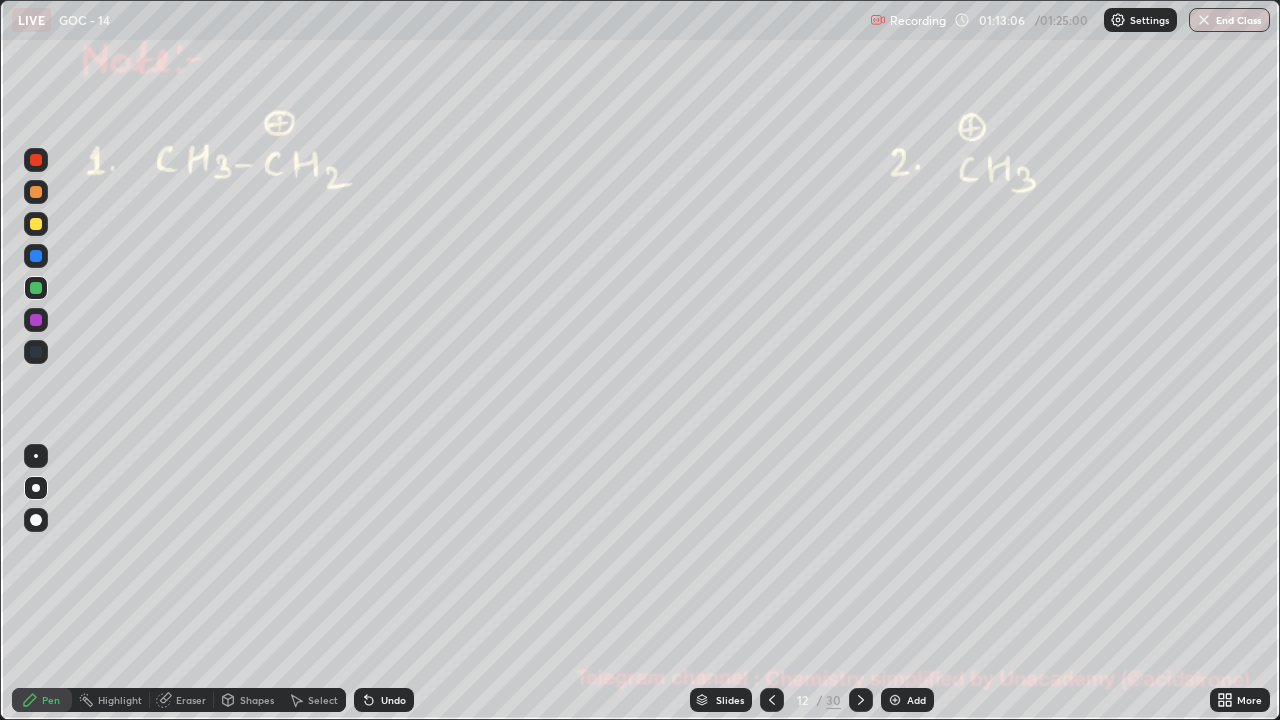 click at bounding box center [36, 288] 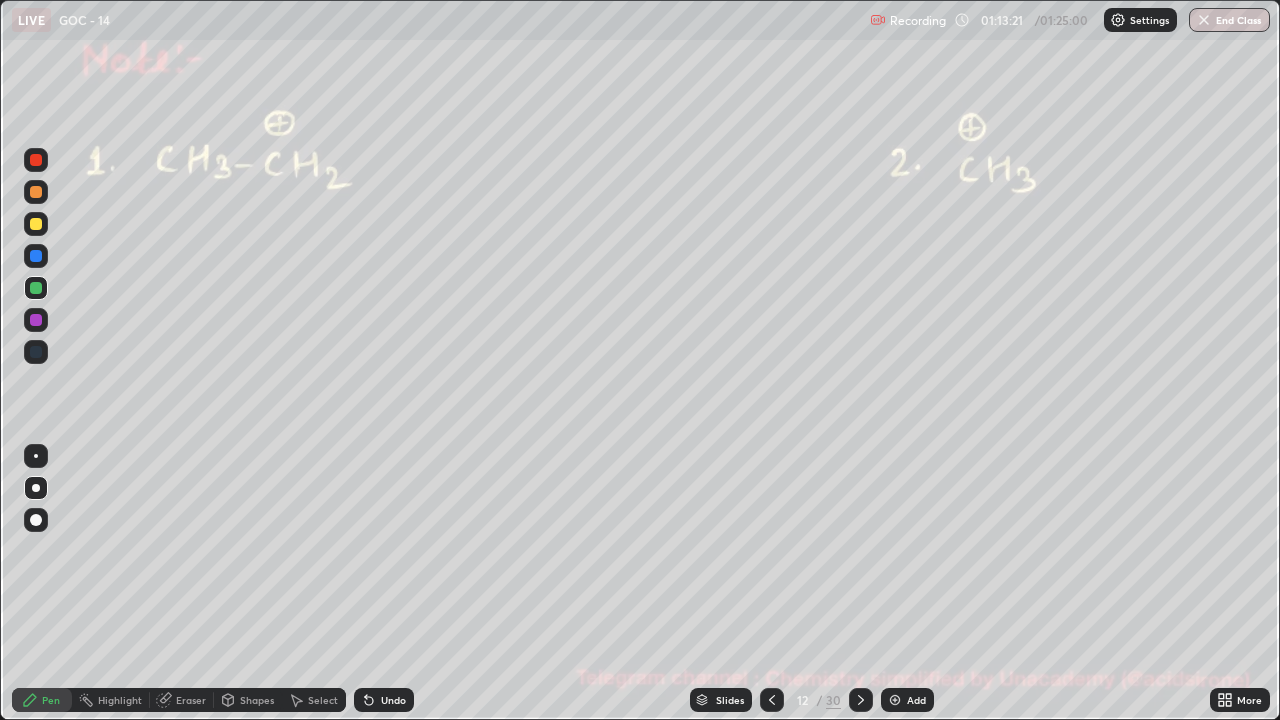 click at bounding box center [36, 288] 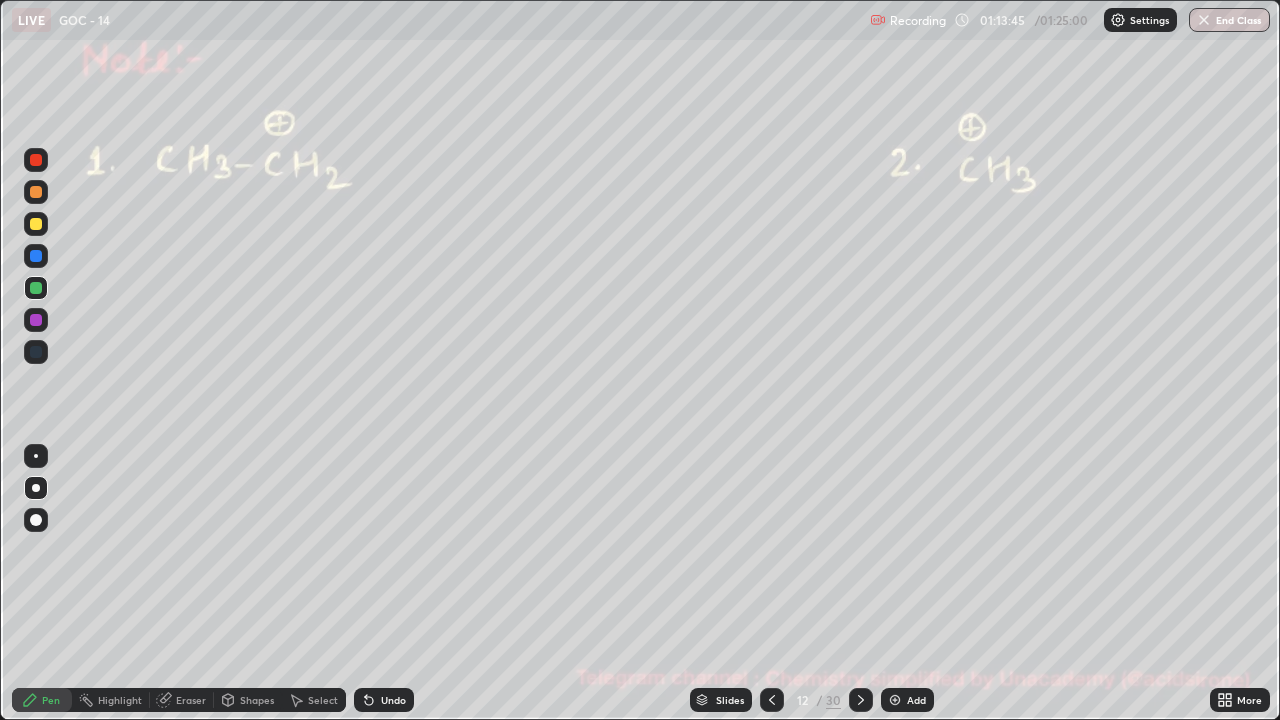 click at bounding box center (36, 224) 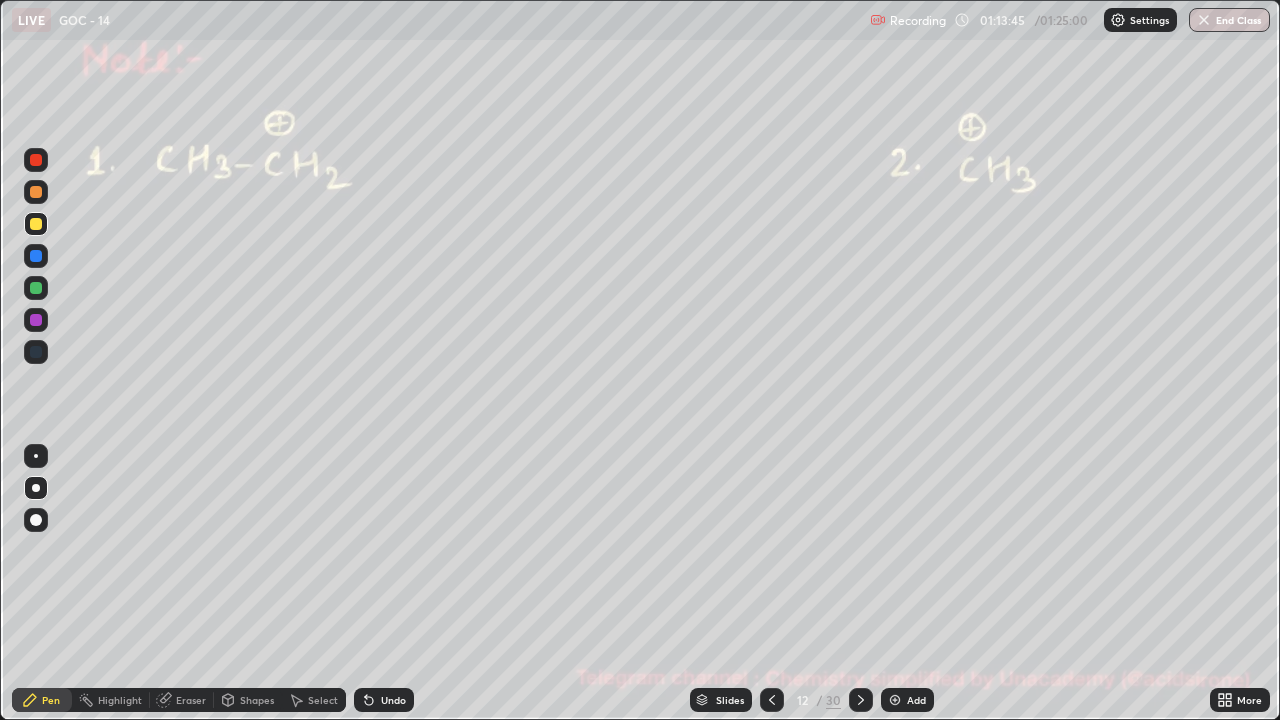 click at bounding box center [36, 224] 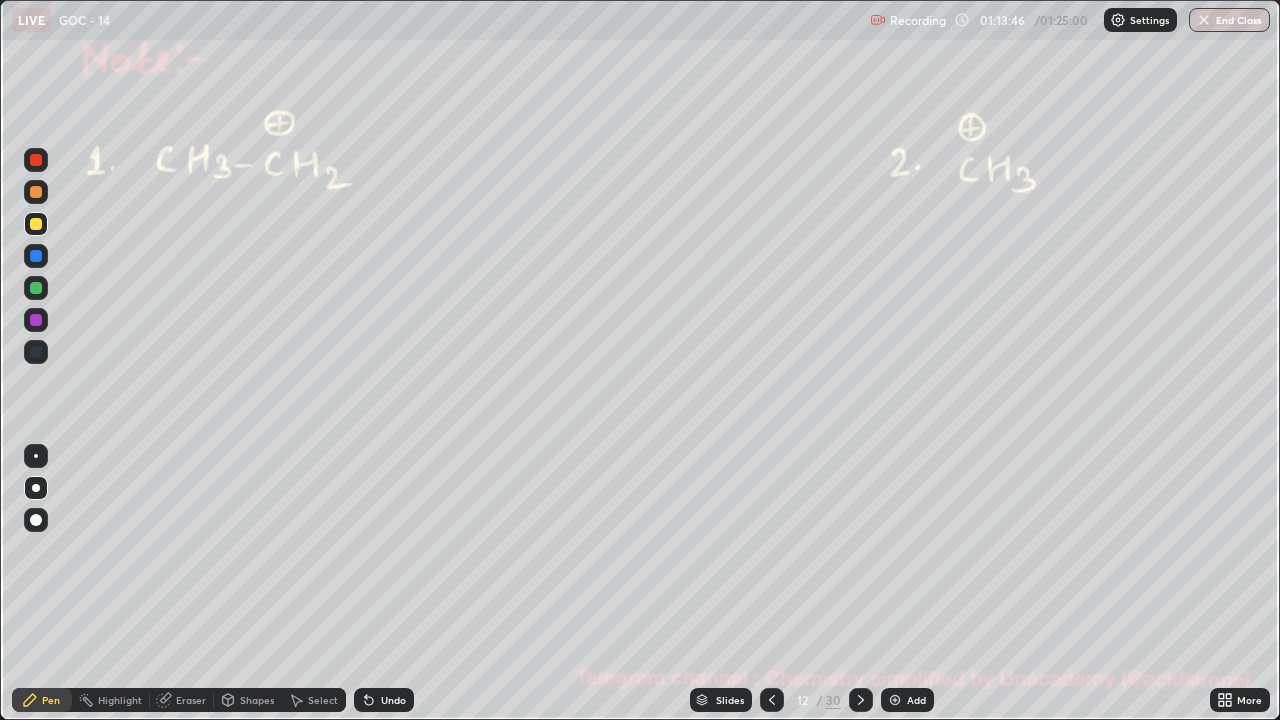 click at bounding box center [36, 192] 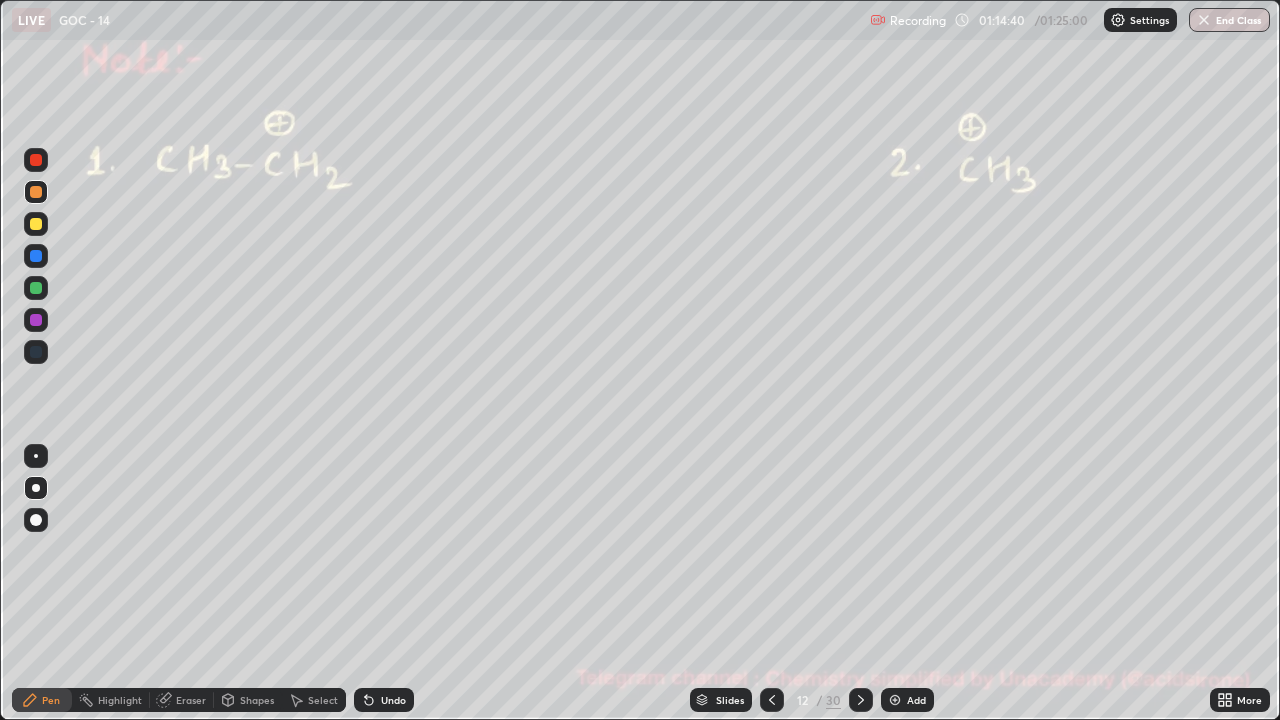 click at bounding box center (36, 224) 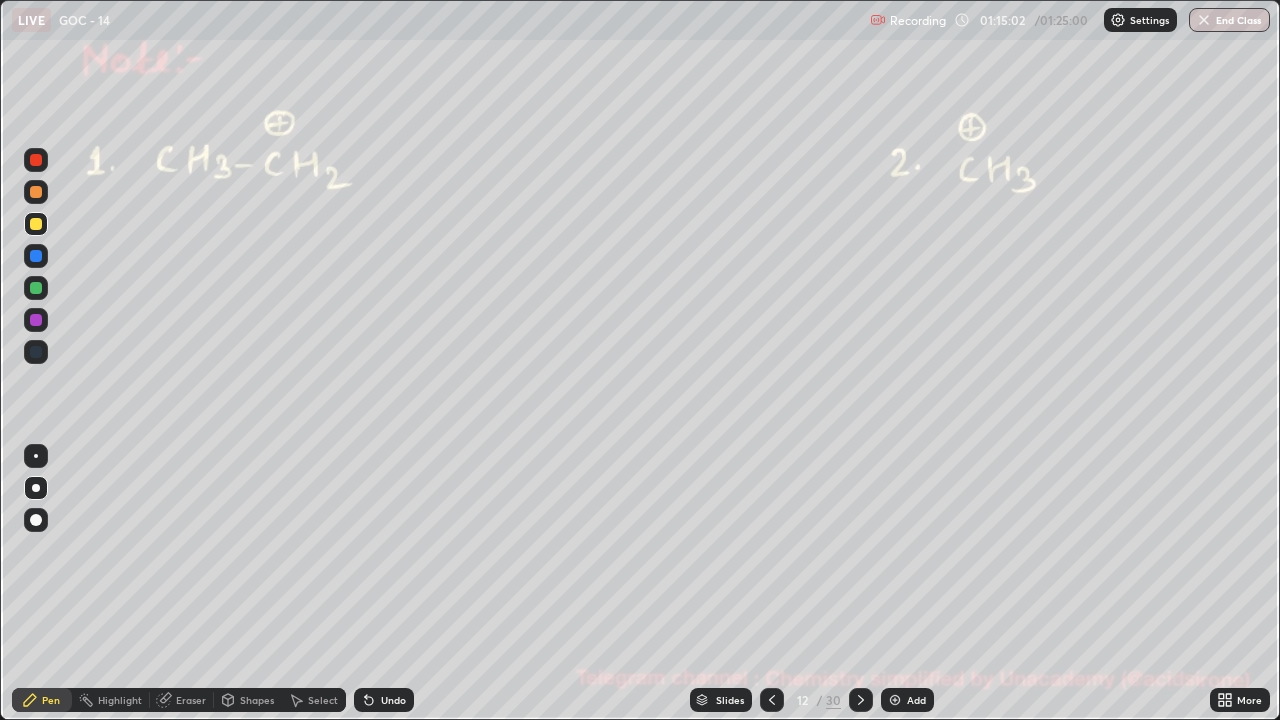 click at bounding box center (36, 160) 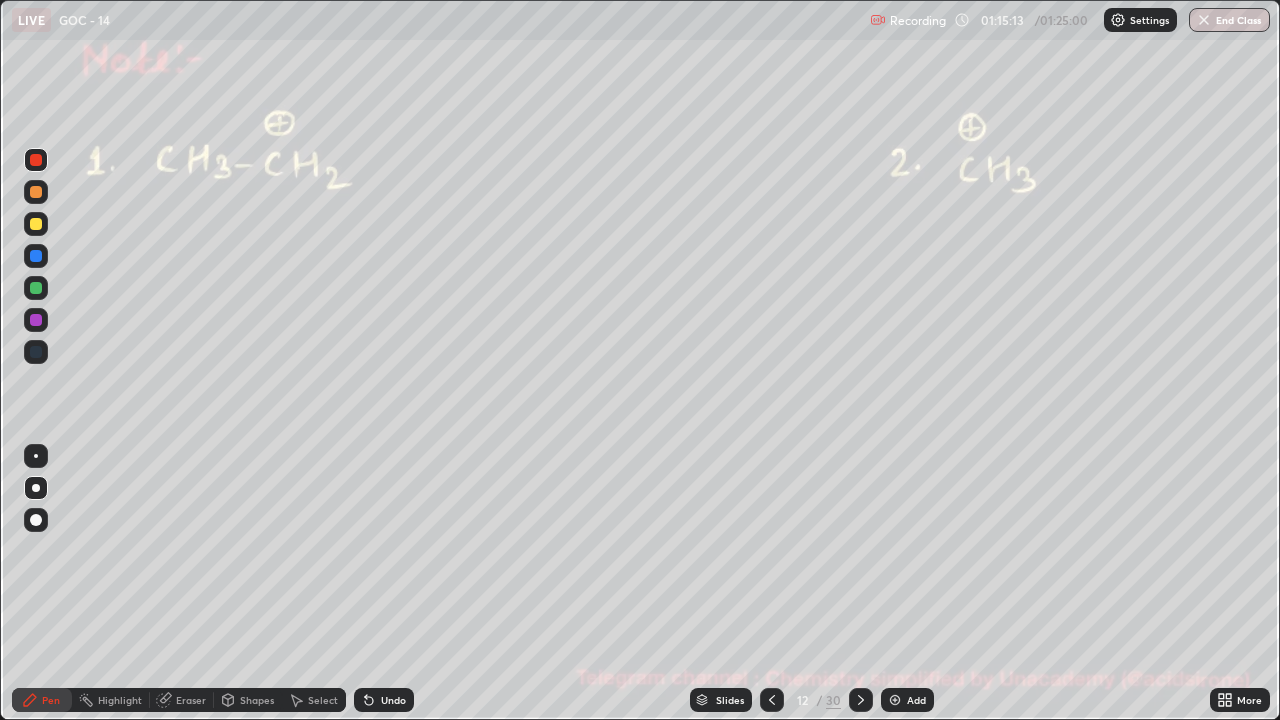 click on "Highlight" at bounding box center (120, 700) 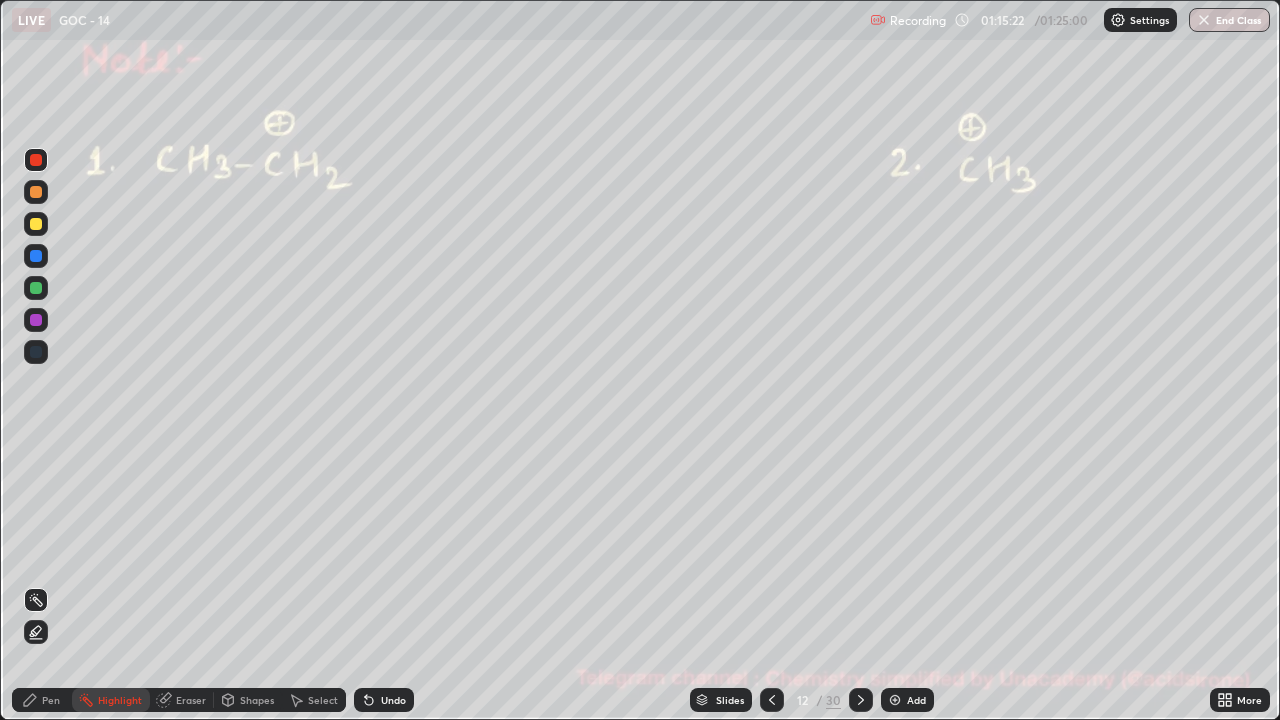 click on "Pen" at bounding box center [51, 700] 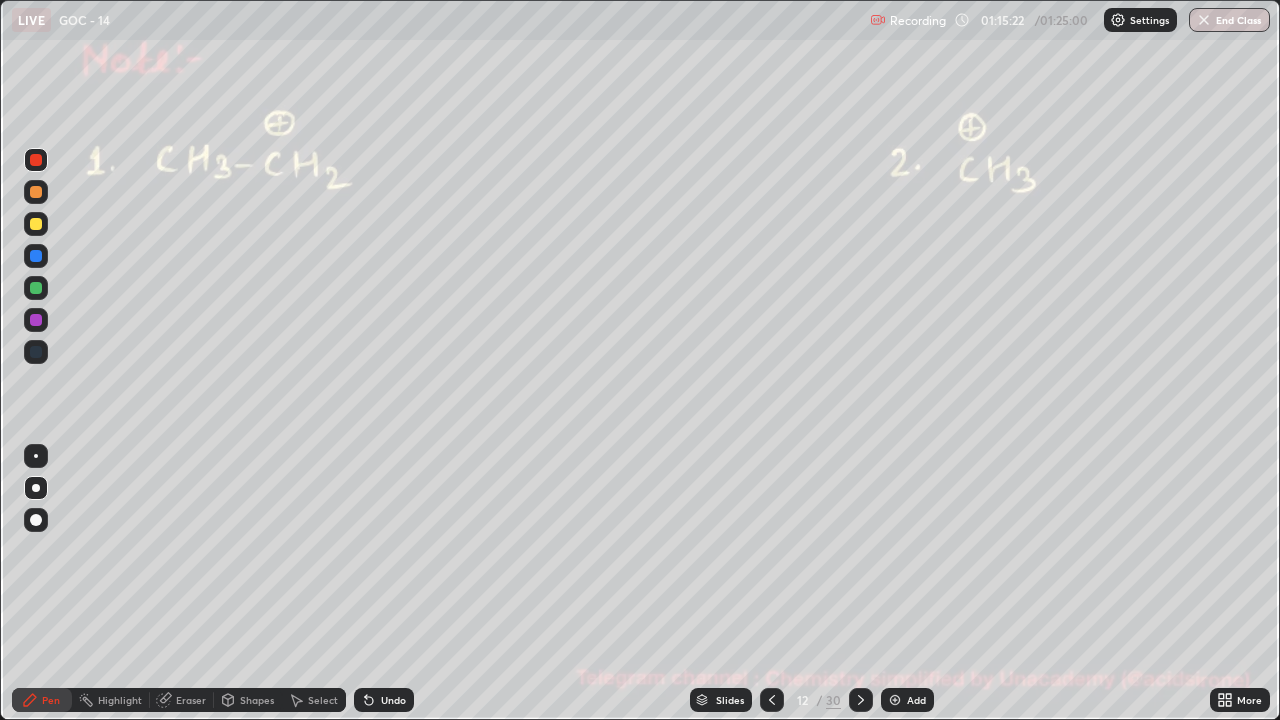 click on "Pen" at bounding box center [42, 700] 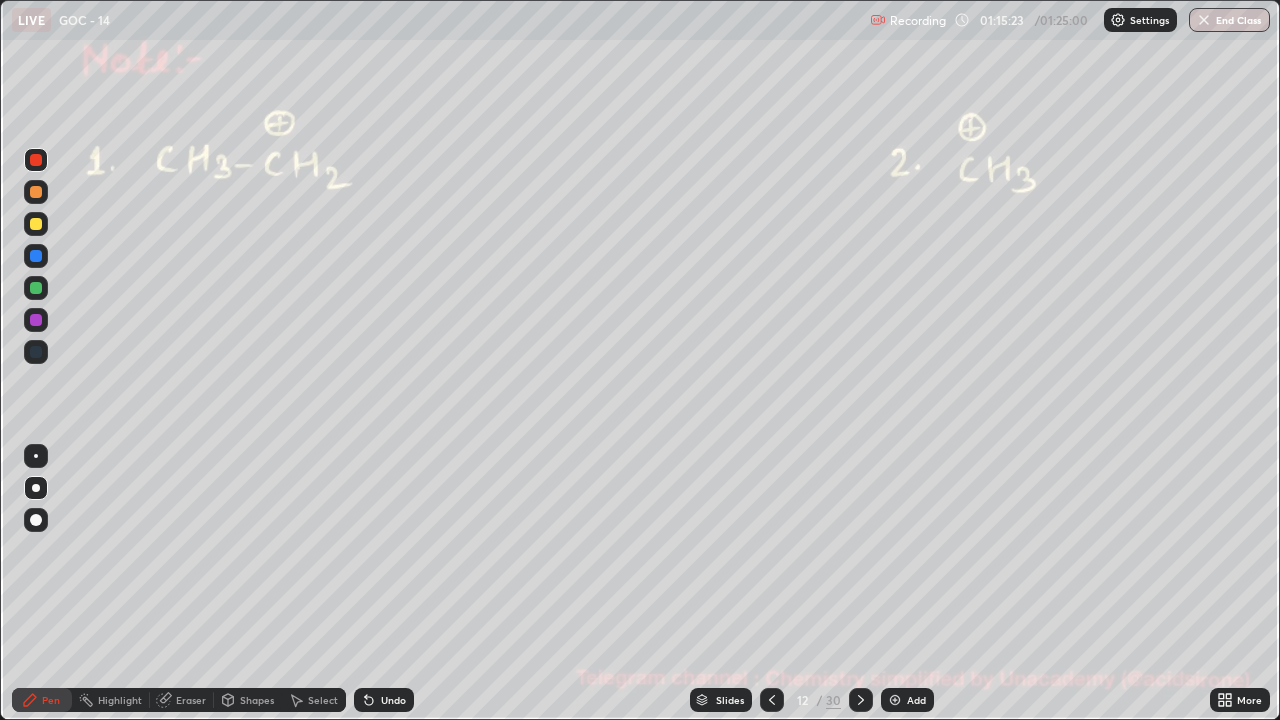 click on "Highlight" at bounding box center [120, 700] 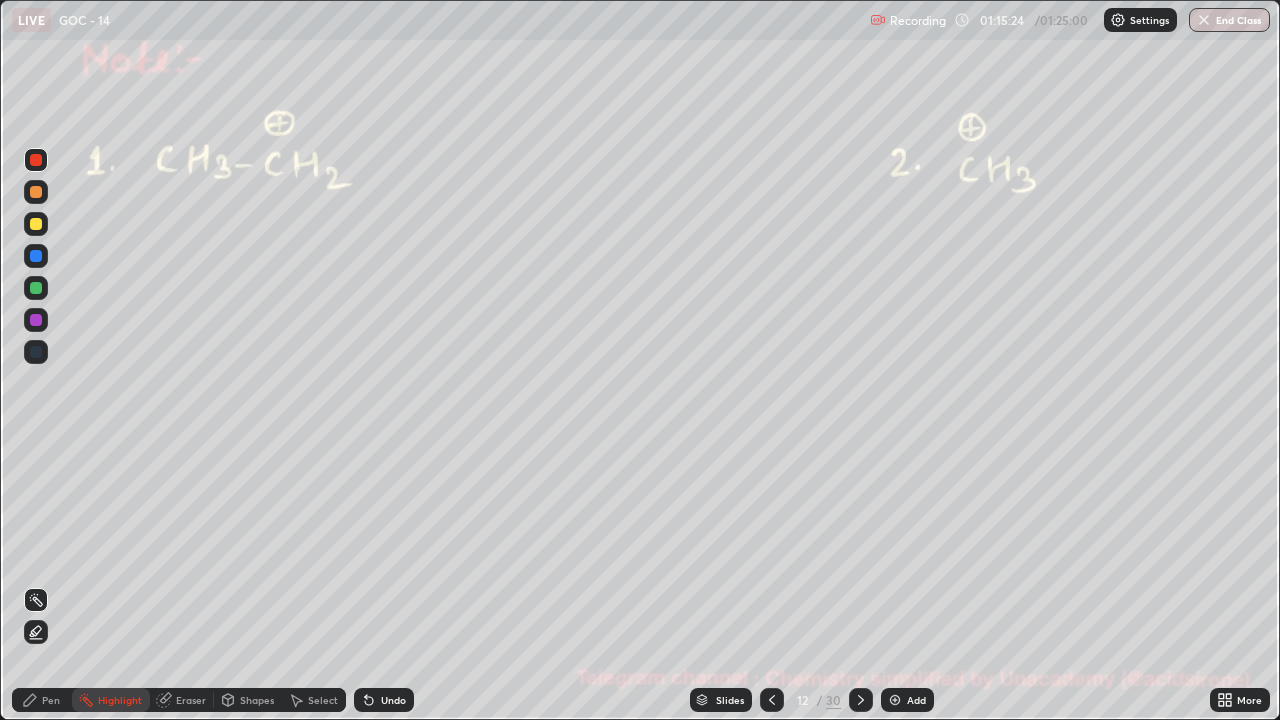 click 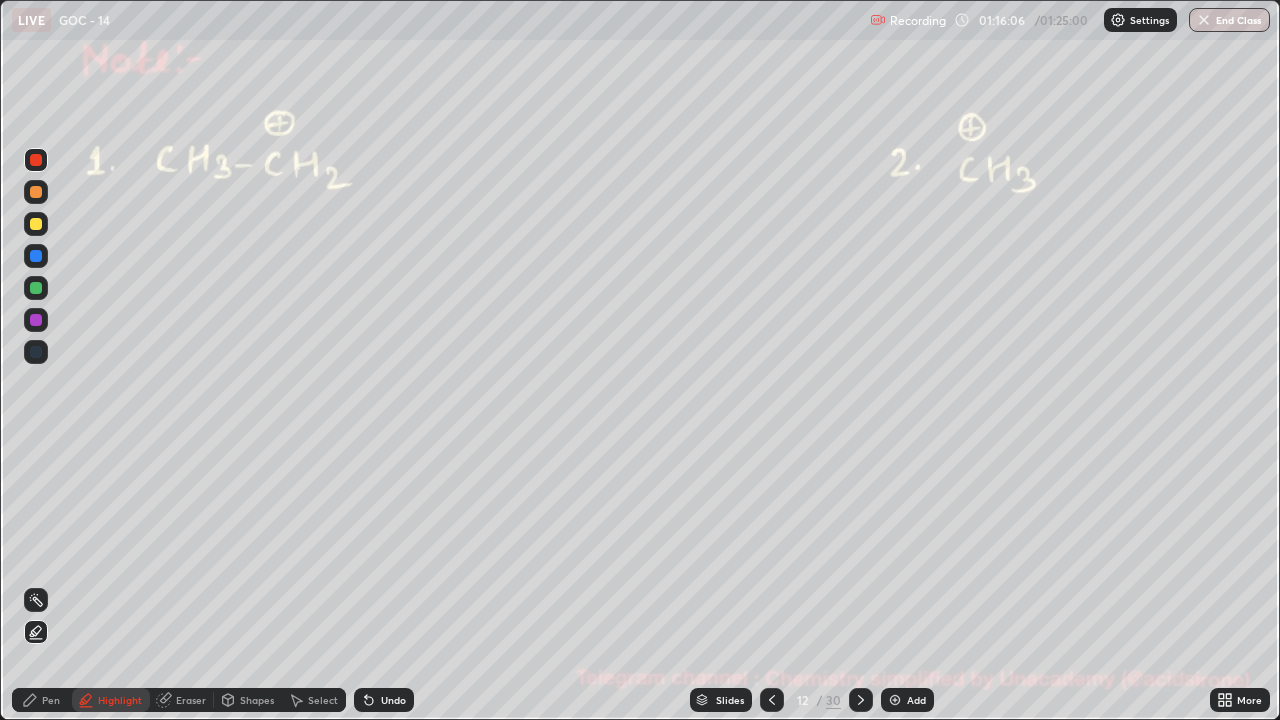 click on "Undo" at bounding box center [384, 700] 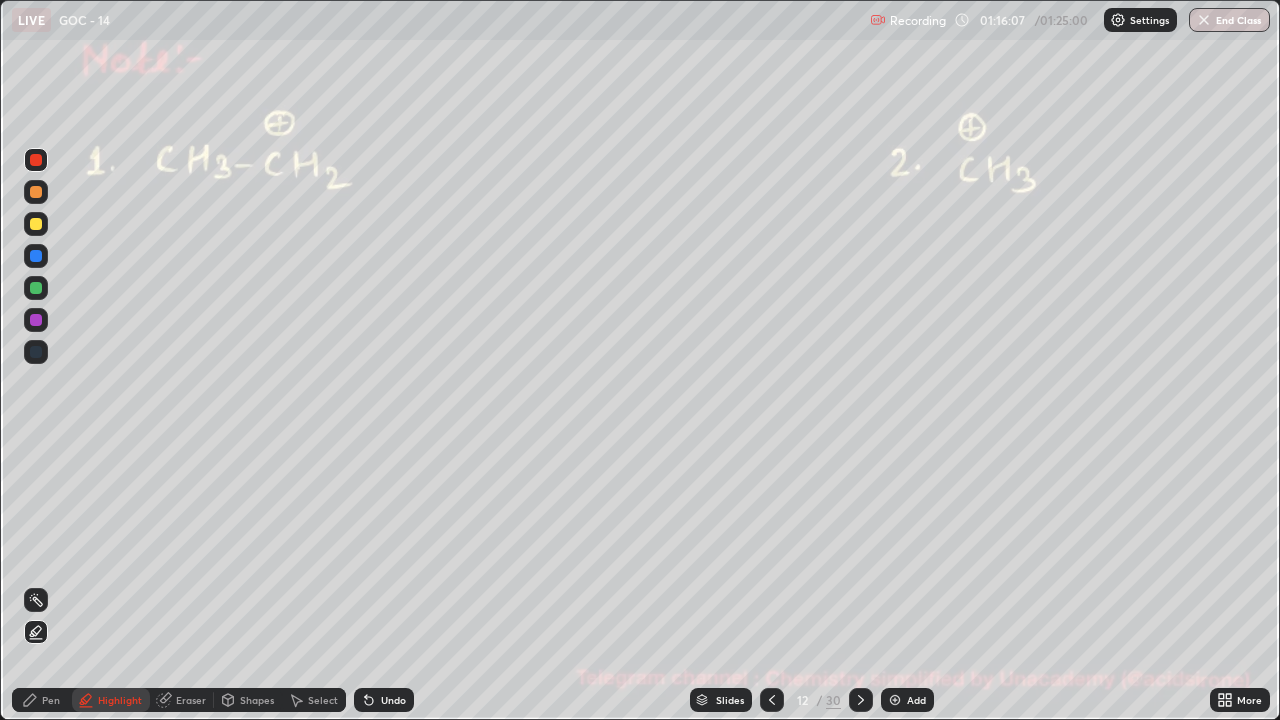 click on "Undo" at bounding box center [393, 700] 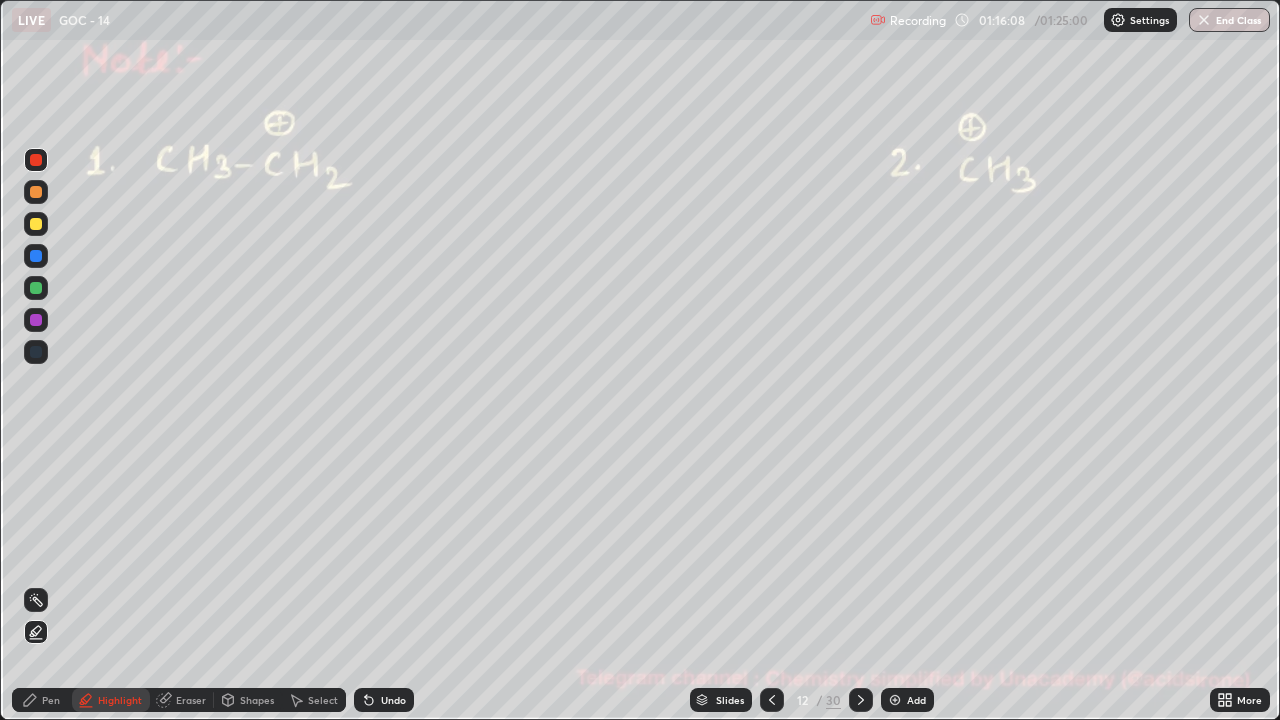 click on "Undo" at bounding box center (393, 700) 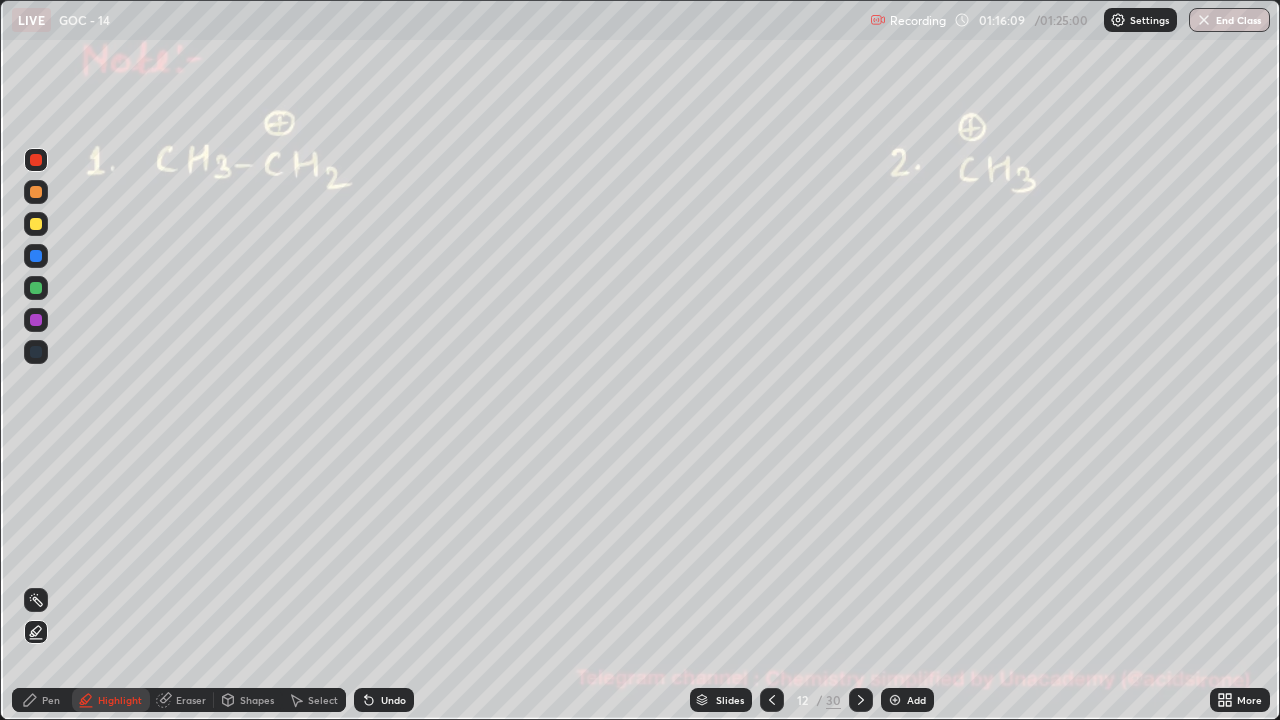 click on "Pen" at bounding box center [42, 700] 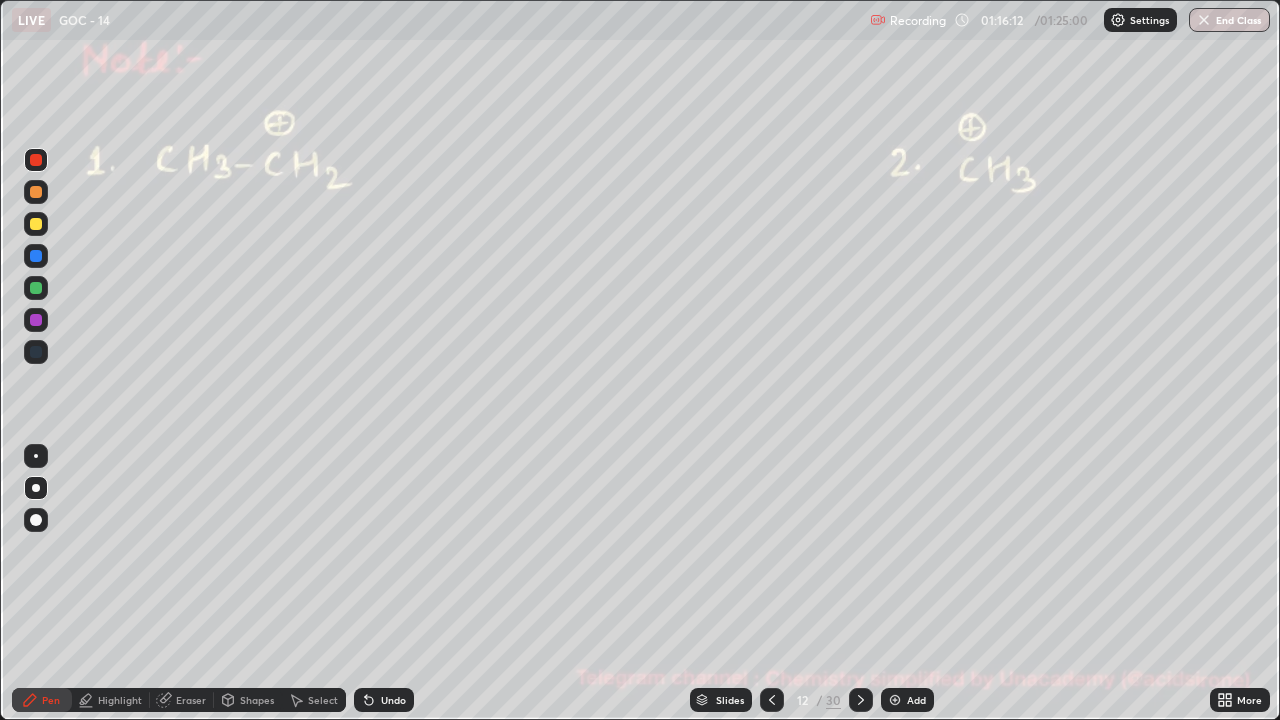 click at bounding box center [36, 288] 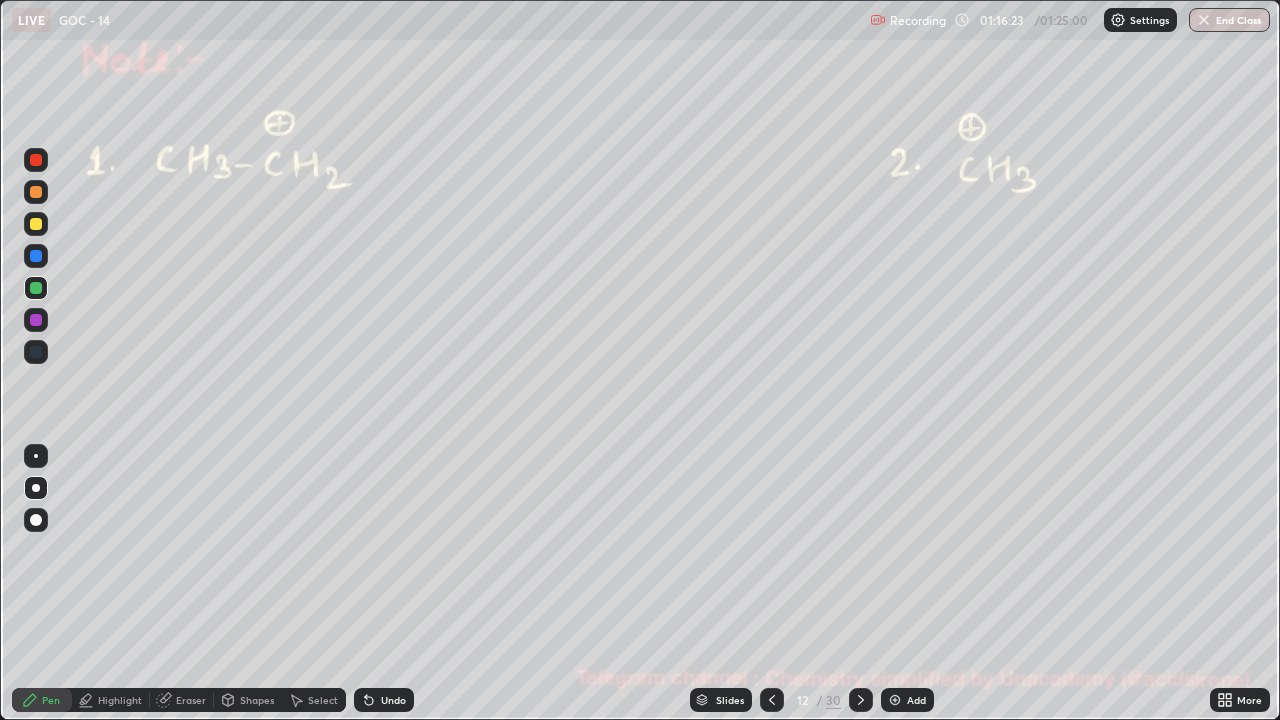 click at bounding box center [36, 224] 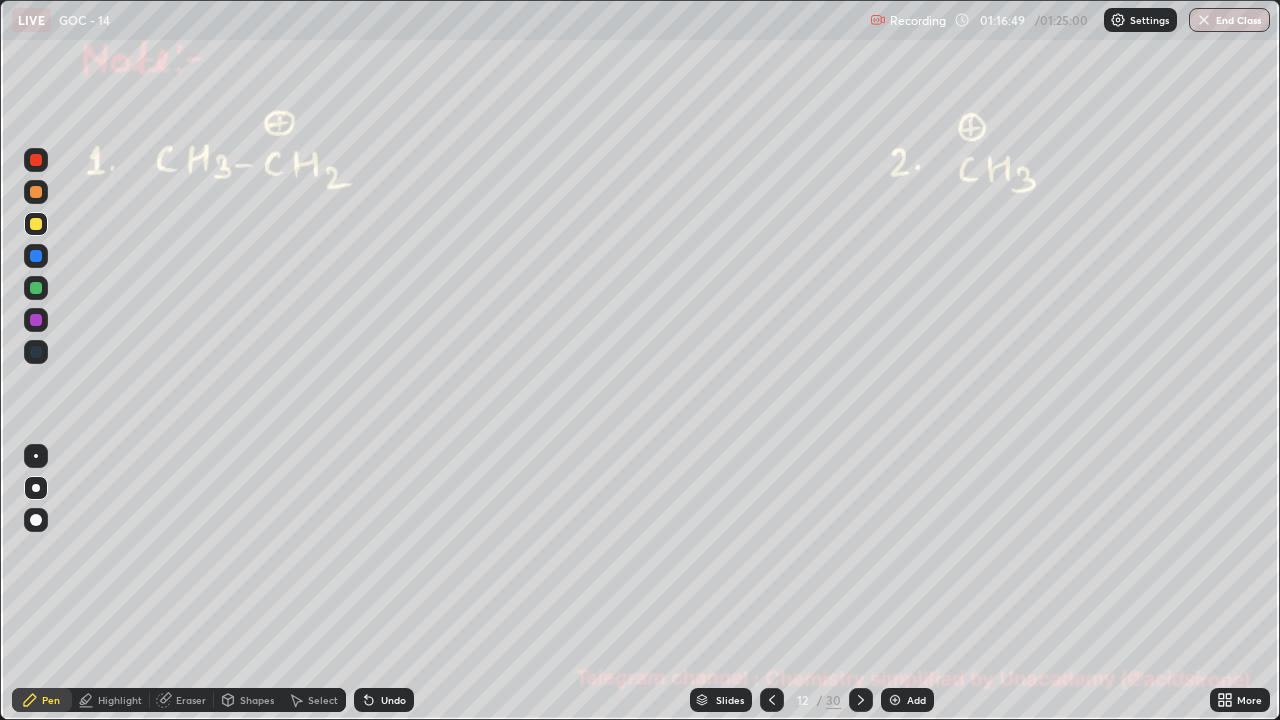 click at bounding box center (36, 160) 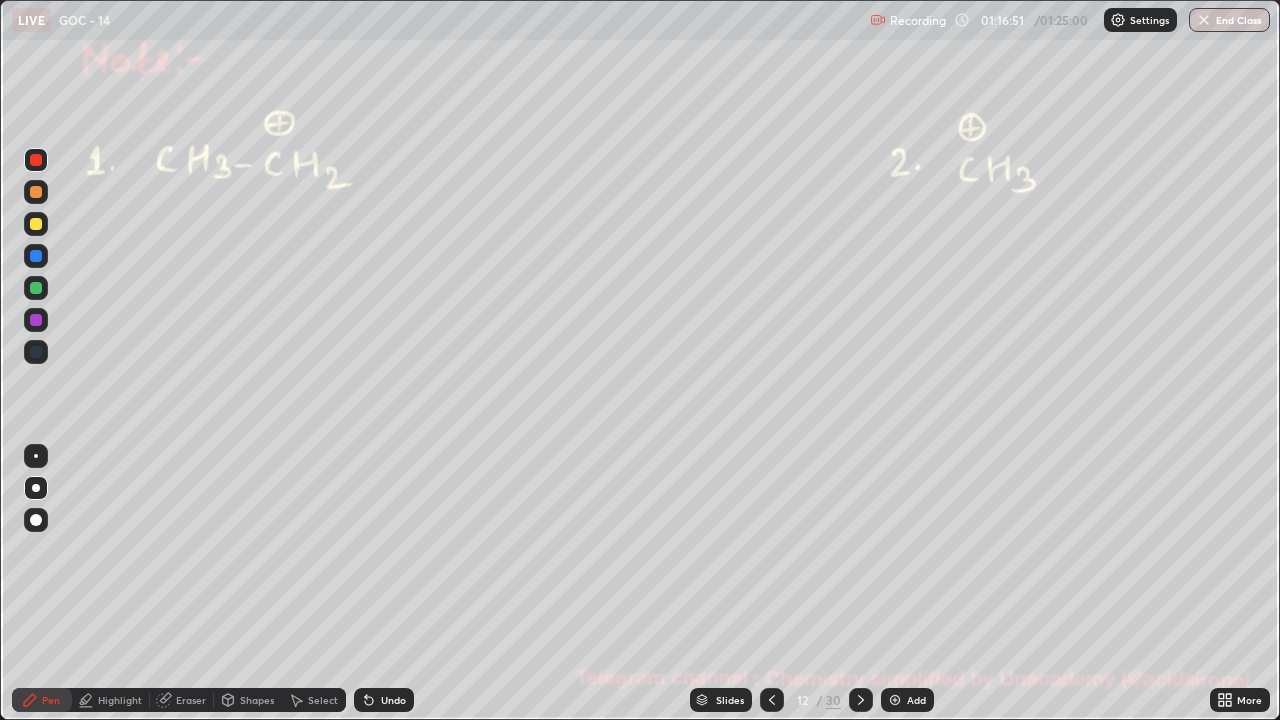 click at bounding box center (861, 700) 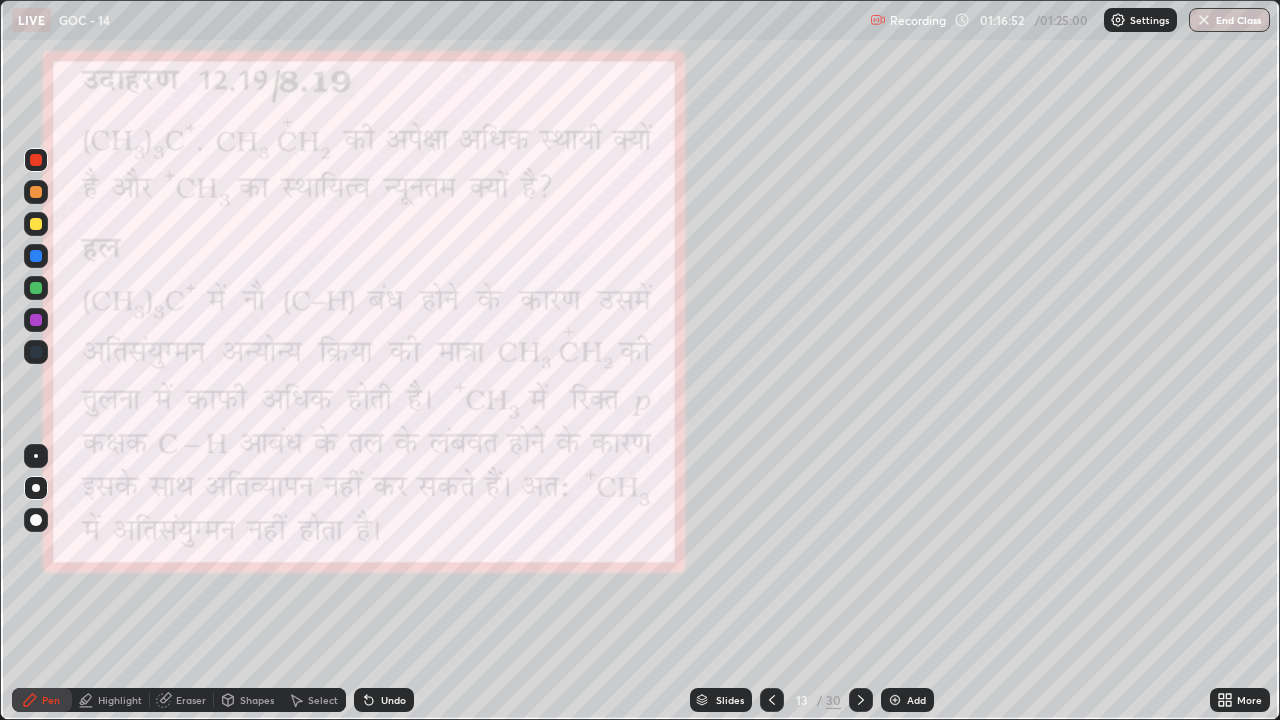 click at bounding box center (861, 700) 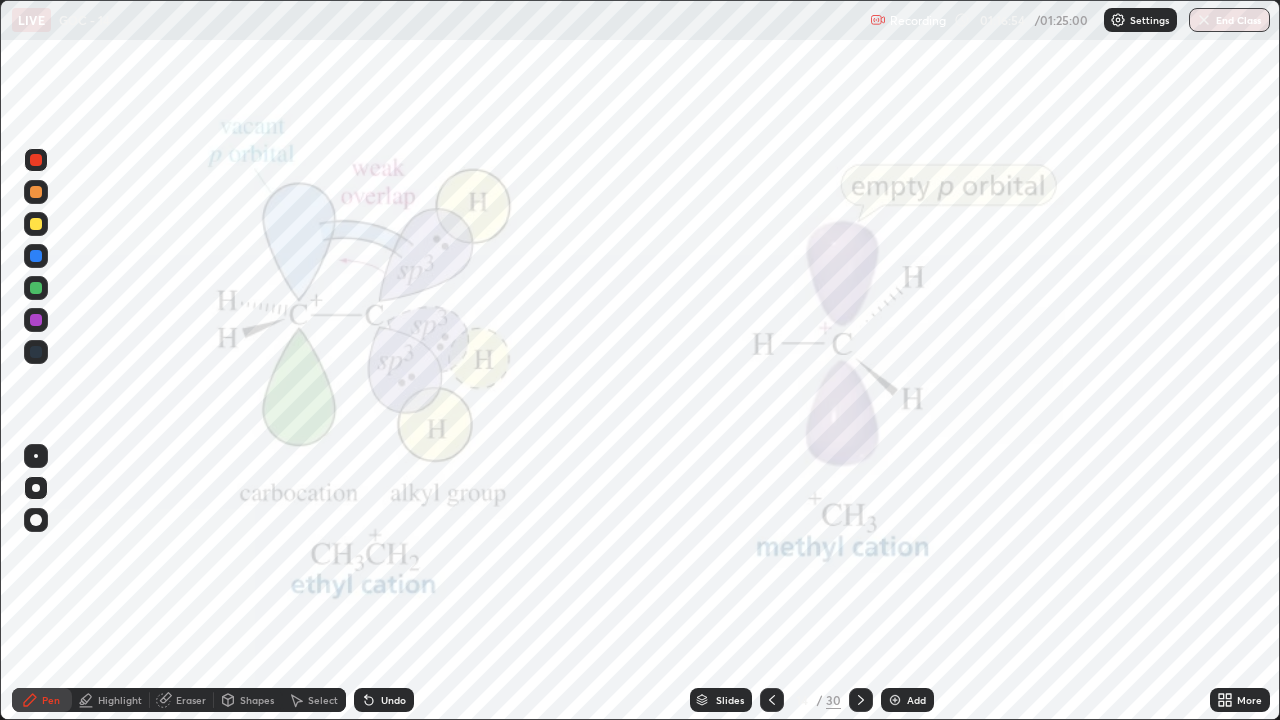 click on "Pen" at bounding box center (51, 700) 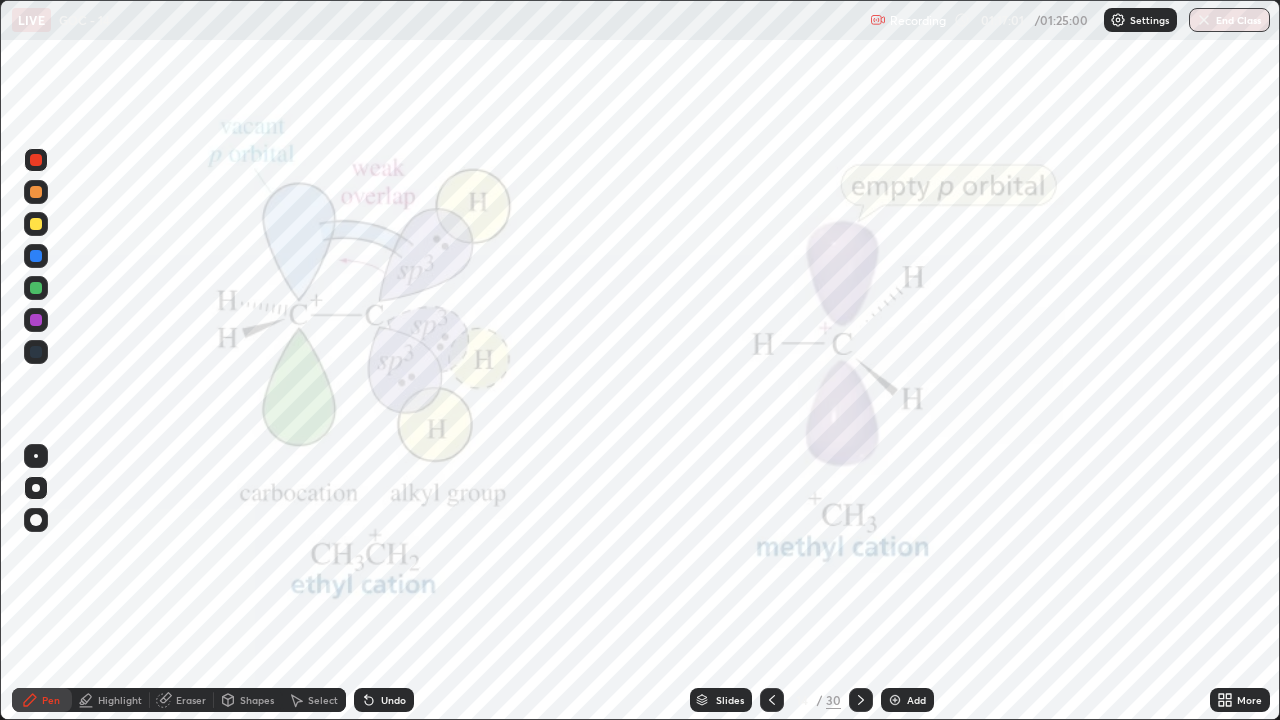 click at bounding box center (36, 160) 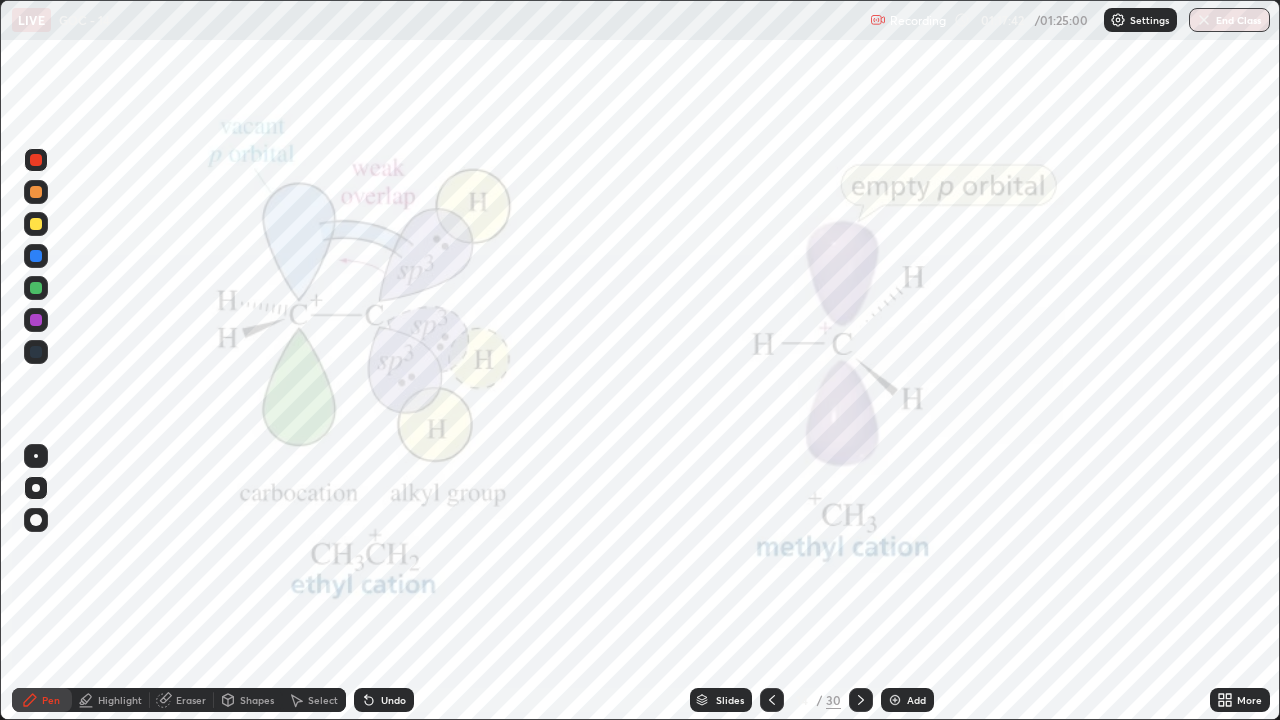 click 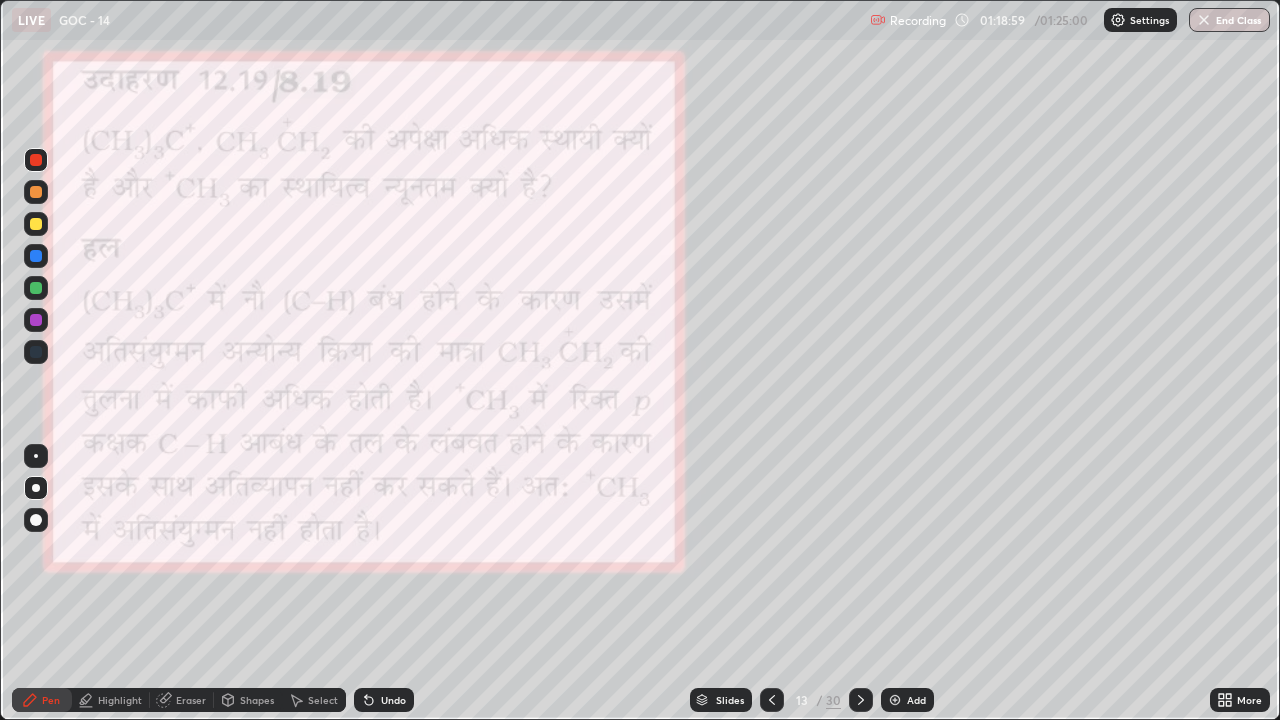 click on "Shapes" at bounding box center (257, 700) 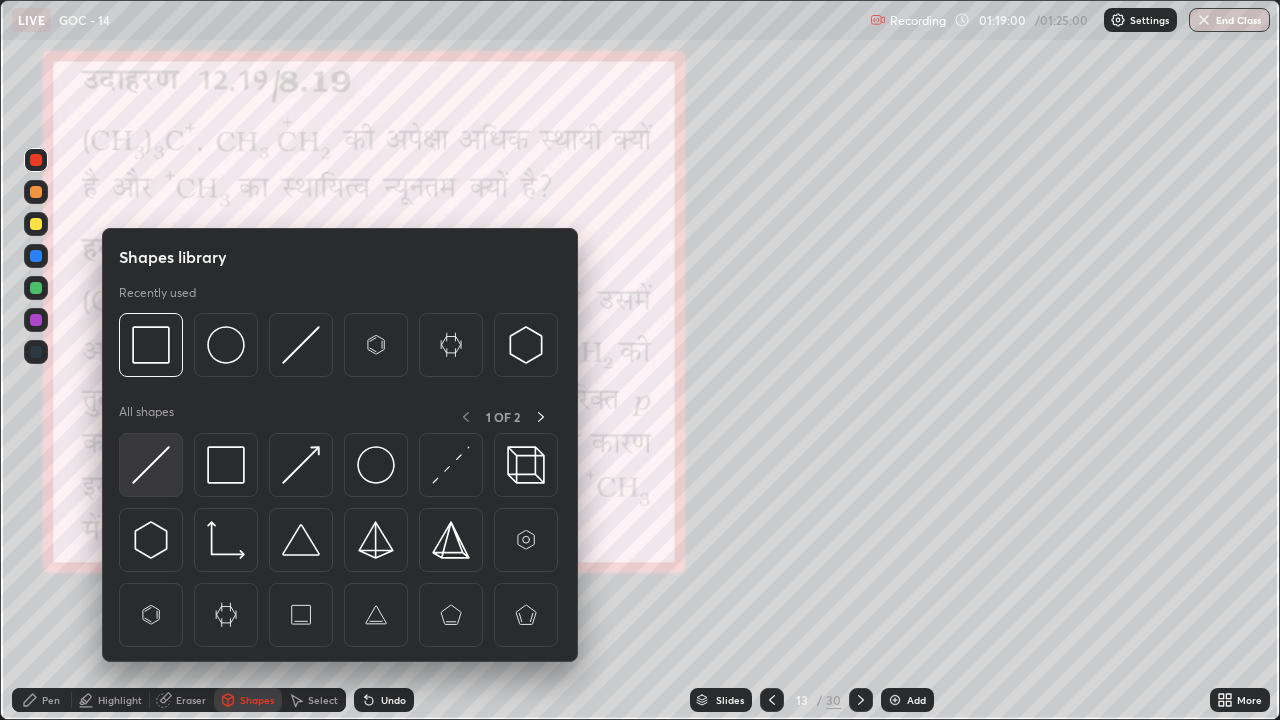 click at bounding box center [151, 465] 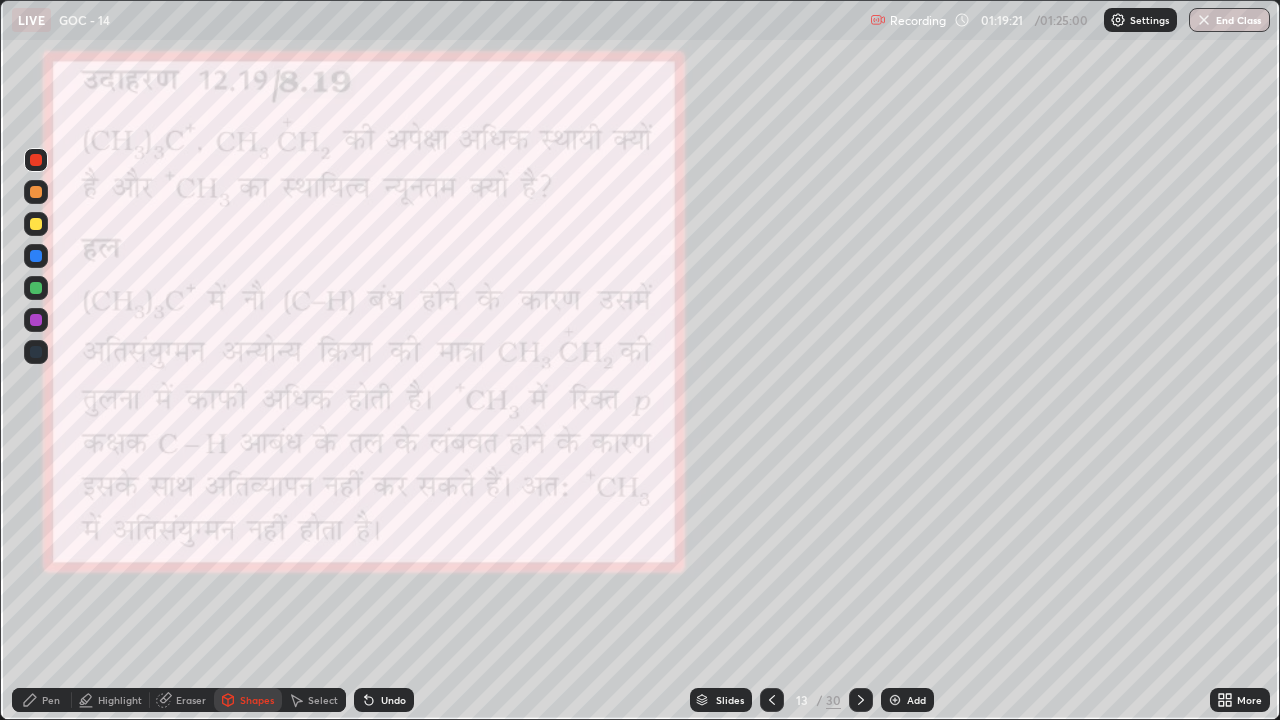 click on "Undo" at bounding box center (384, 700) 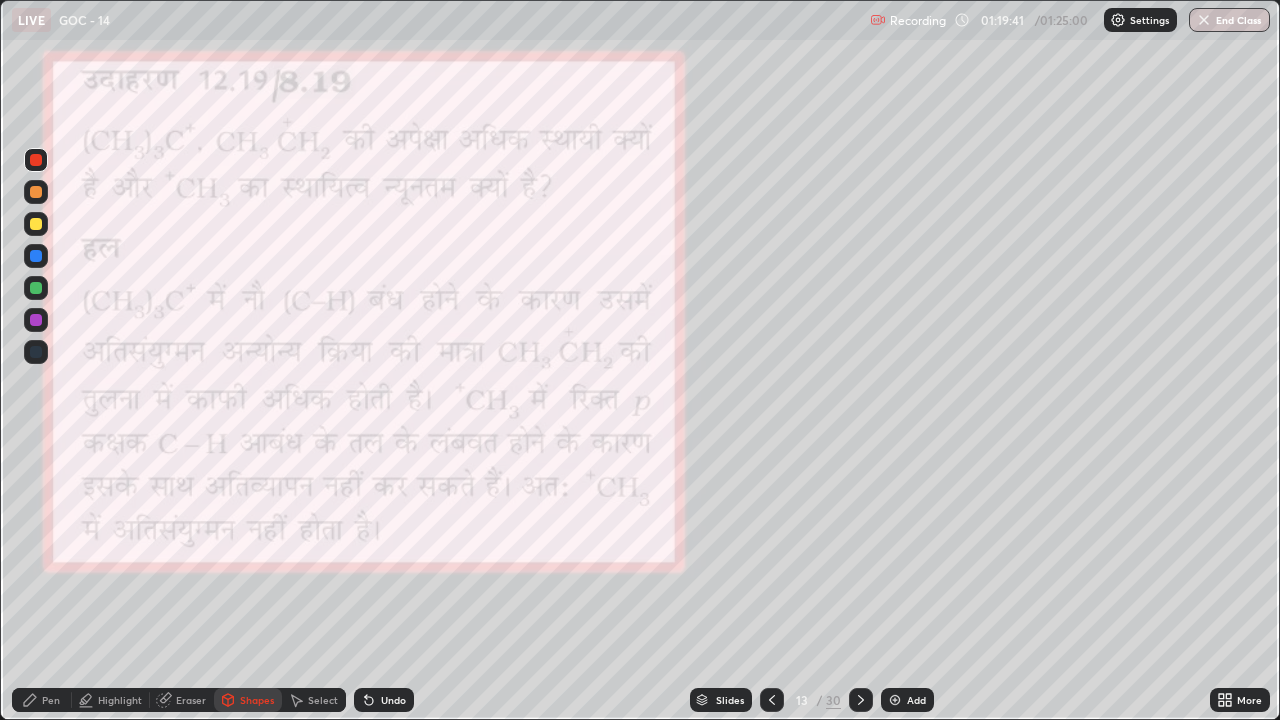 click 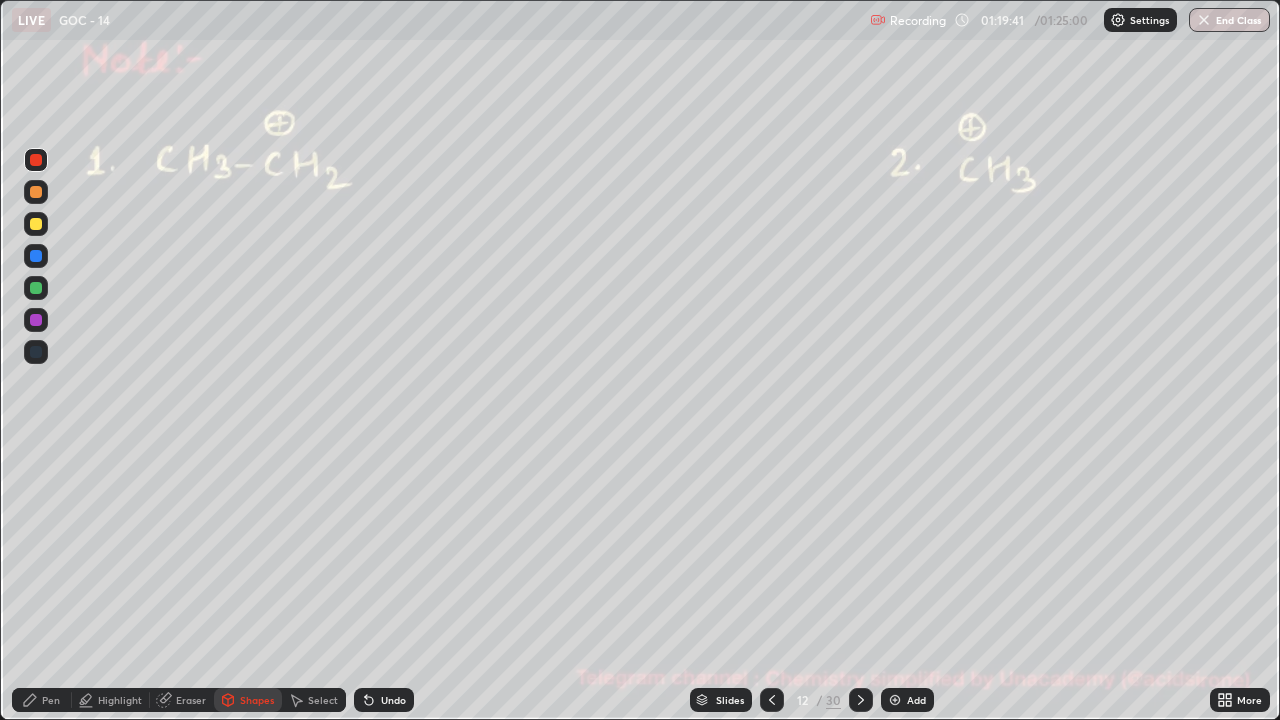 click 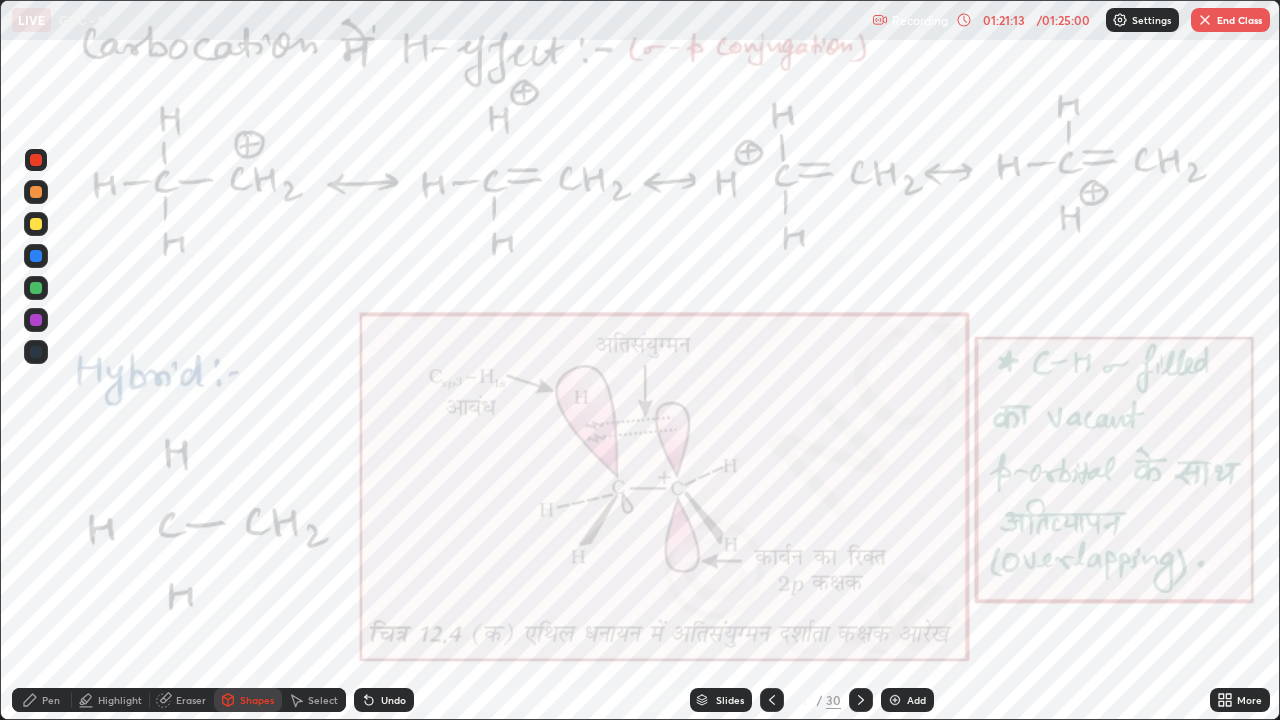 click 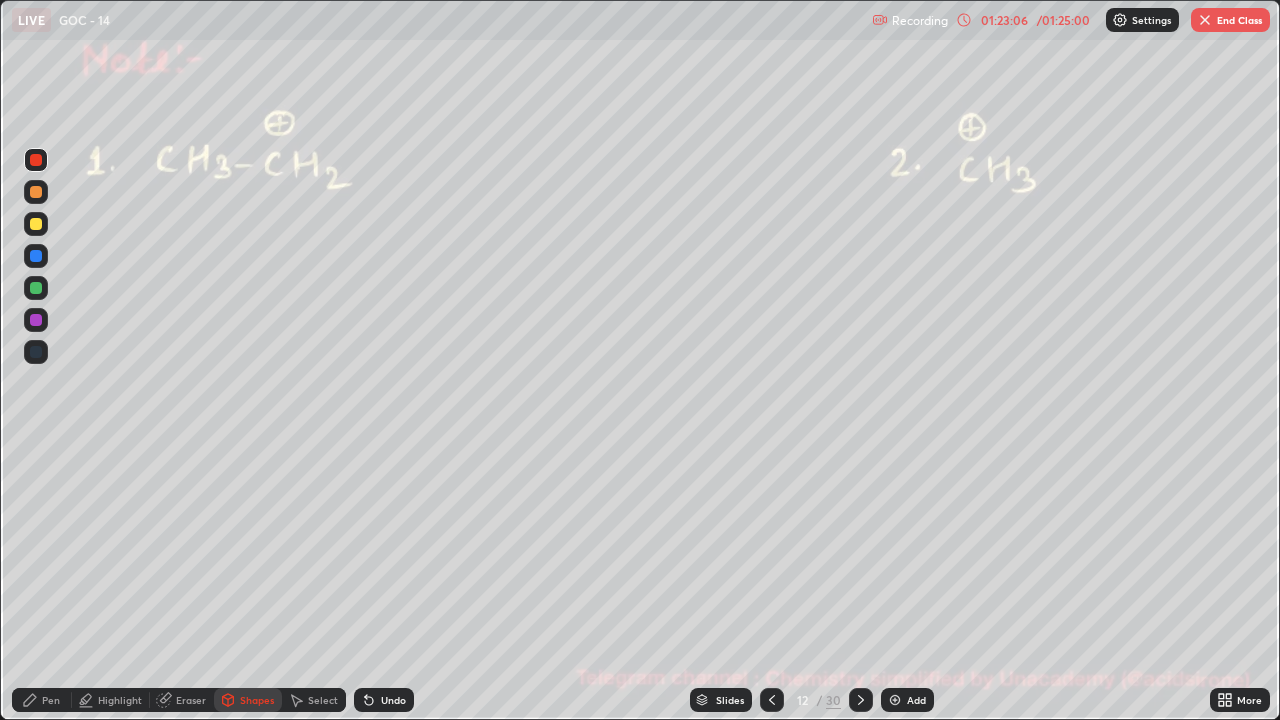 click 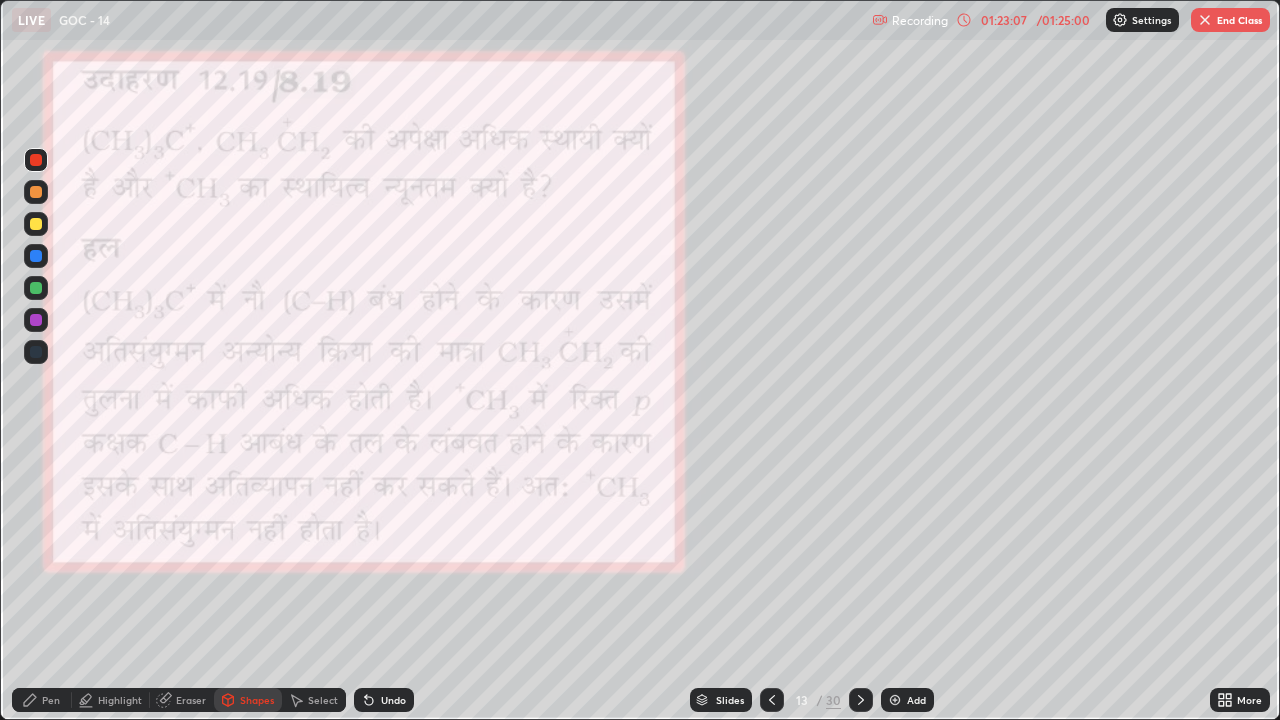 click 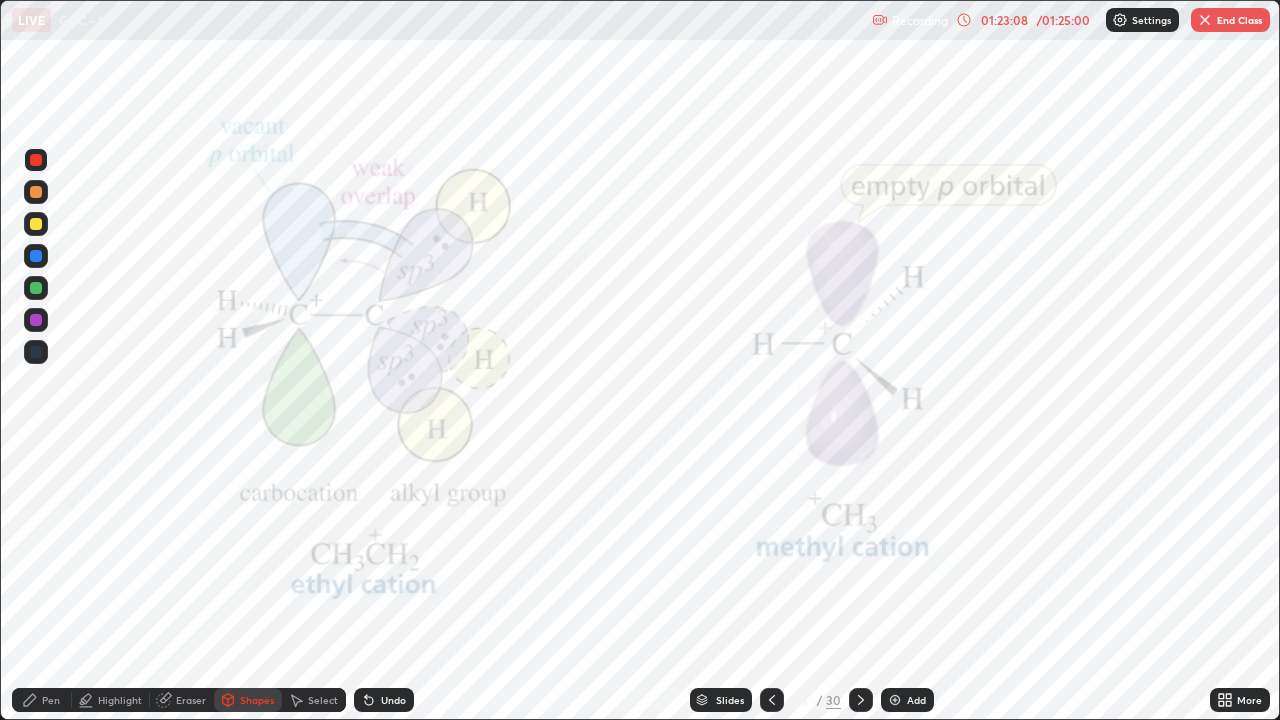 click 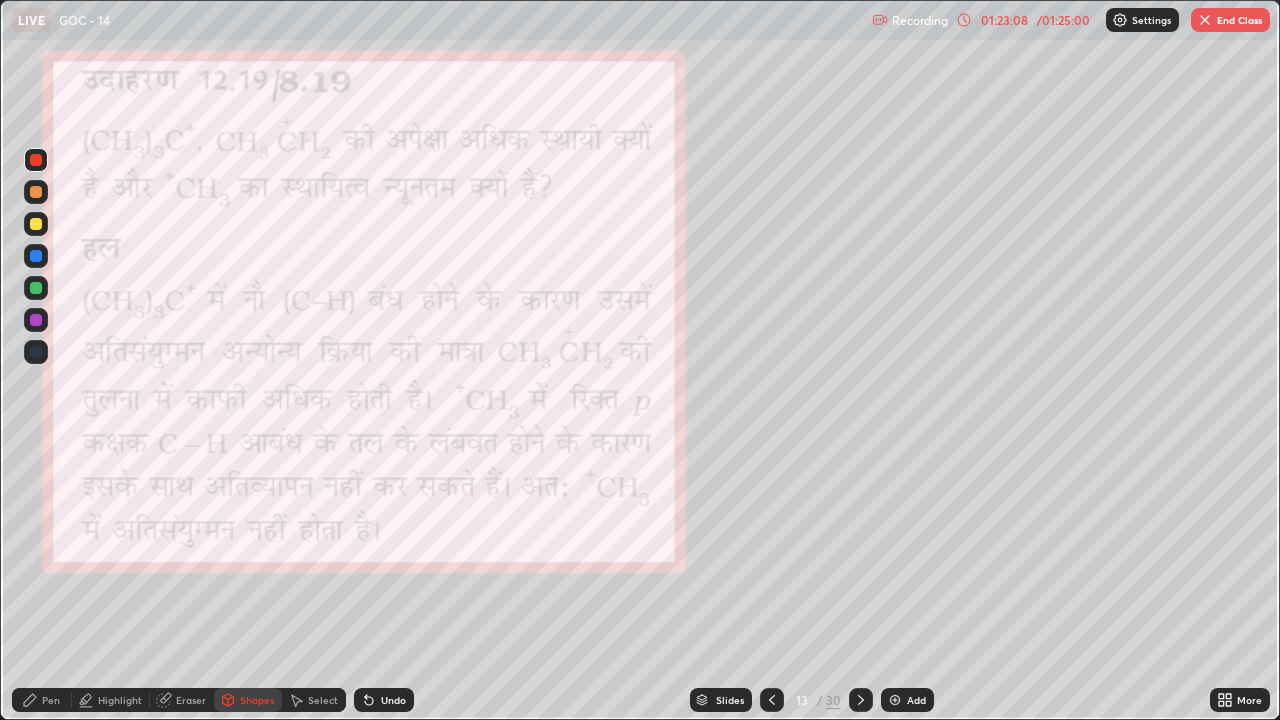 click 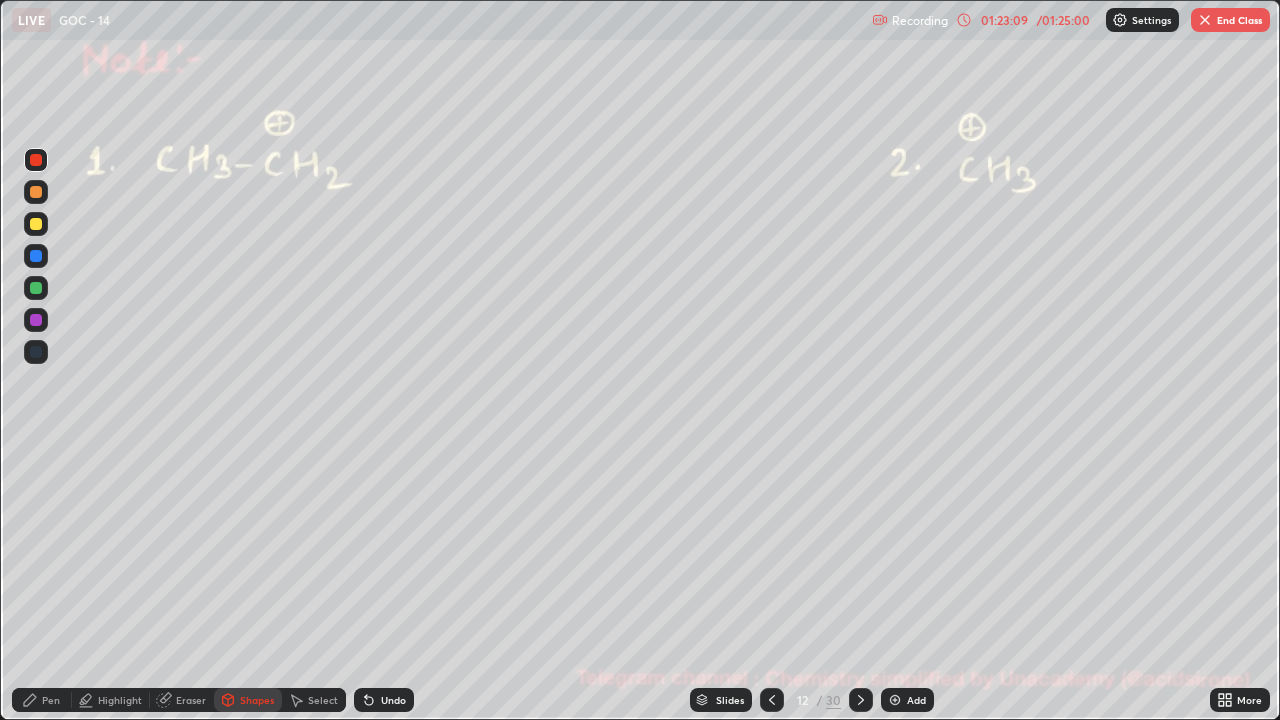 click 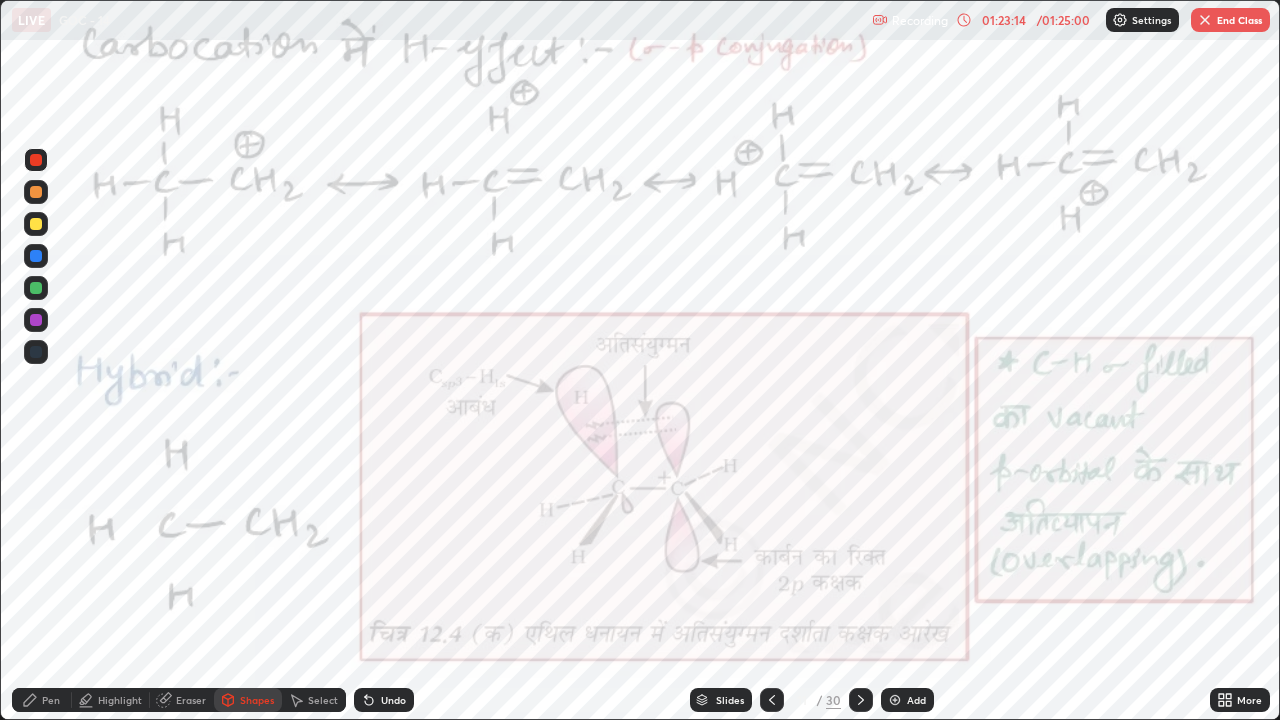 click at bounding box center [36, 288] 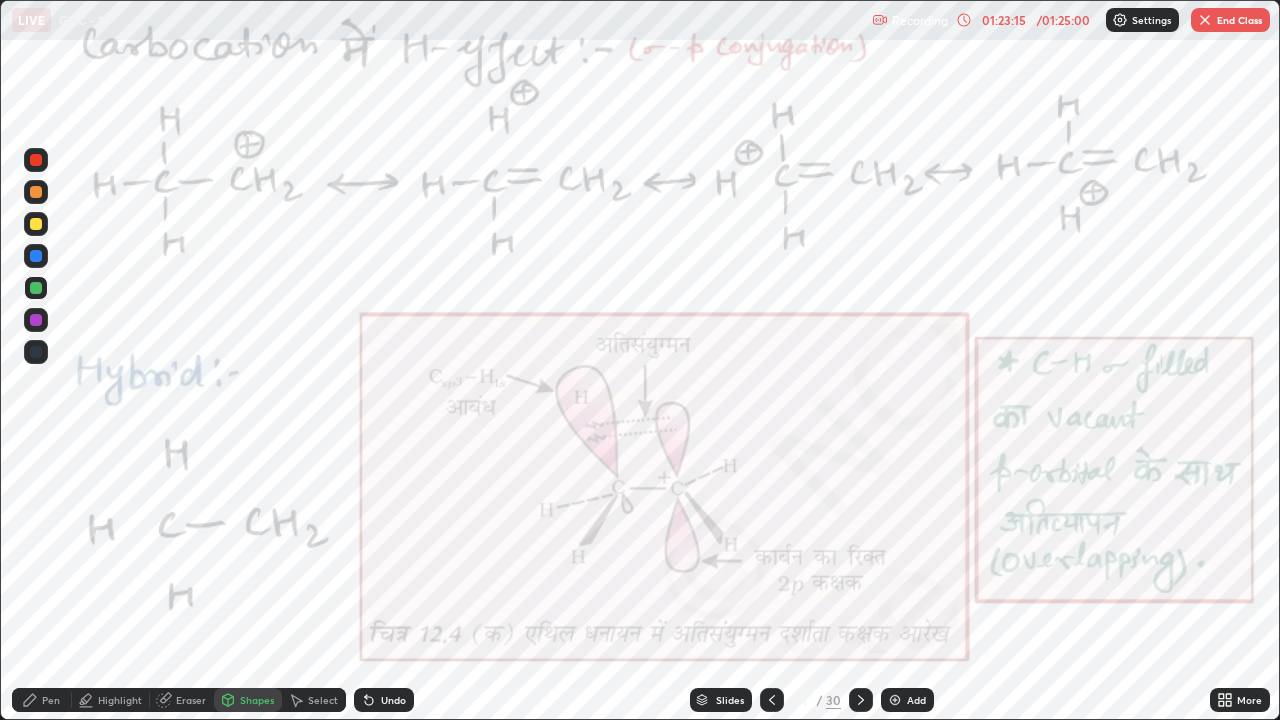 click 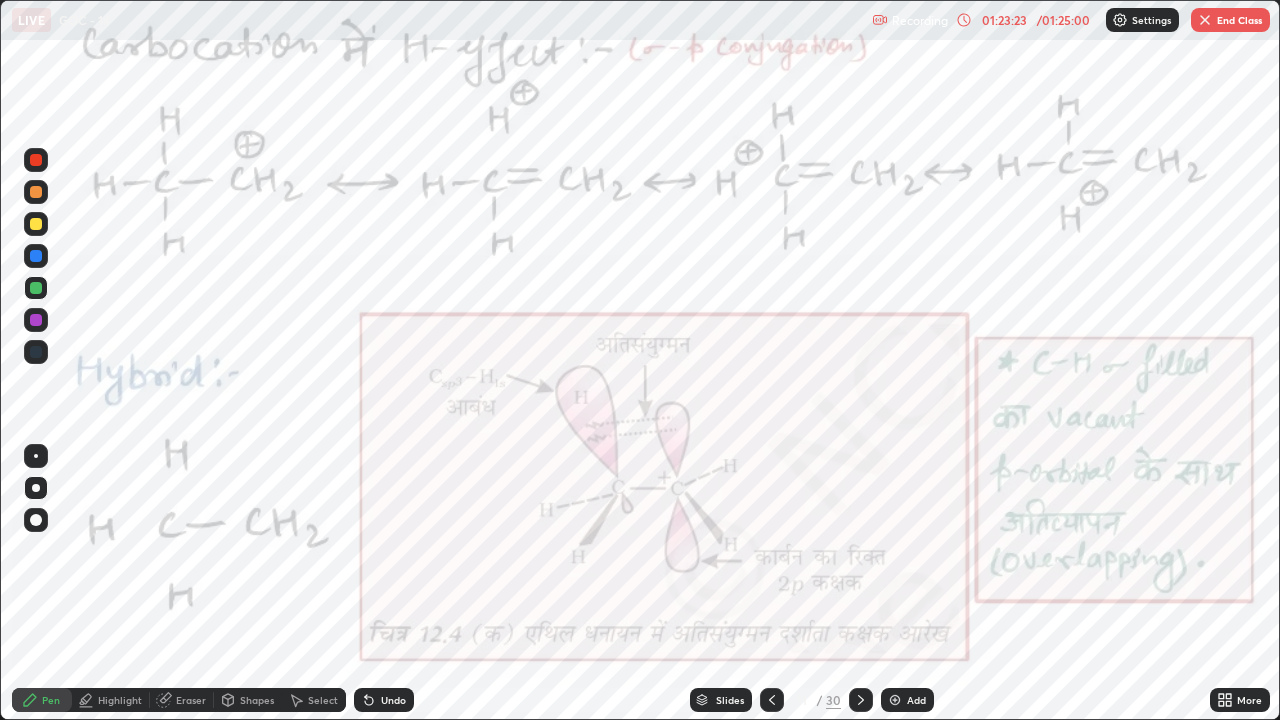 click on "Undo" at bounding box center [393, 700] 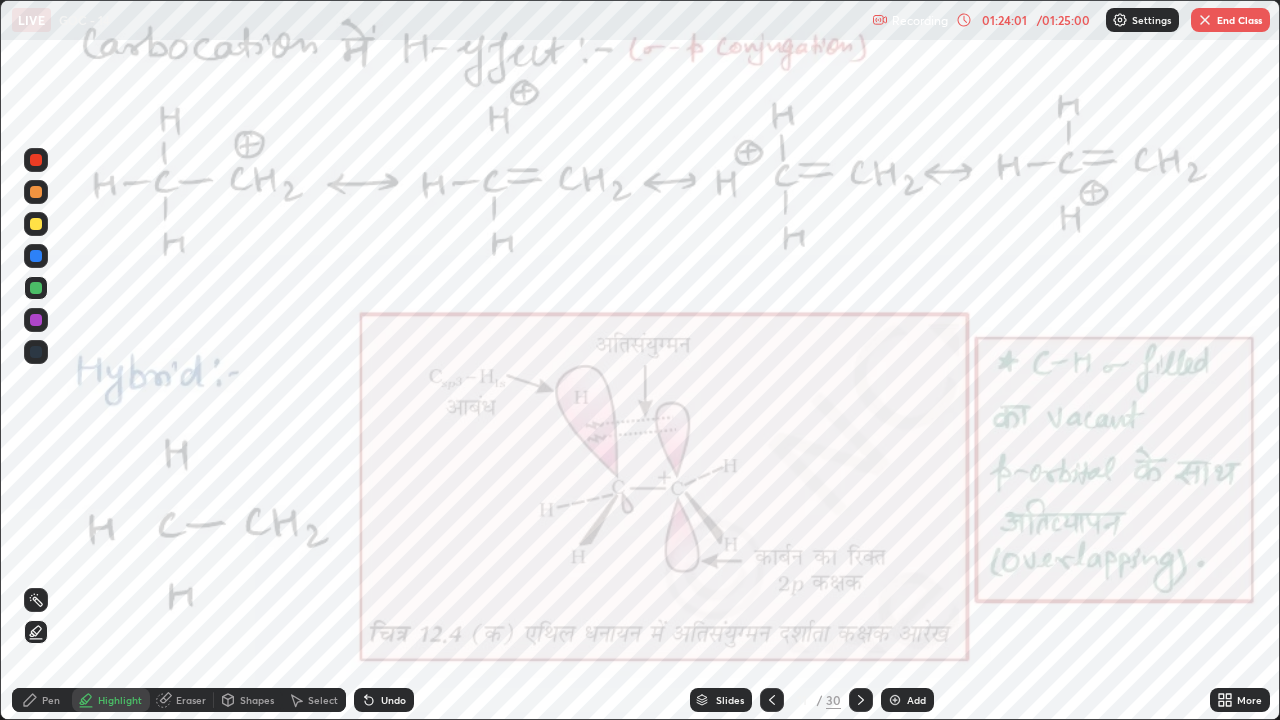 click on "Pen" at bounding box center (42, 700) 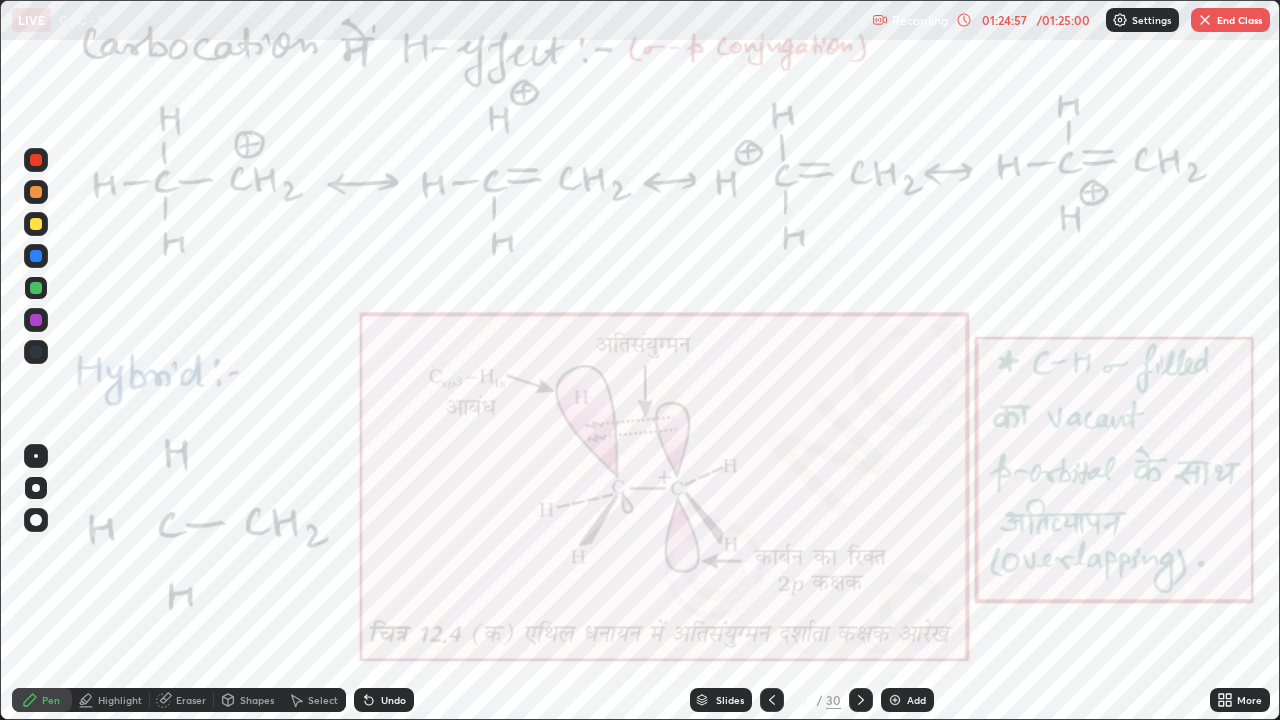 click 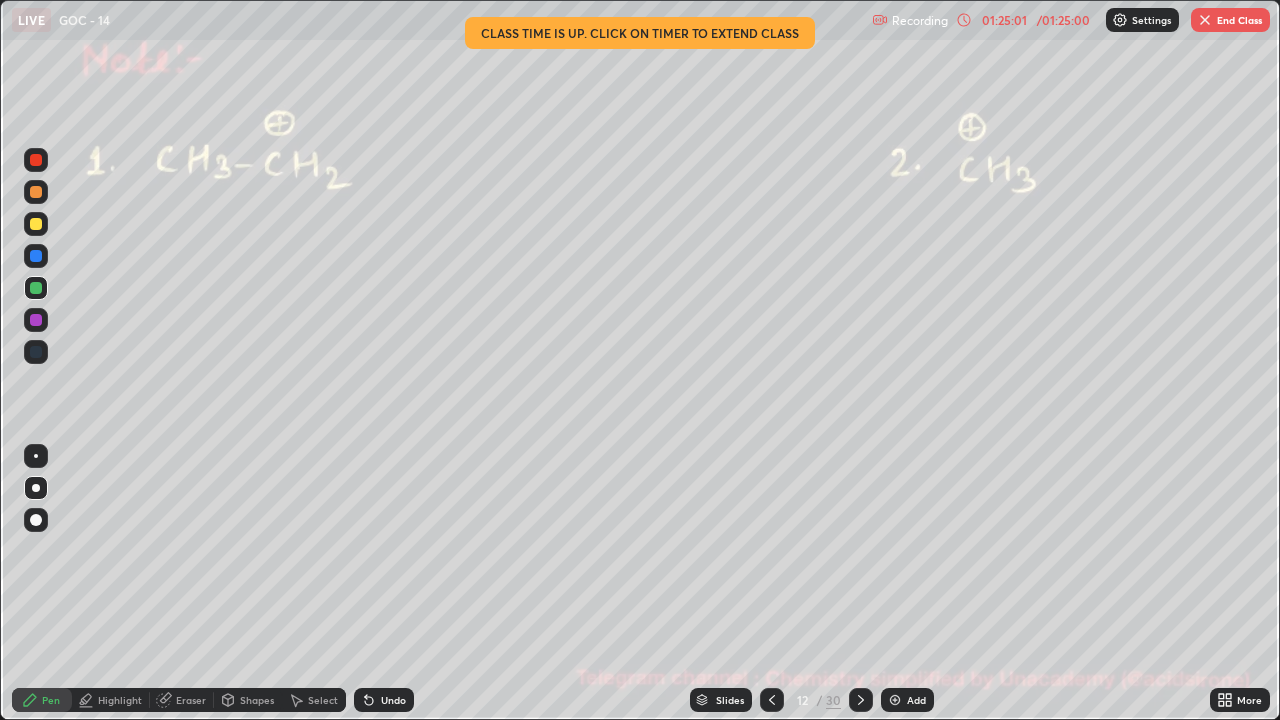 click 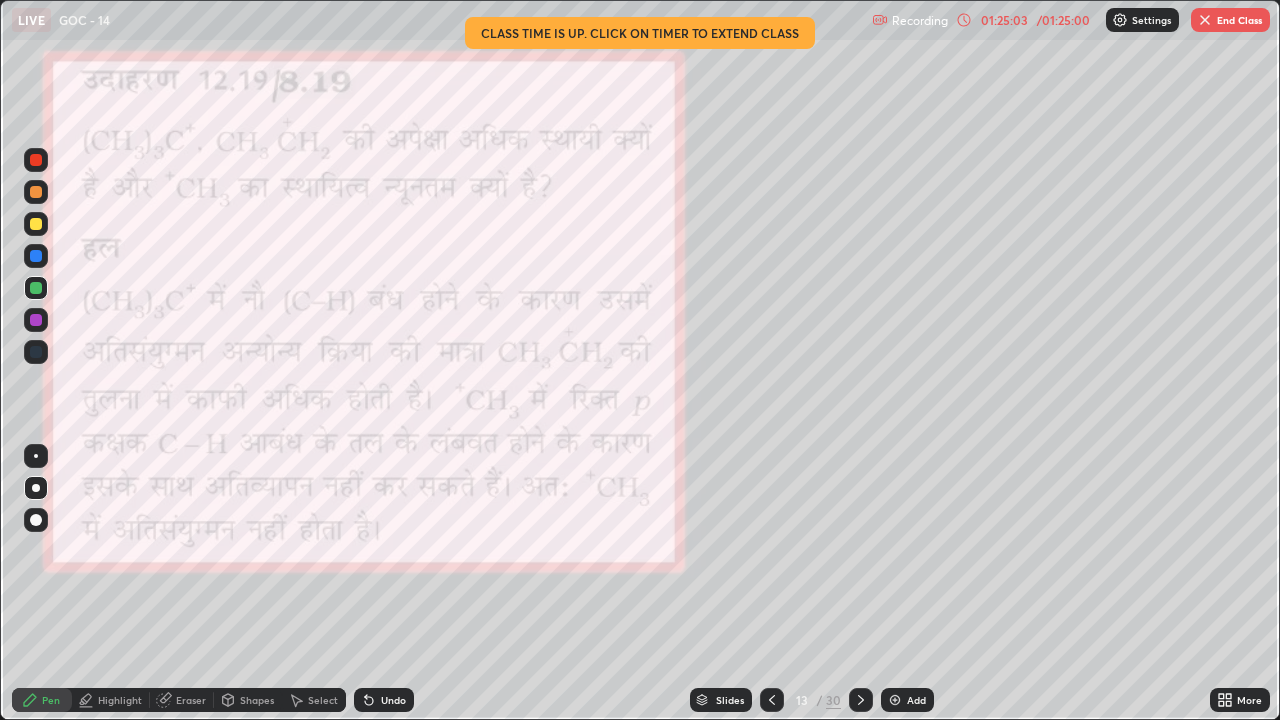click at bounding box center (861, 700) 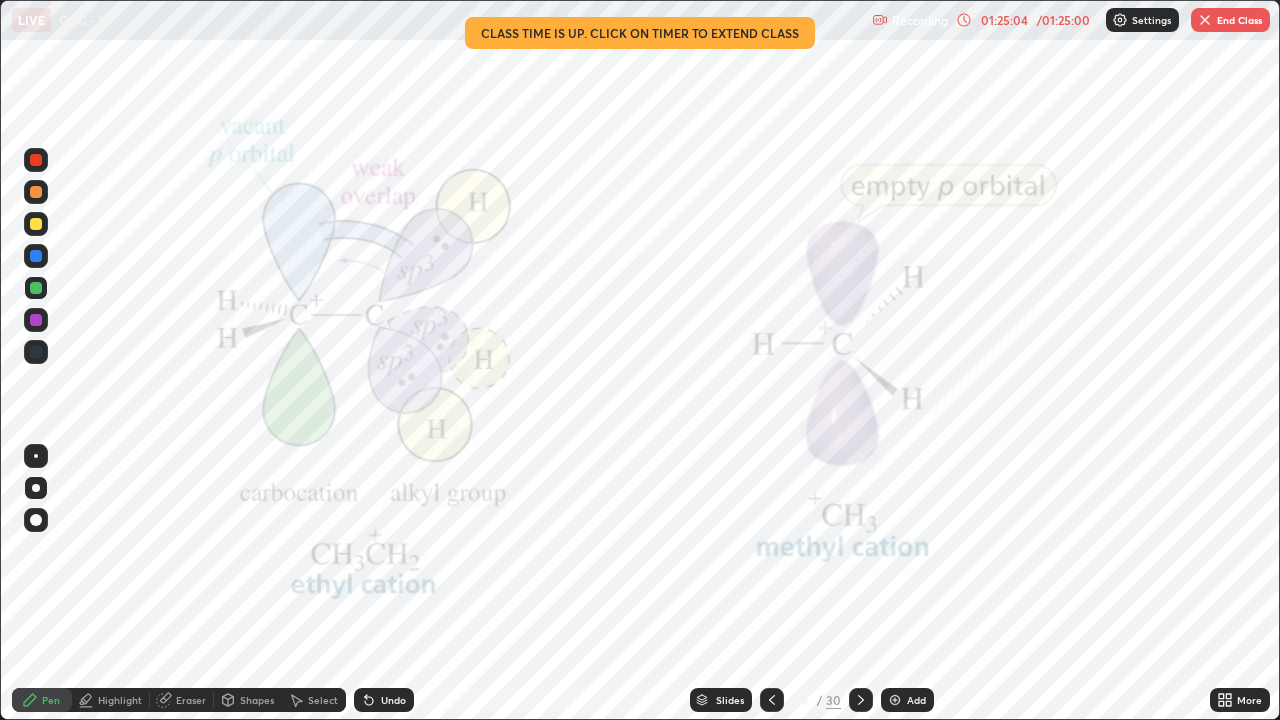 click 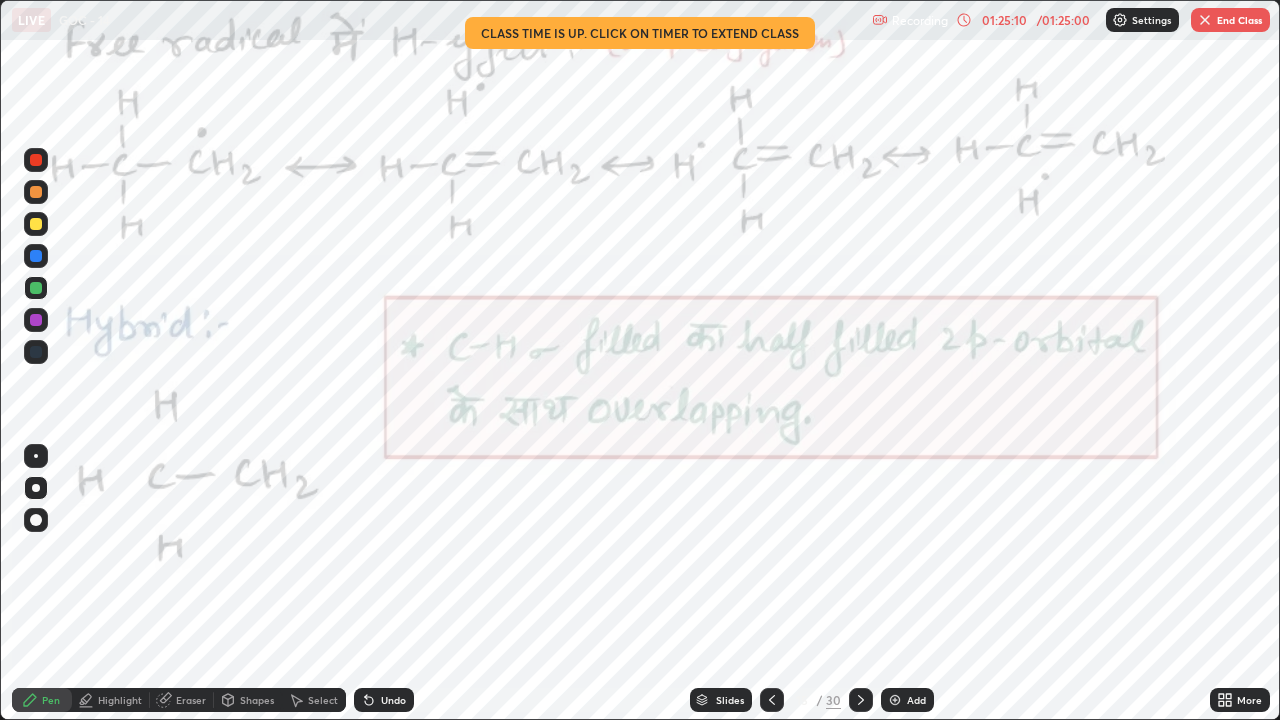 click on "01:25:10" at bounding box center [1004, 20] 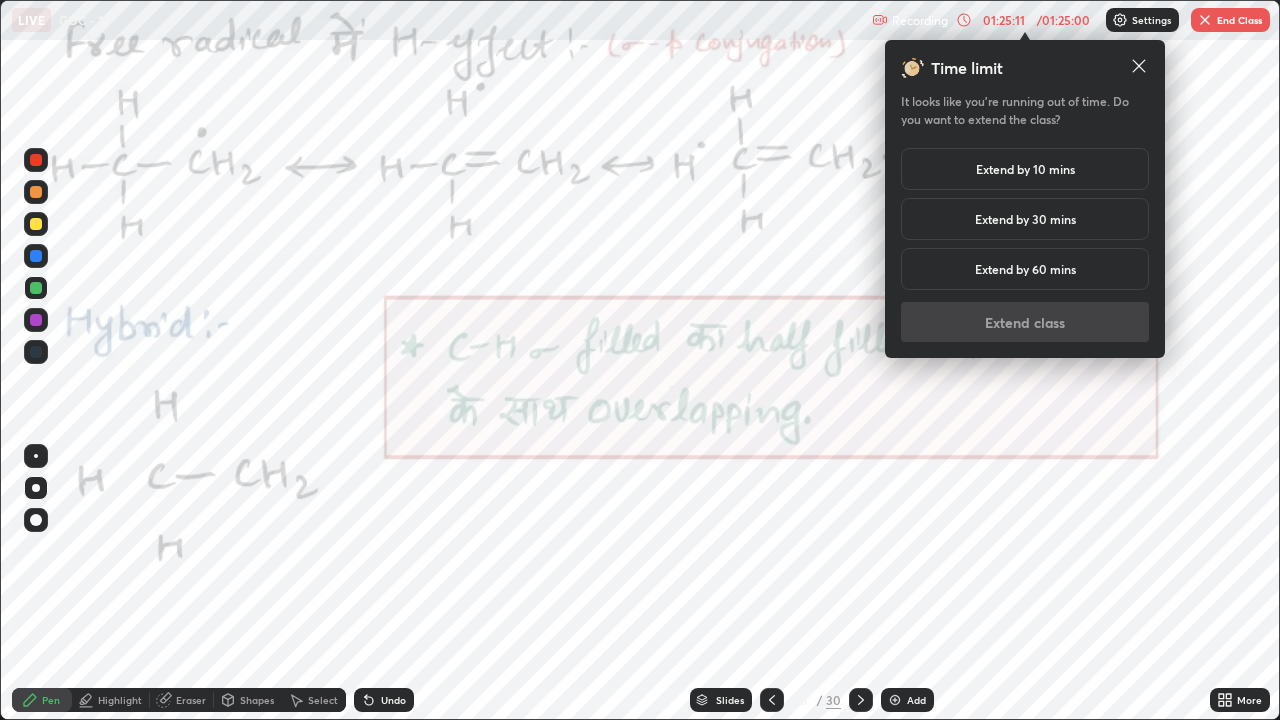 click on "Extend by 10 mins" at bounding box center (1025, 169) 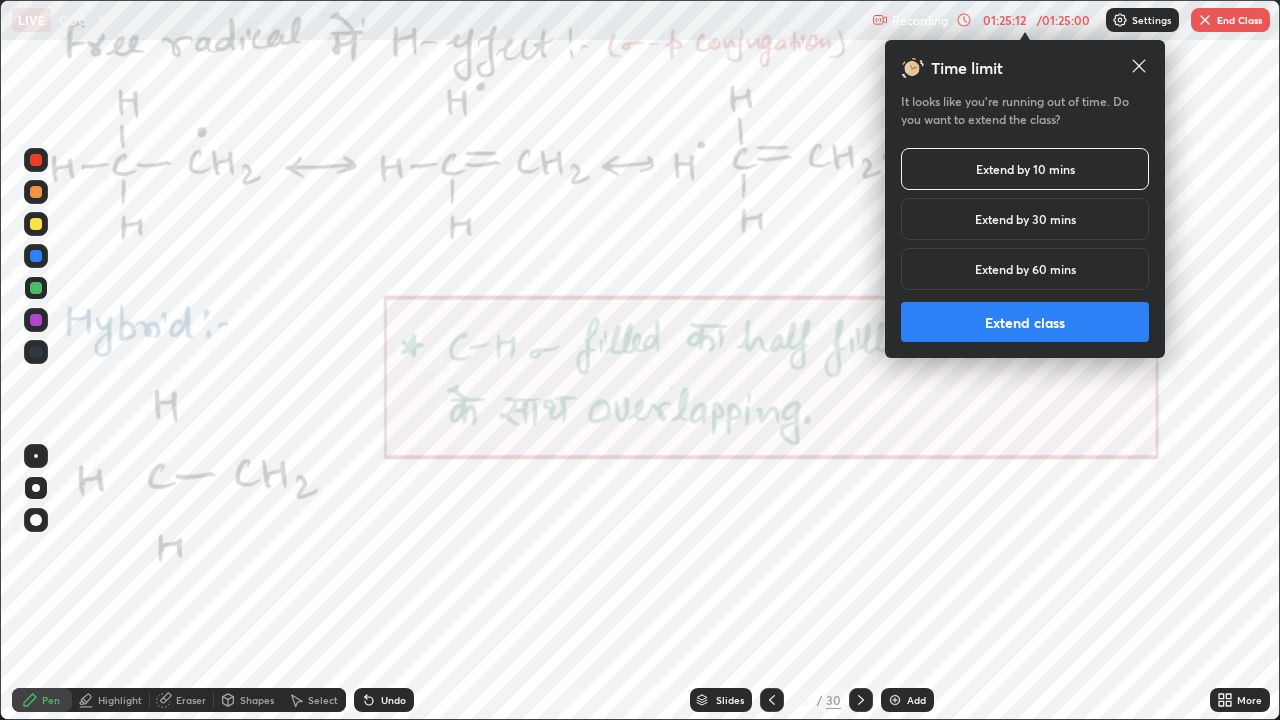 click on "Extend class" at bounding box center (1025, 322) 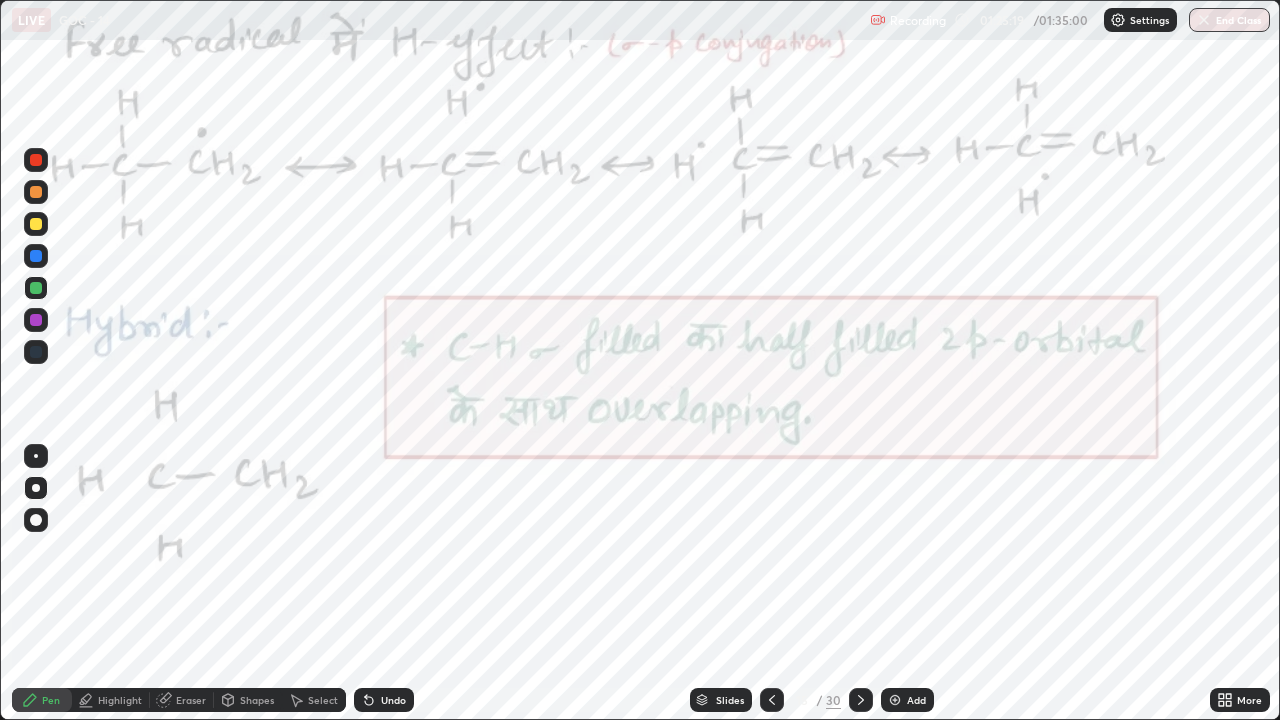 click at bounding box center [36, 160] 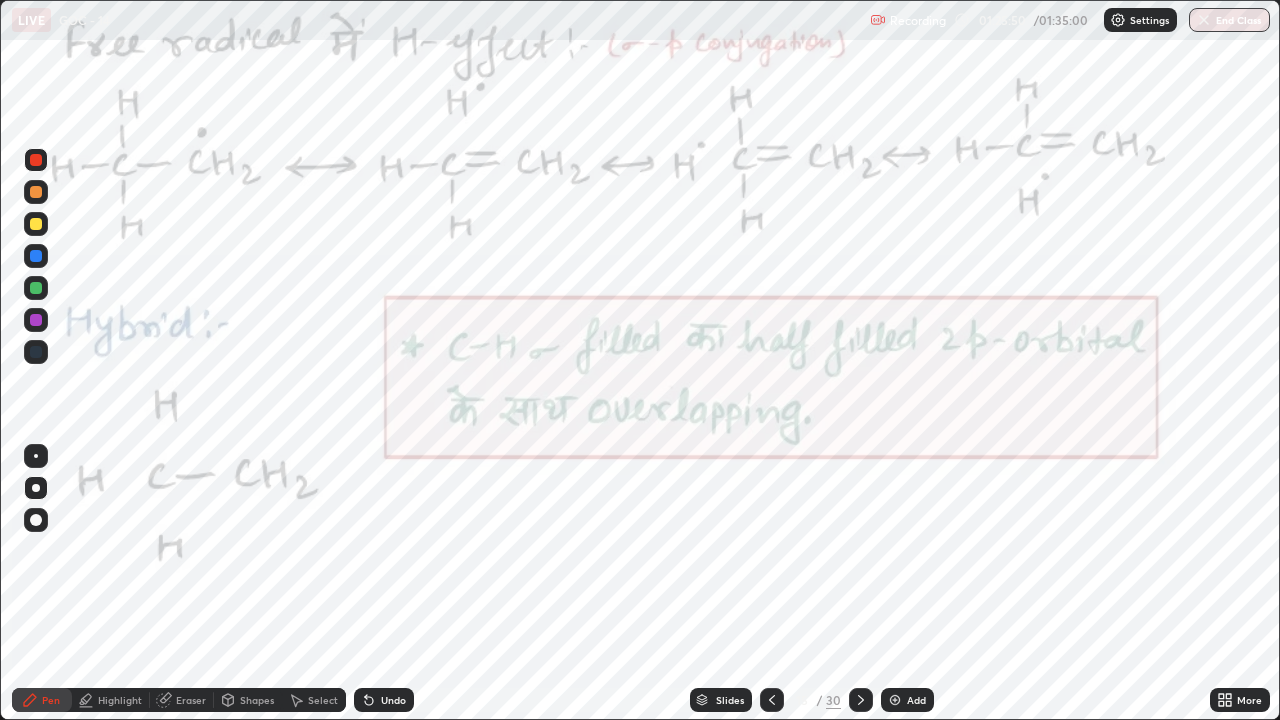 click on "Erase all" at bounding box center [36, 360] 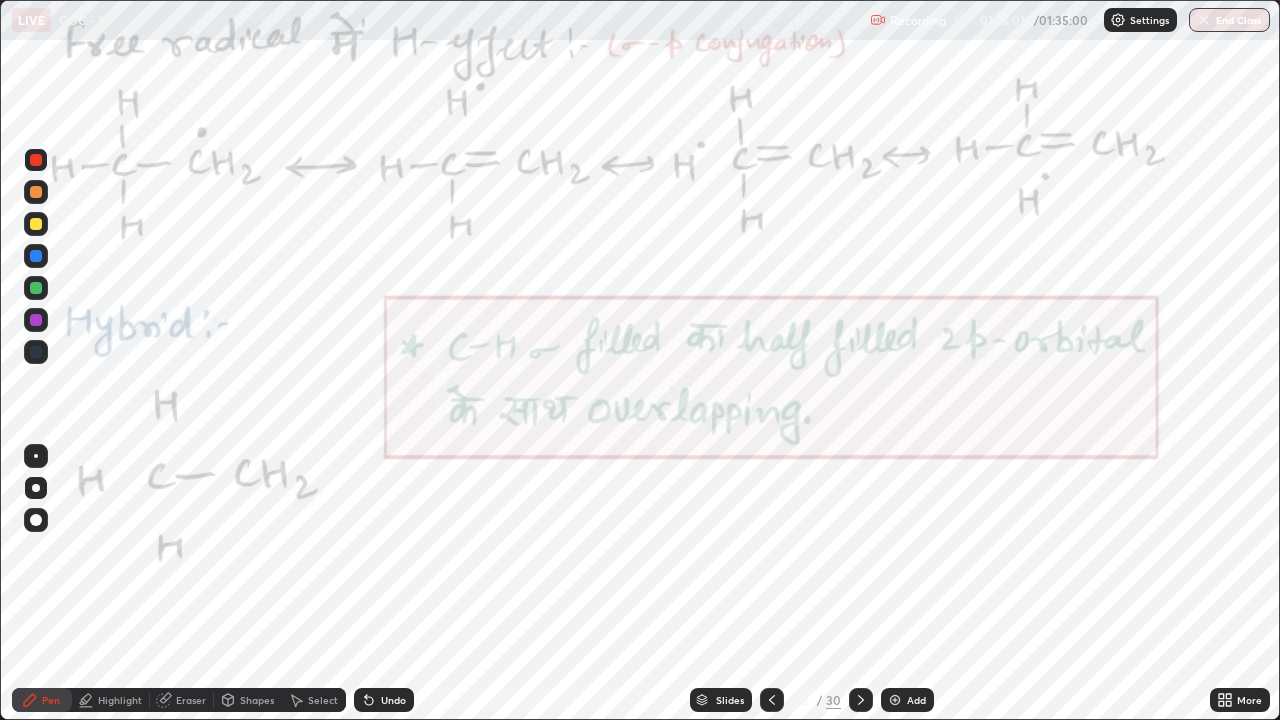 click on "Undo" at bounding box center (393, 700) 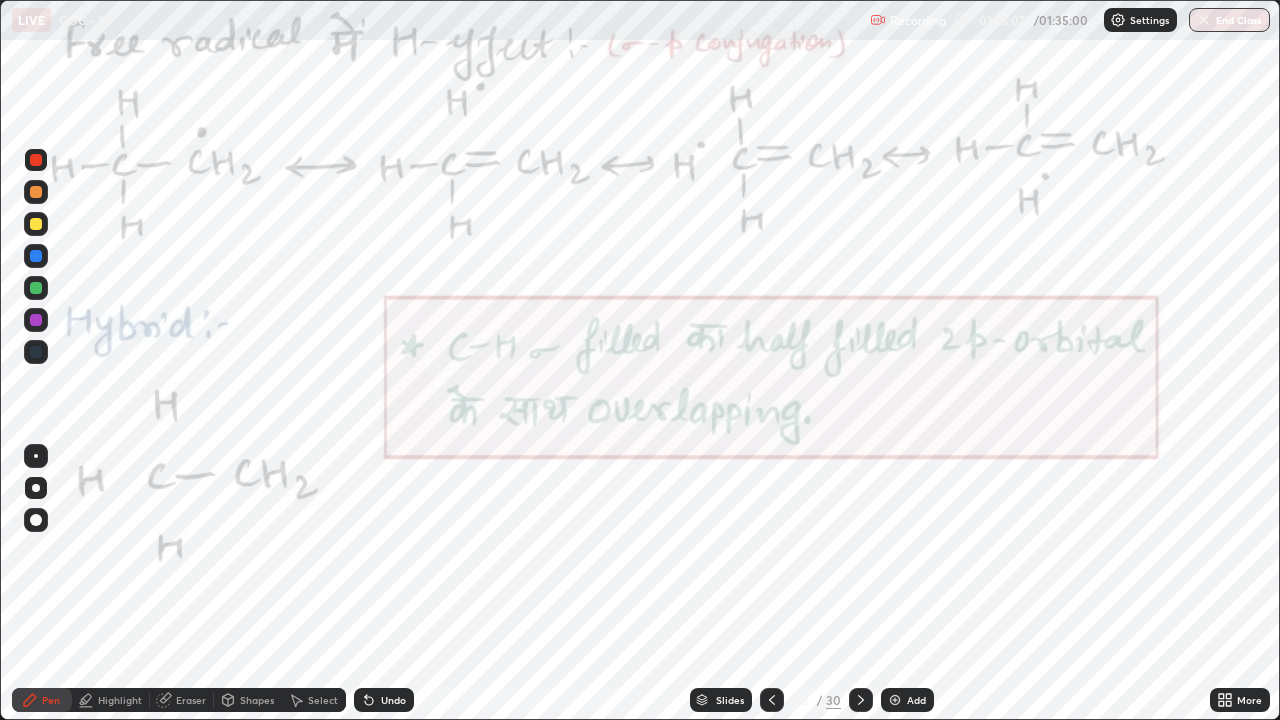 click at bounding box center [36, 320] 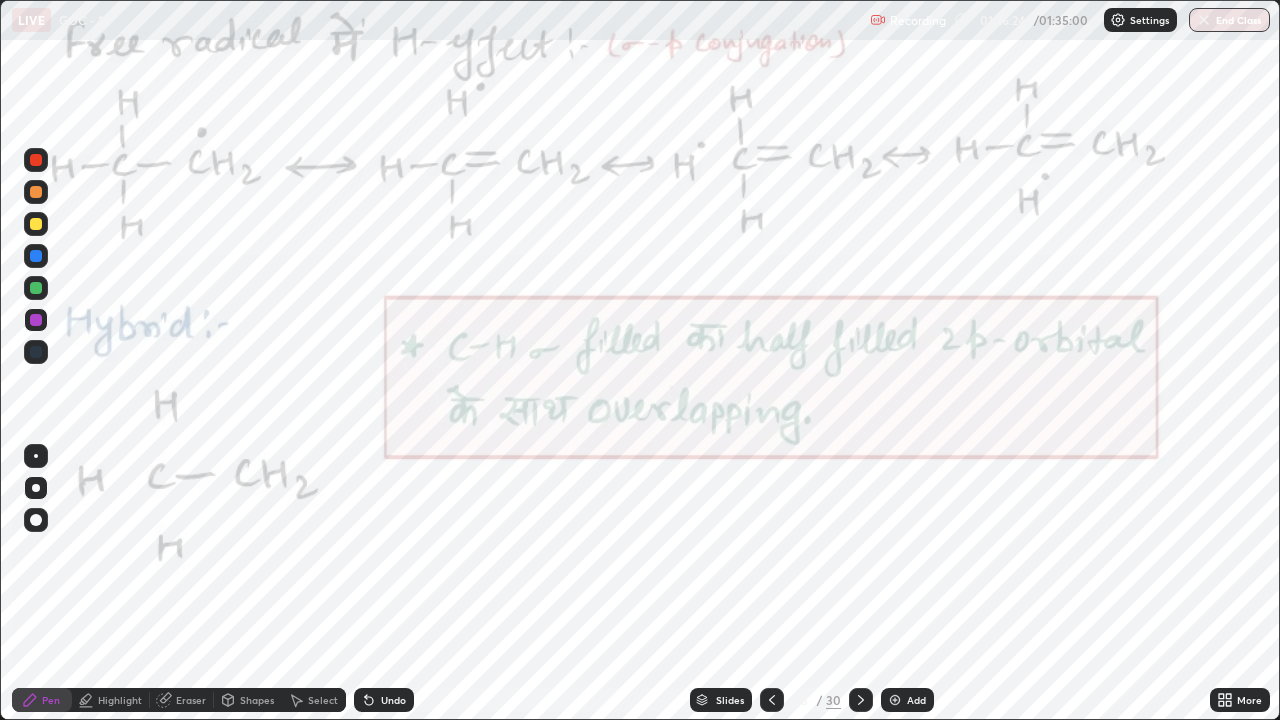 click at bounding box center (36, 160) 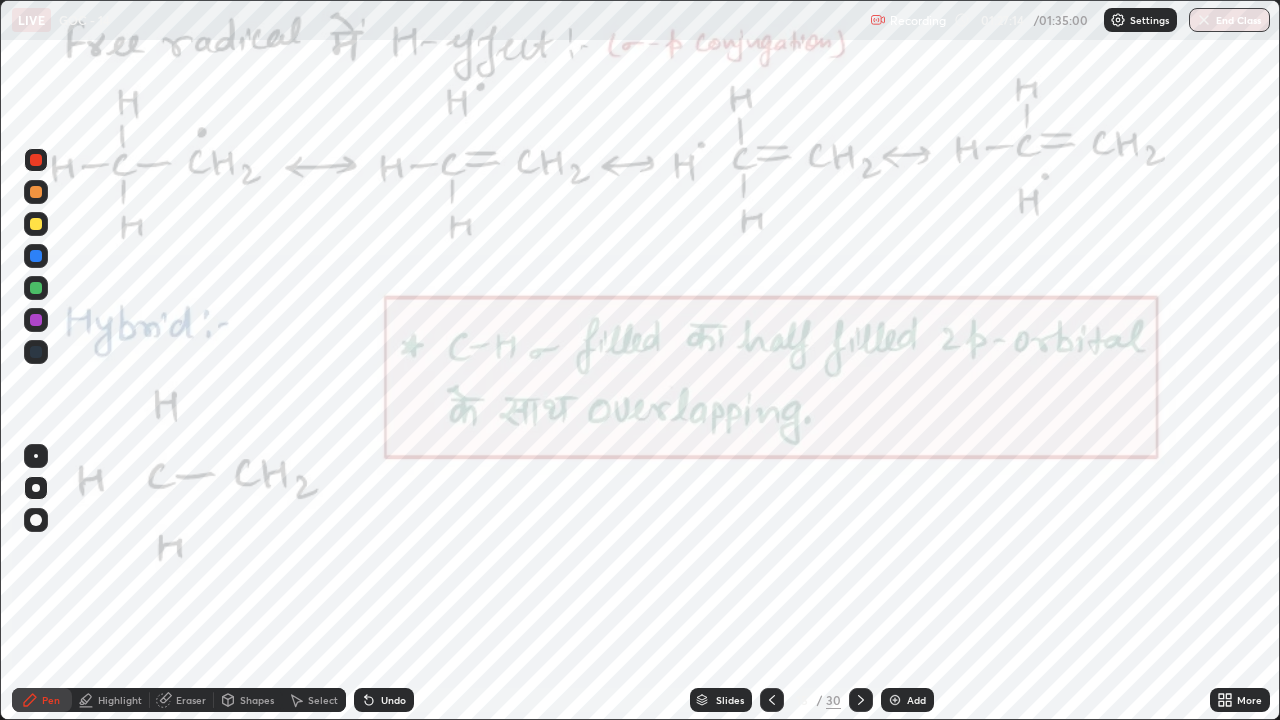 click 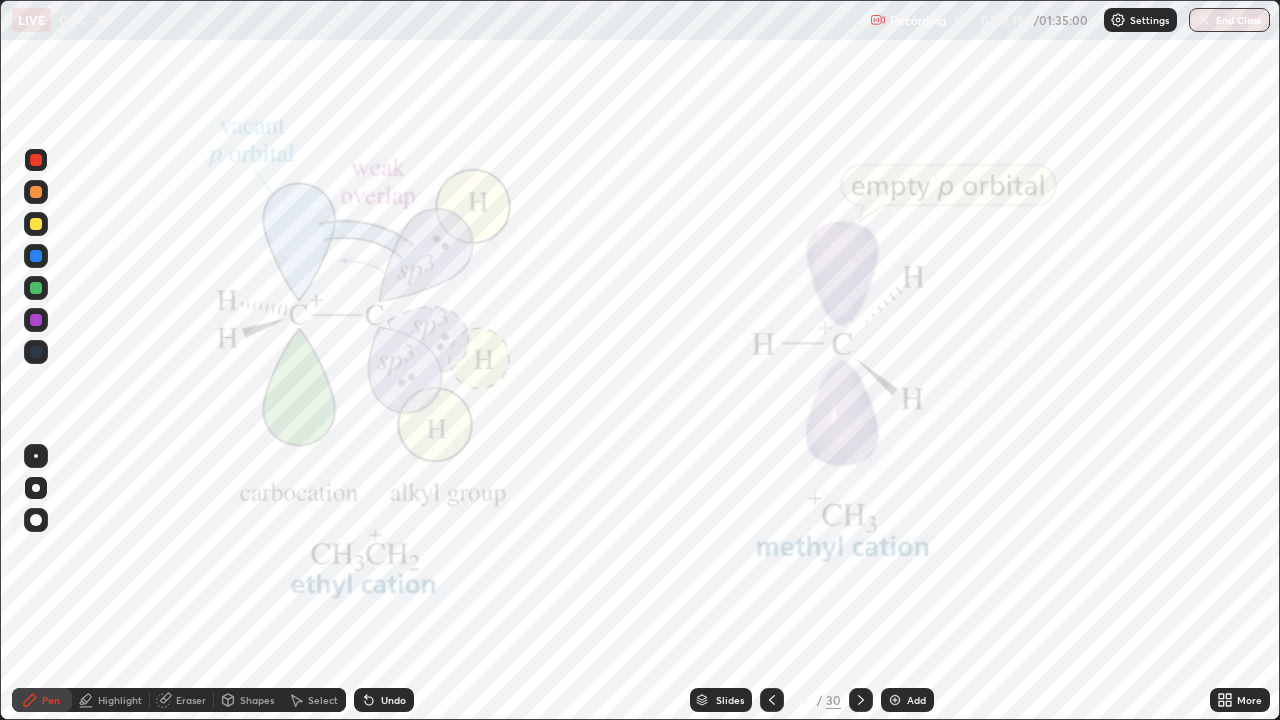 click at bounding box center (772, 700) 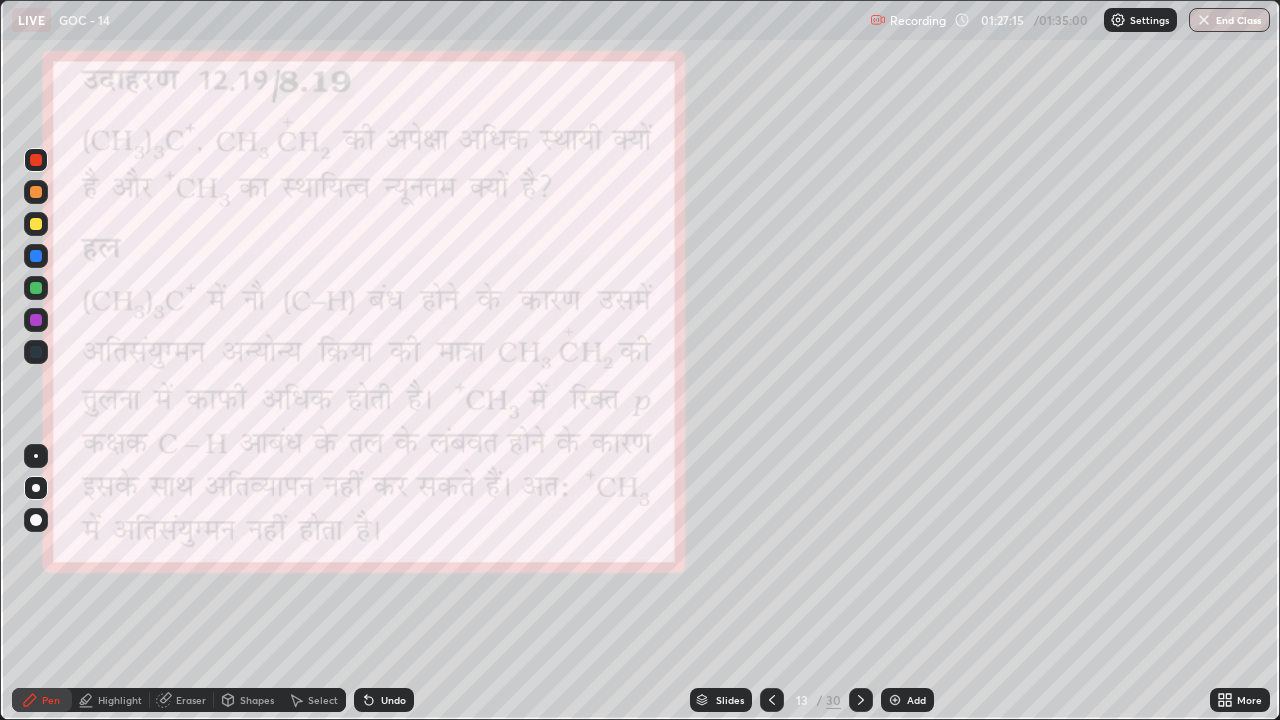 click at bounding box center (772, 700) 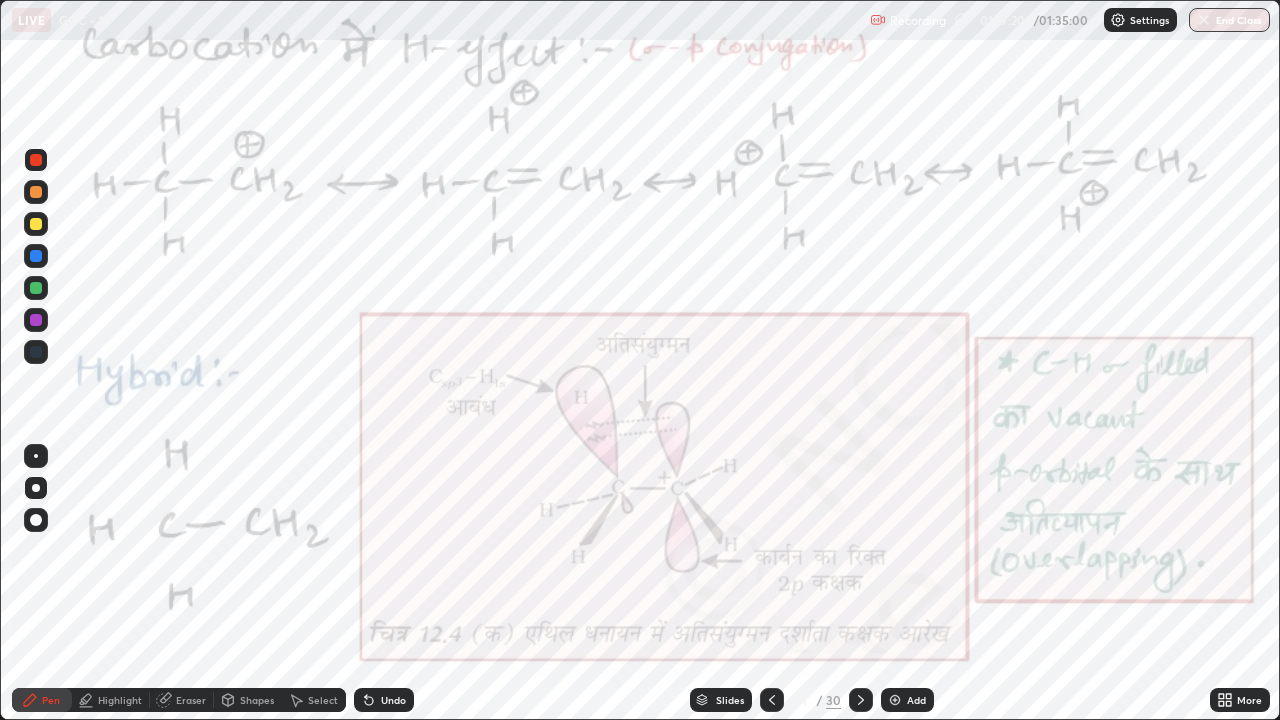 click on "Eraser" at bounding box center (191, 700) 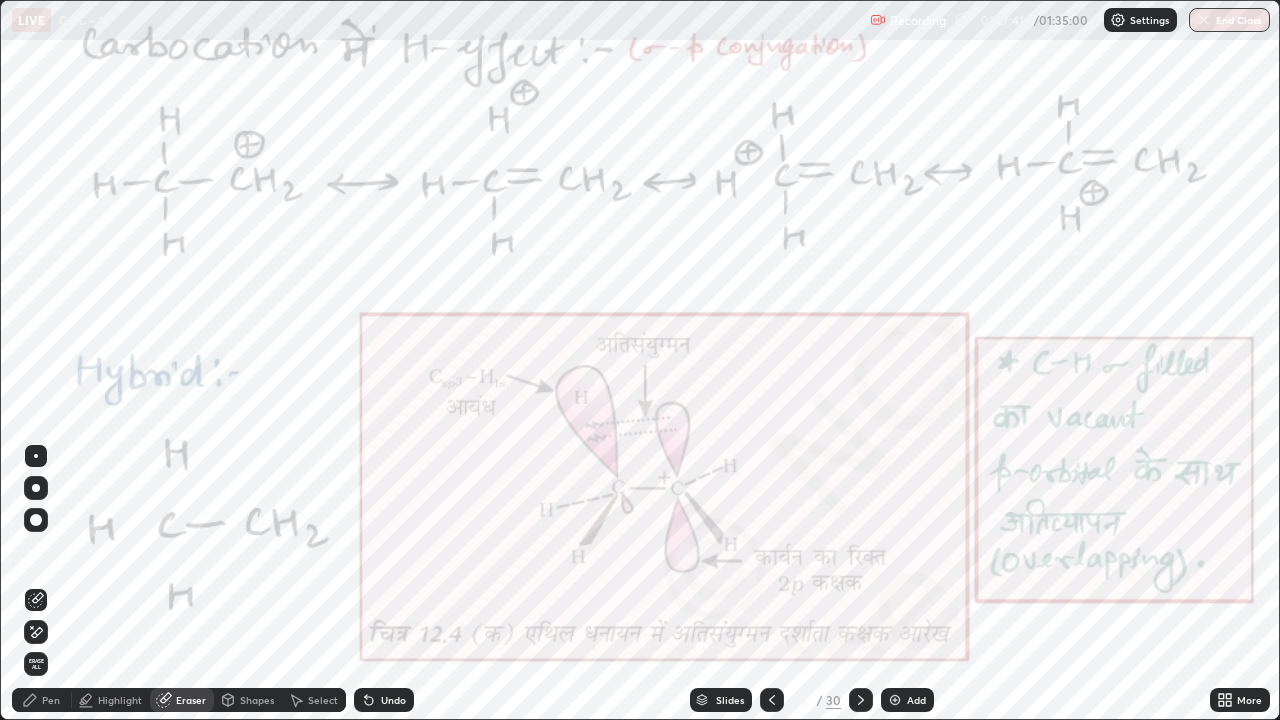click on "Pen" at bounding box center (42, 700) 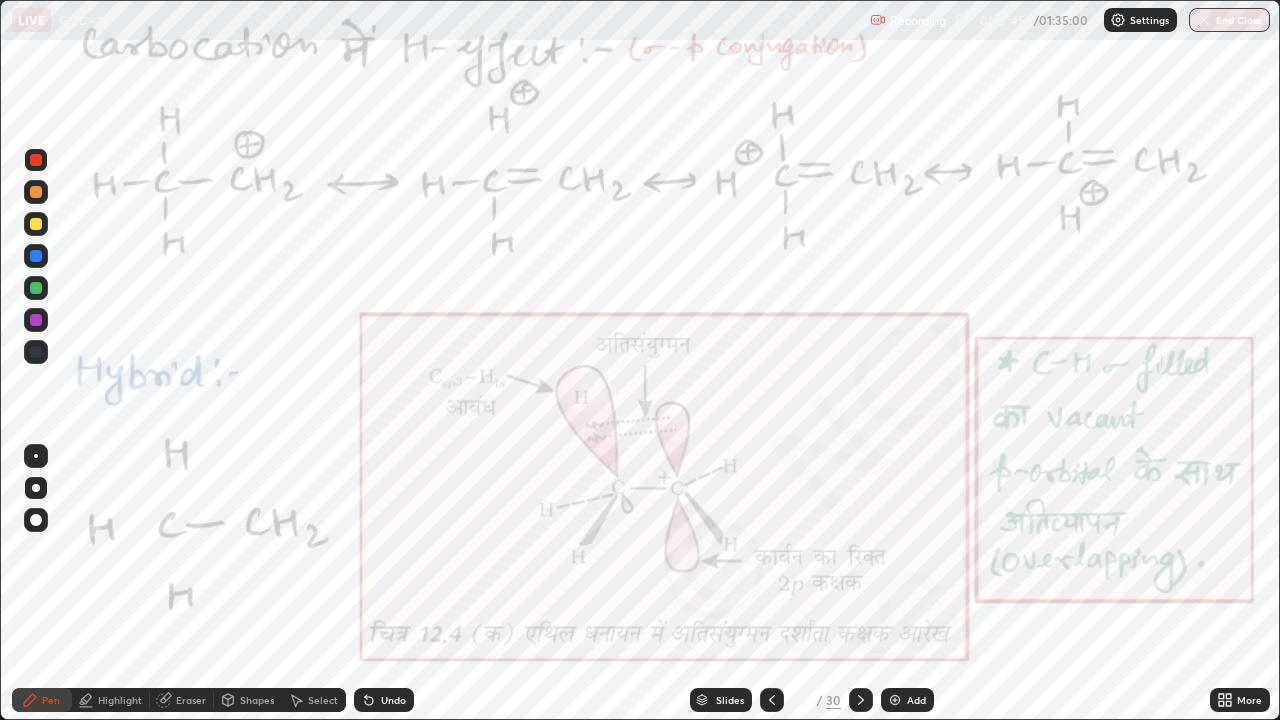 click at bounding box center [36, 288] 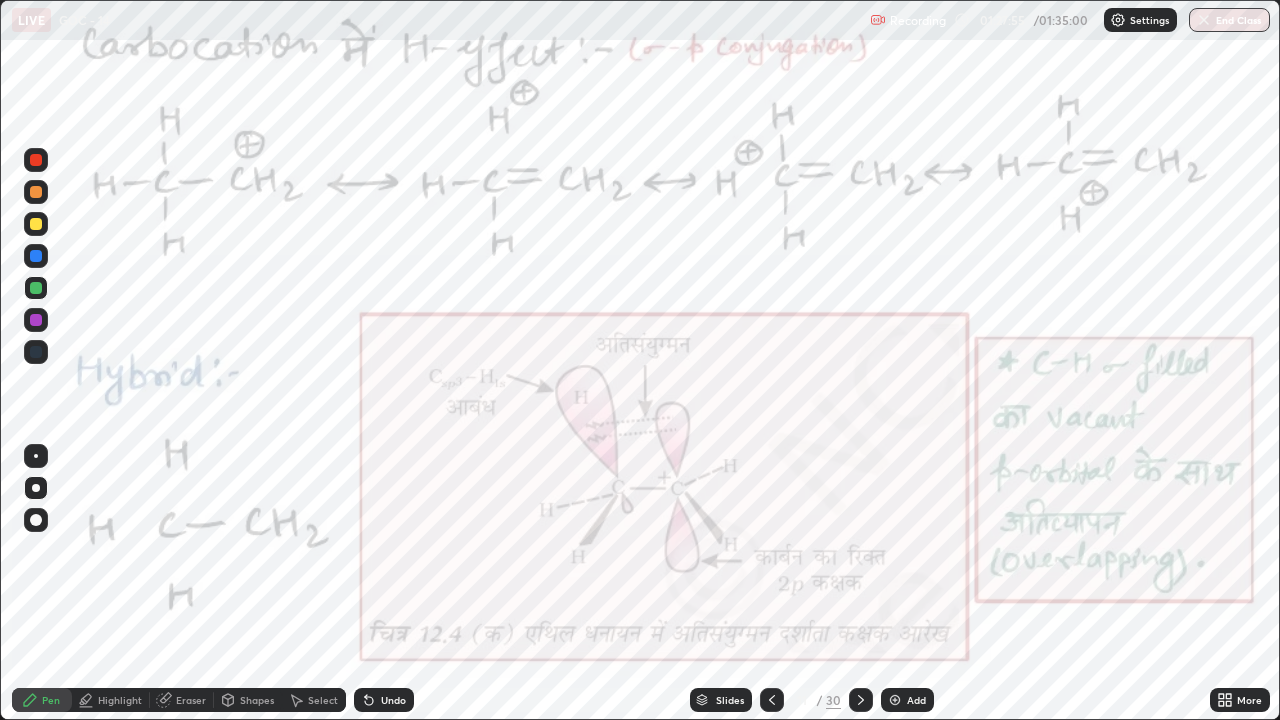 click on "Pen" at bounding box center [51, 700] 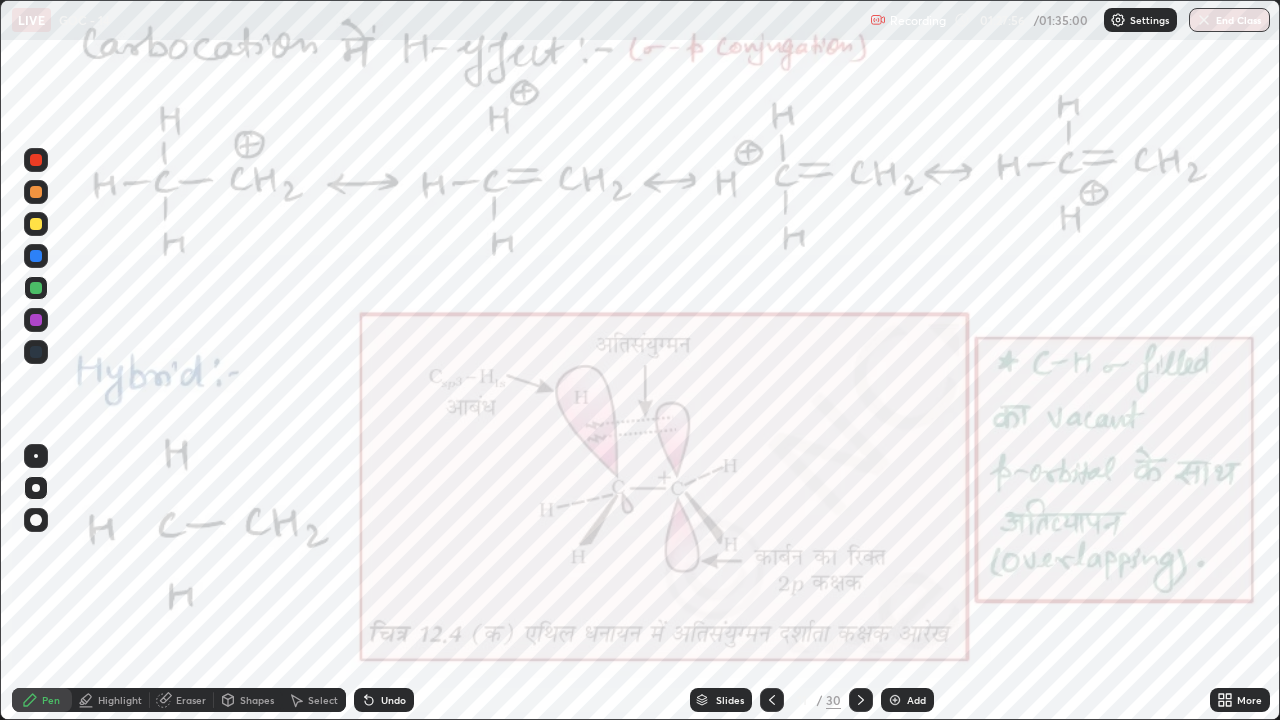 click on "Highlight" at bounding box center [120, 700] 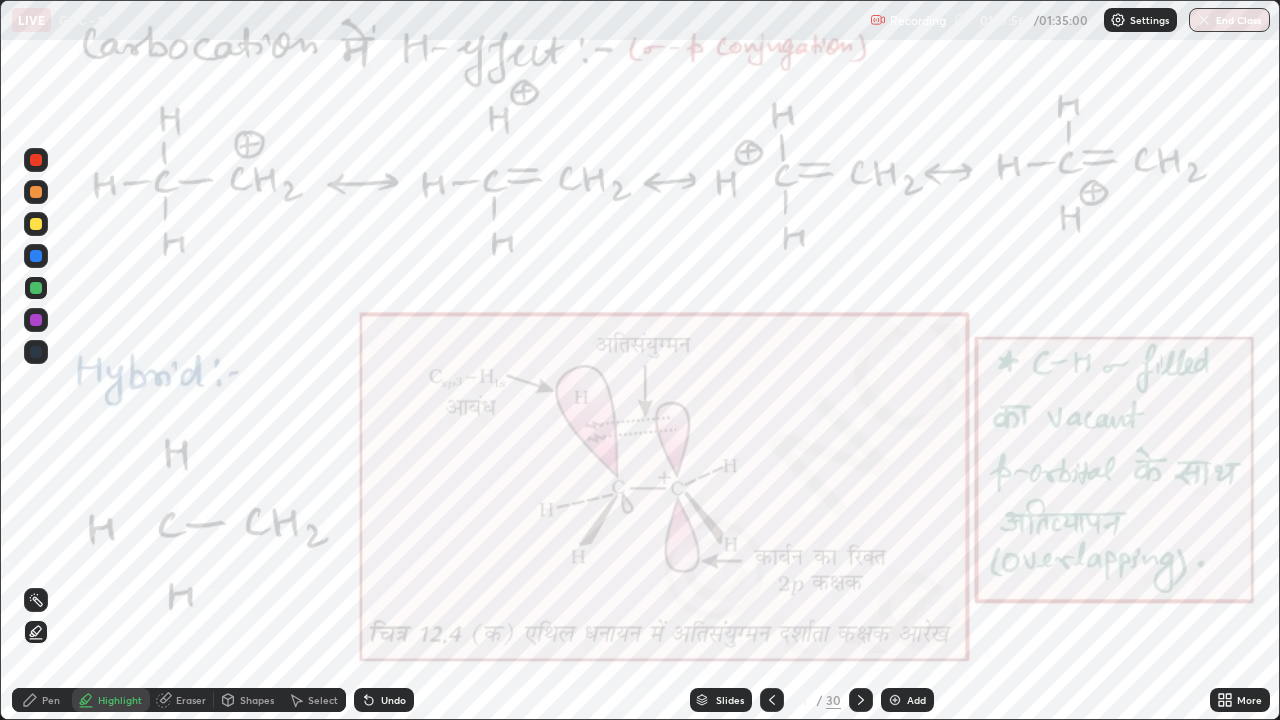 click 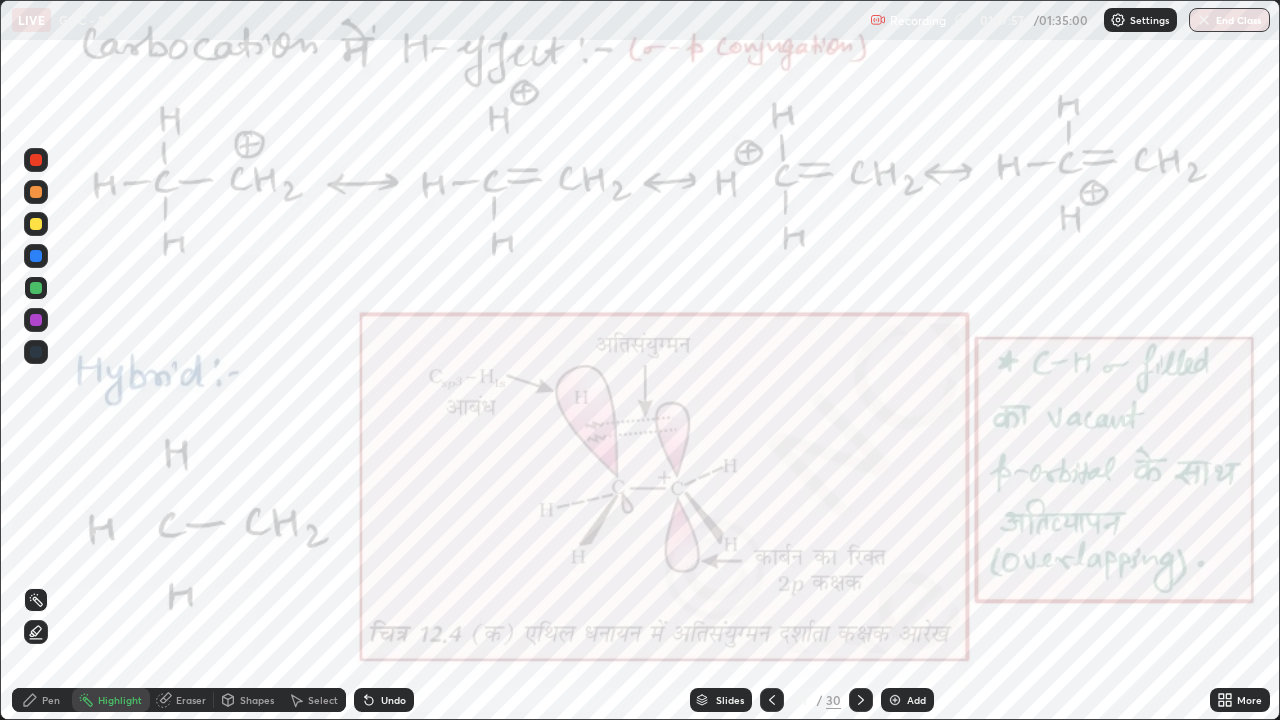 click 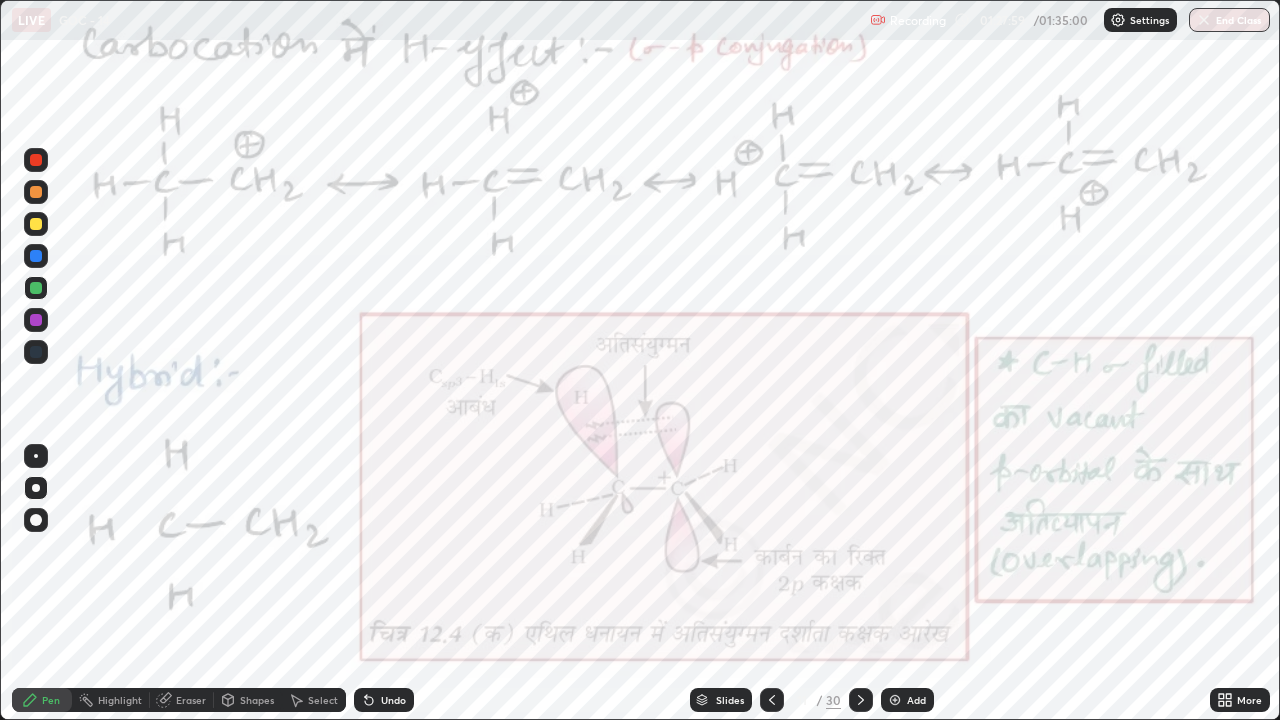 click on "Highlight" at bounding box center (120, 700) 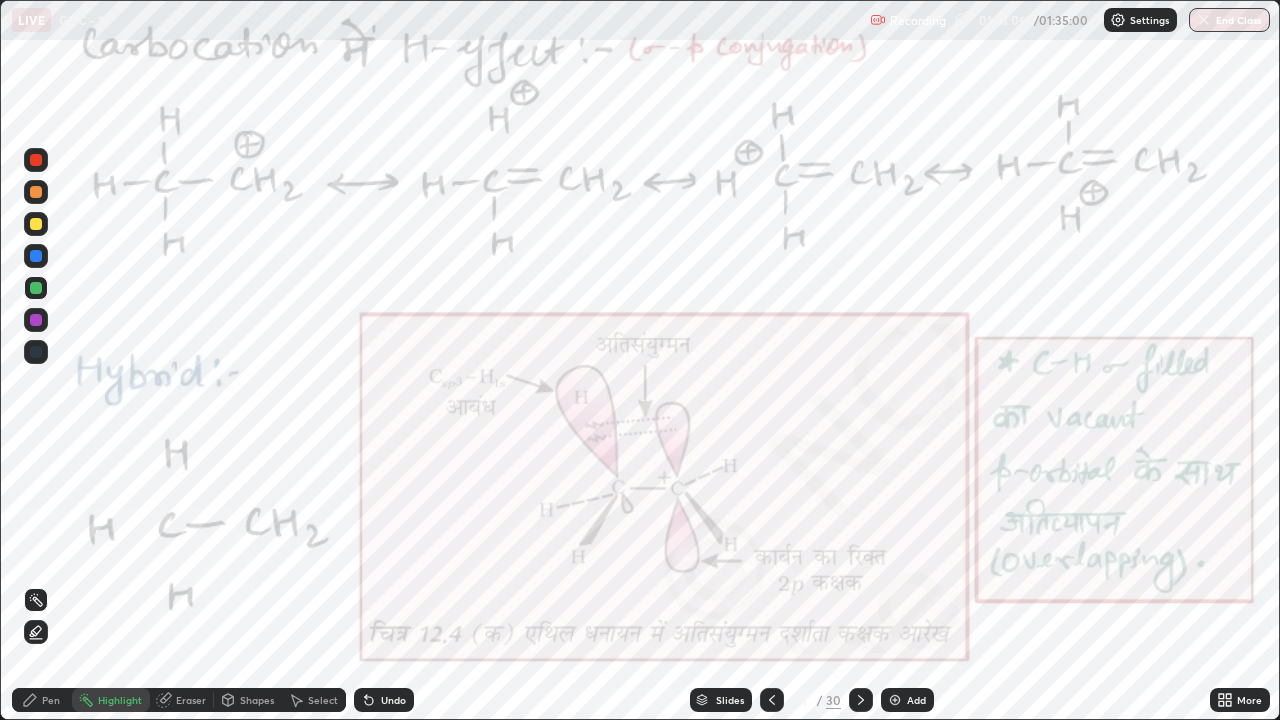 click on "Pen" at bounding box center [51, 700] 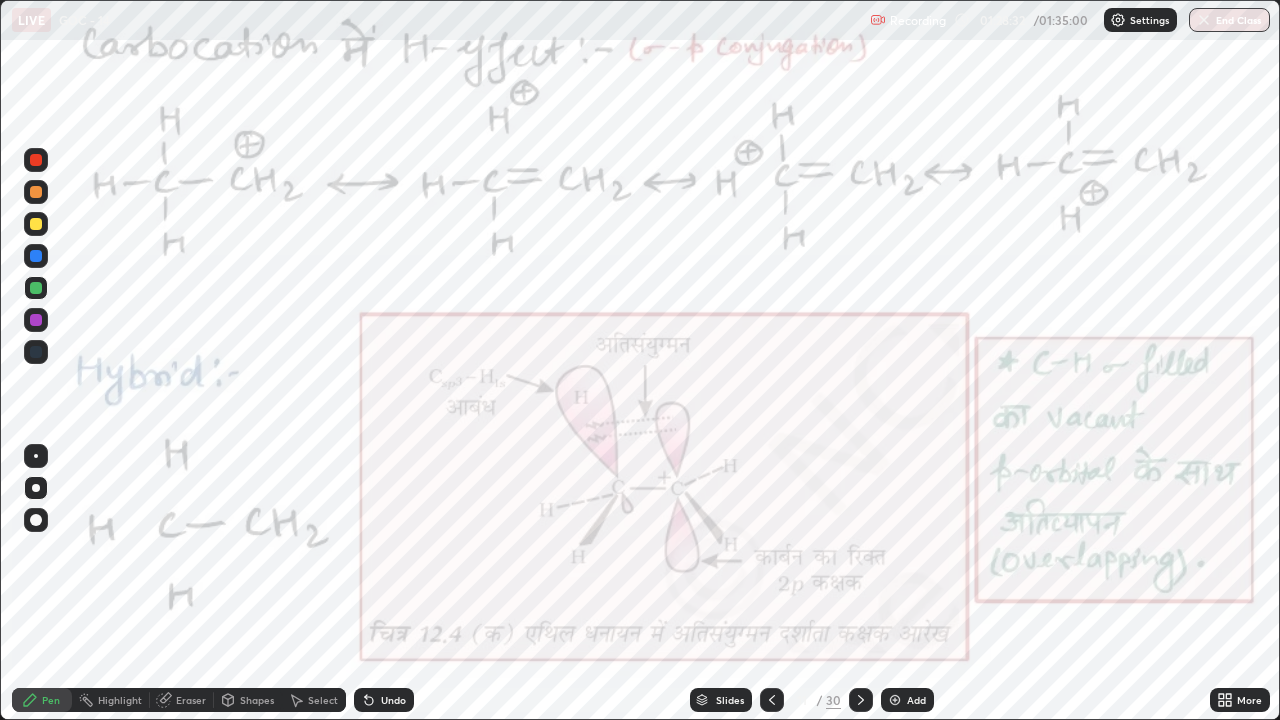 click 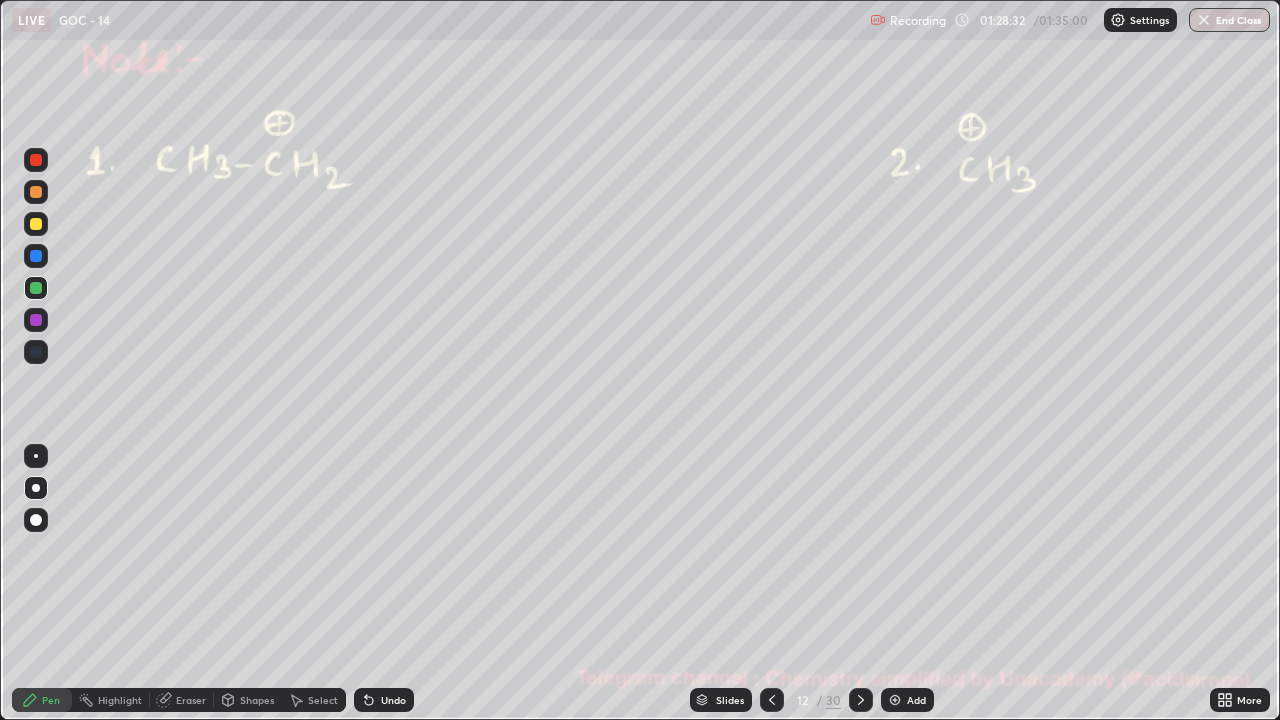 click 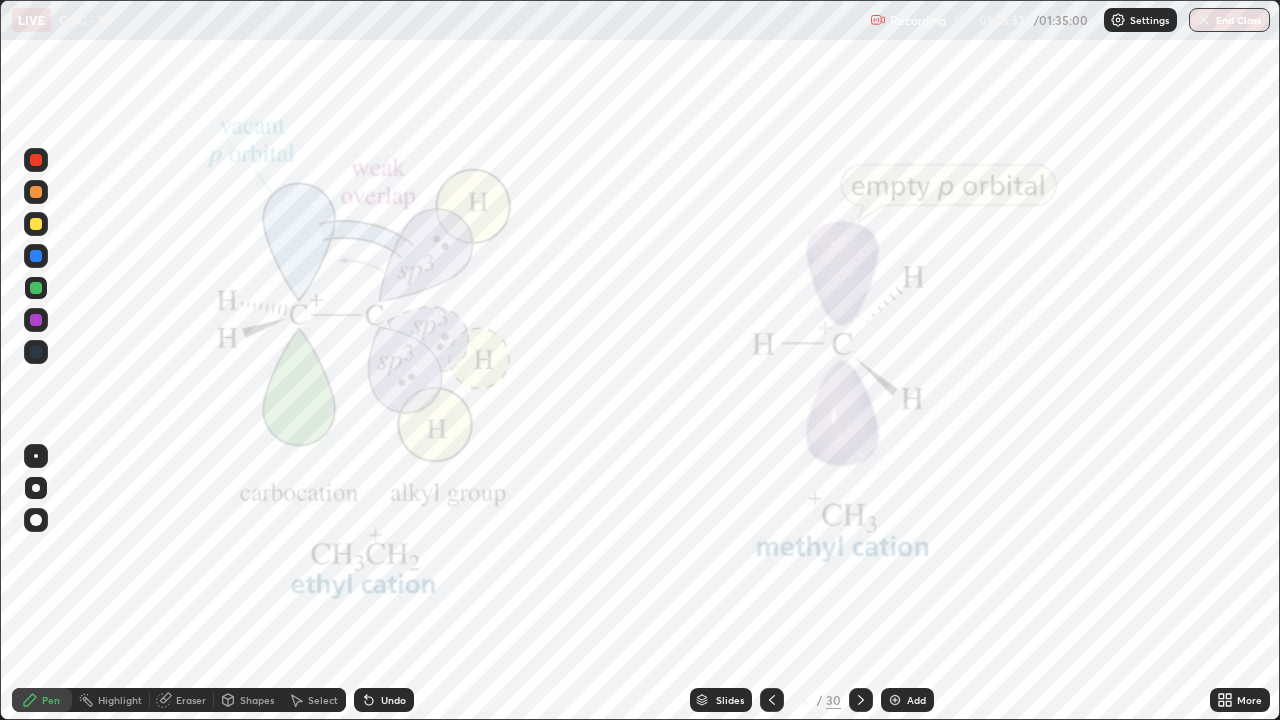 click 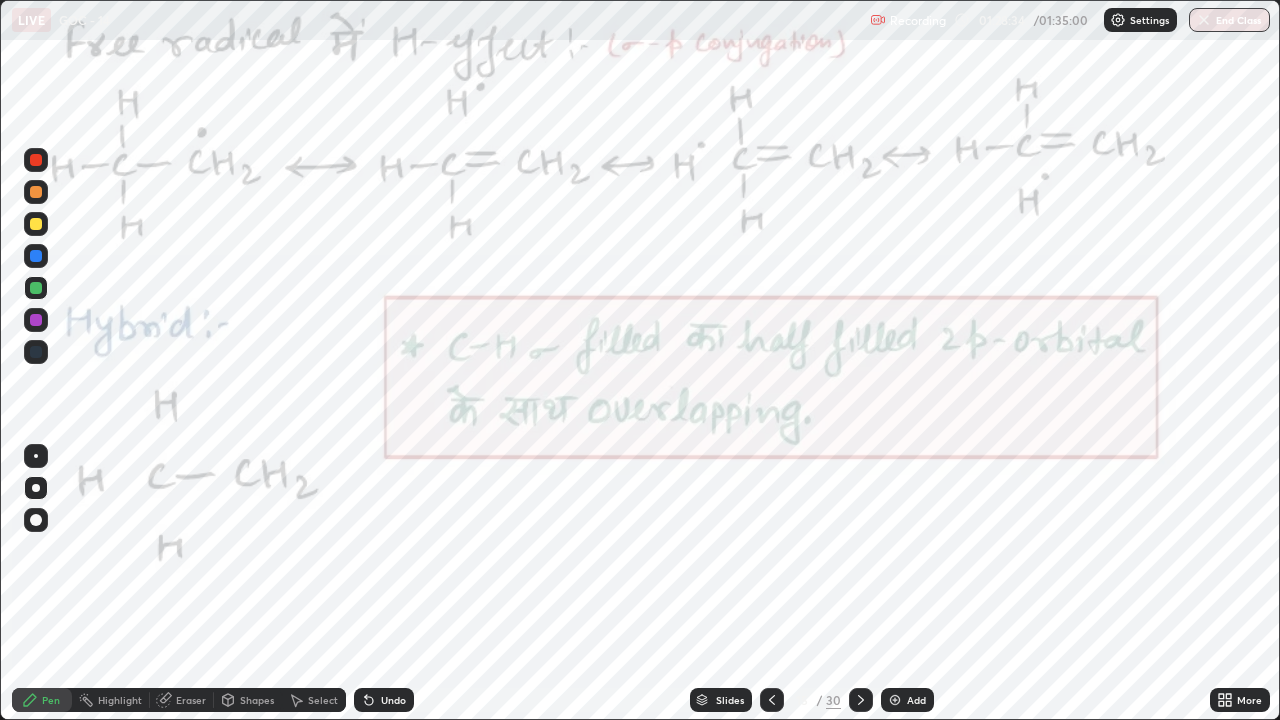 click at bounding box center [772, 700] 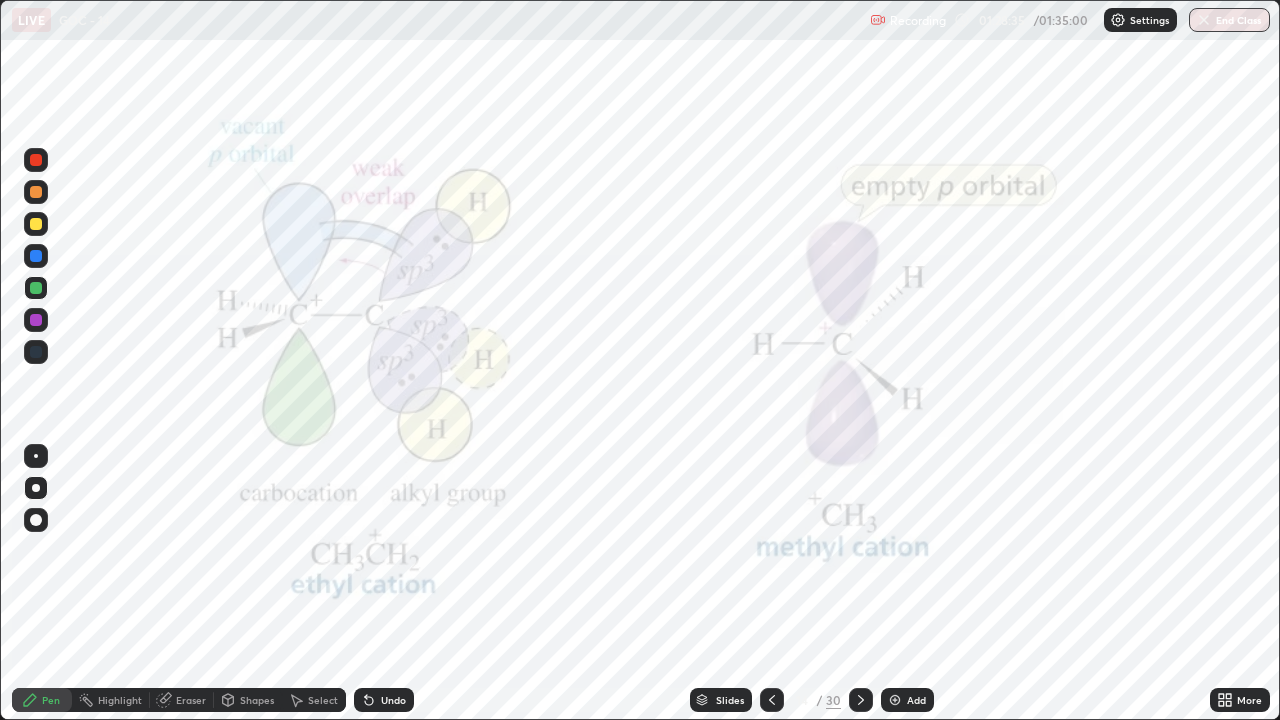 click at bounding box center [861, 700] 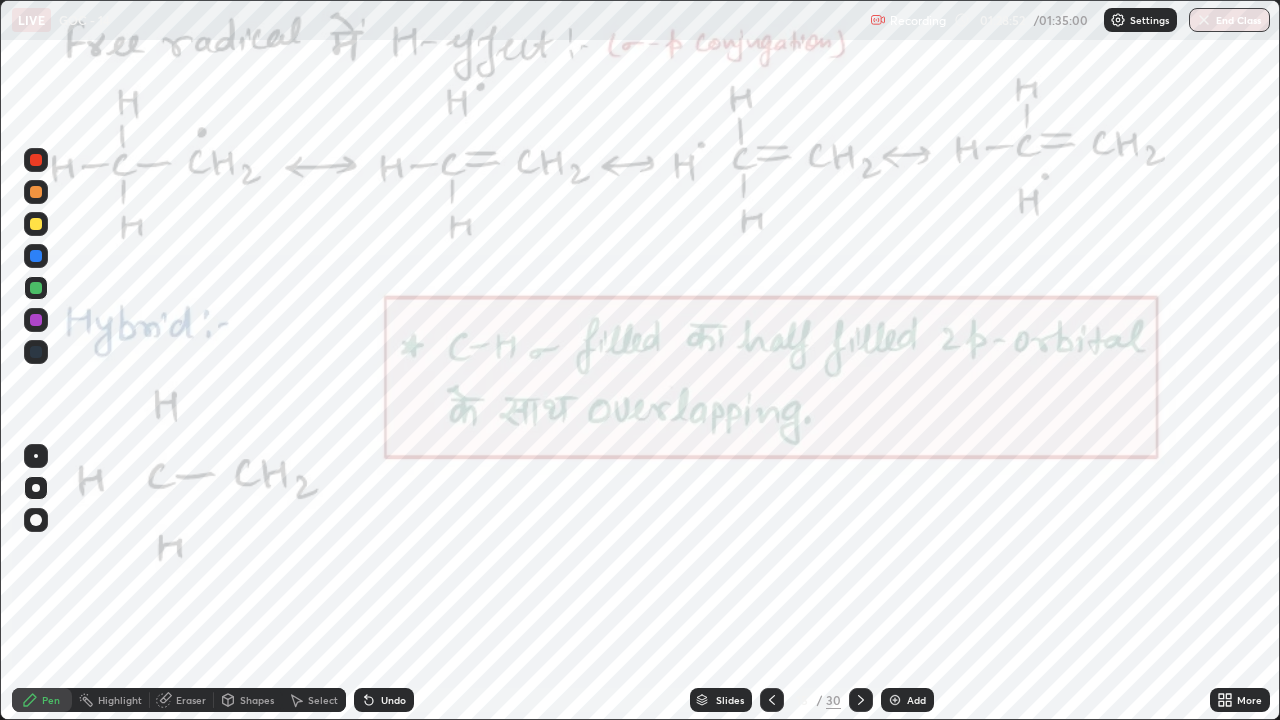 click 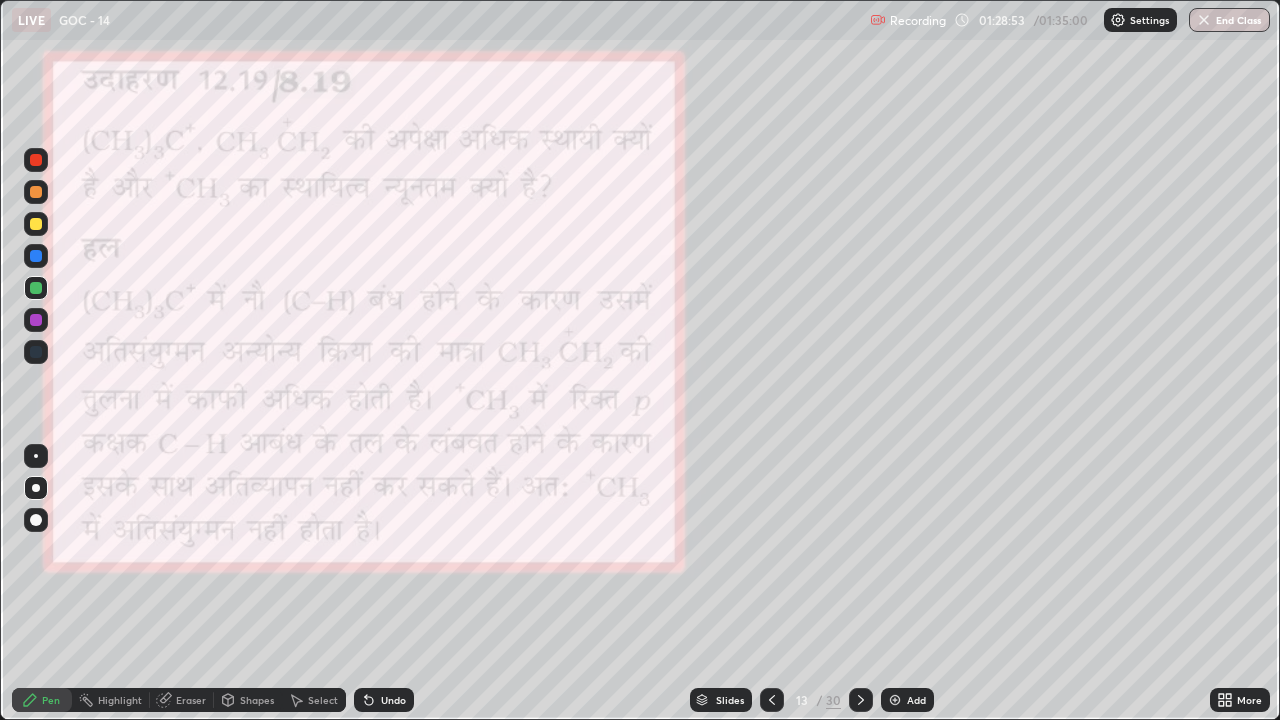 click 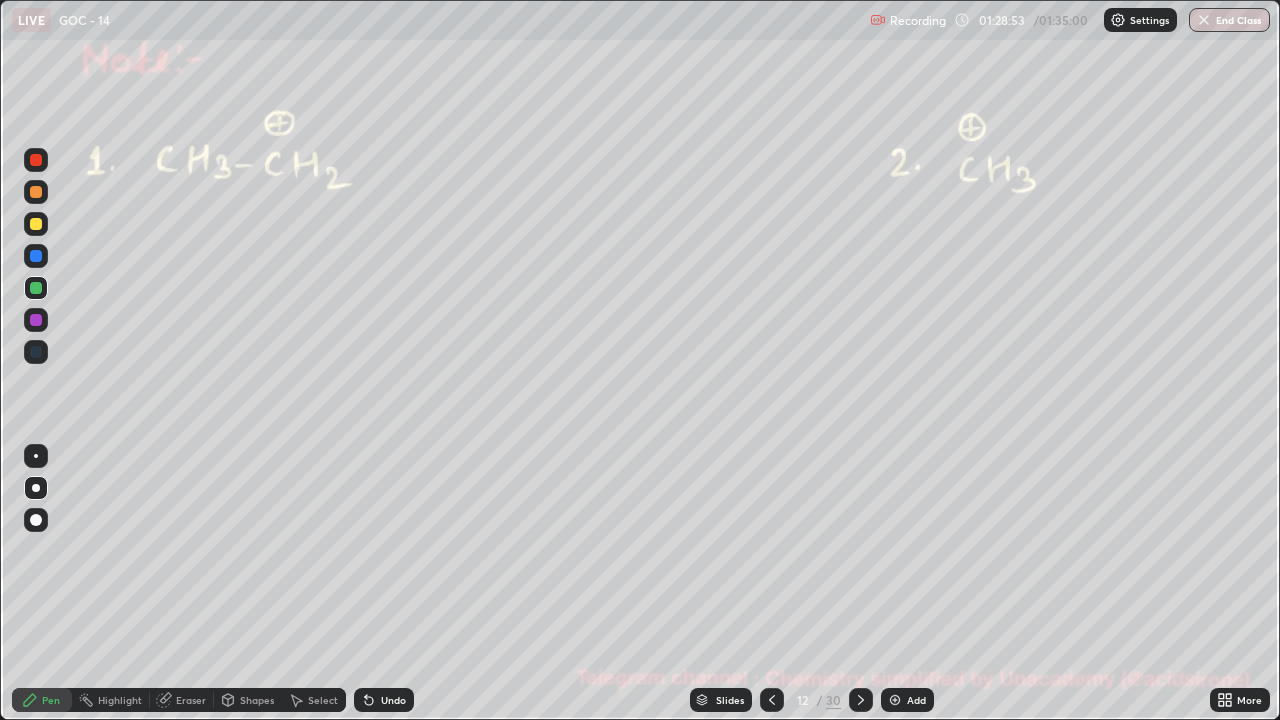 click 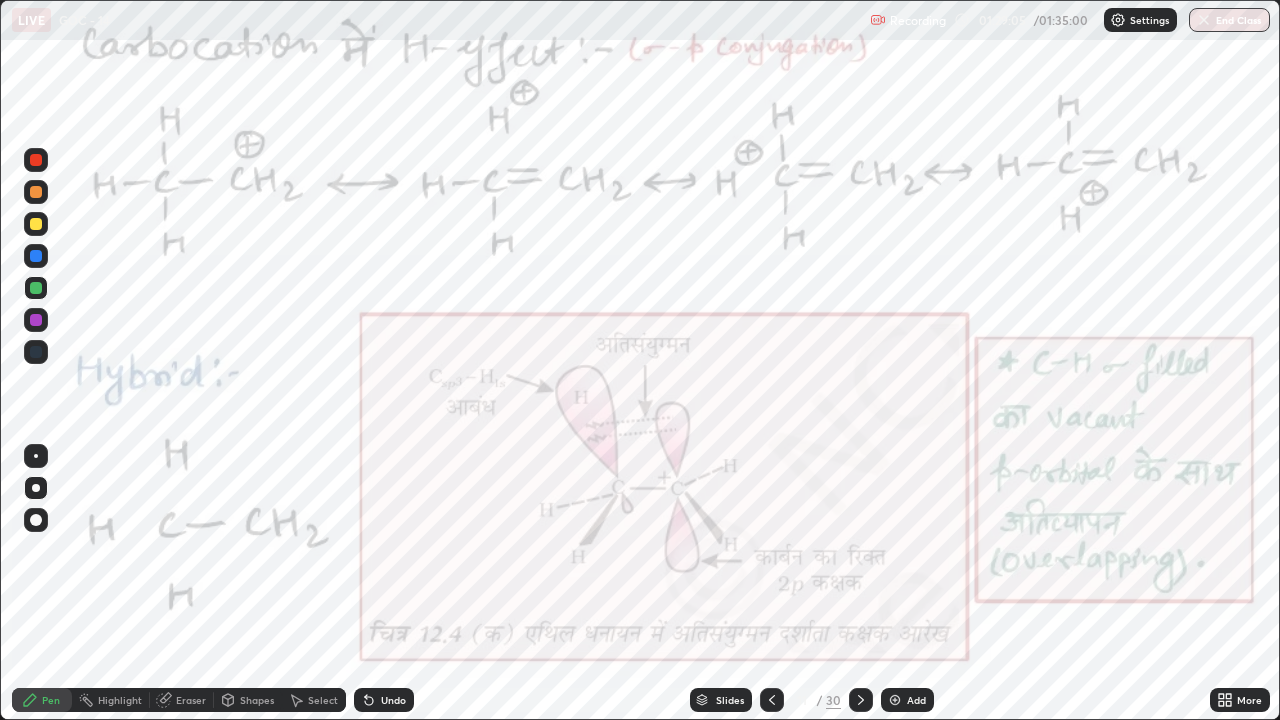 click 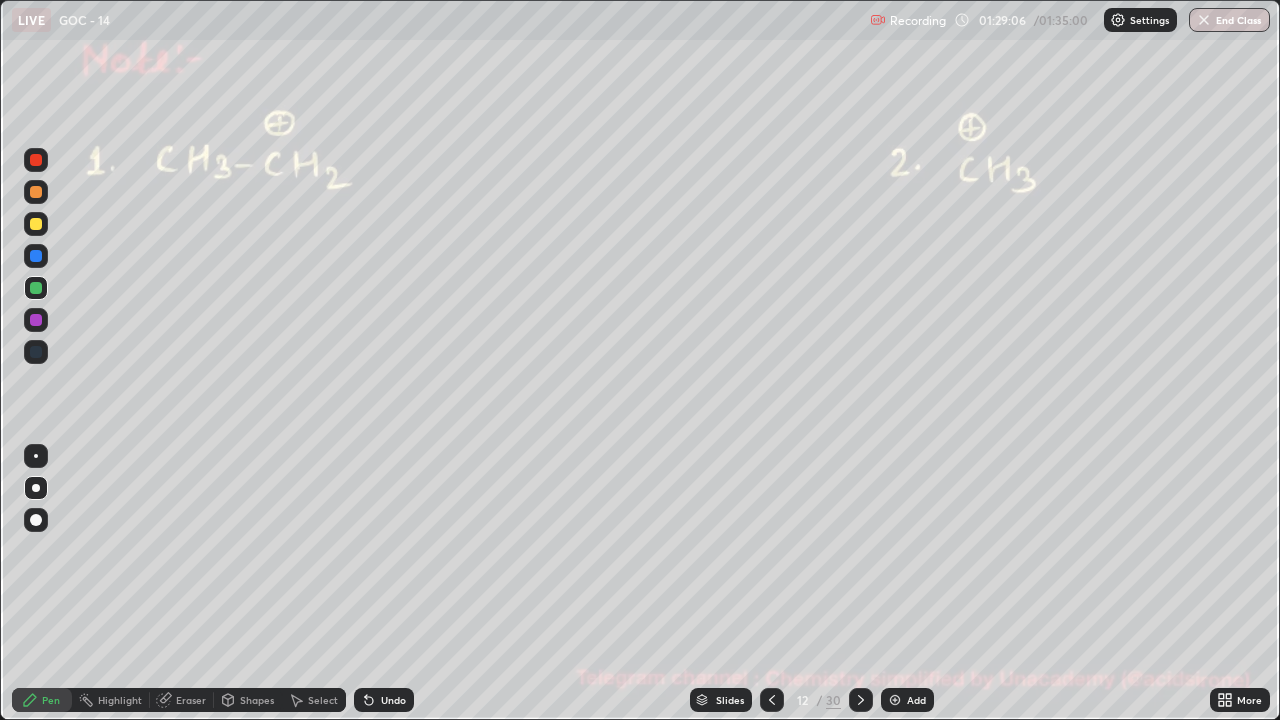 click 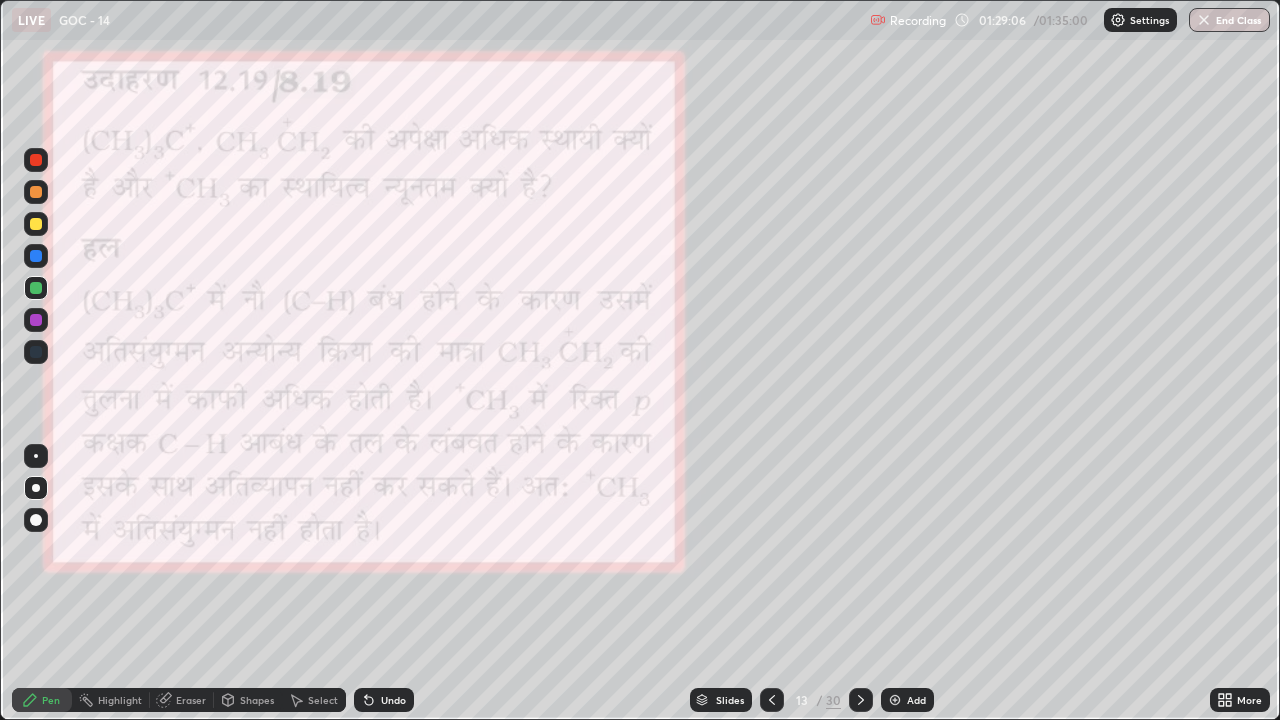 click 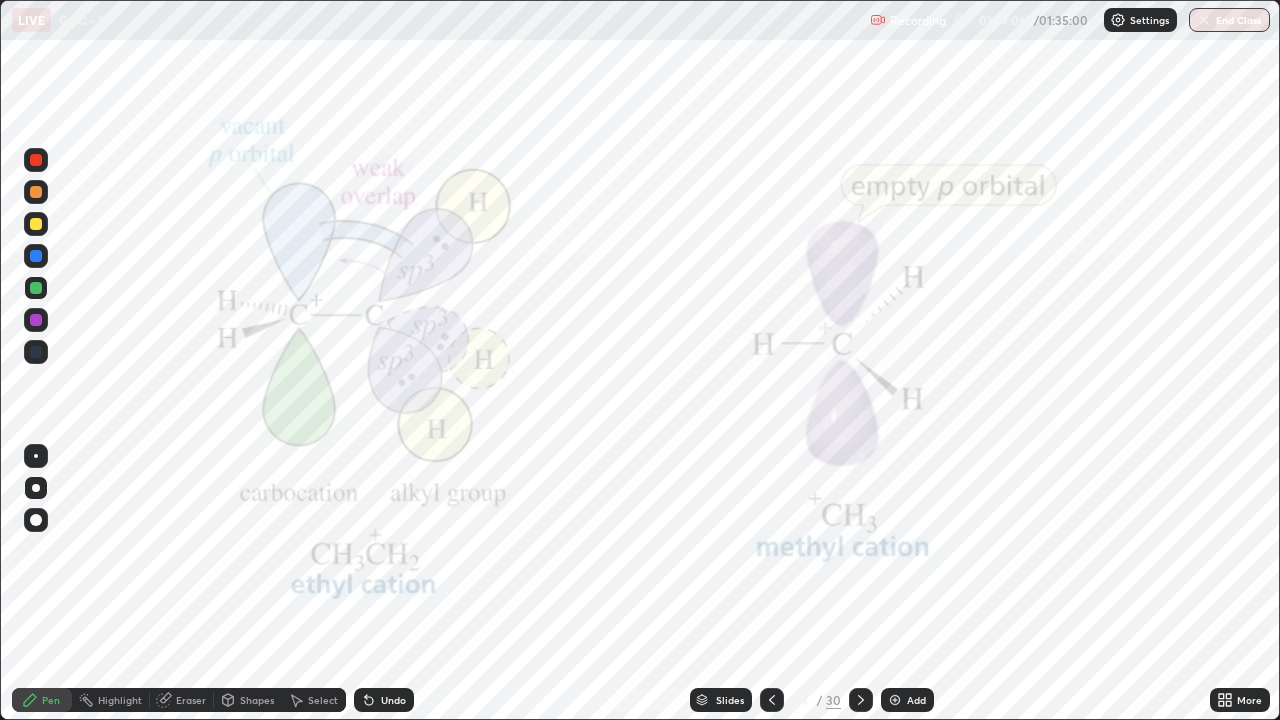 click 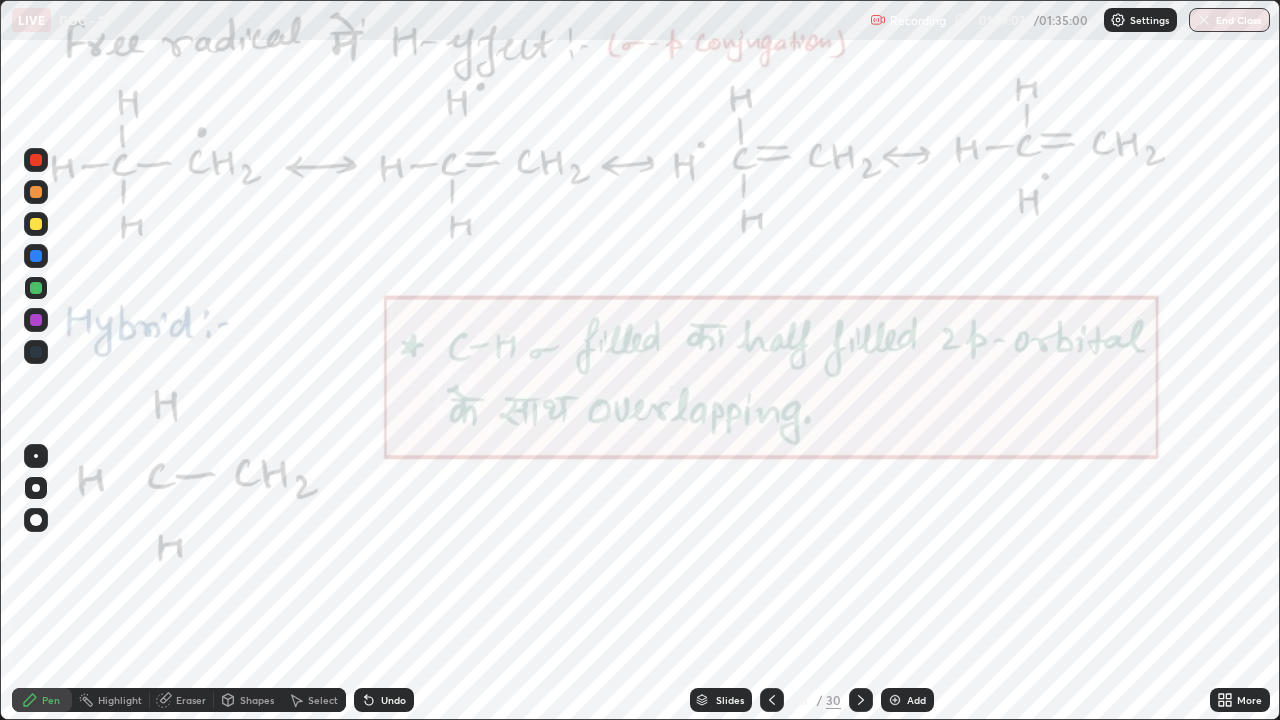 click 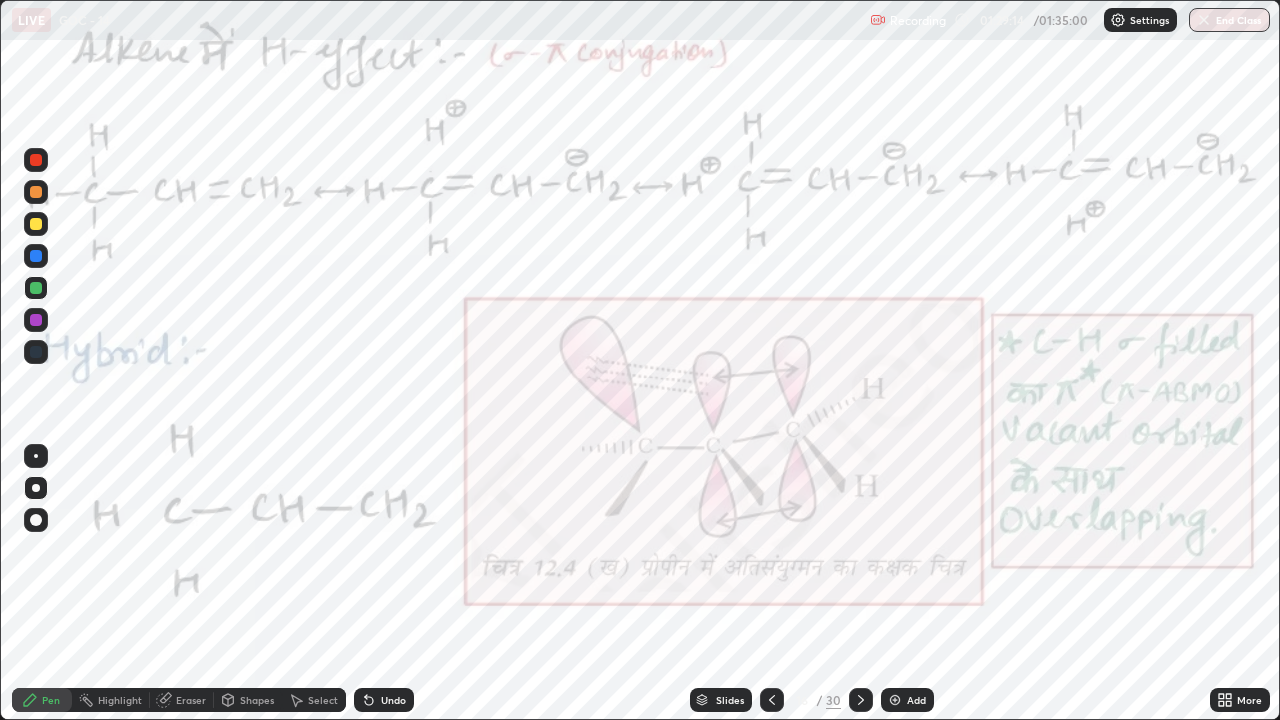 click at bounding box center [36, 160] 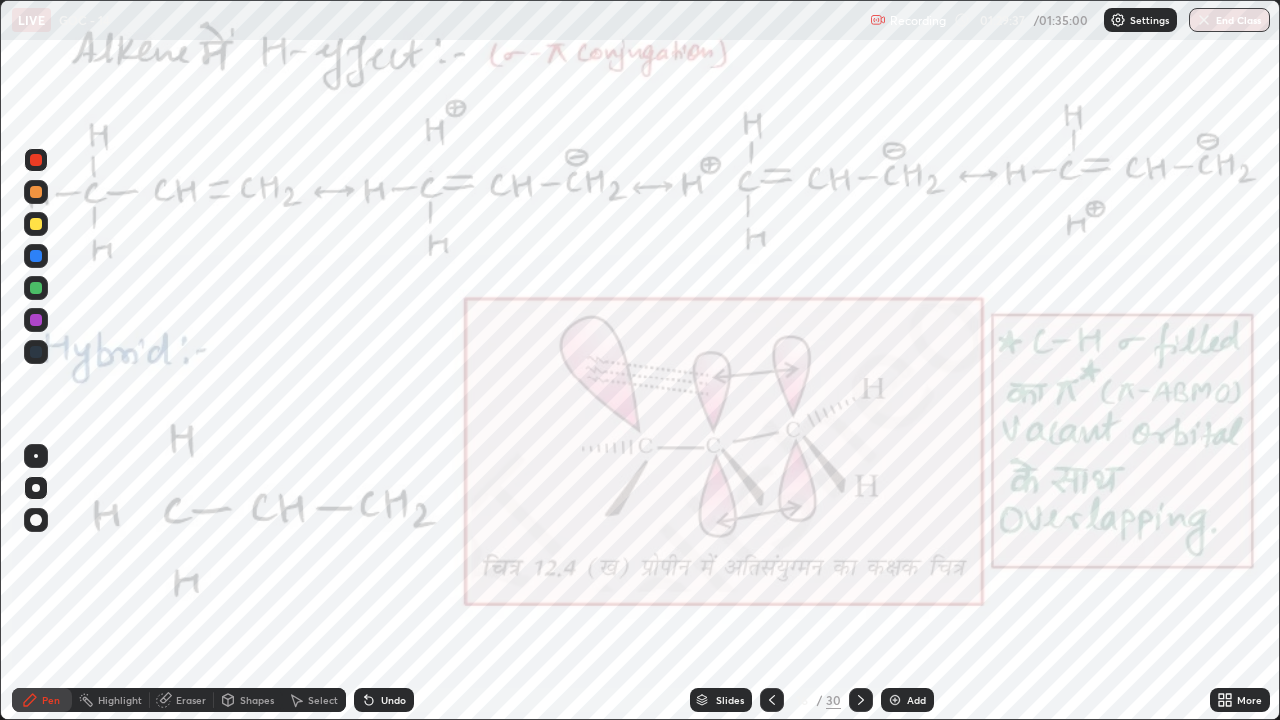 click on "Undo" at bounding box center (384, 700) 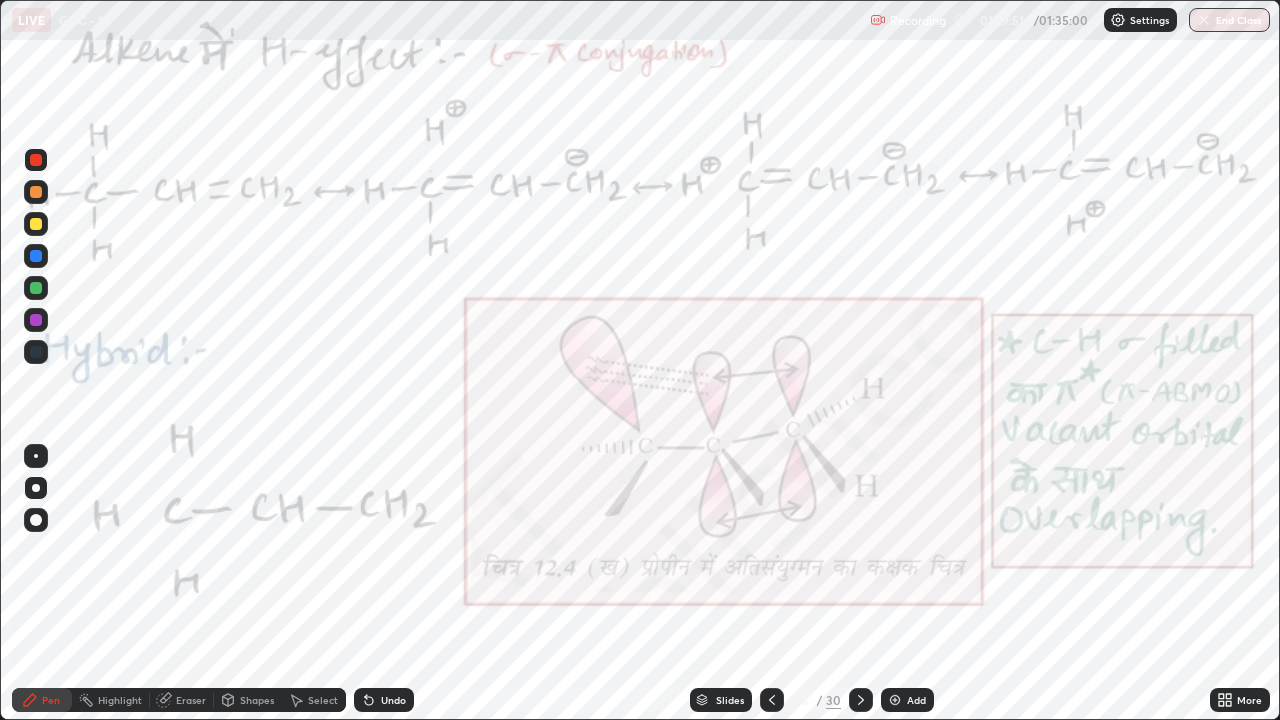 click at bounding box center (772, 700) 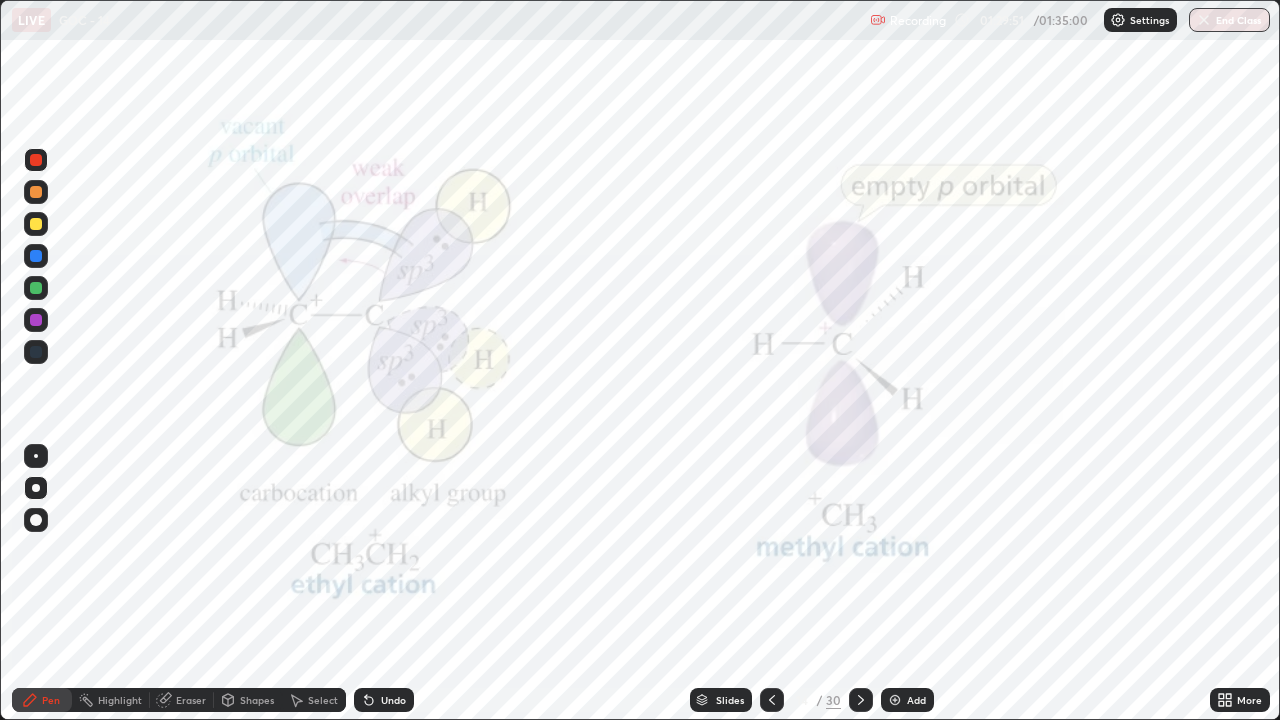 click 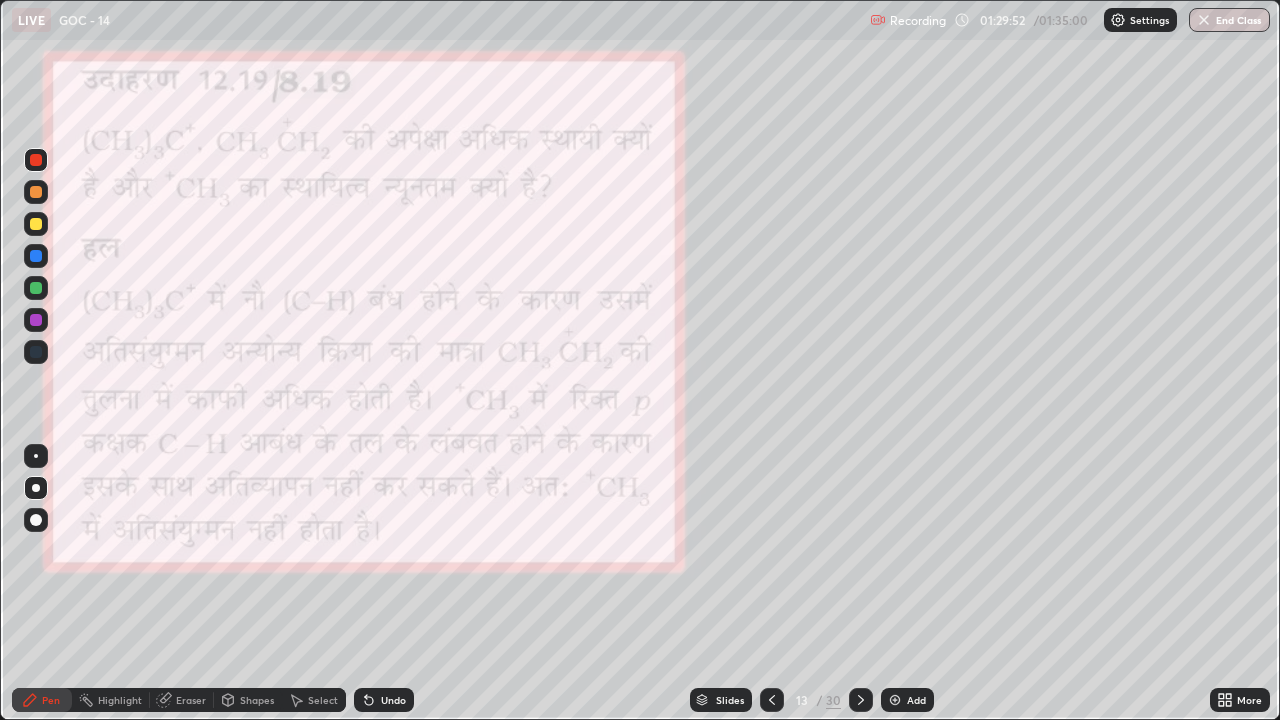 click 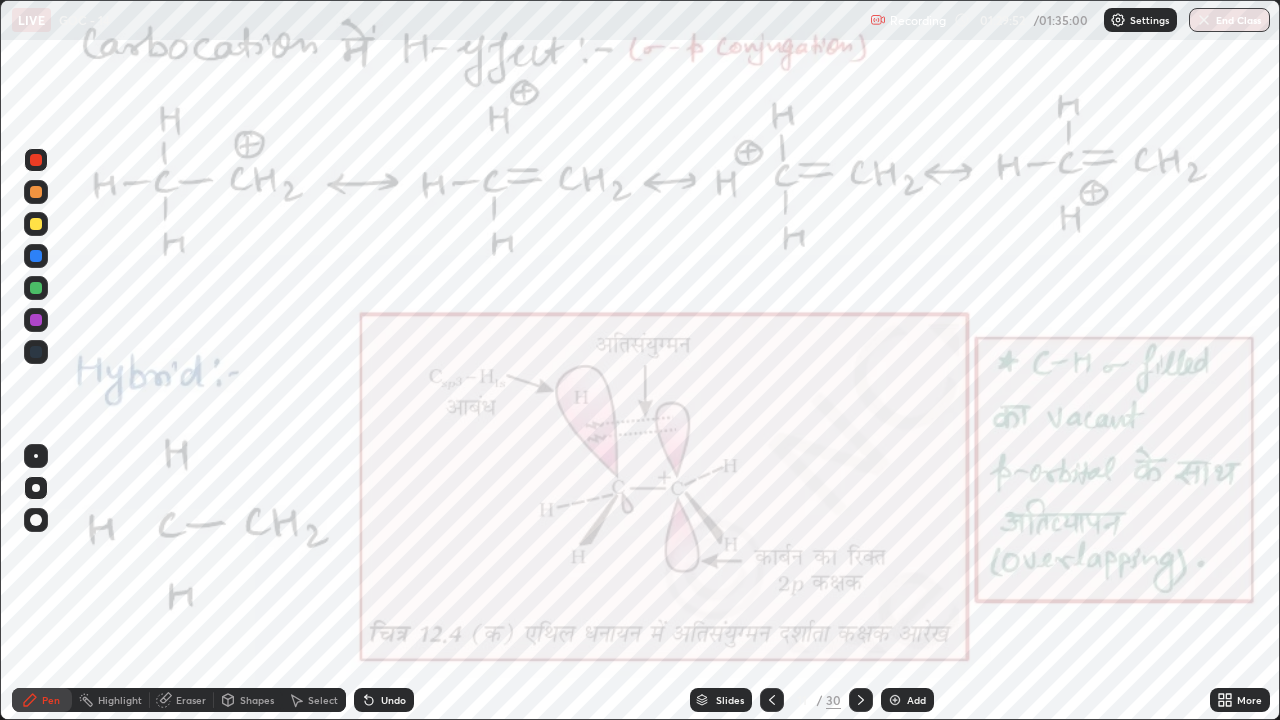 click 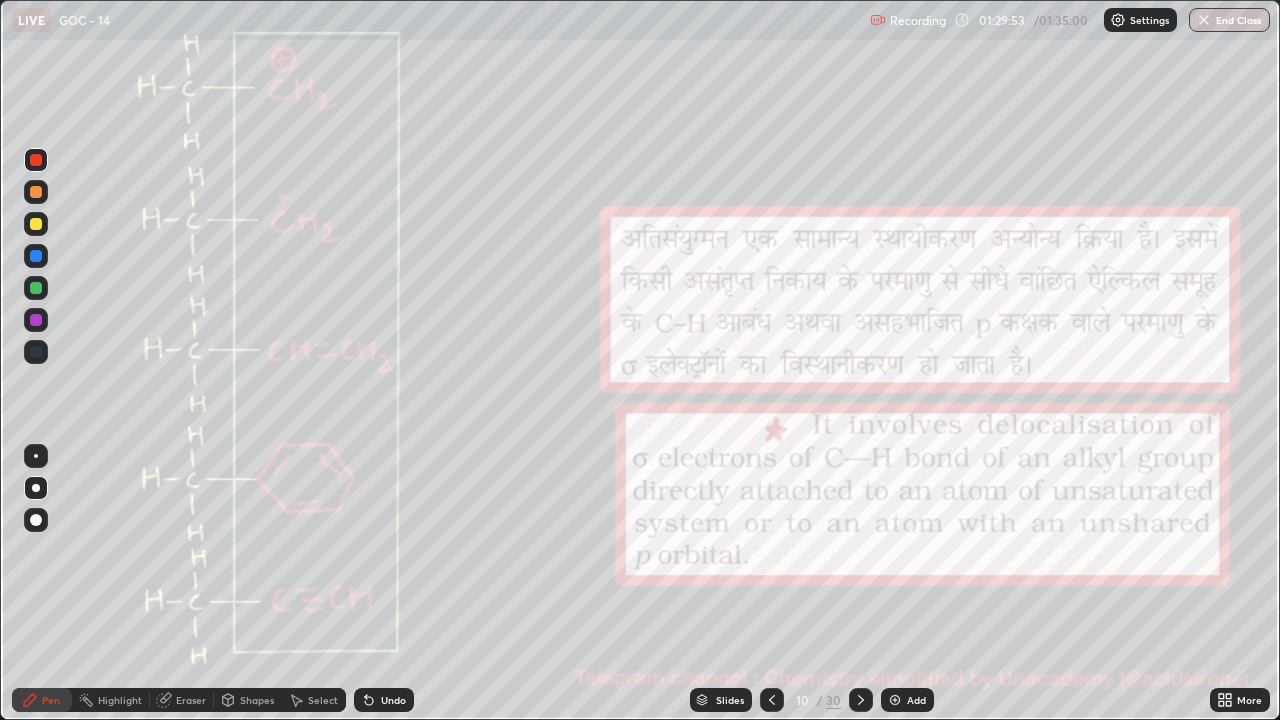 click 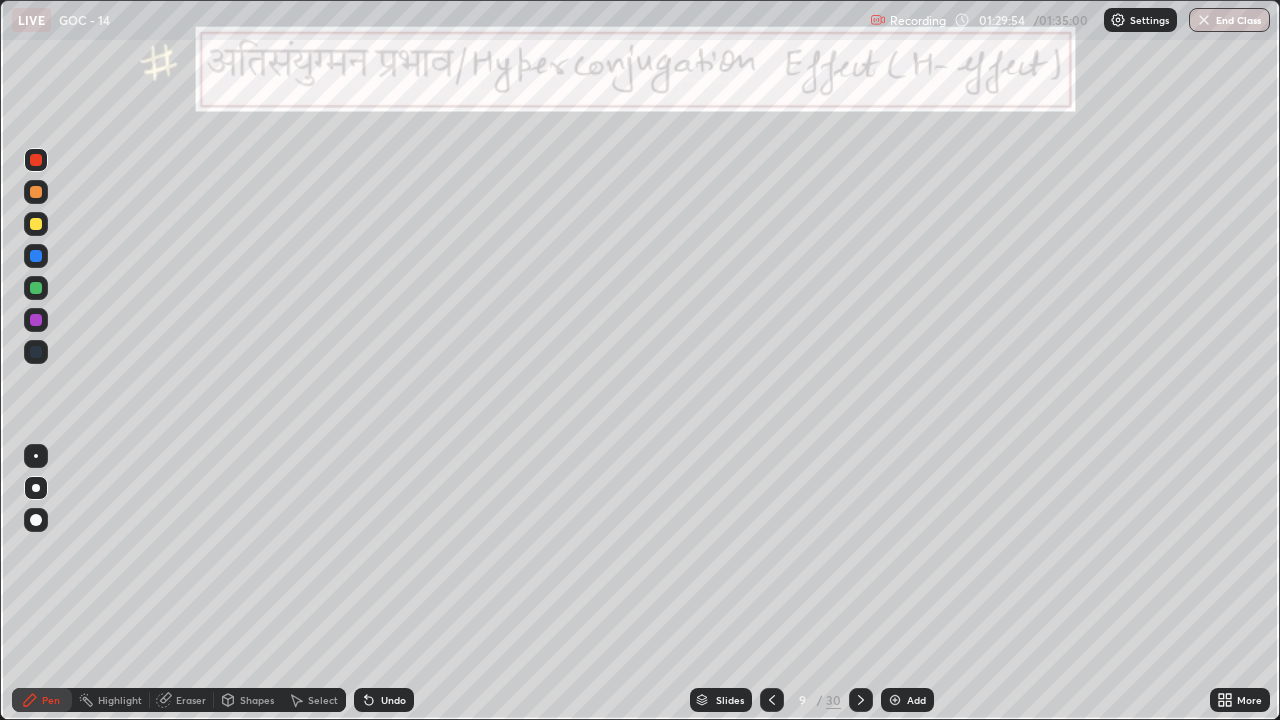 click at bounding box center [861, 700] 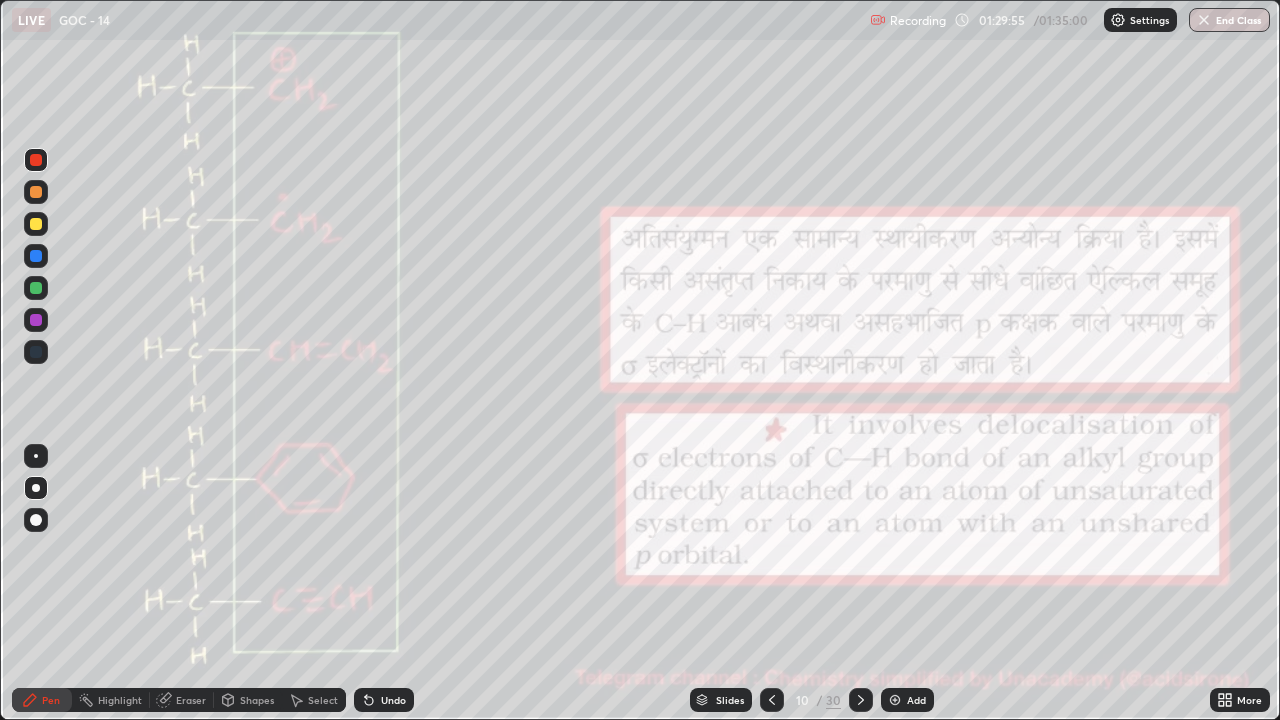 click on "Highlight" at bounding box center [120, 700] 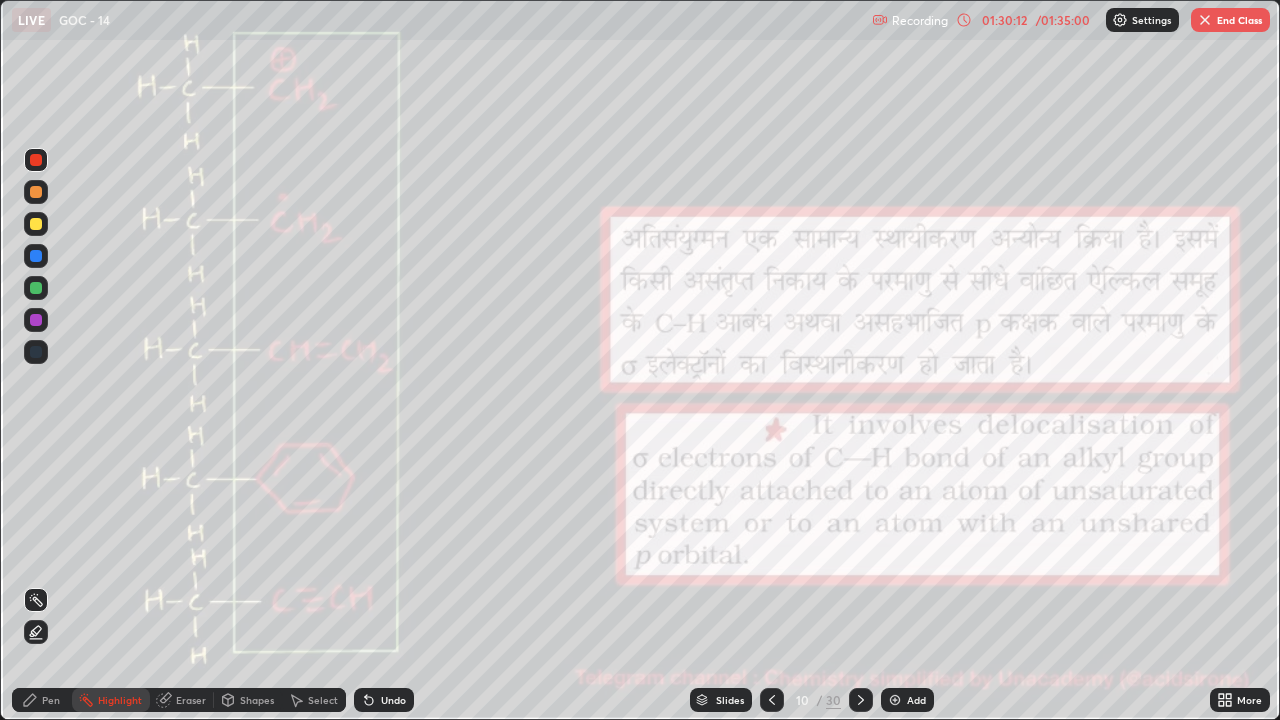 click on "Pen" at bounding box center (42, 700) 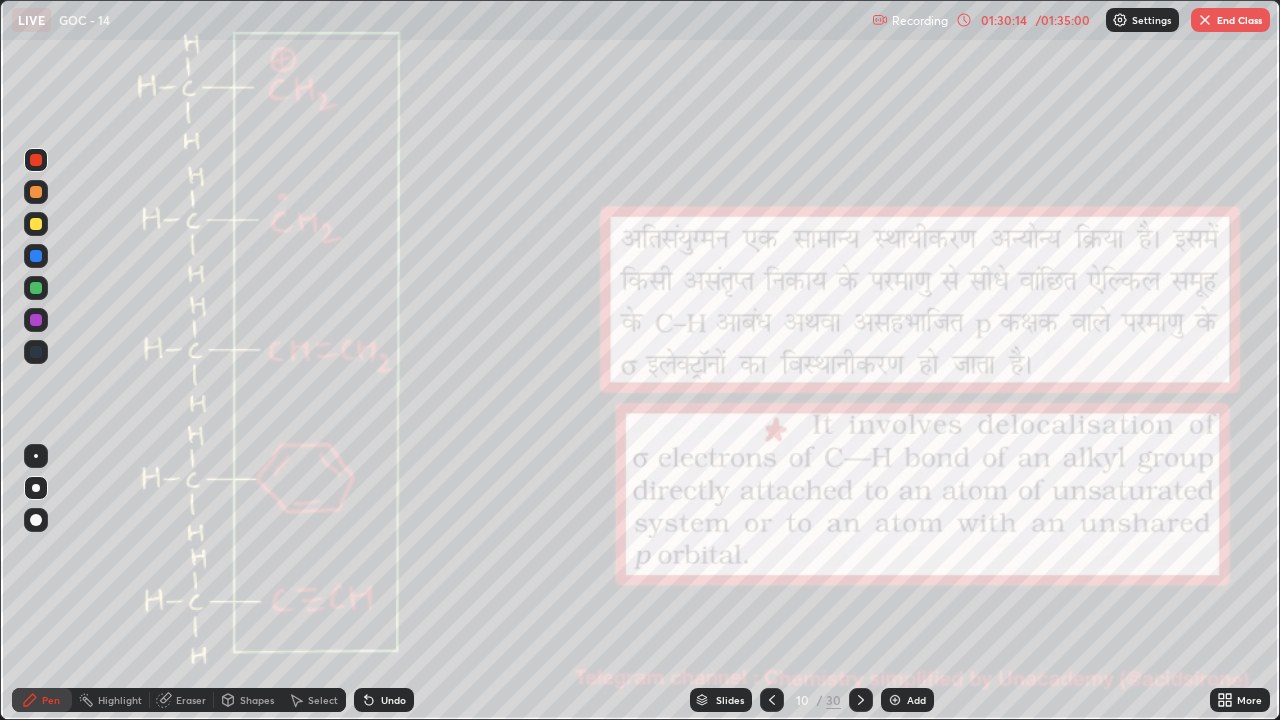 click on "01:30:14" at bounding box center [1004, 20] 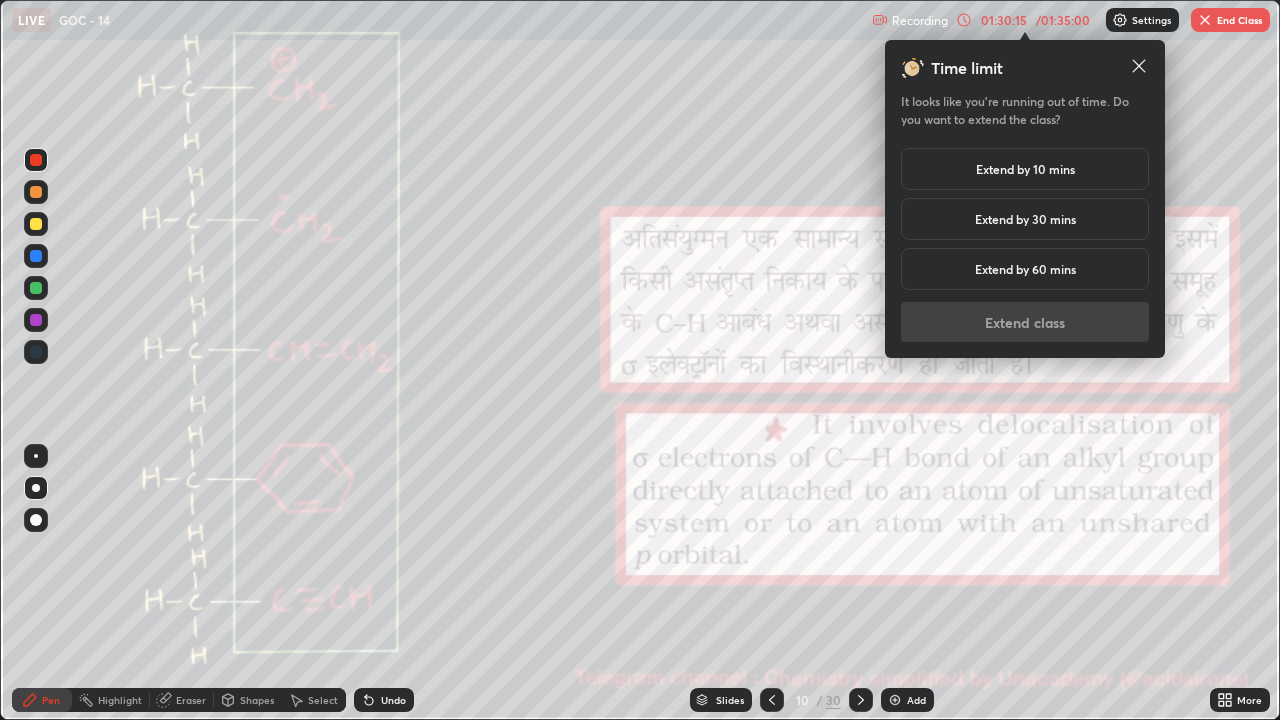 click on "Extend by 30 mins" at bounding box center (1025, 219) 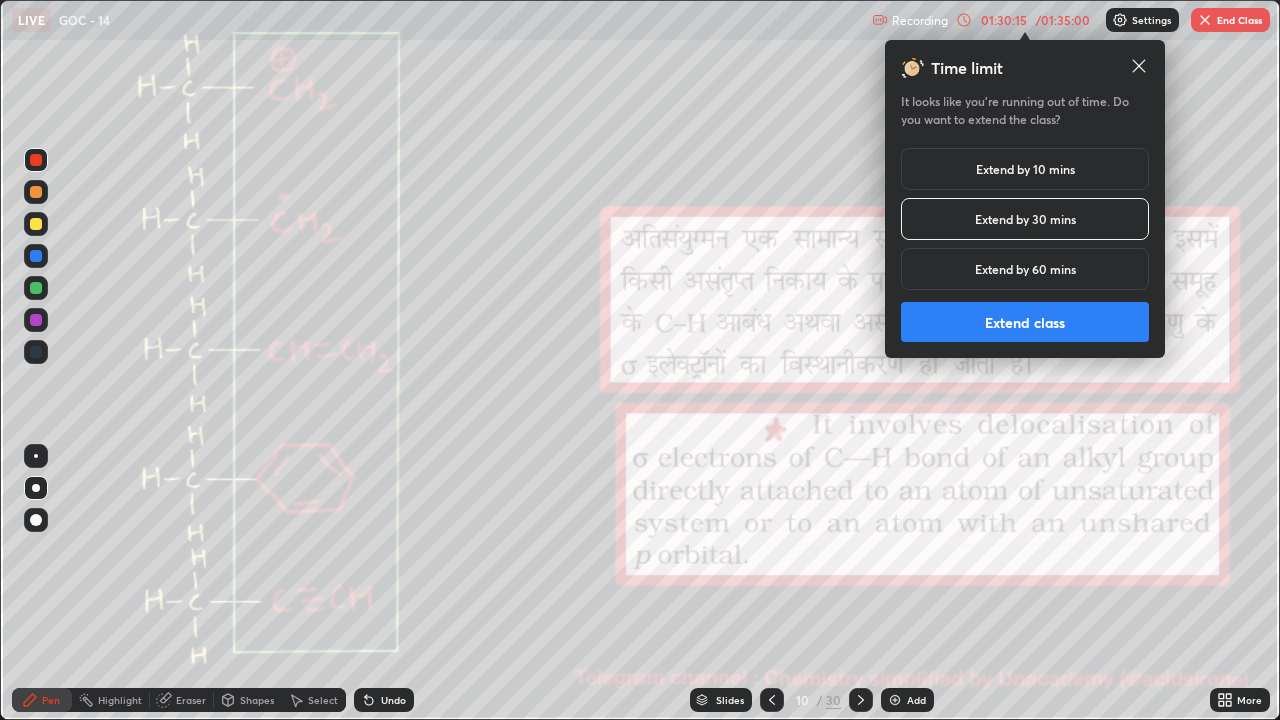 click on "Extend class" at bounding box center [1025, 322] 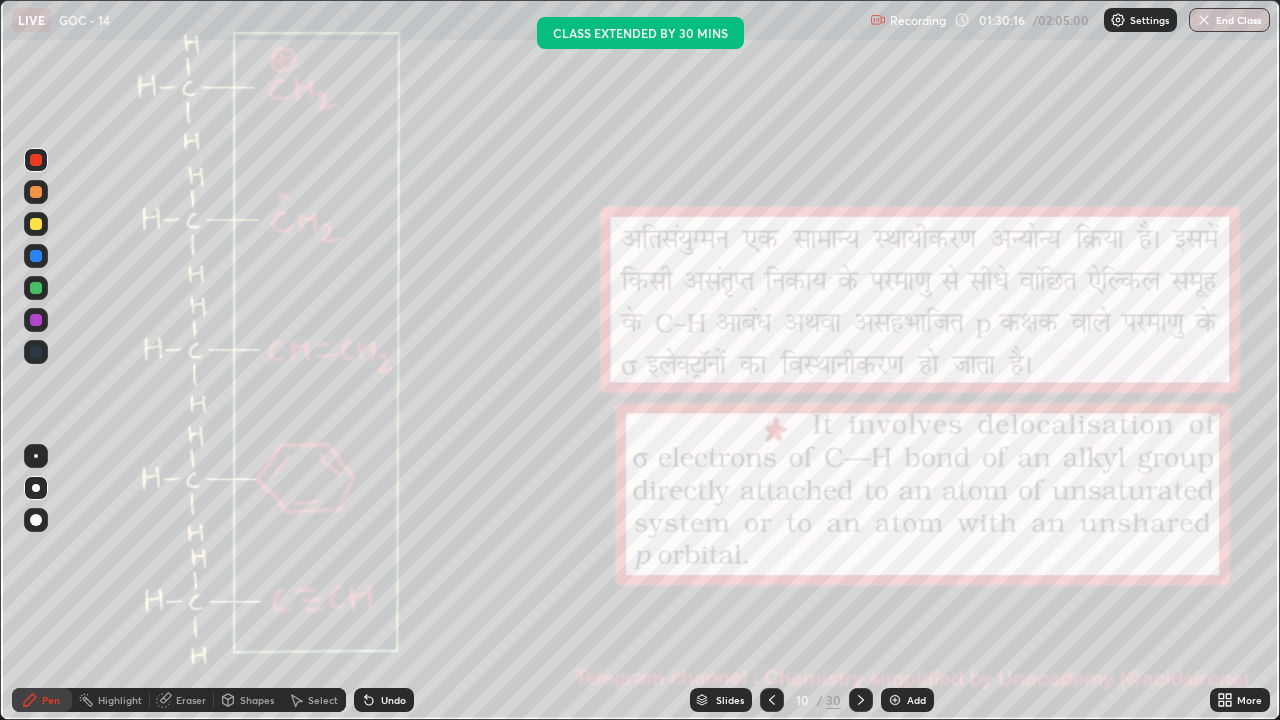 click 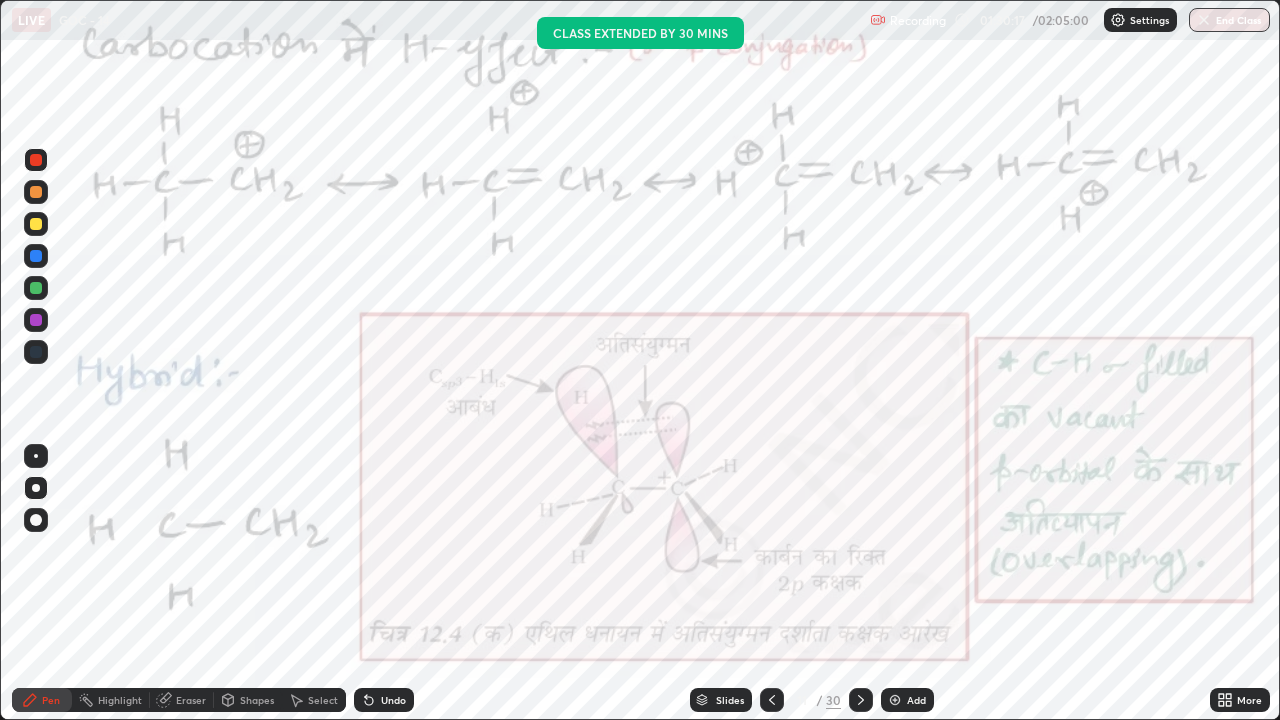 click 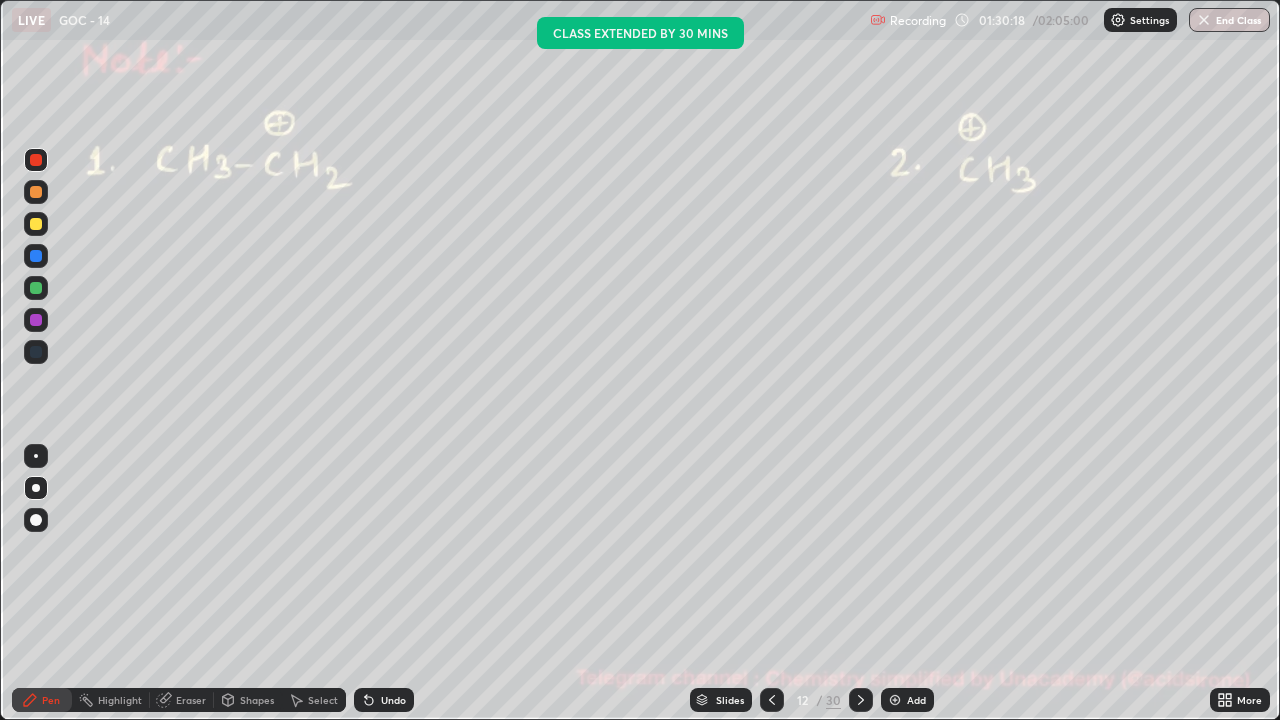 click 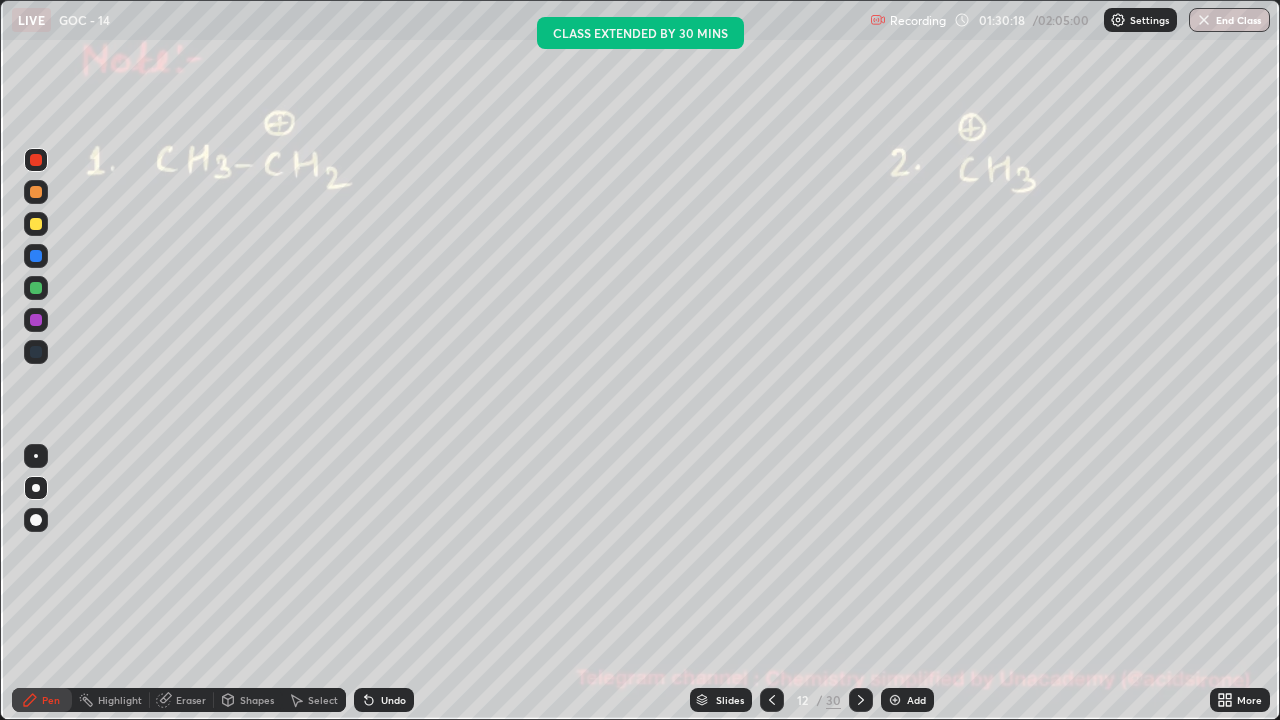 click 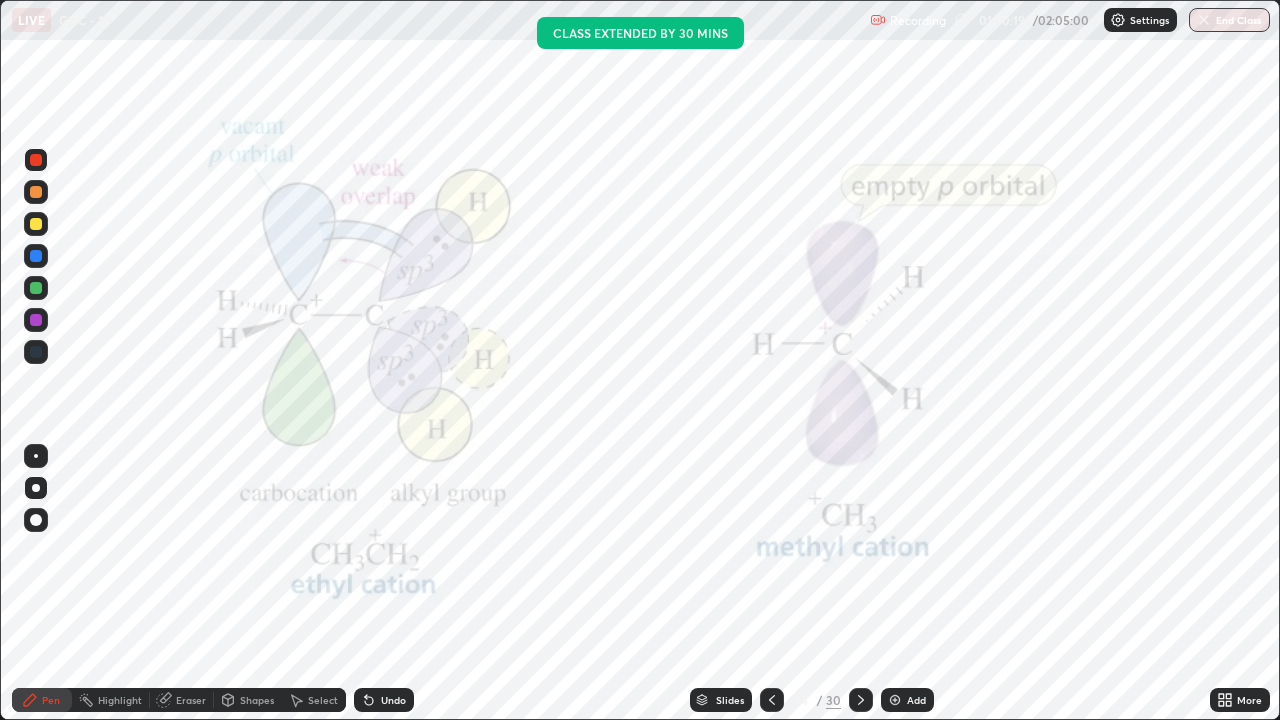 click 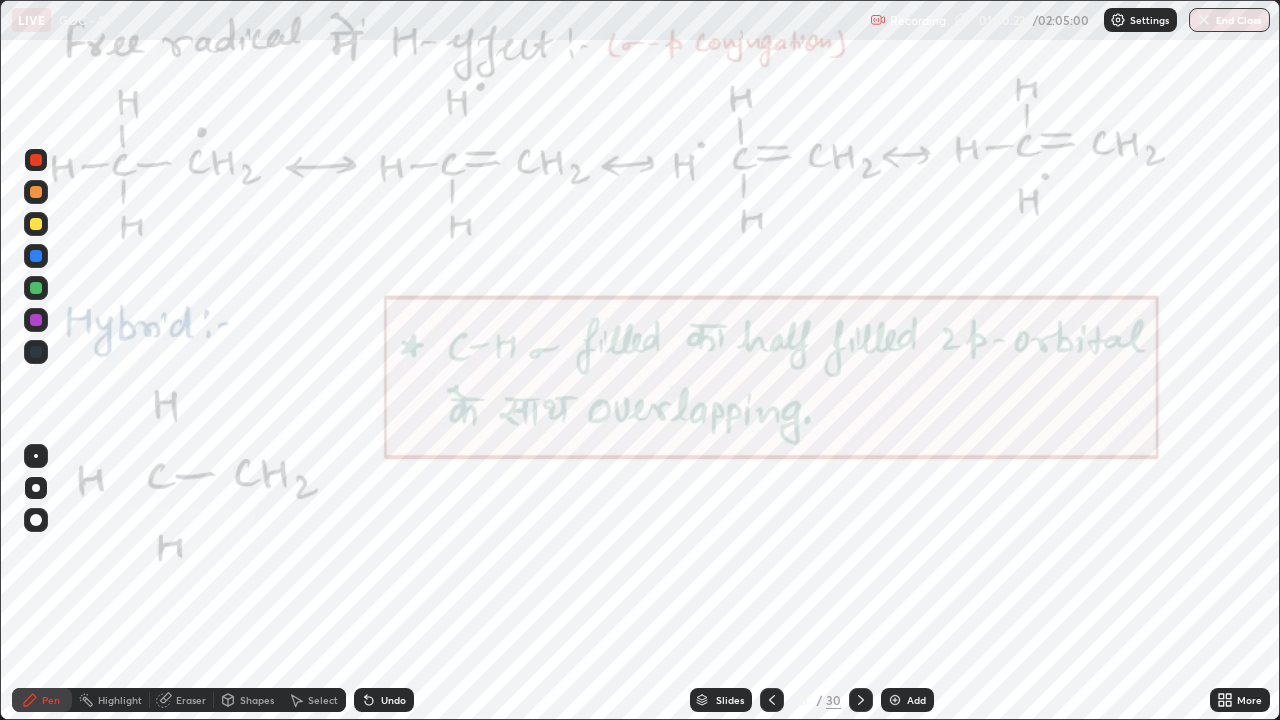 click 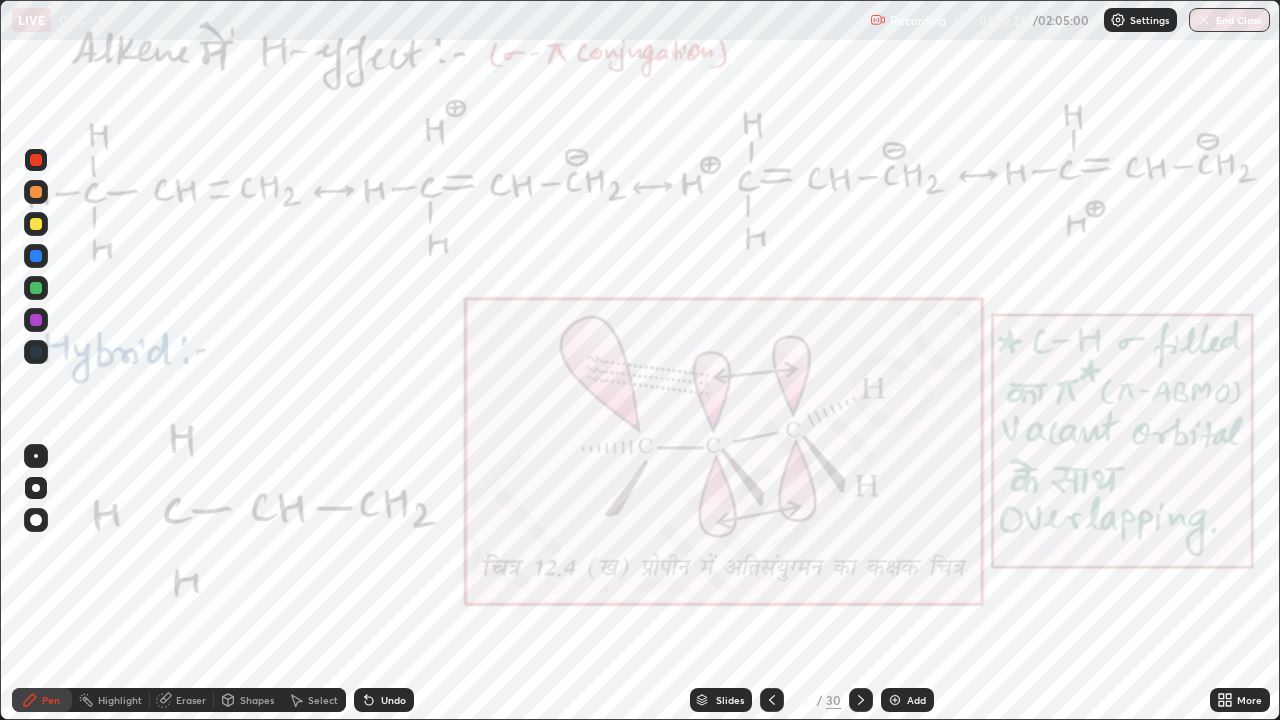 click at bounding box center [861, 700] 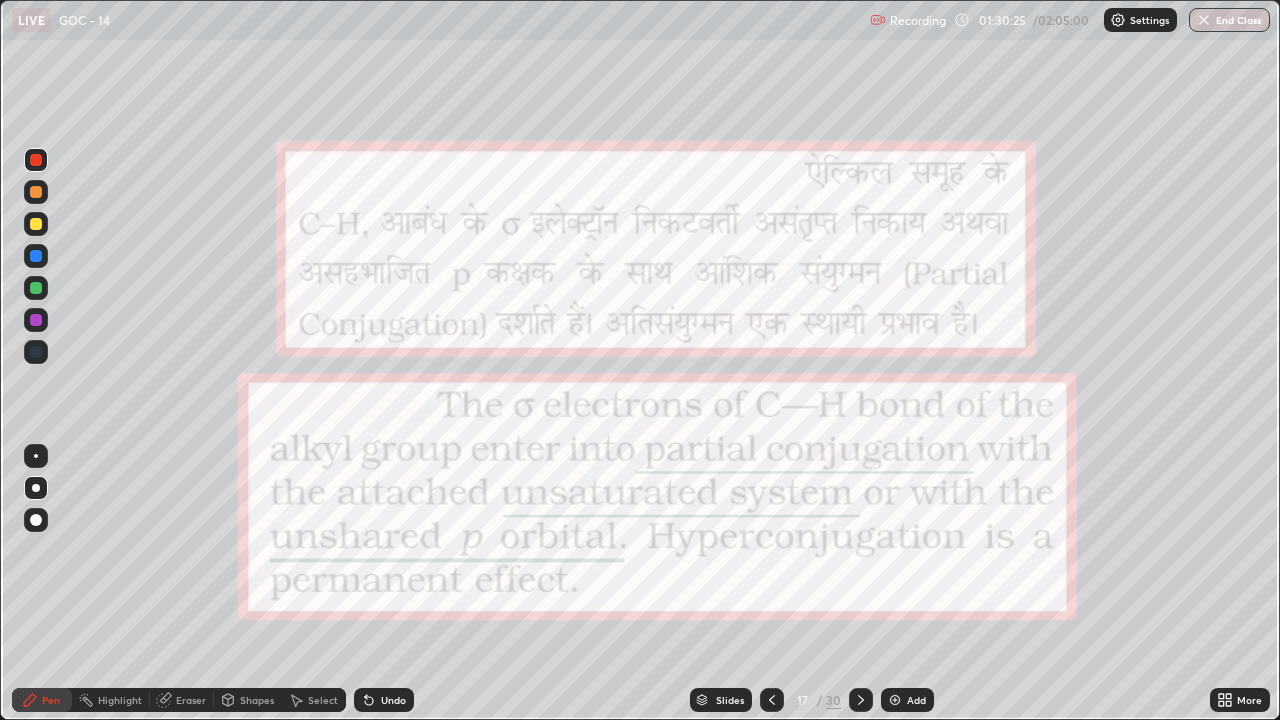 click 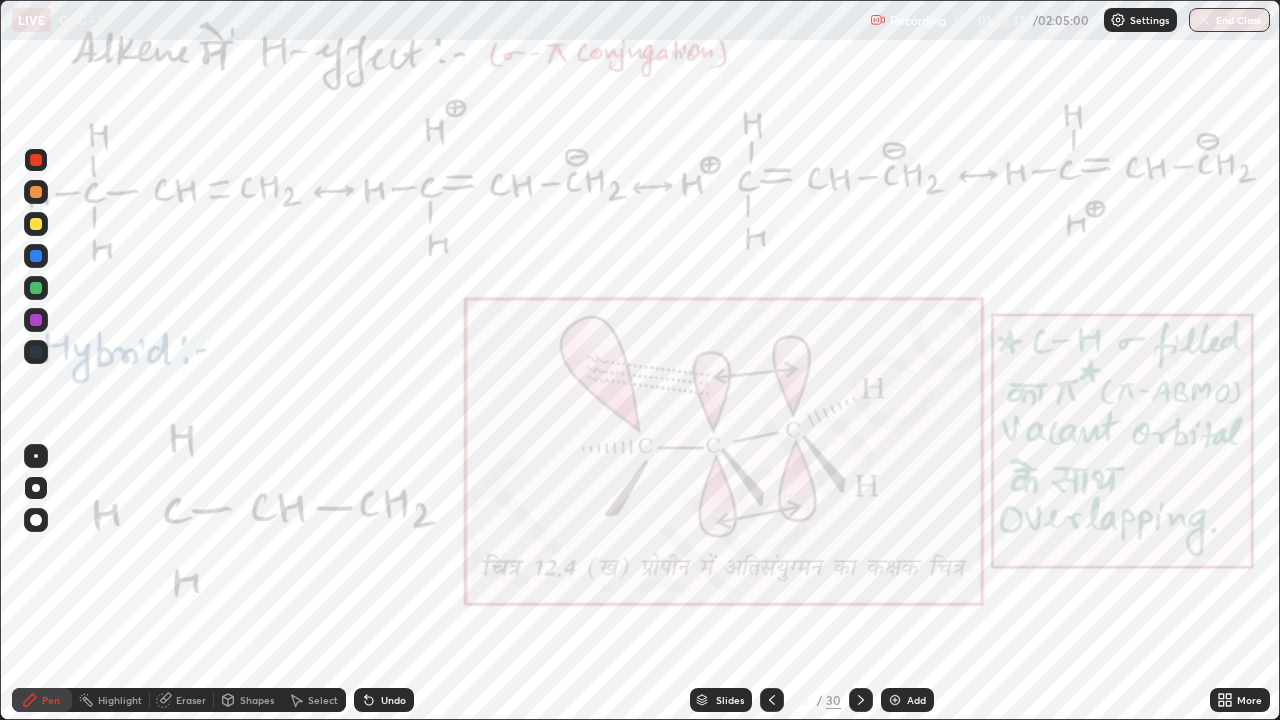 click 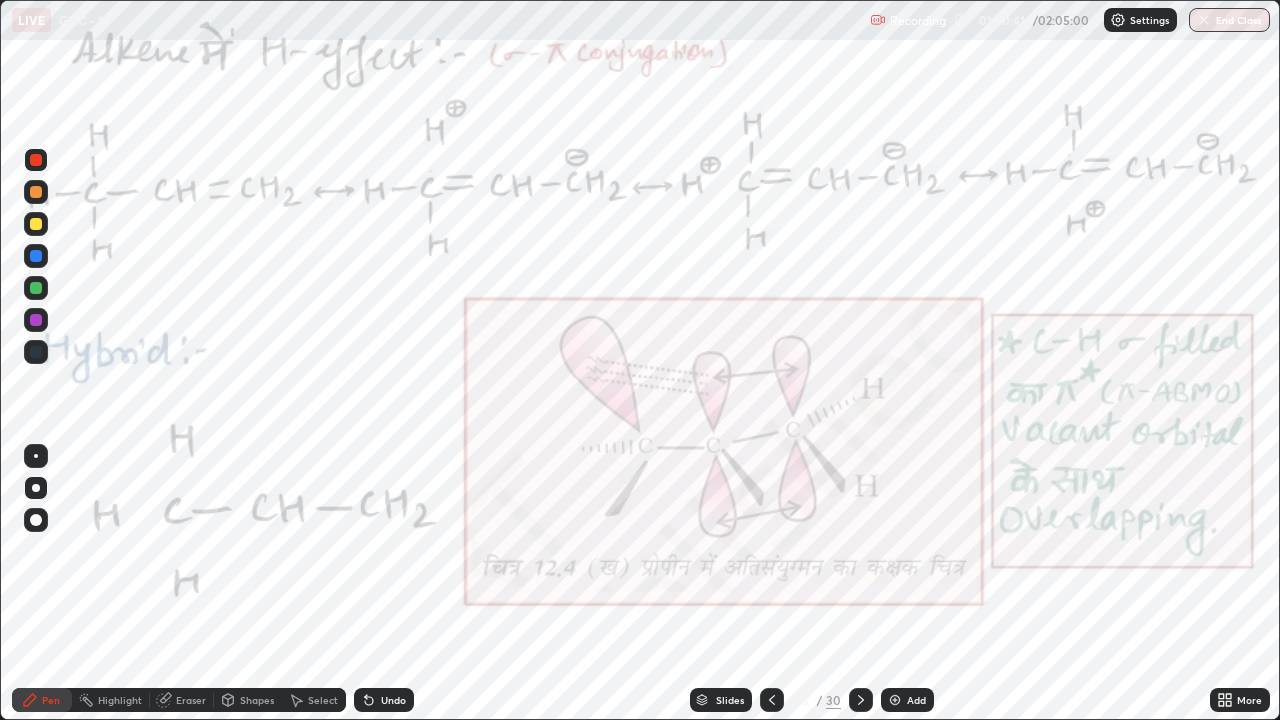 click on "Highlight" at bounding box center (120, 700) 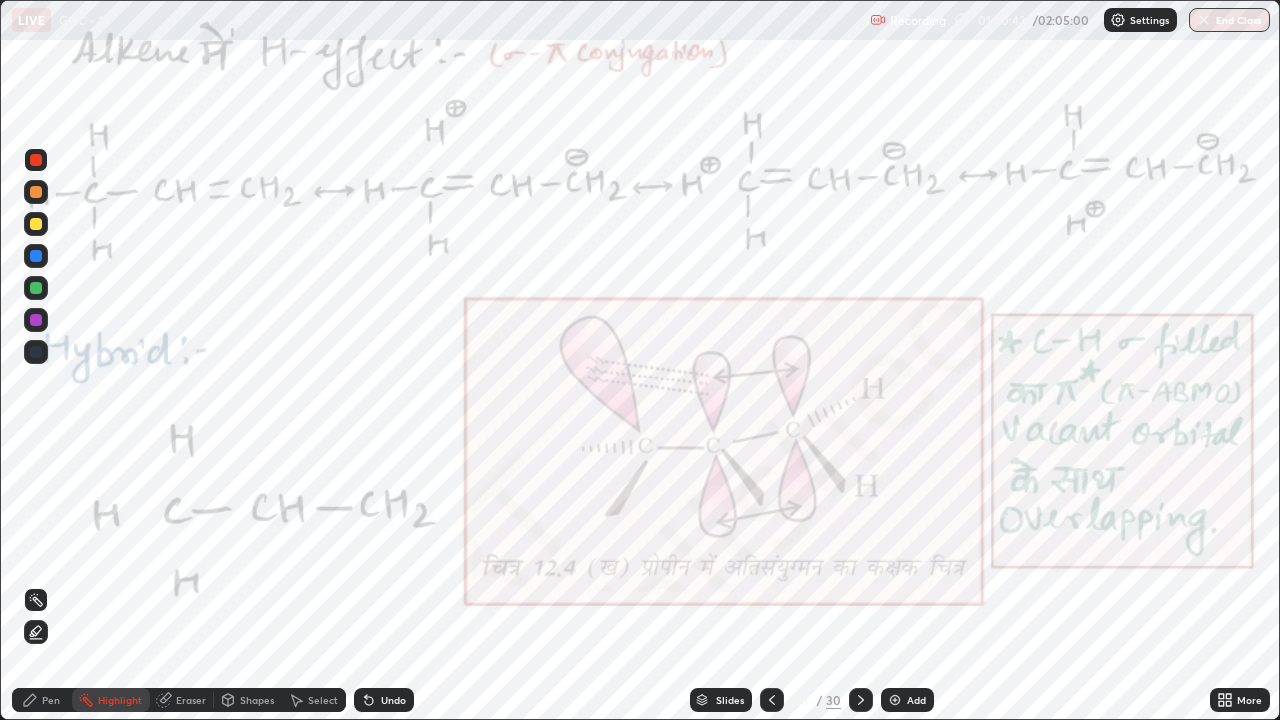 click 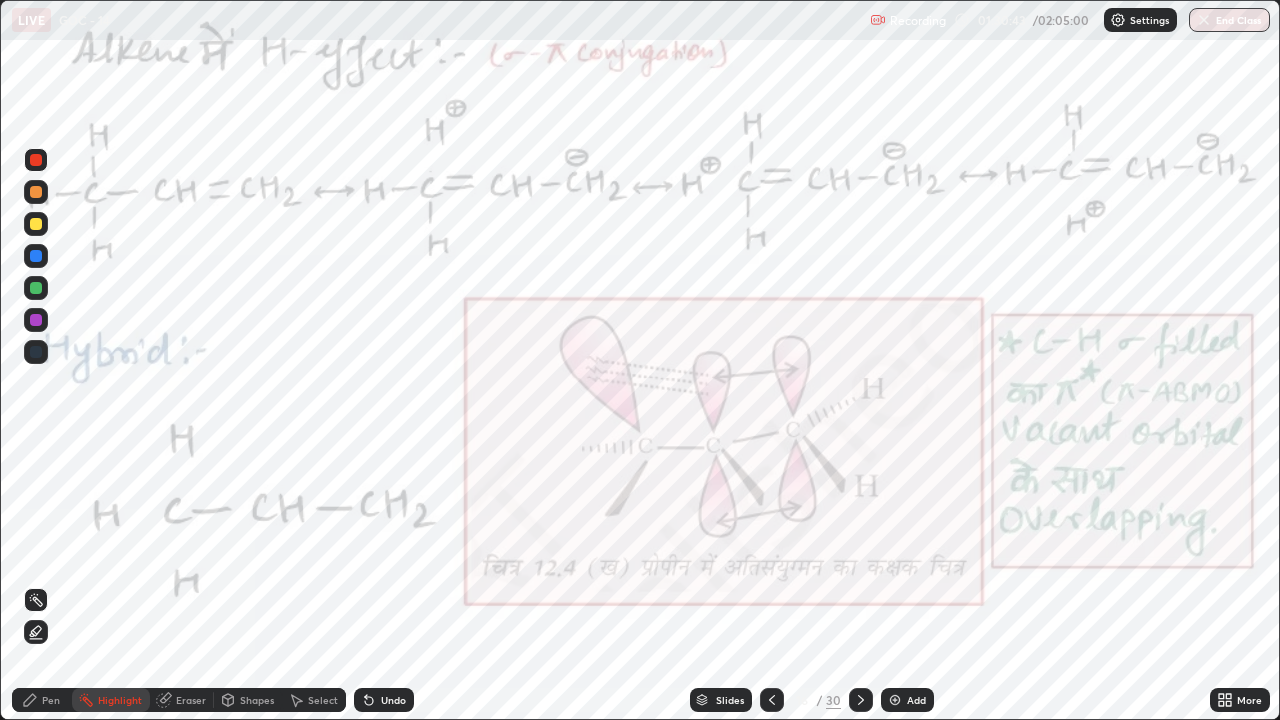 click 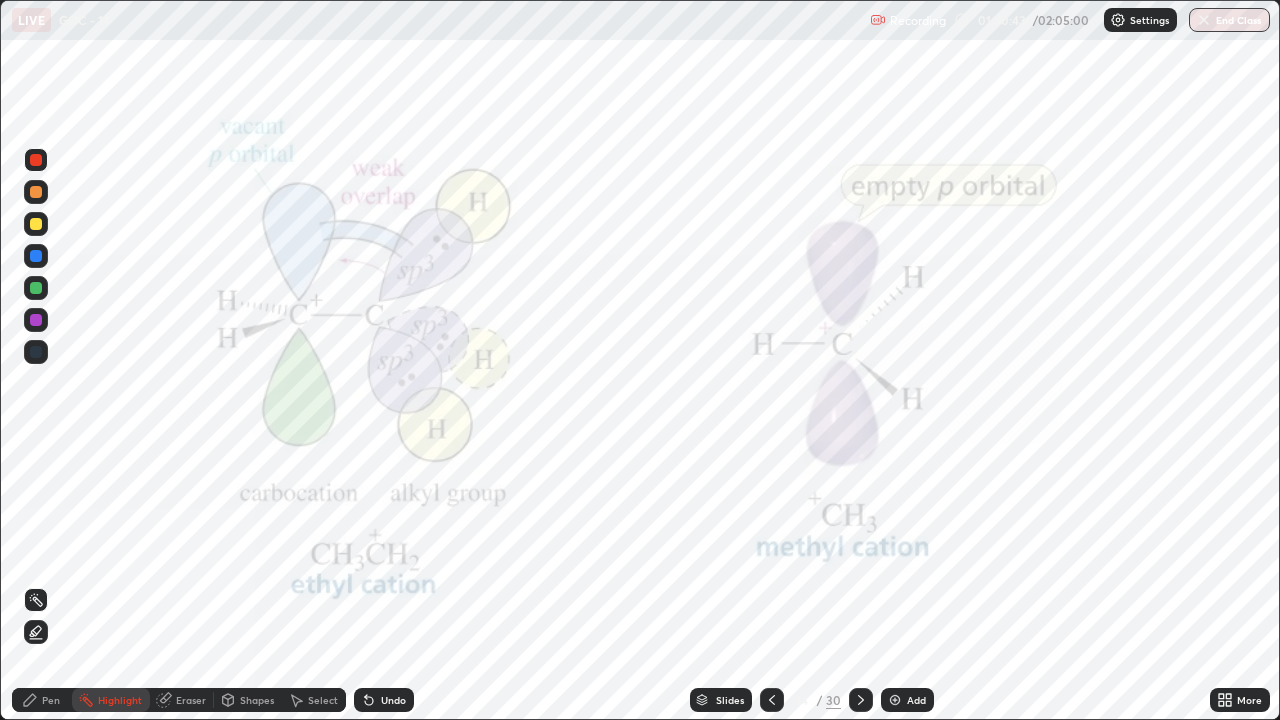 click at bounding box center (772, 700) 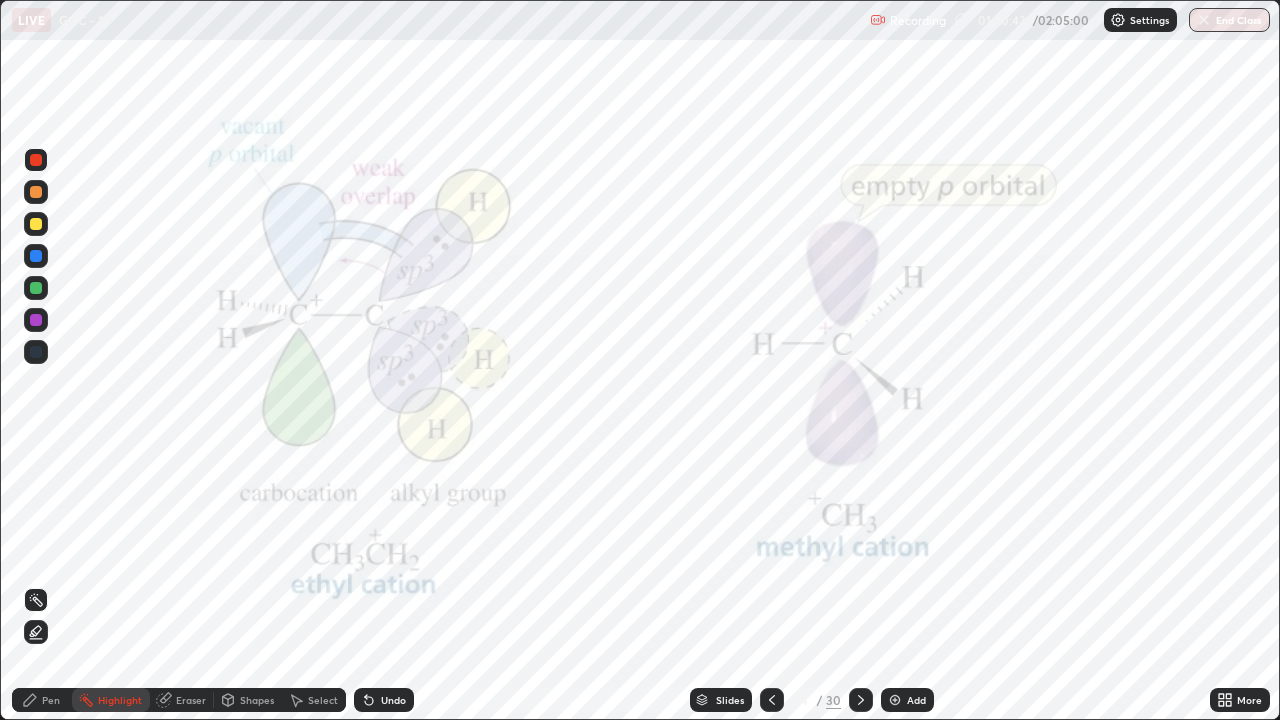 click at bounding box center (772, 700) 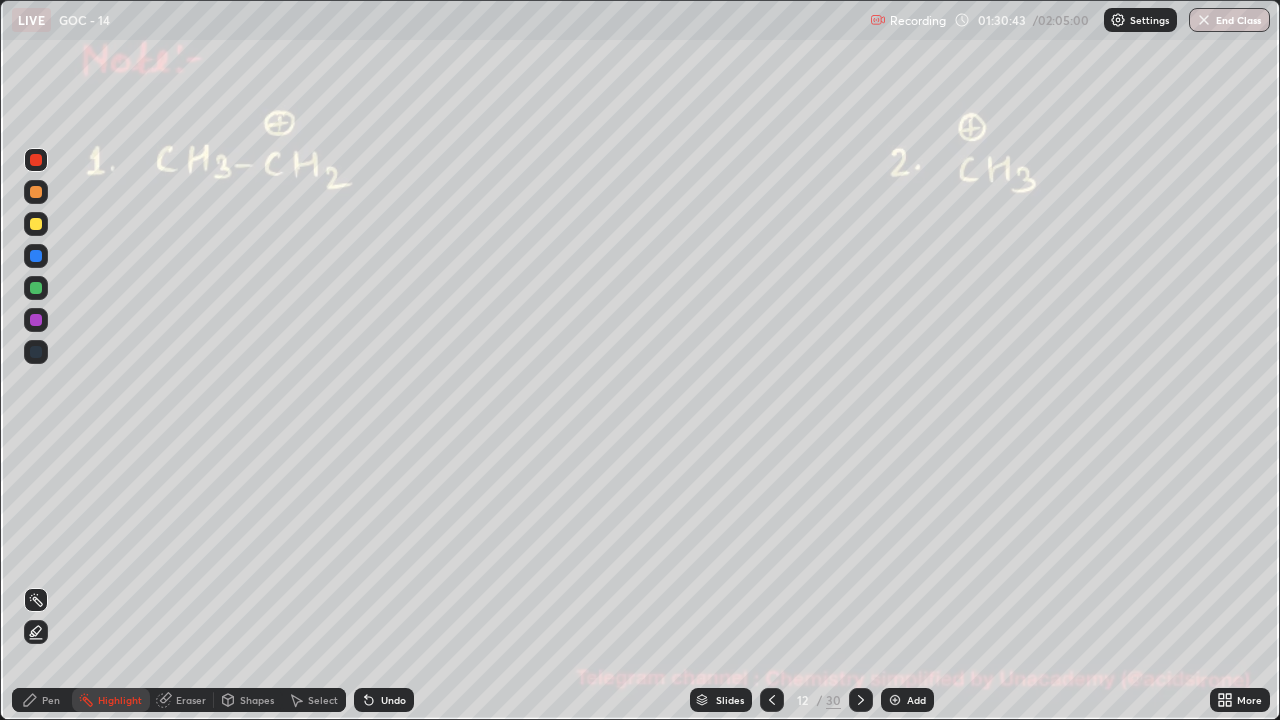 click on "Slides" at bounding box center [721, 700] 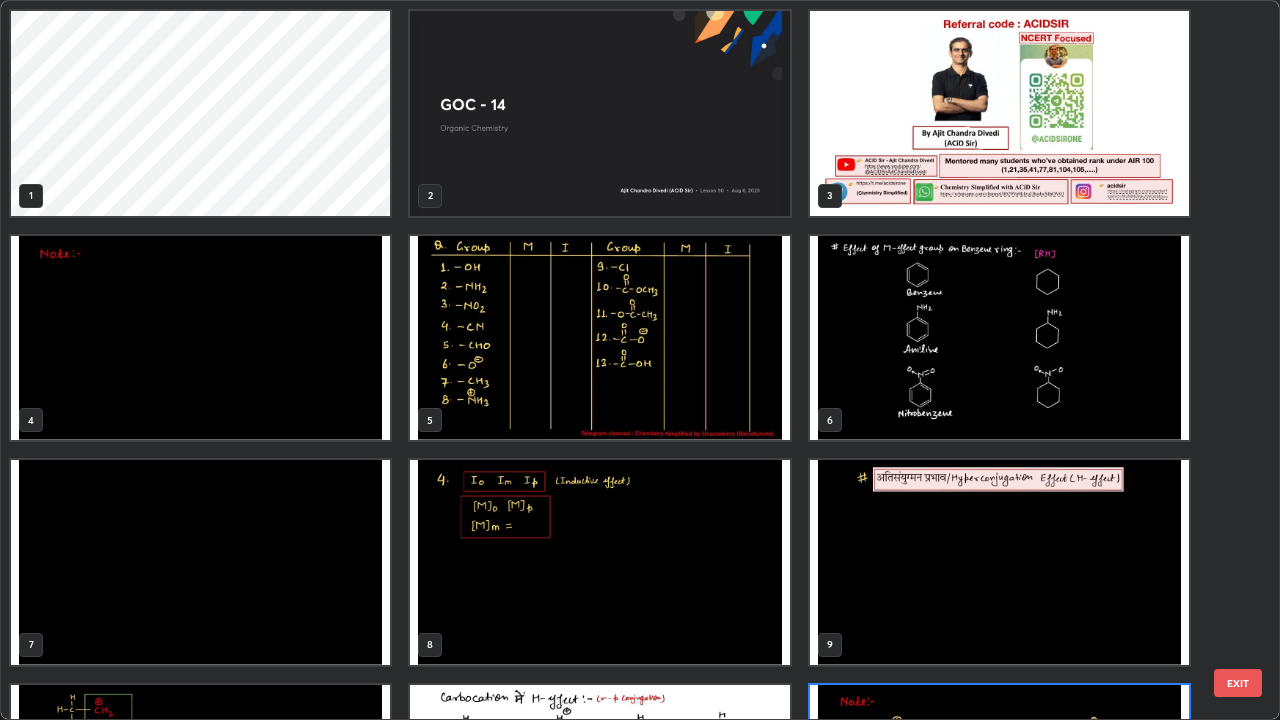 click at bounding box center (599, 787) 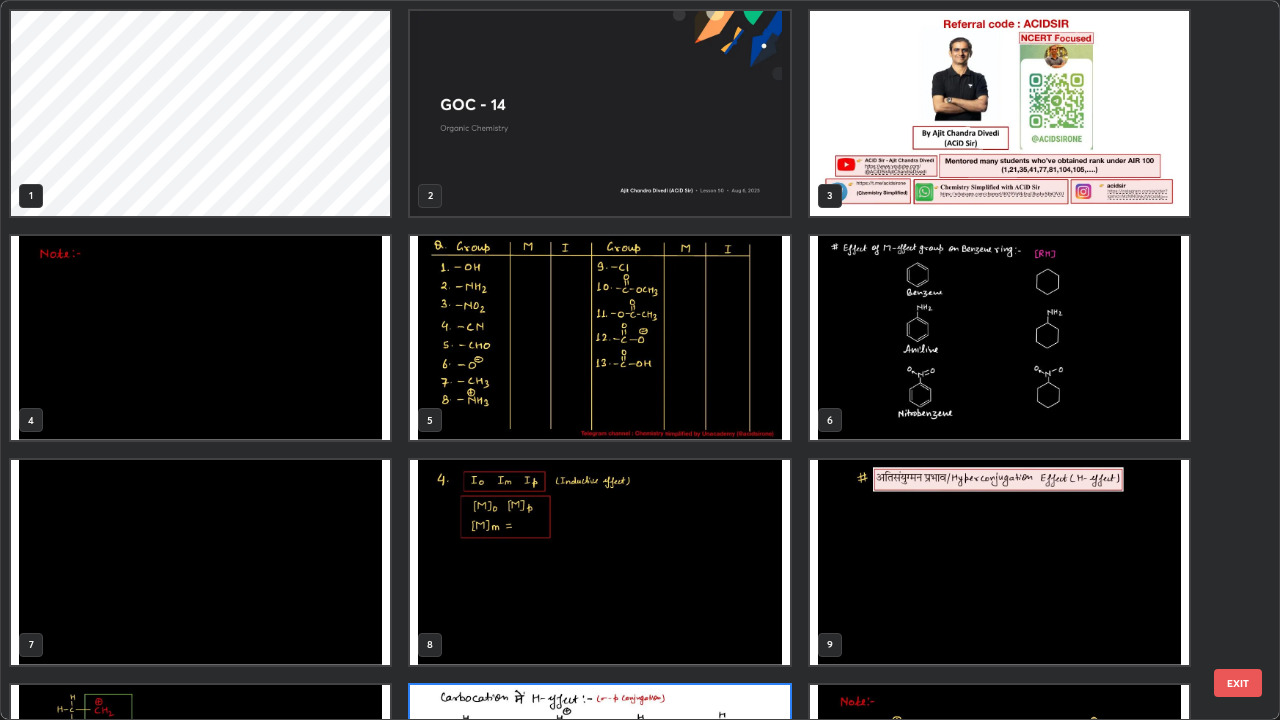 scroll, scrollTop: 180, scrollLeft: 0, axis: vertical 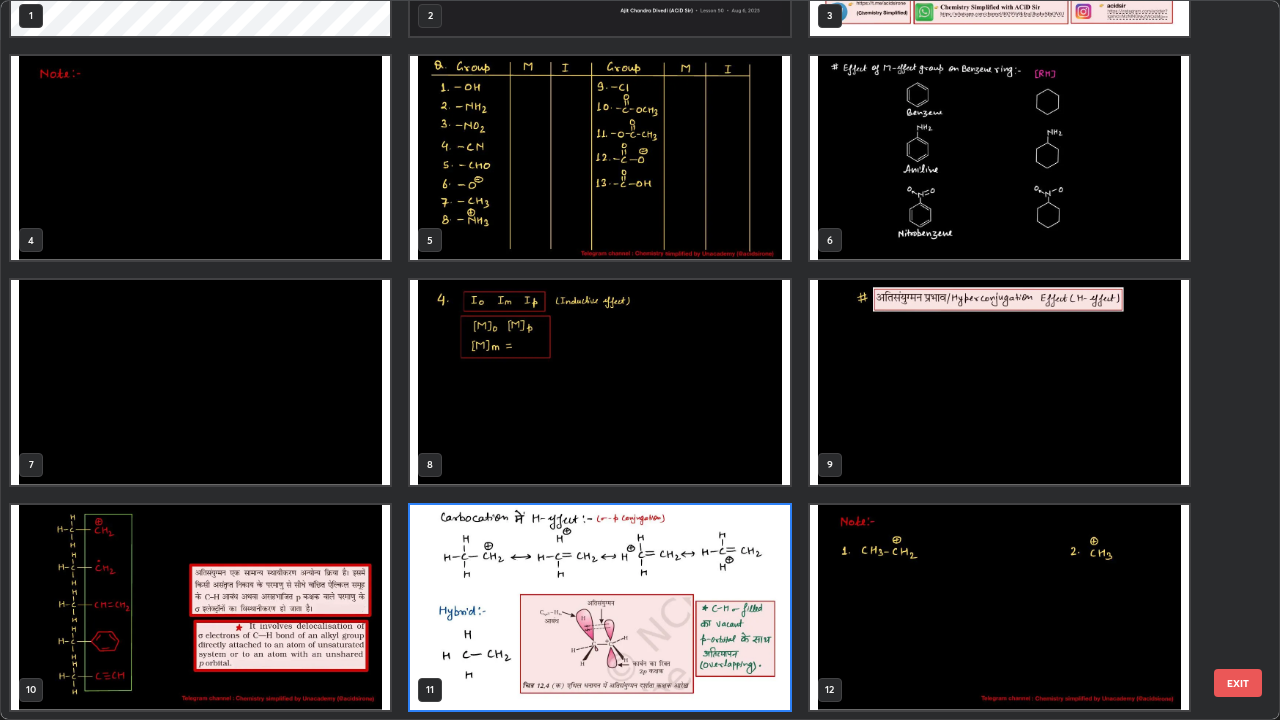 click at bounding box center (599, 607) 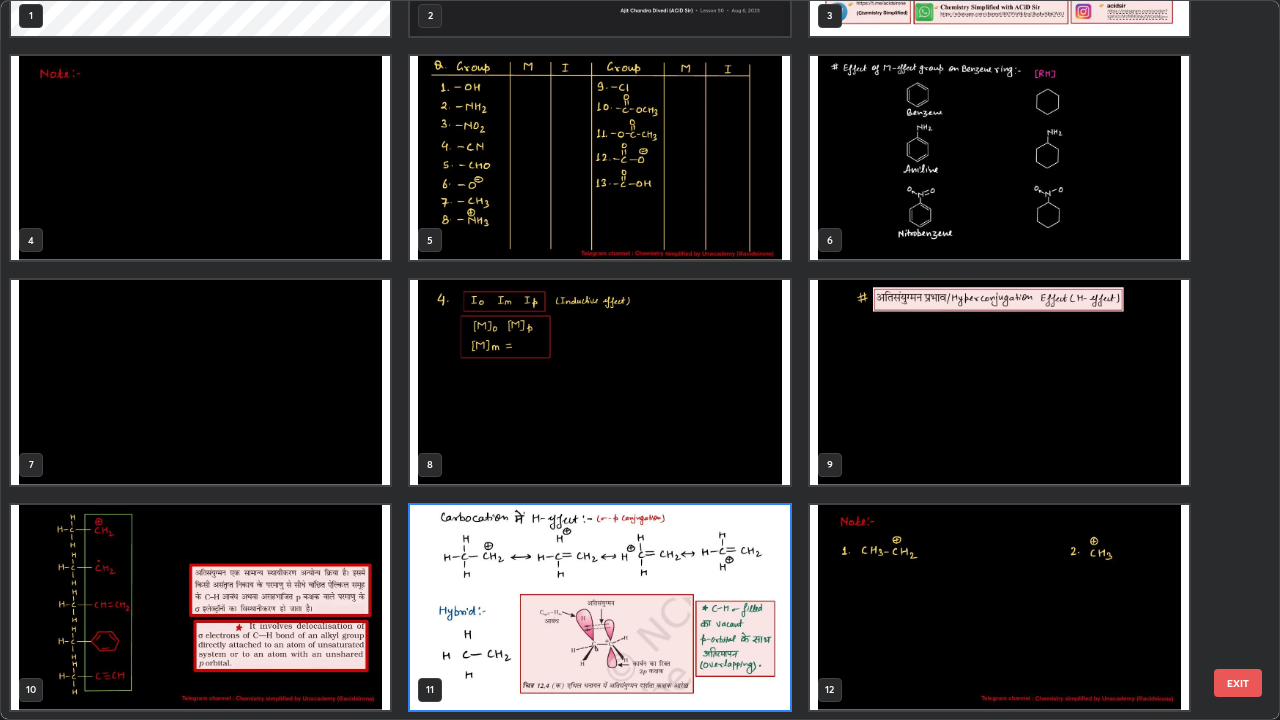 click at bounding box center (599, 607) 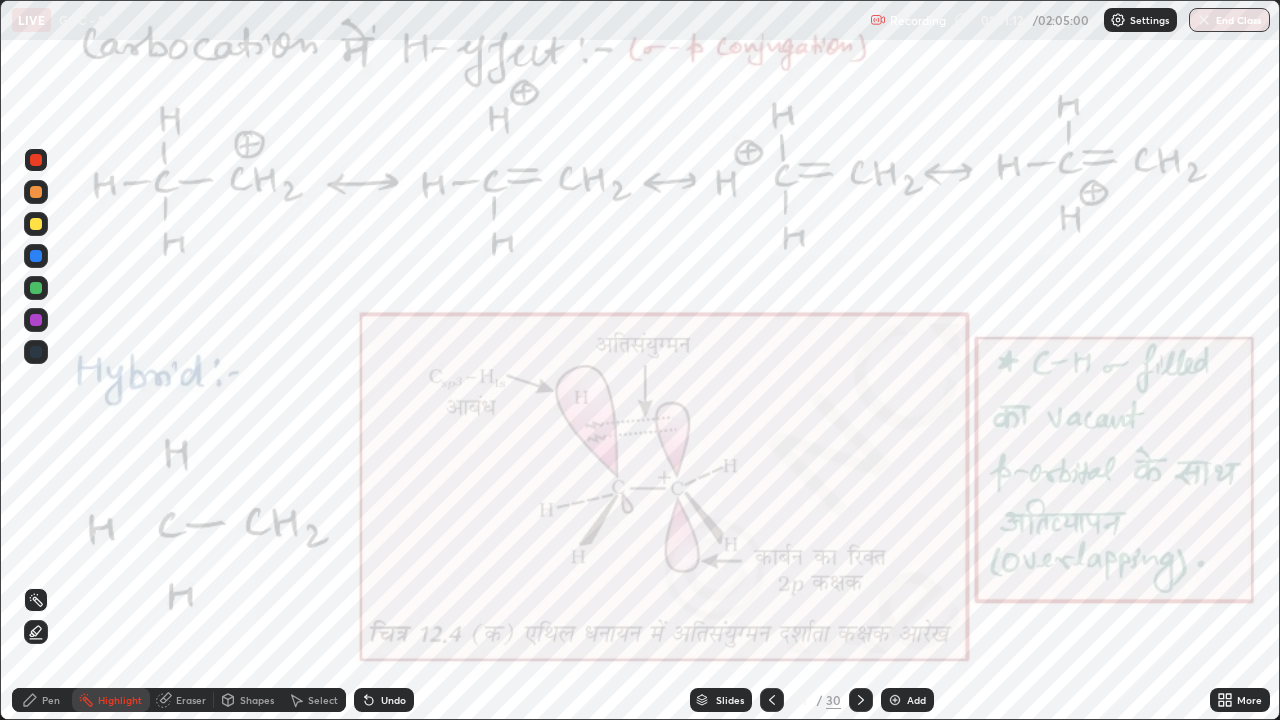 click 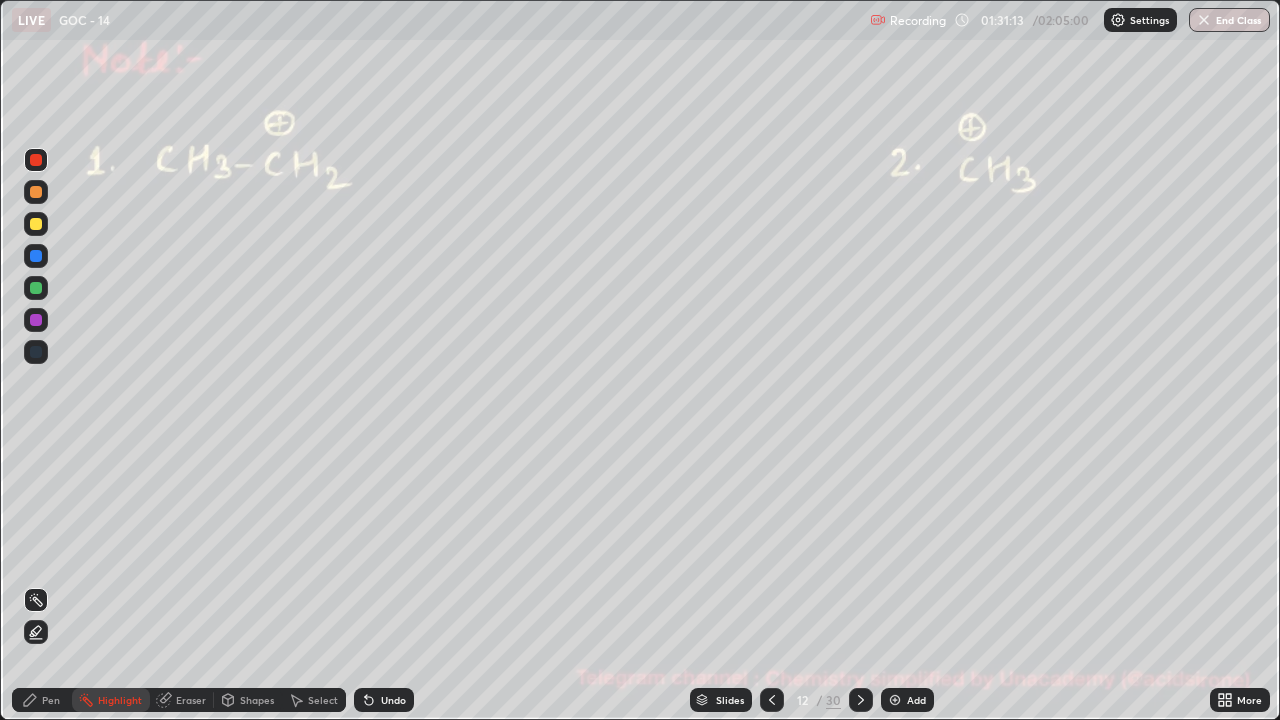 click at bounding box center [861, 700] 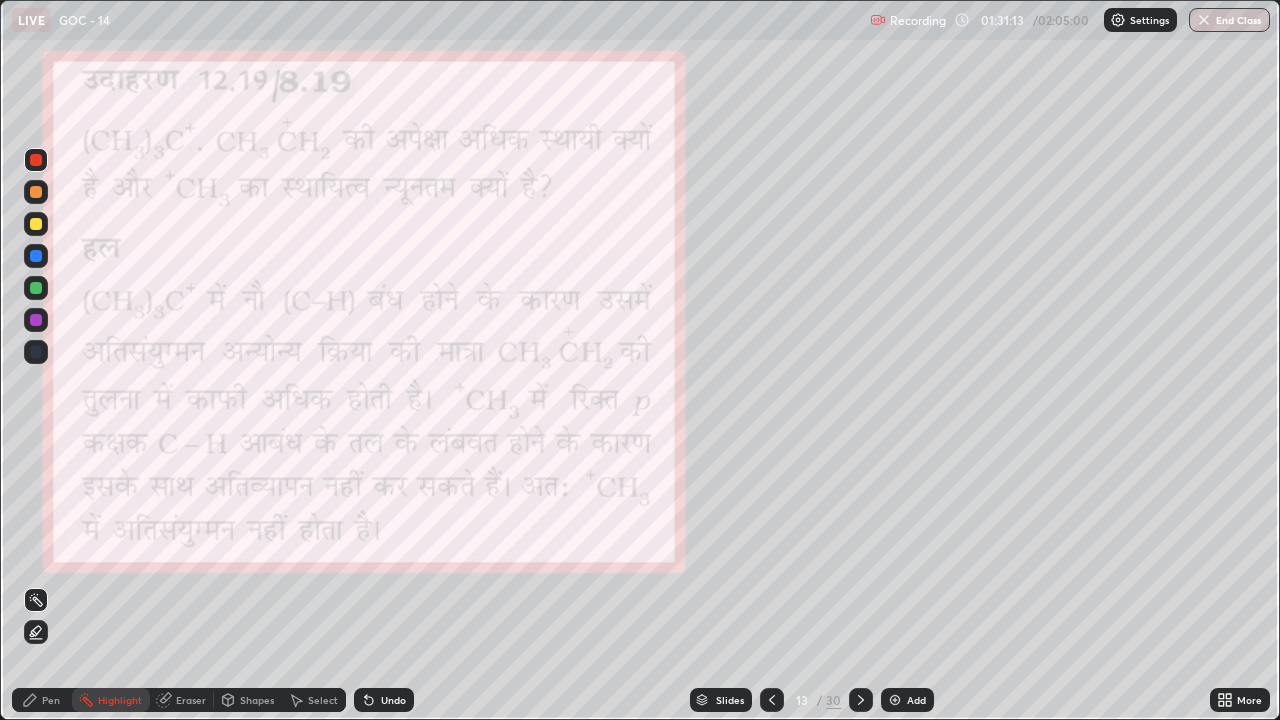 click at bounding box center (861, 700) 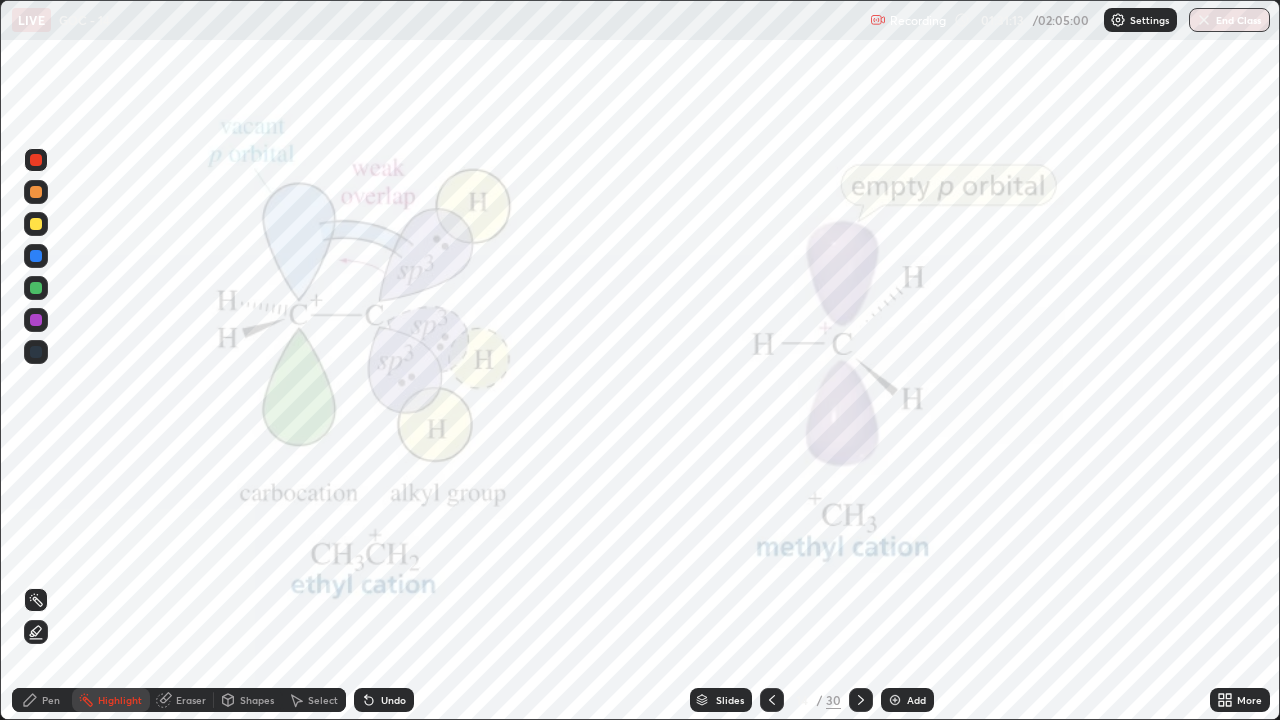 click at bounding box center [861, 700] 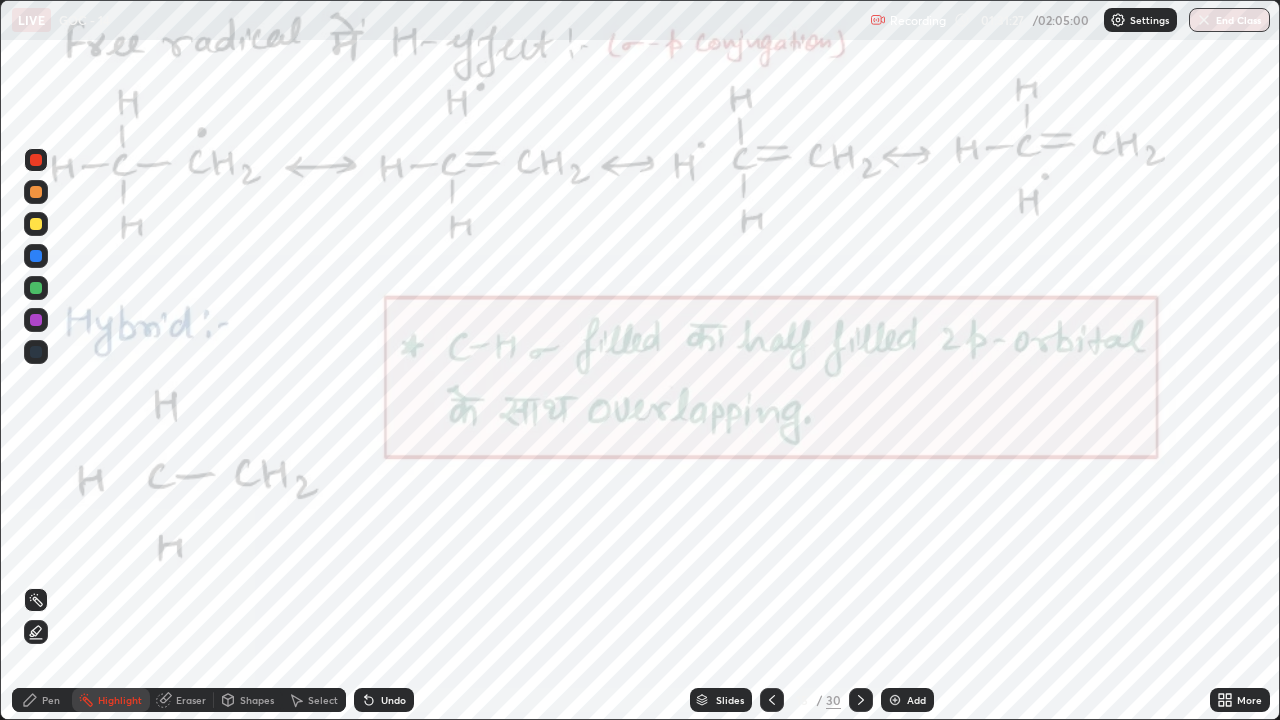click at bounding box center [861, 700] 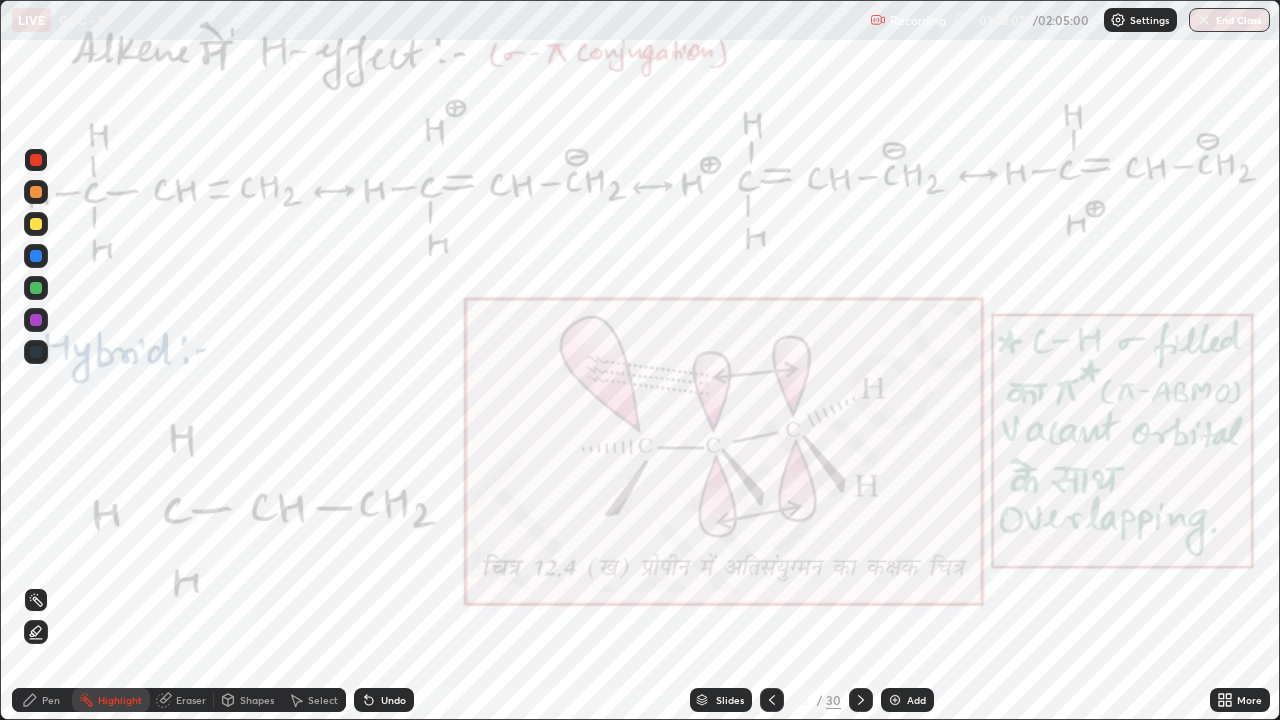 click on "Pen" at bounding box center (51, 700) 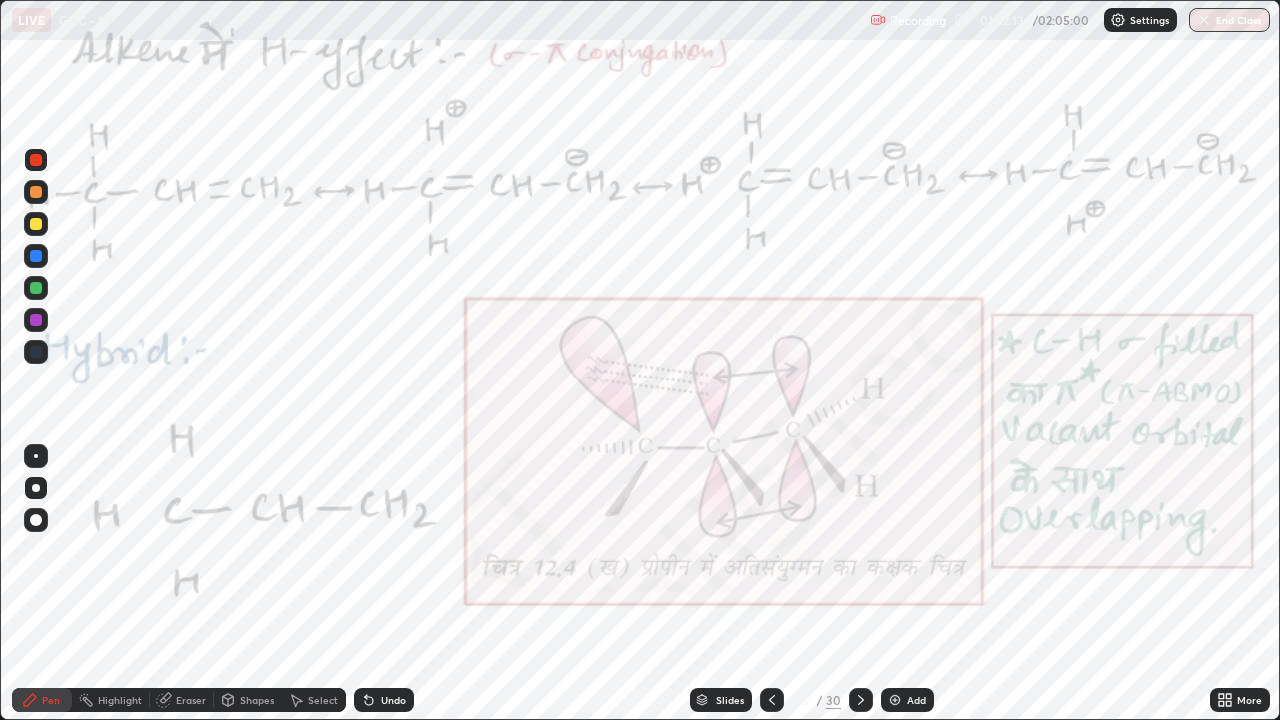 click at bounding box center (36, 288) 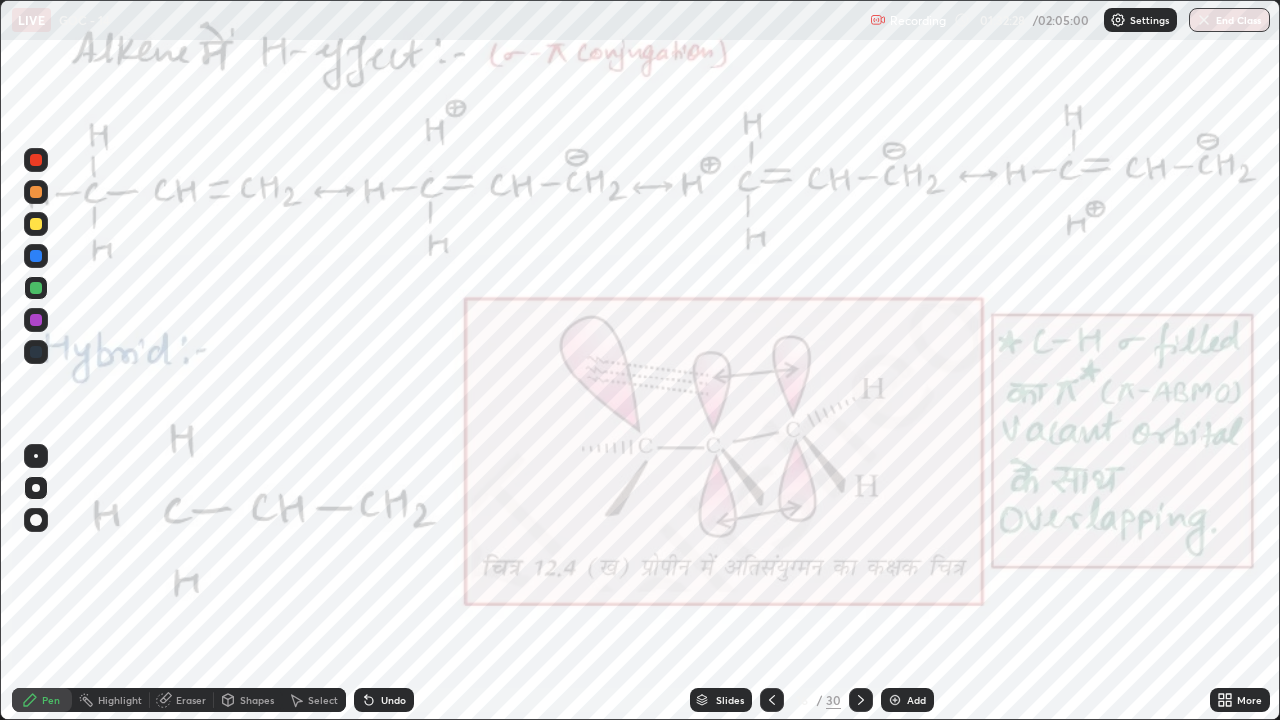 click on "Undo" at bounding box center [384, 700] 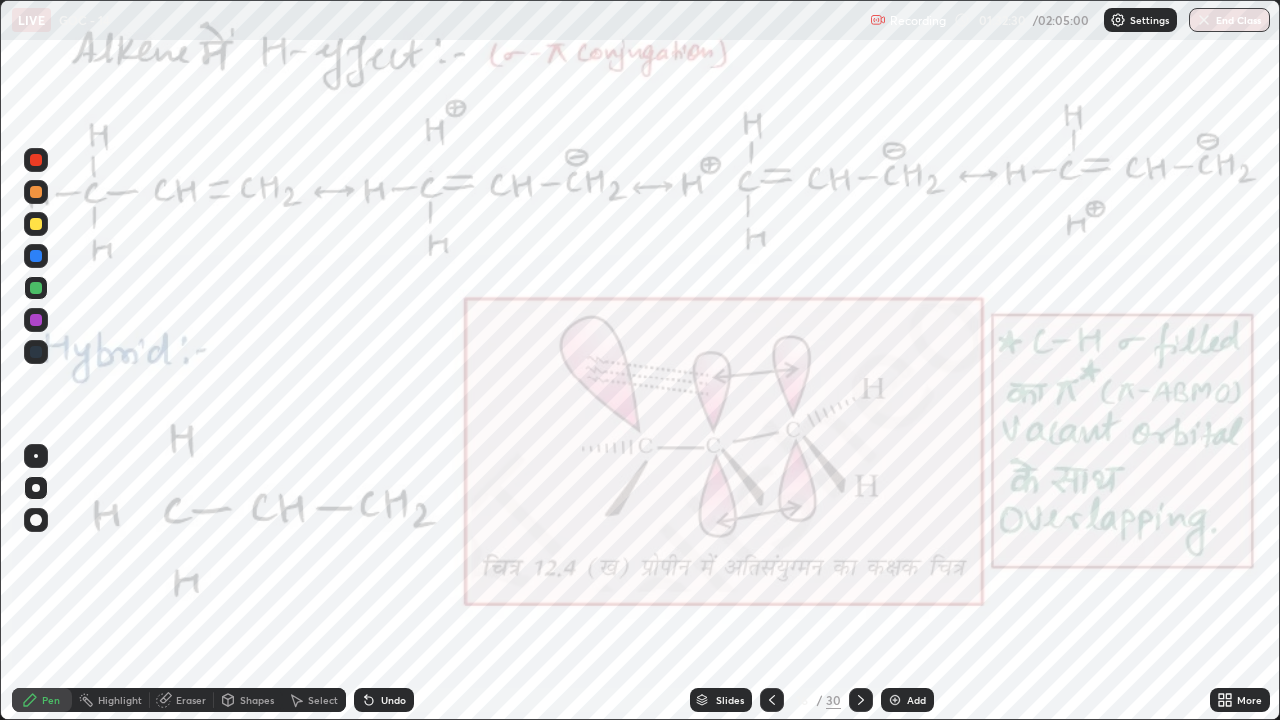 click on "Undo" at bounding box center (393, 700) 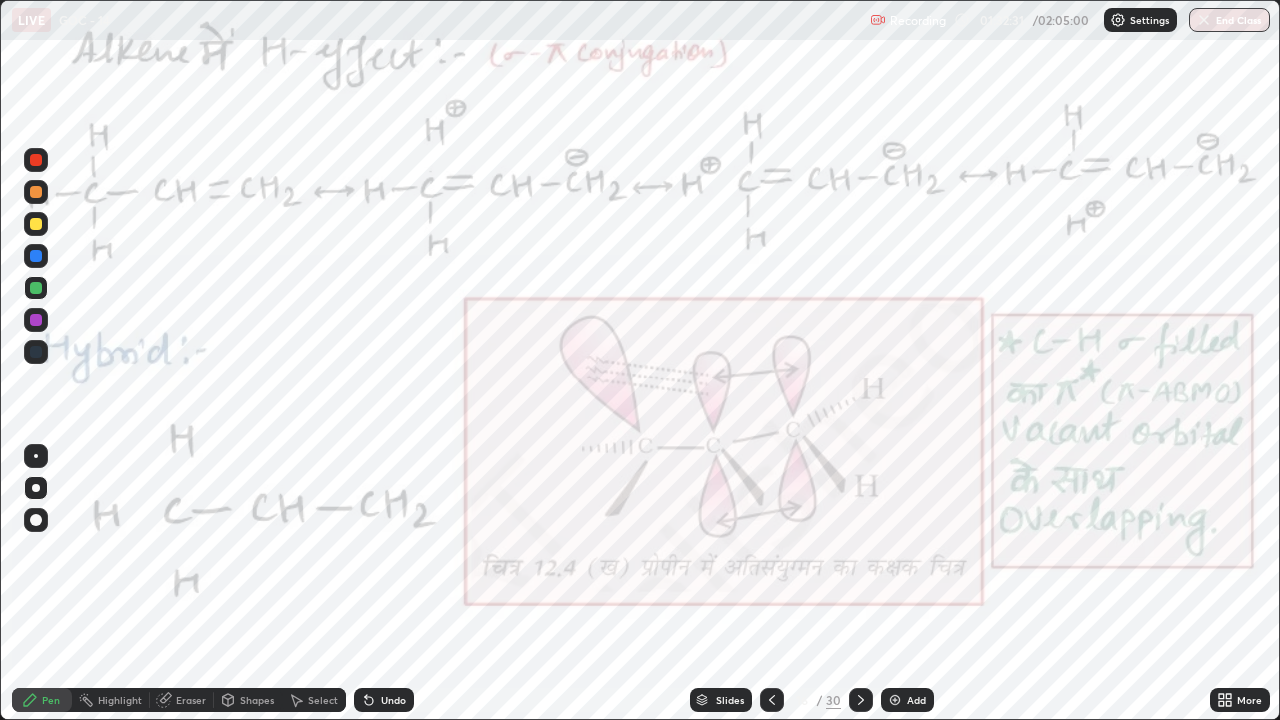 click on "Undo" at bounding box center [384, 700] 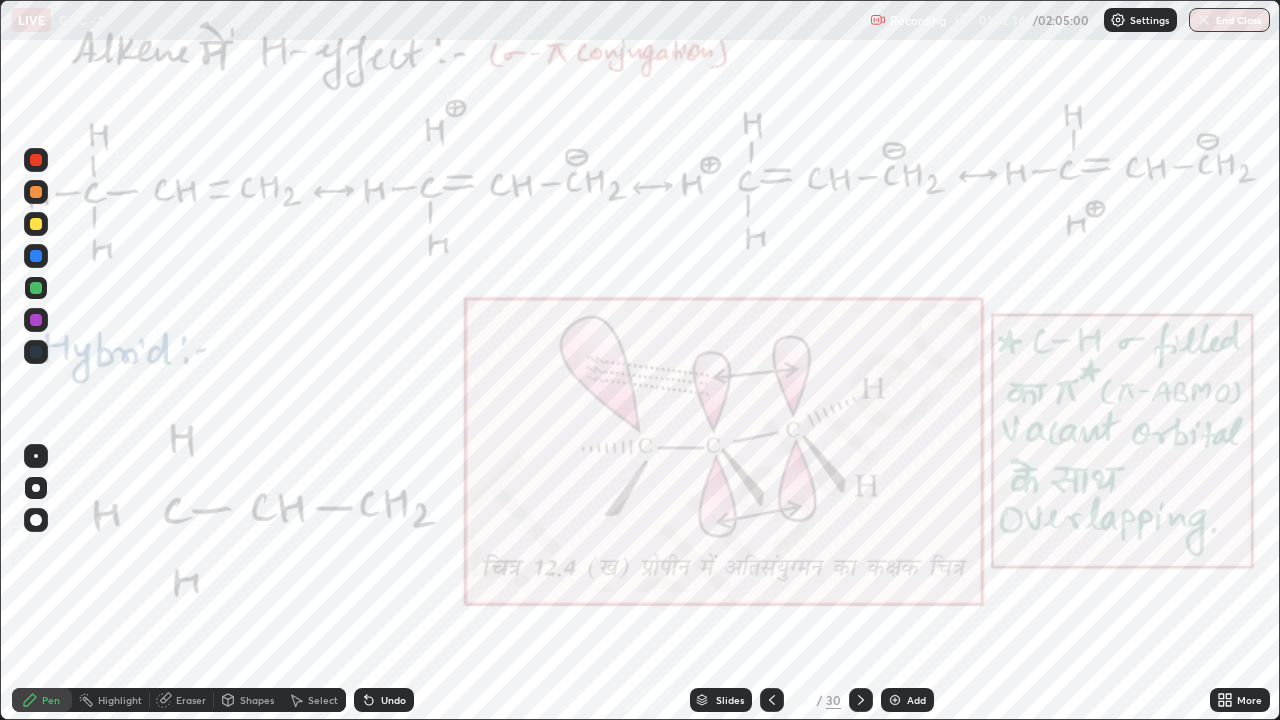click at bounding box center [36, 160] 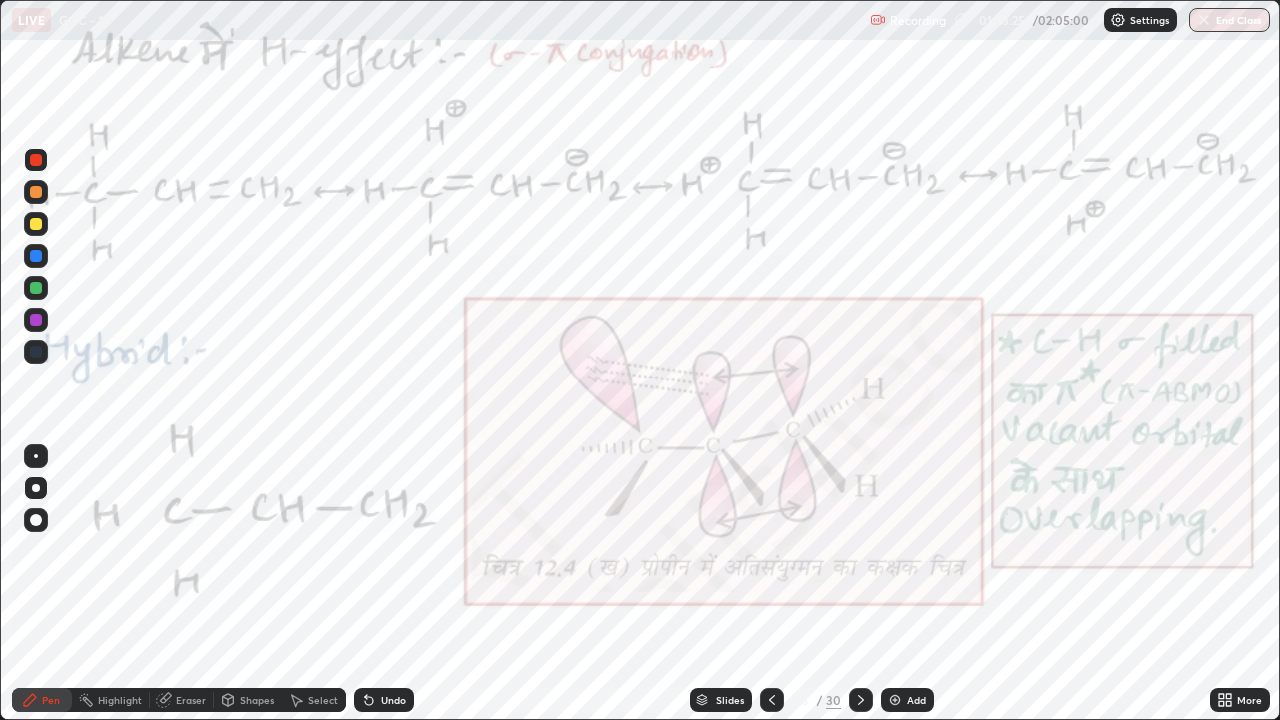 click on "Highlight" at bounding box center [120, 700] 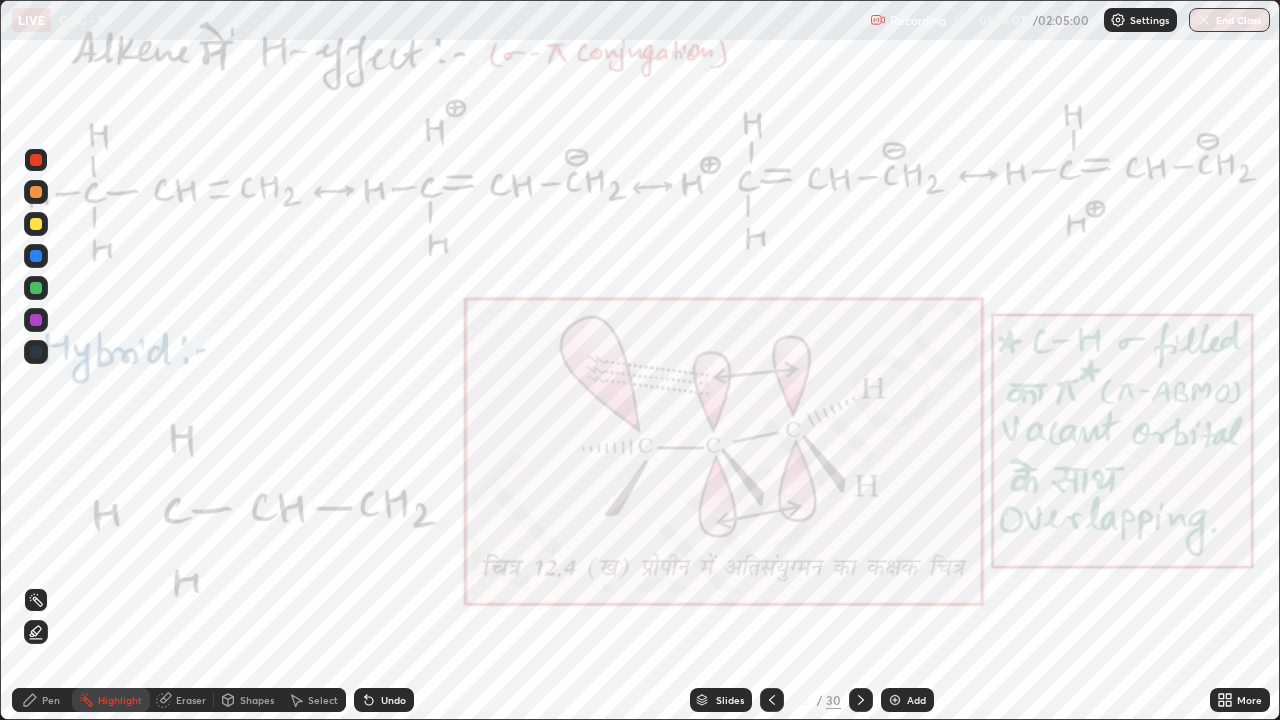click 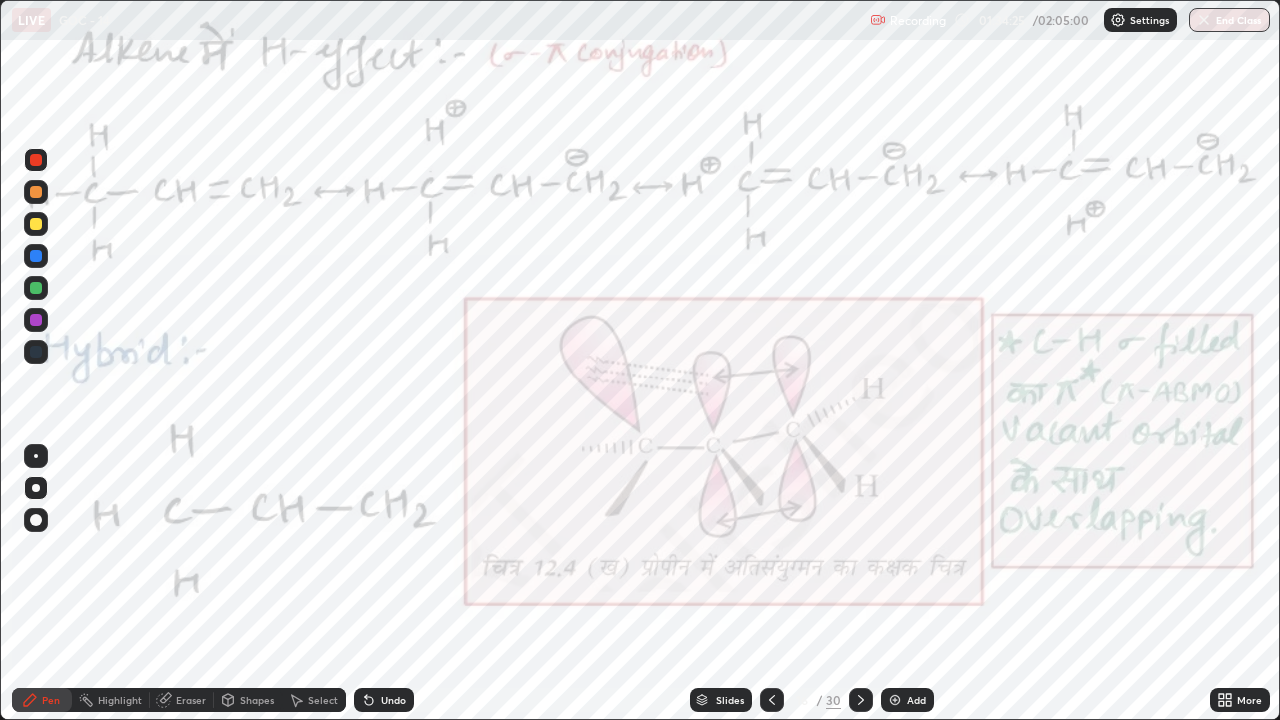 click on "Undo" at bounding box center [393, 700] 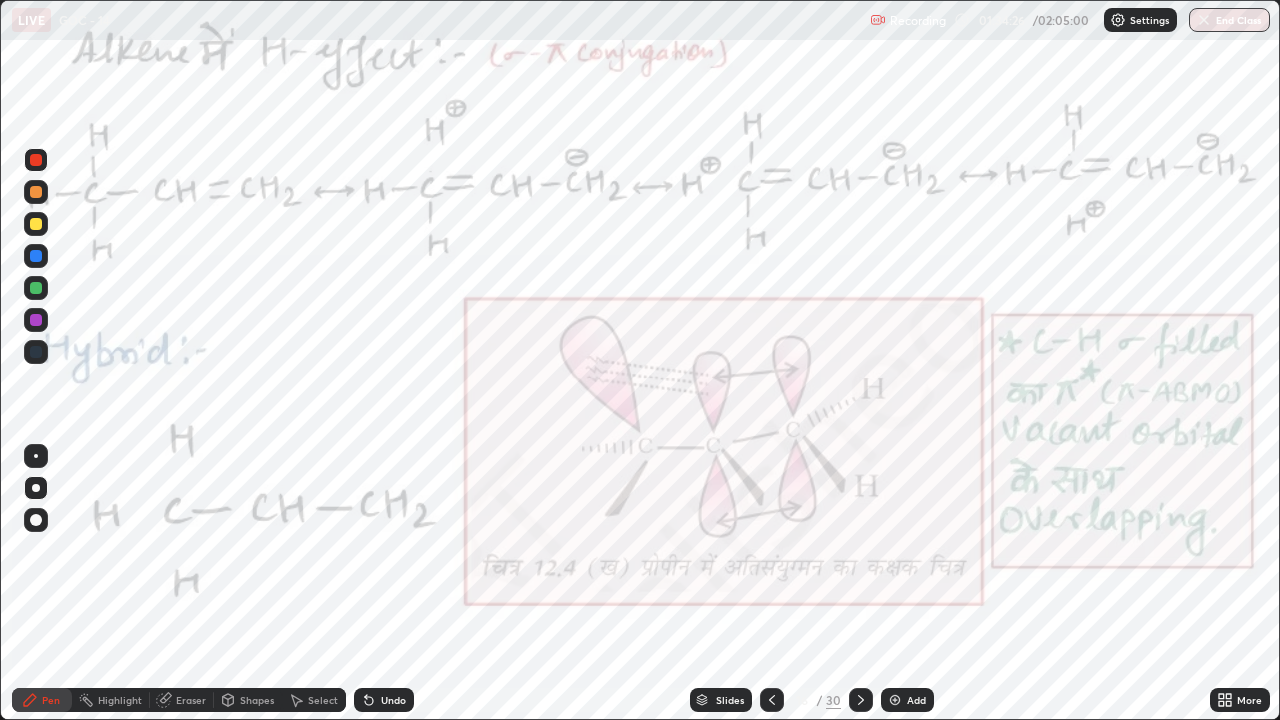 click on "Undo" at bounding box center (384, 700) 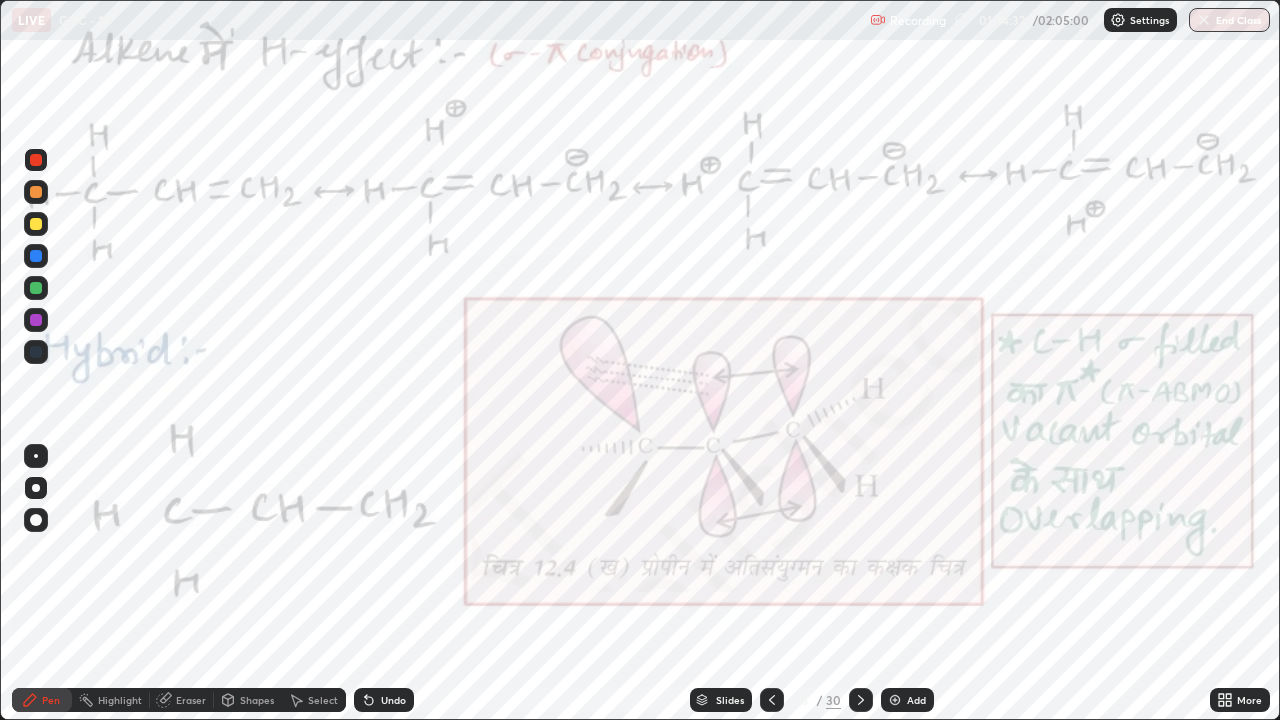 click at bounding box center (36, 320) 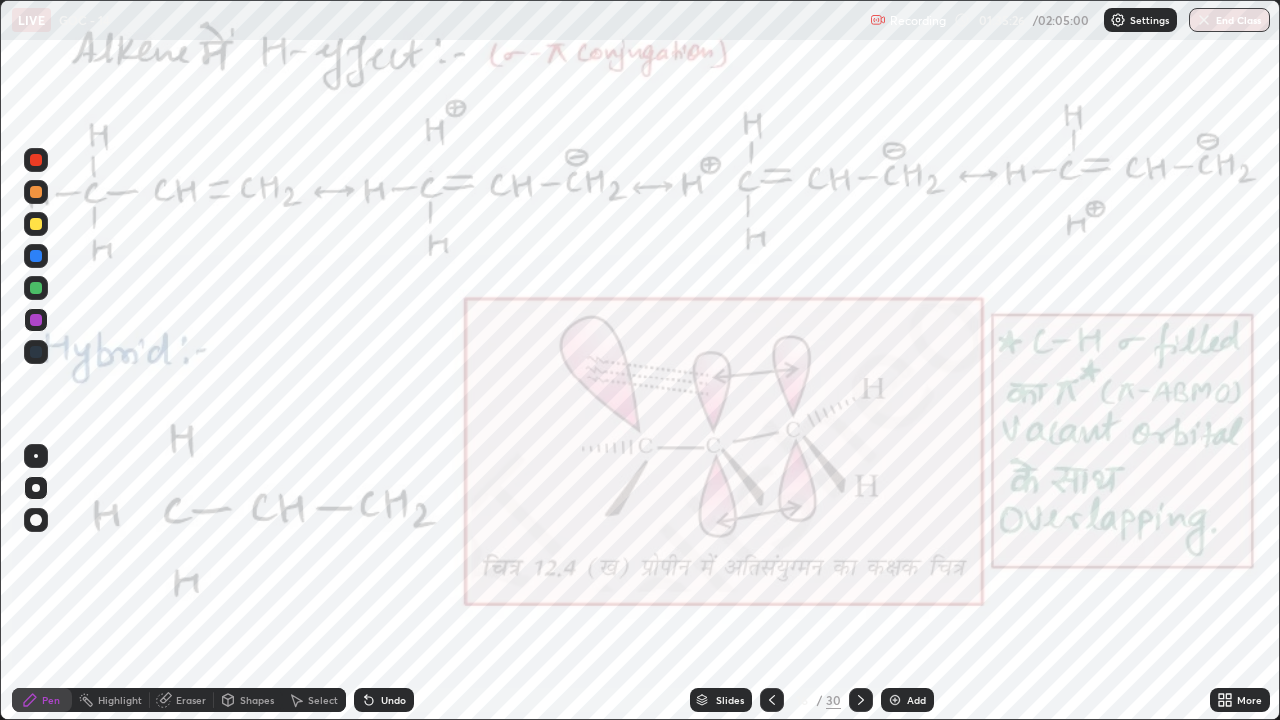 click on "Select" at bounding box center (314, 700) 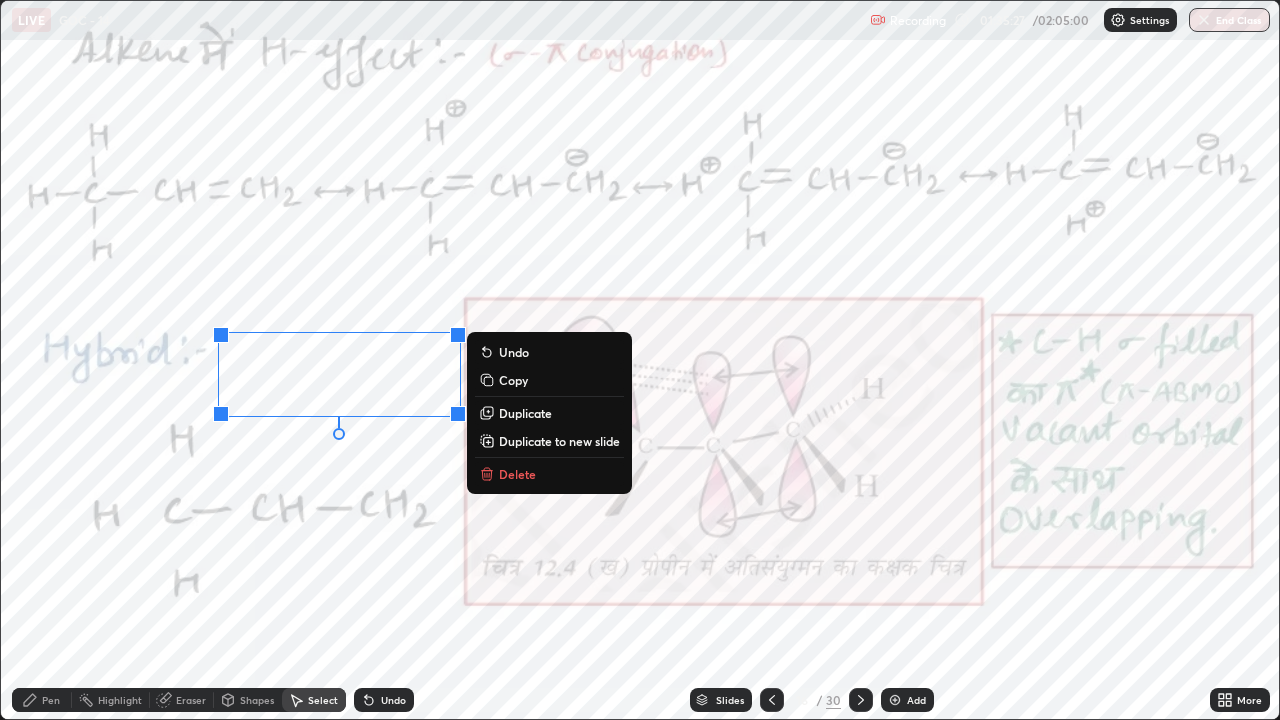 click on "Delete" at bounding box center [517, 474] 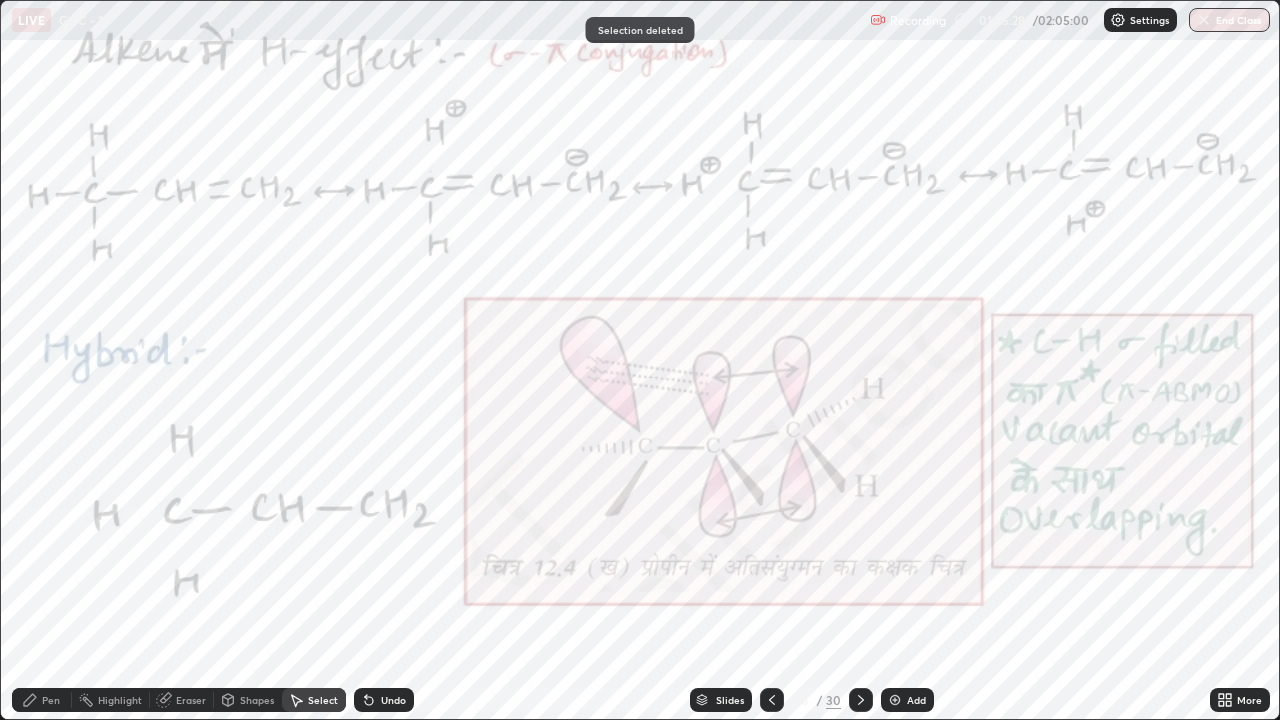 click 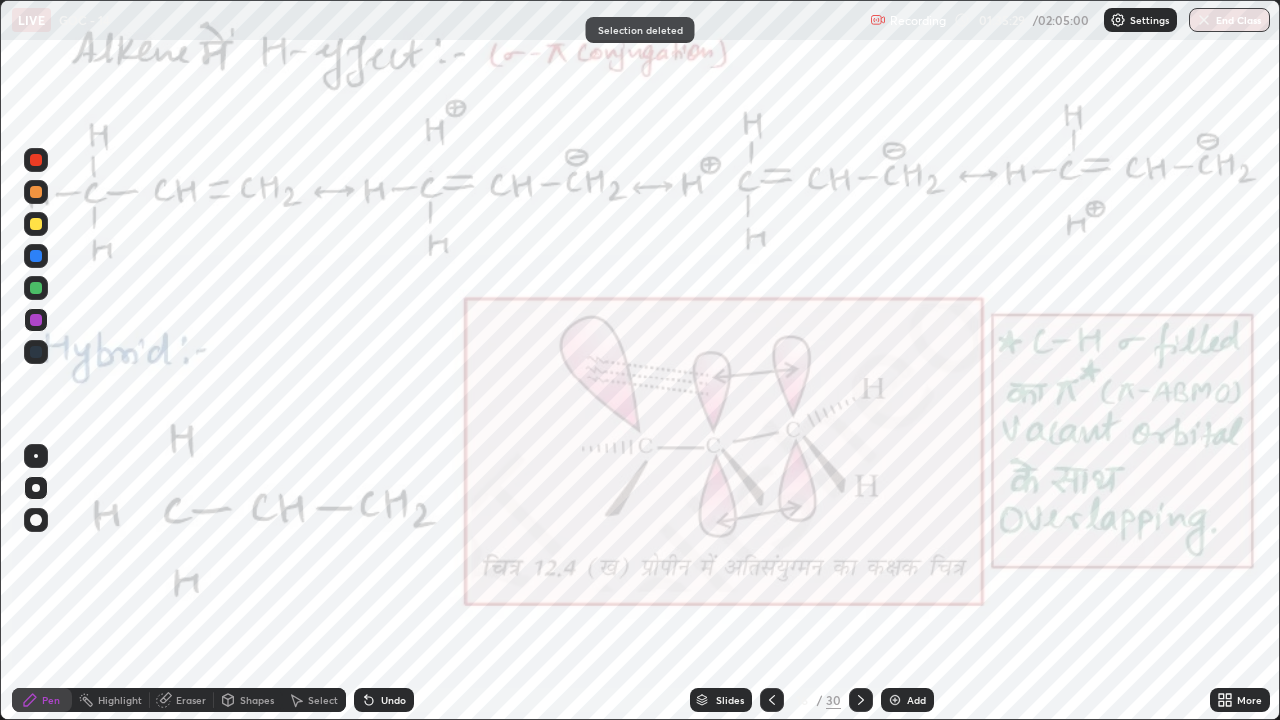 click at bounding box center [36, 160] 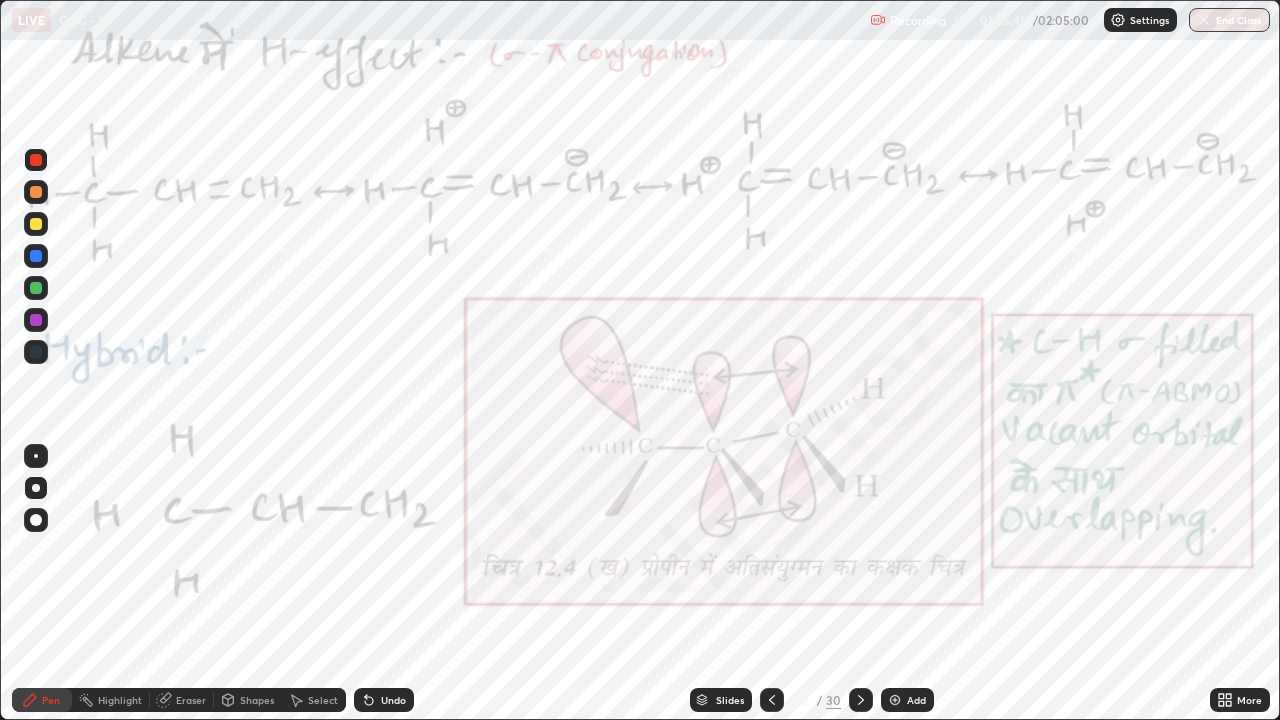 click at bounding box center (36, 320) 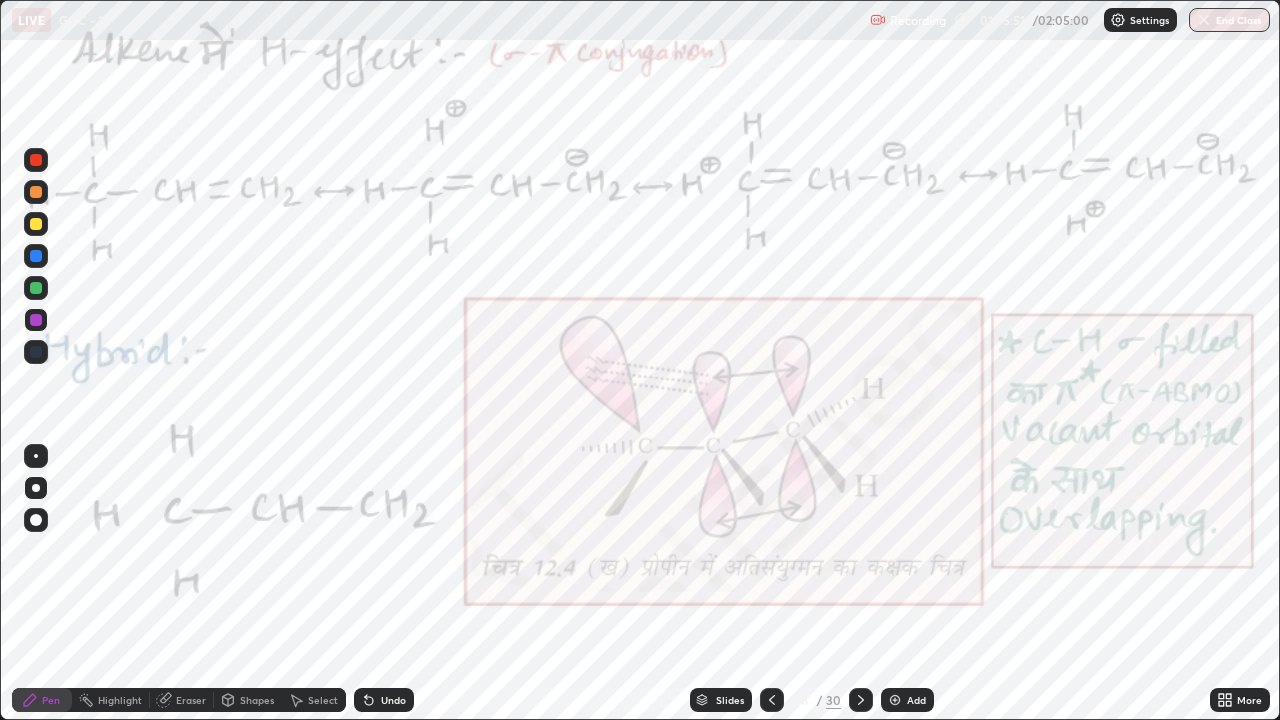 click 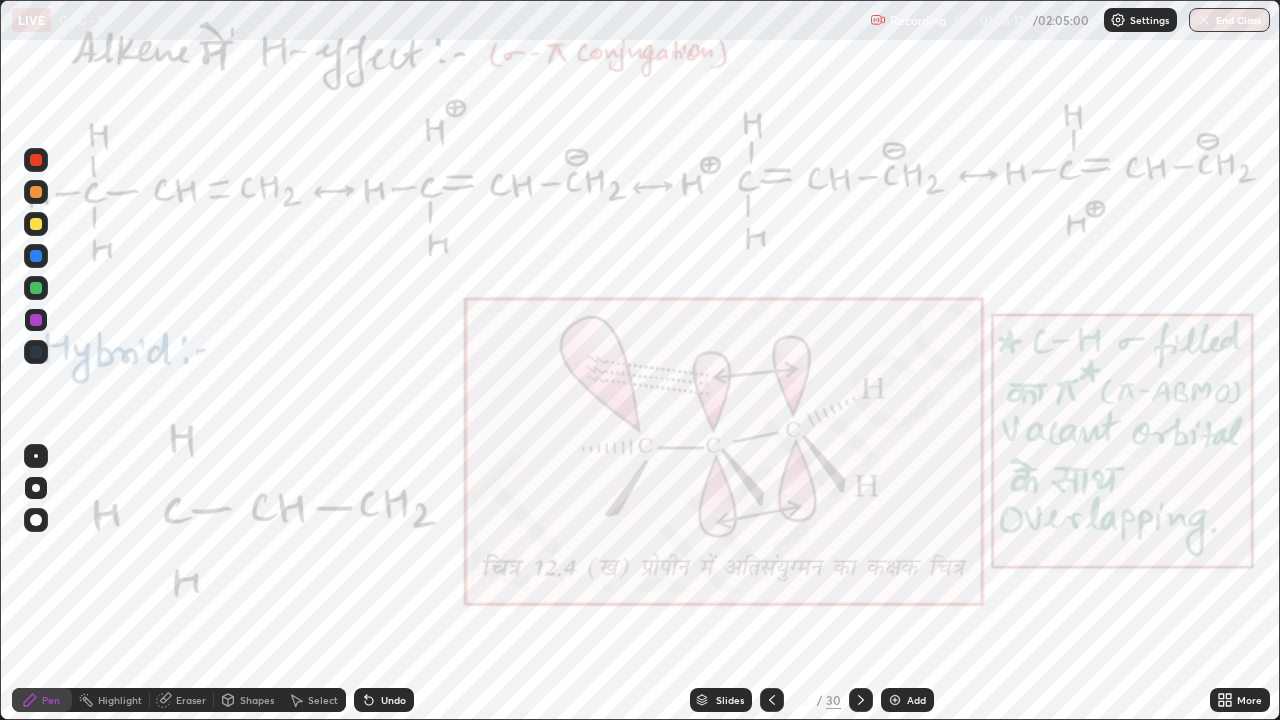 click on "Highlight" at bounding box center [120, 700] 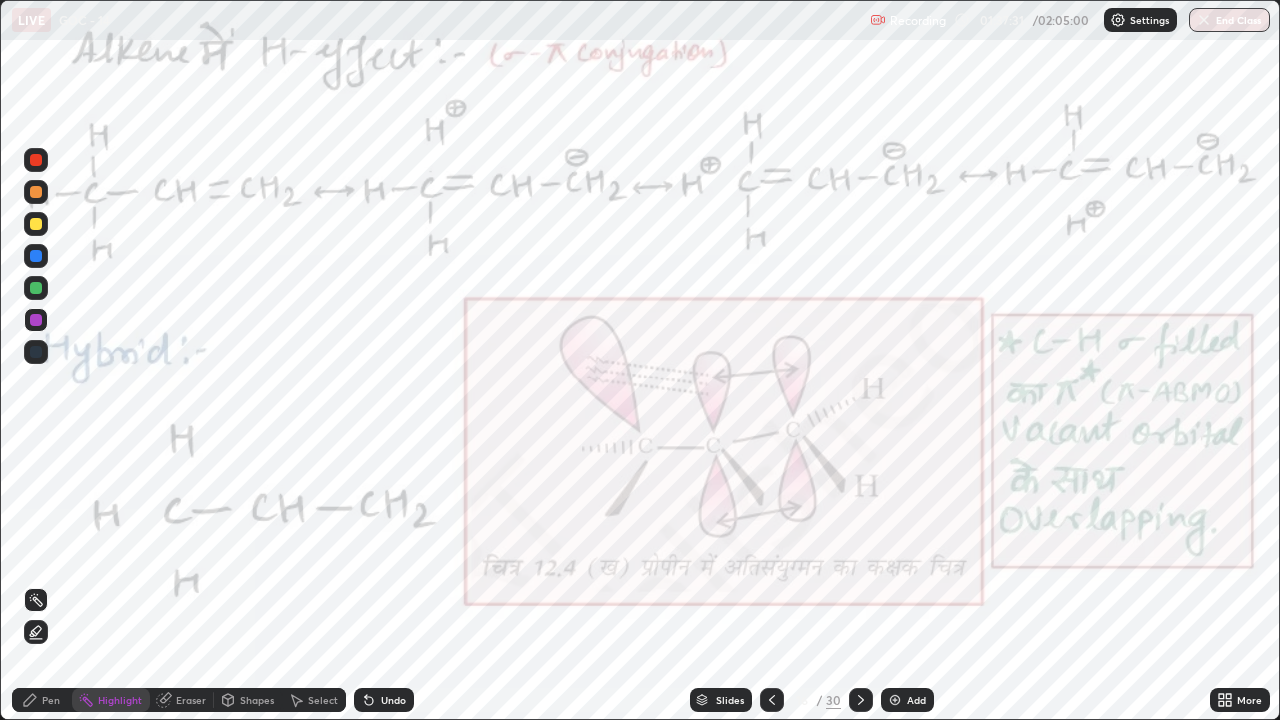 click at bounding box center [772, 700] 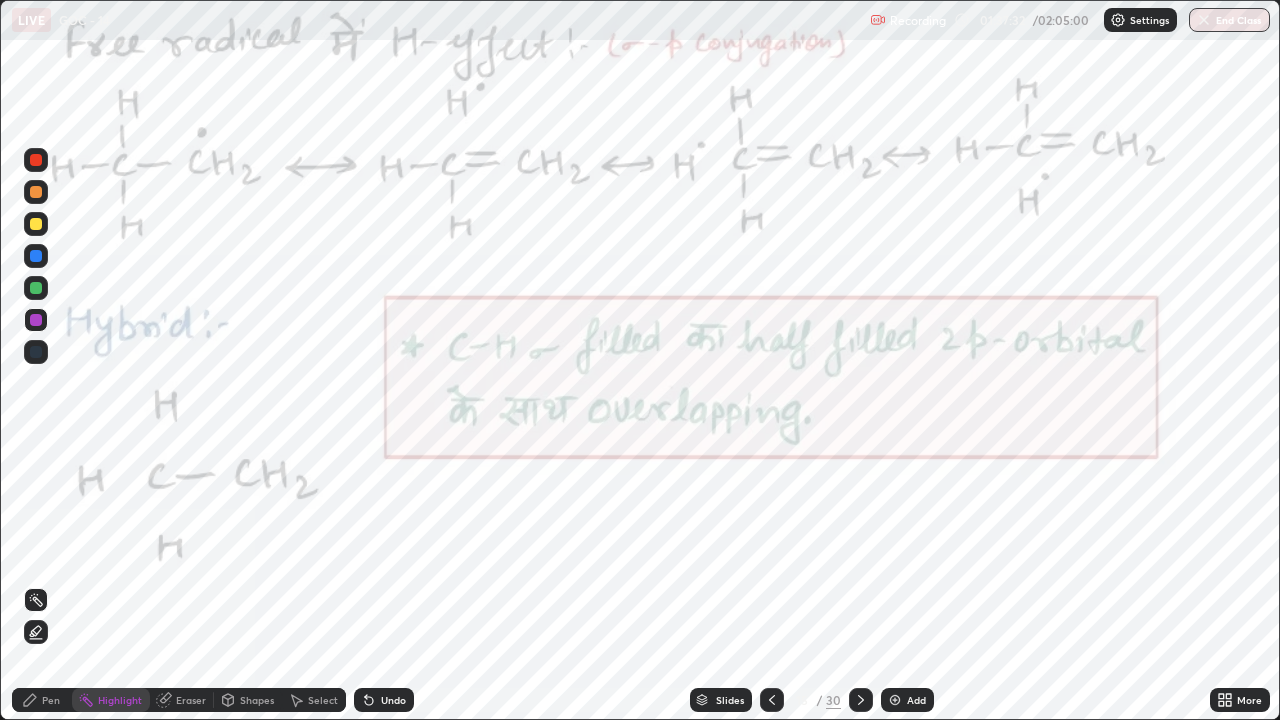 click 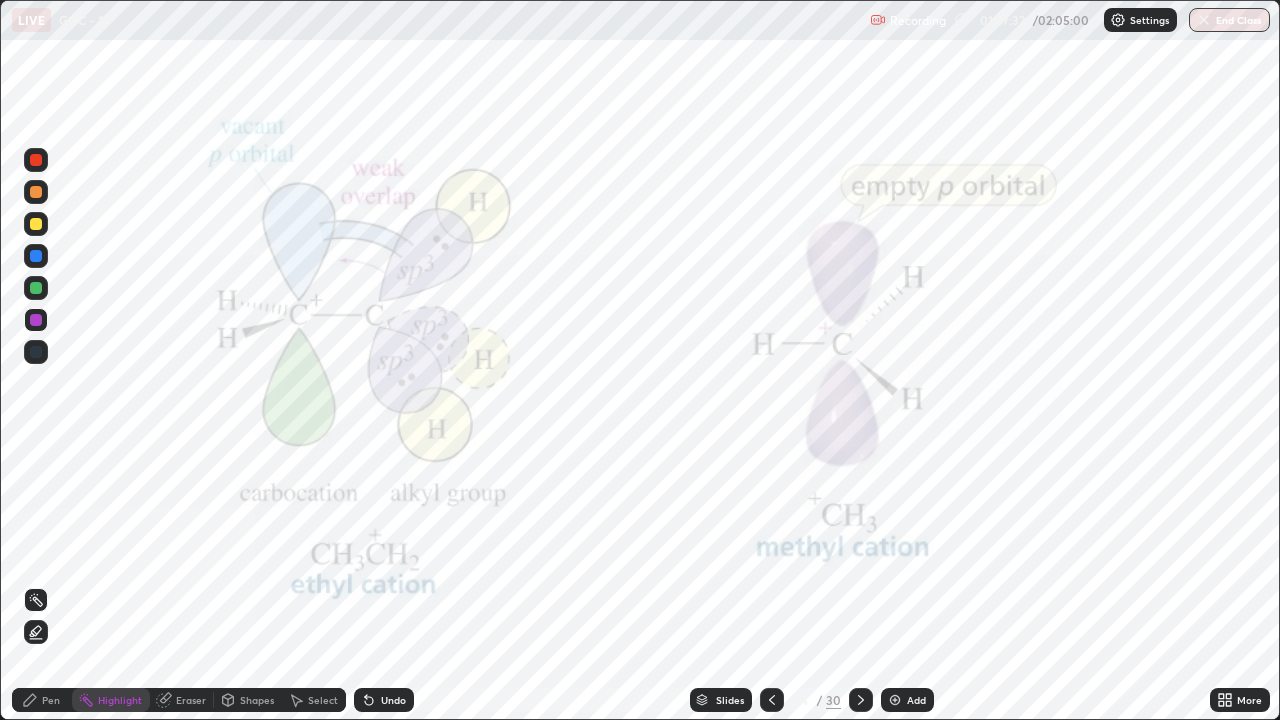 click 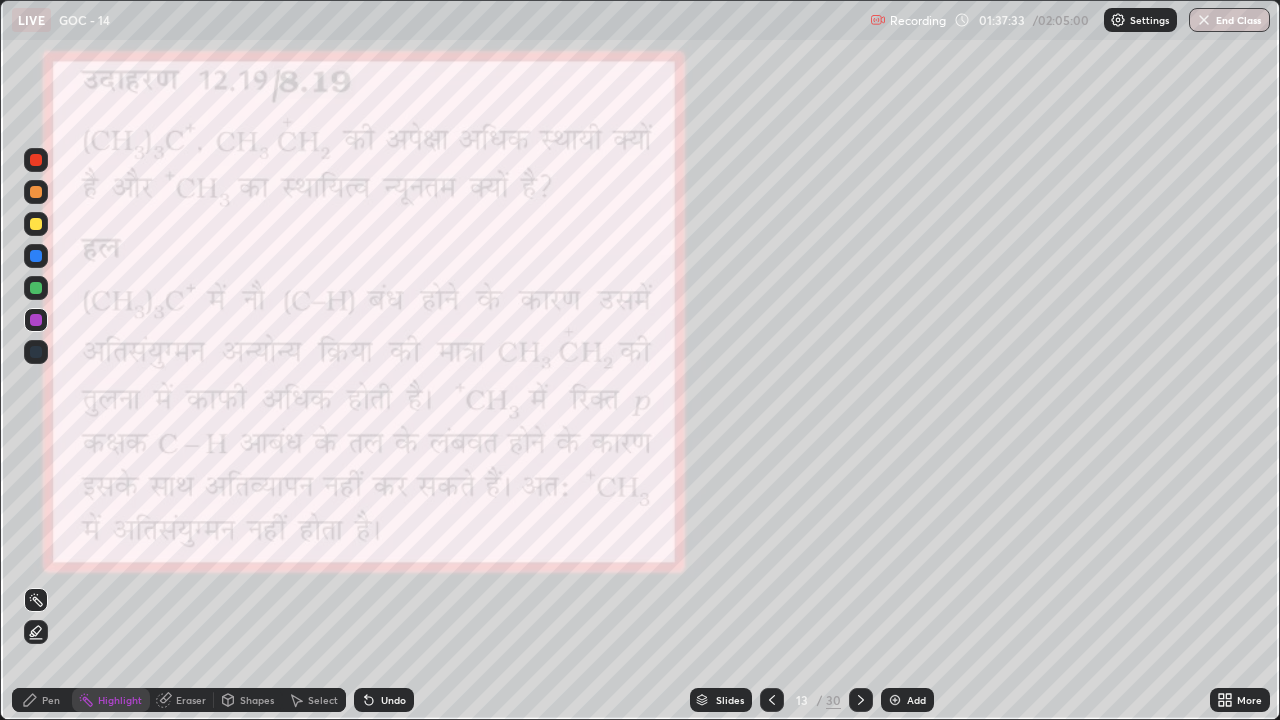 click at bounding box center [772, 700] 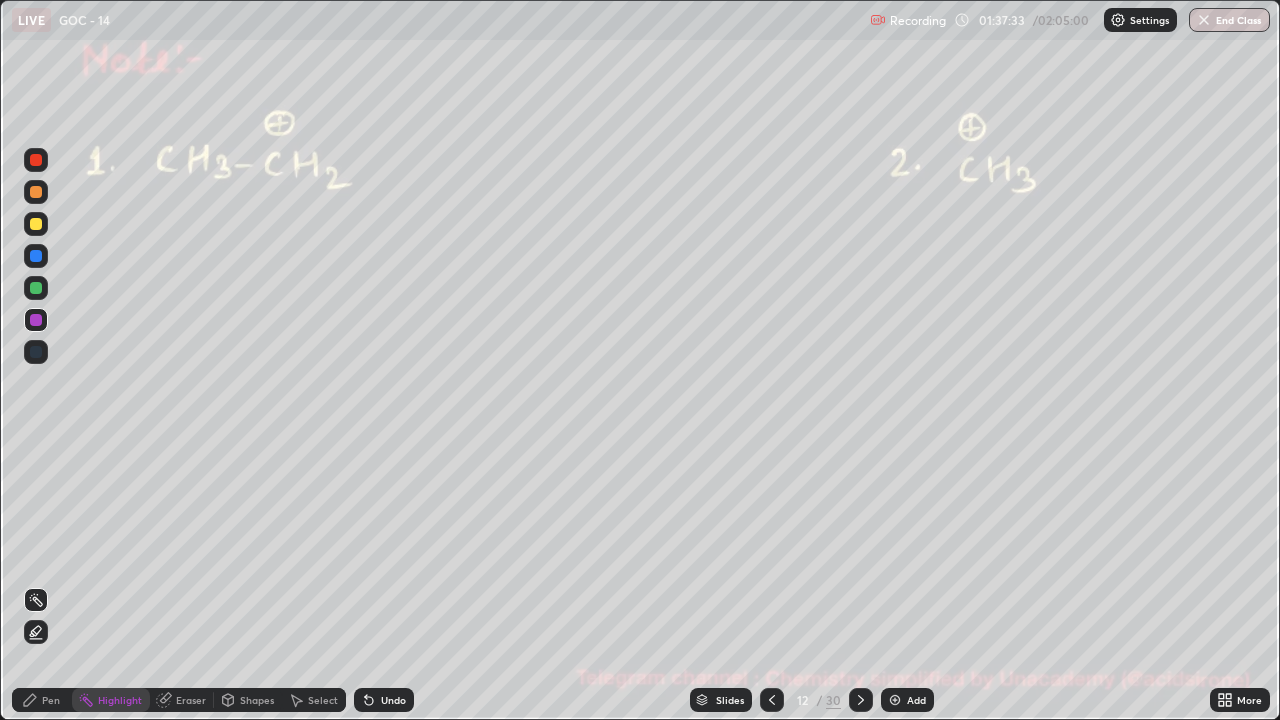 click 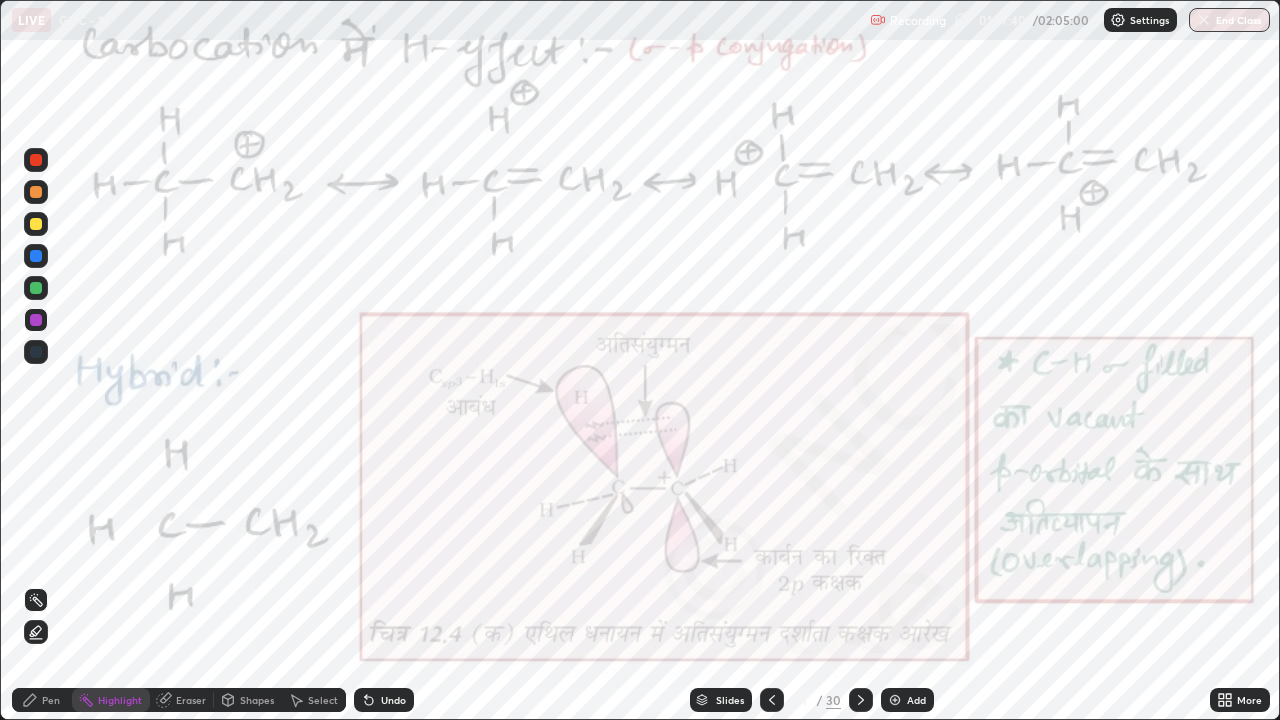 click 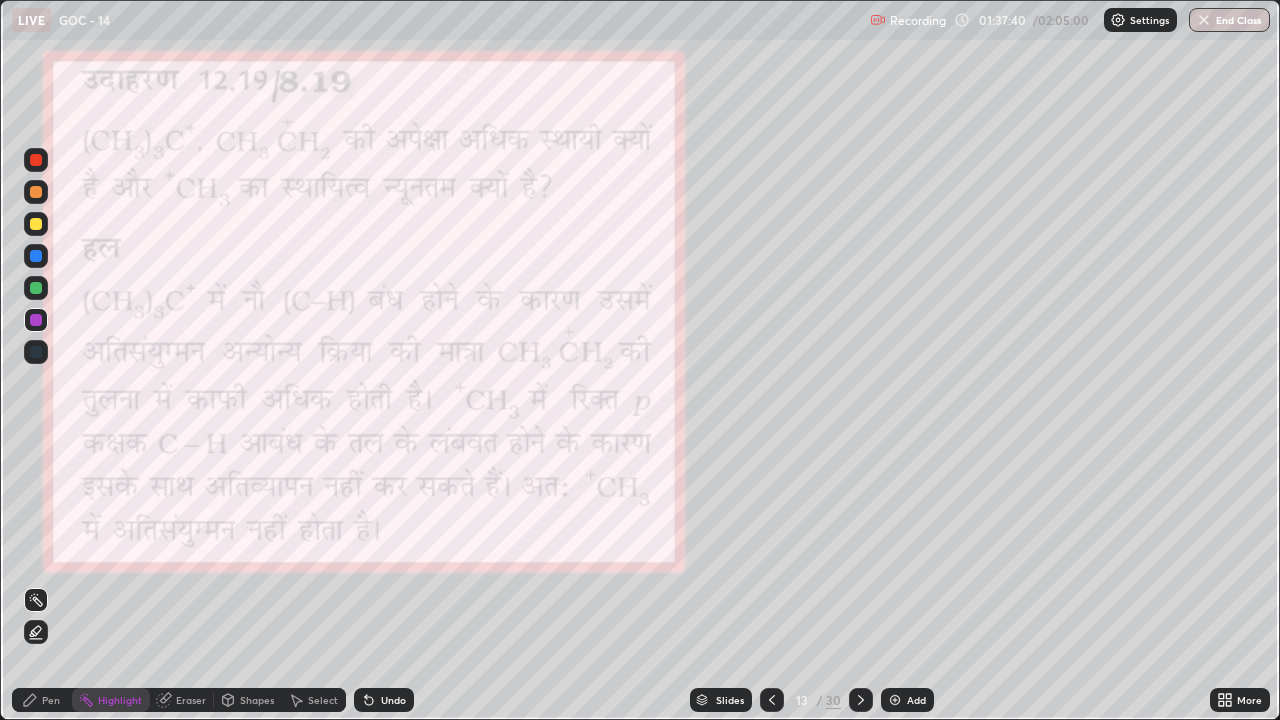 click 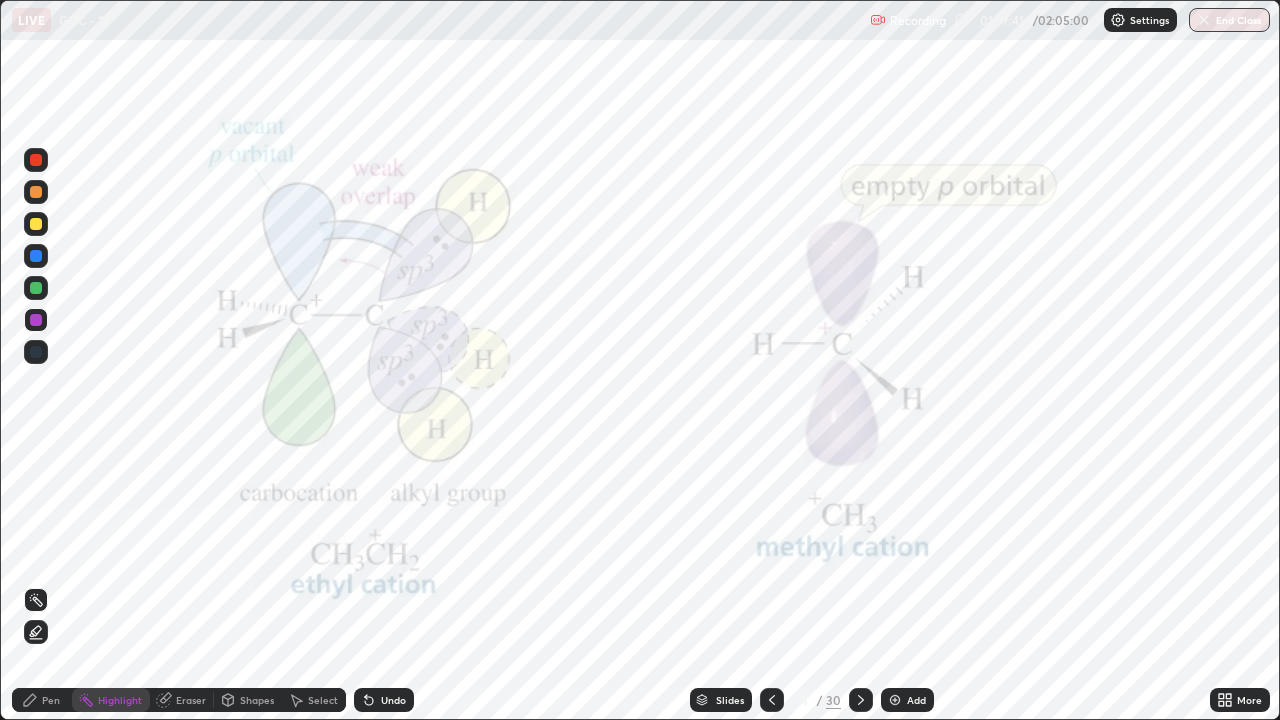 click 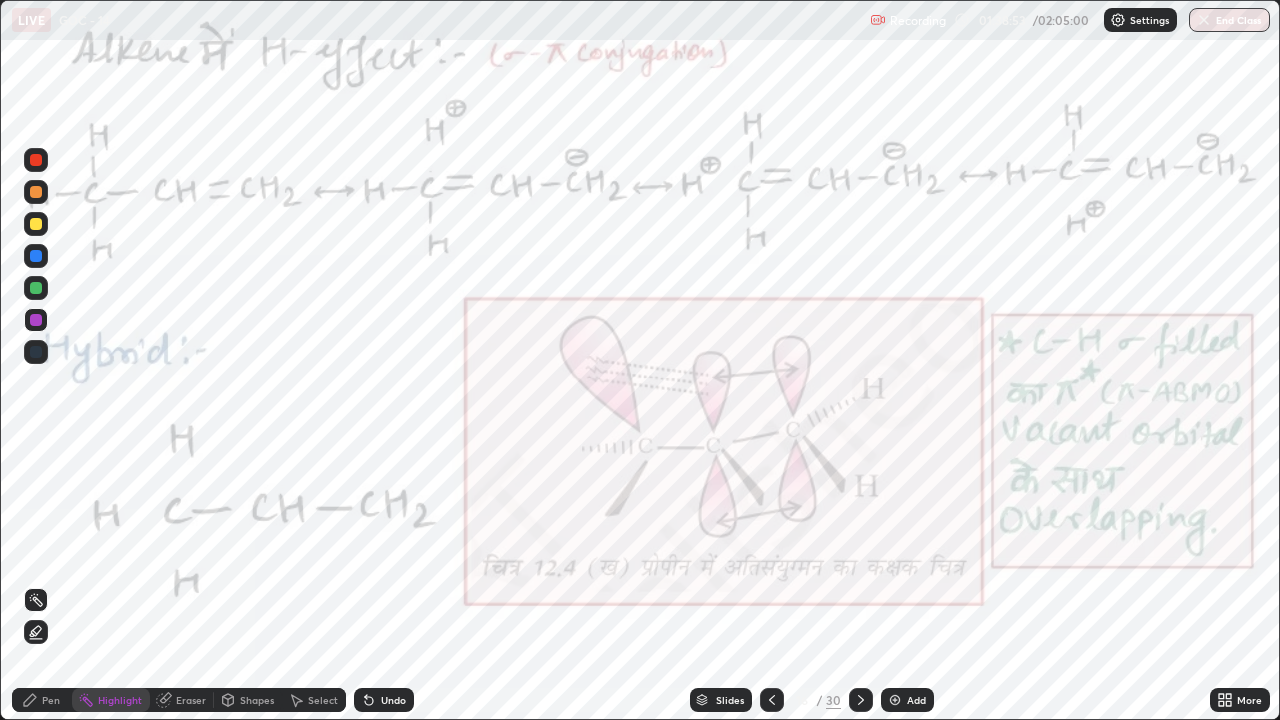 click on "Pen" at bounding box center (51, 700) 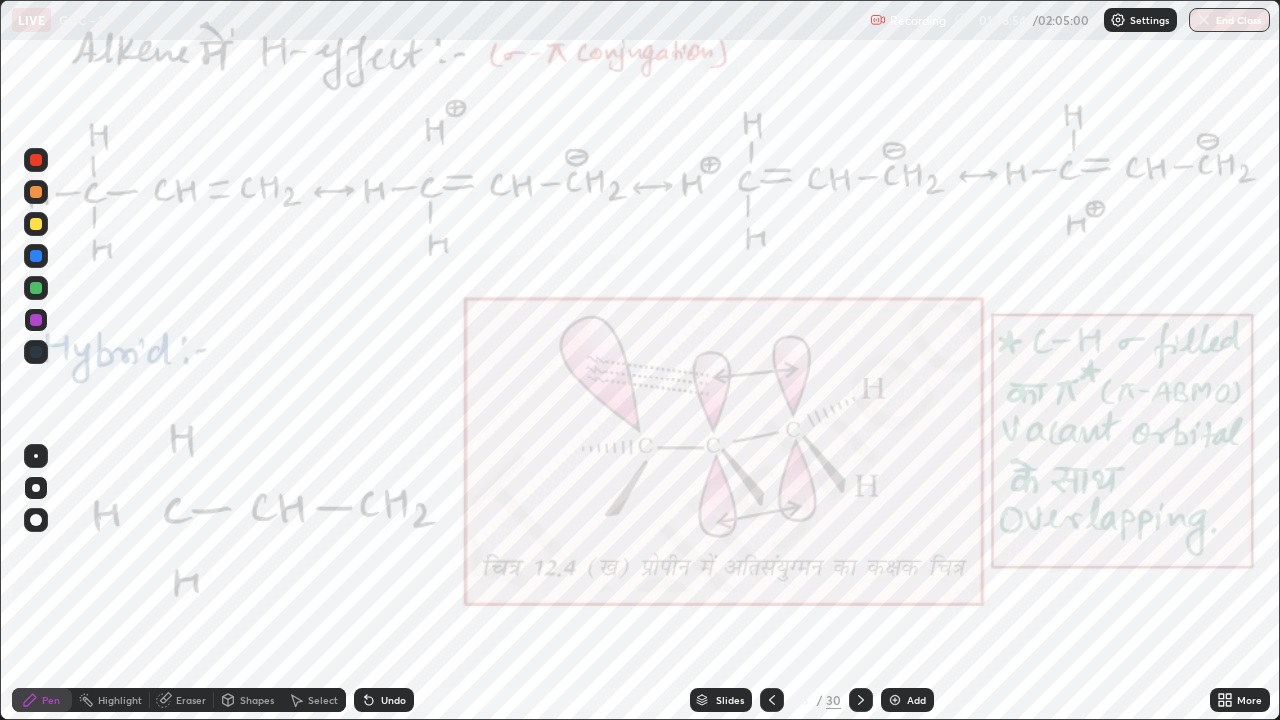 click at bounding box center (36, 288) 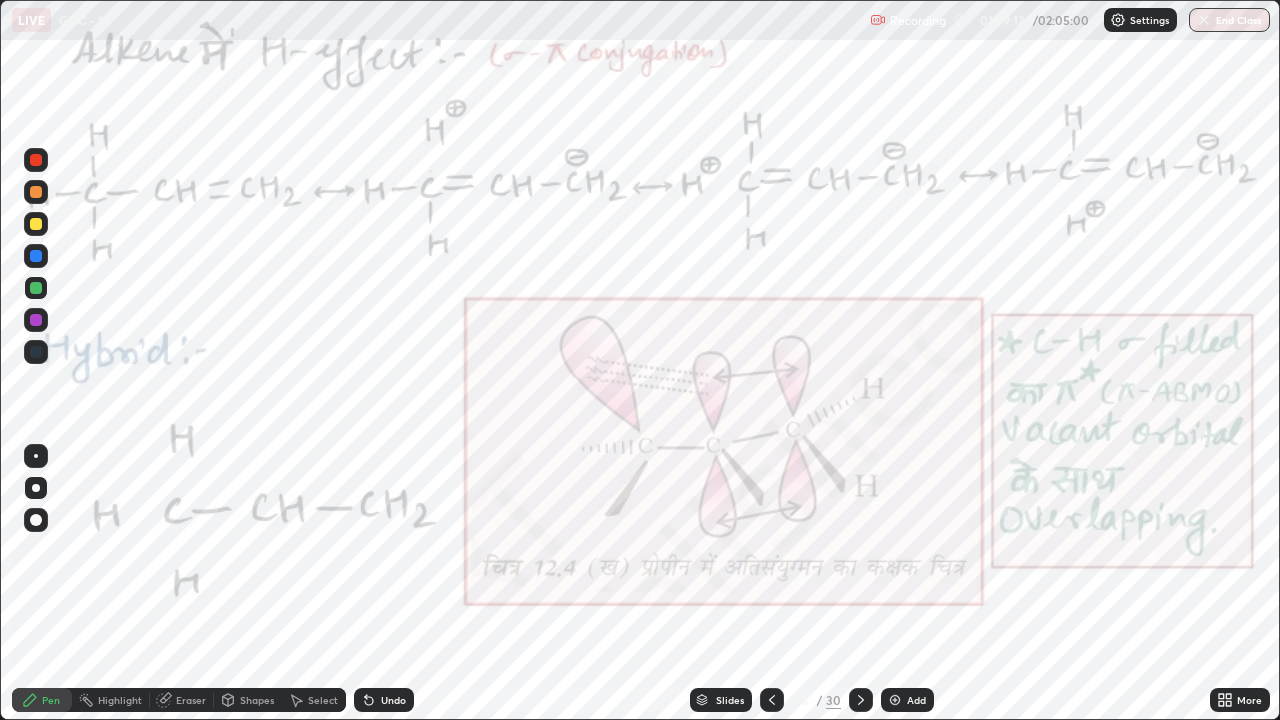 click at bounding box center (36, 160) 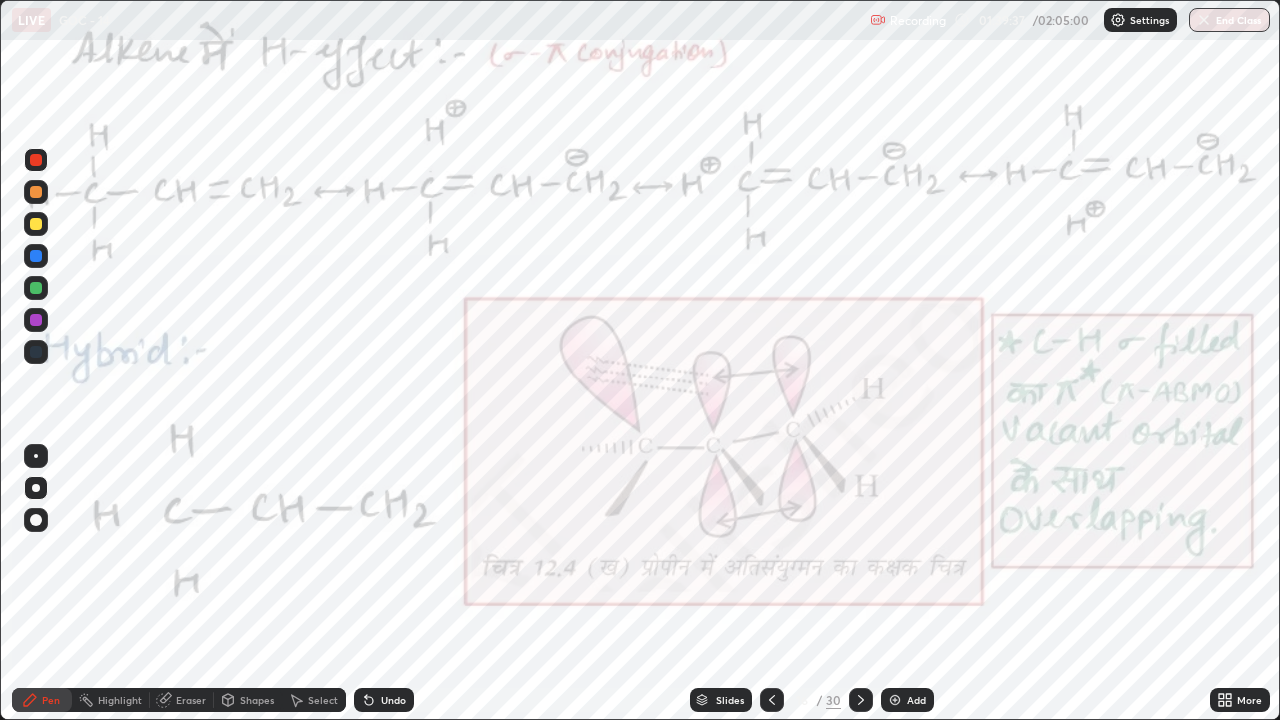 click on "Highlight" at bounding box center [120, 700] 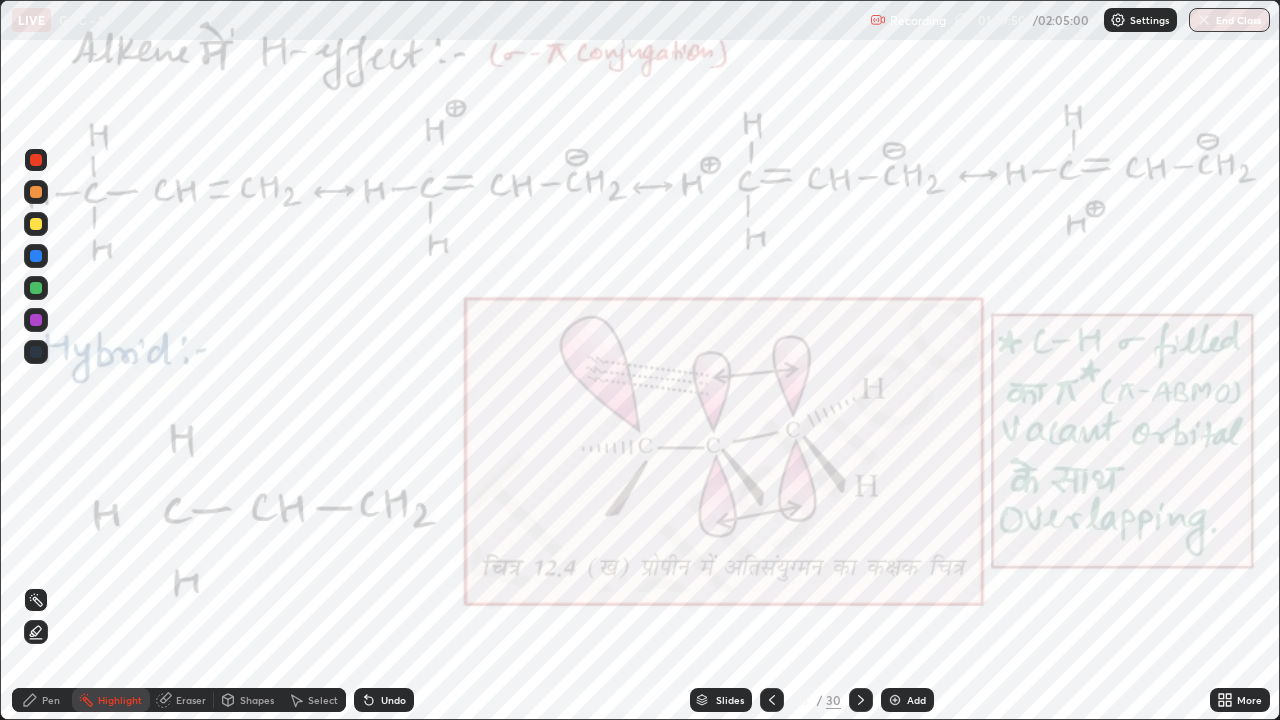 click at bounding box center [772, 700] 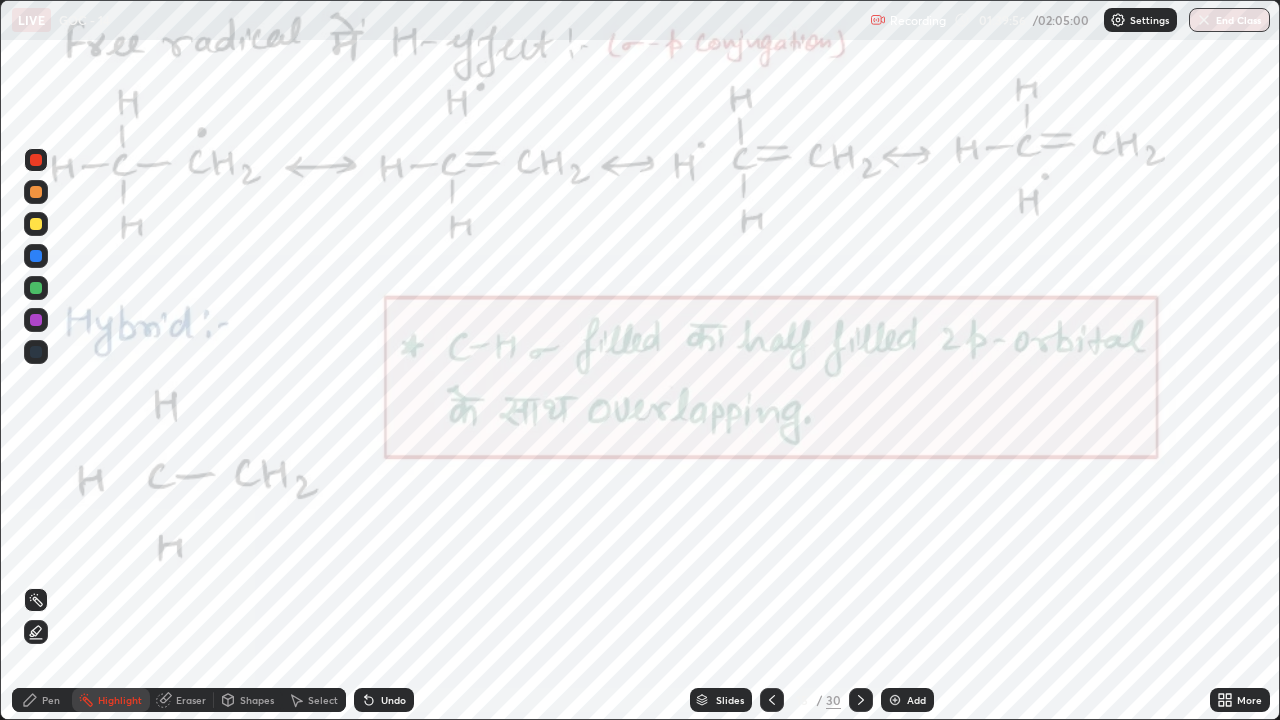 click 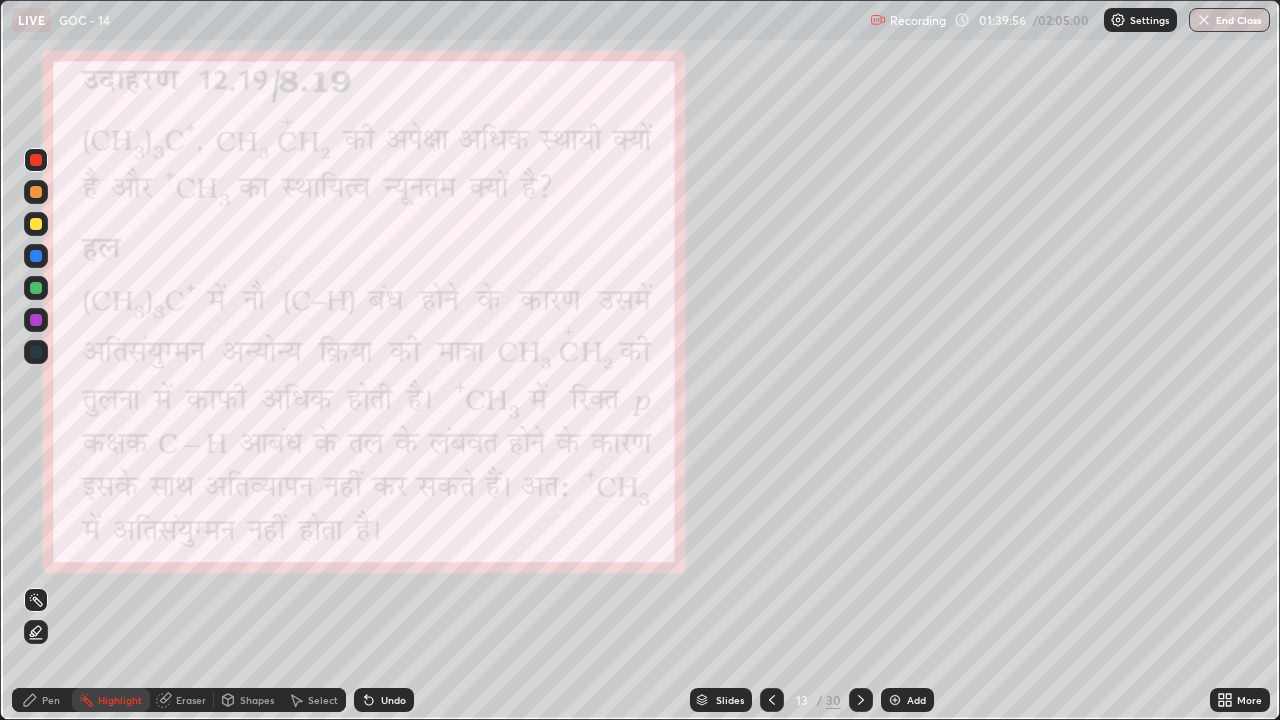 click at bounding box center [772, 700] 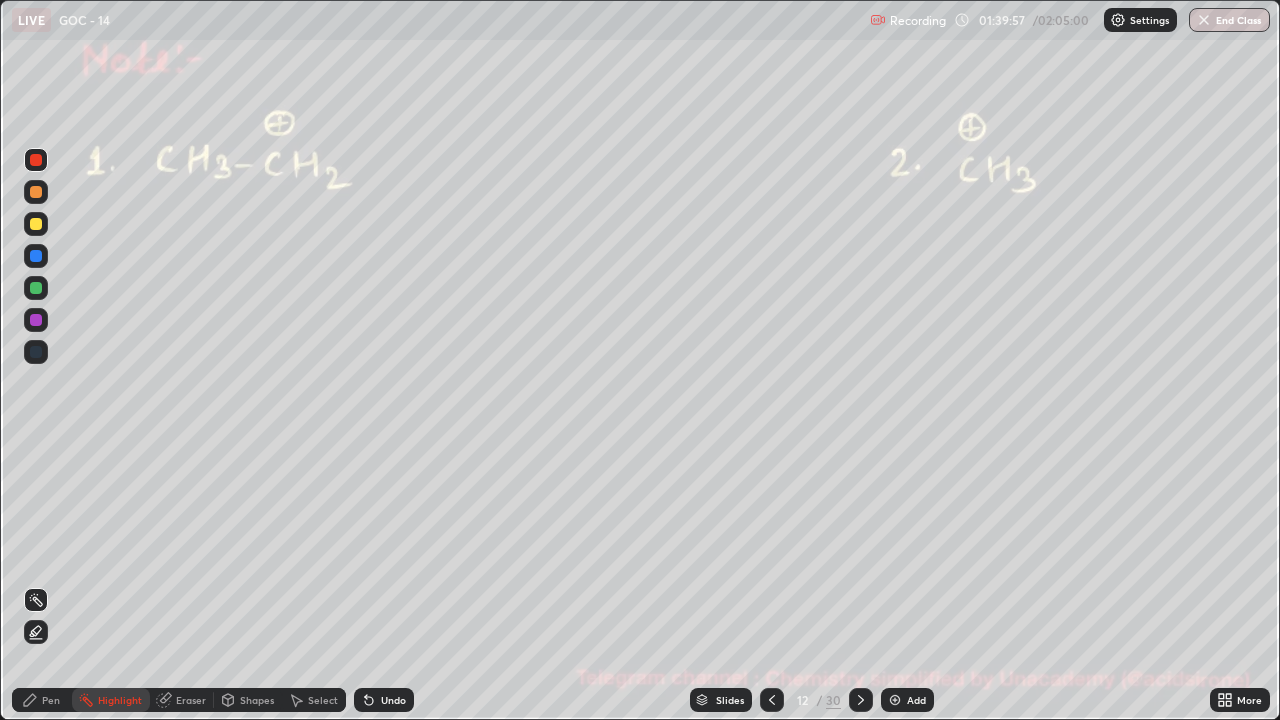 click at bounding box center (772, 700) 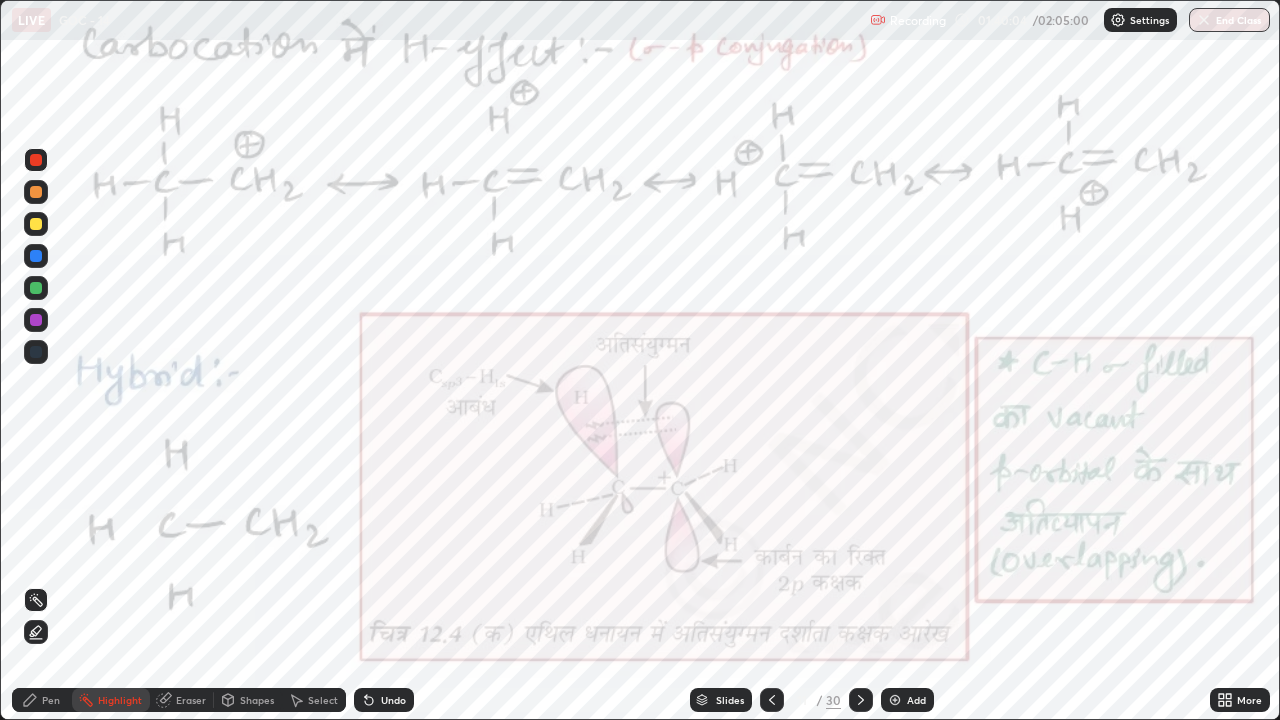 click 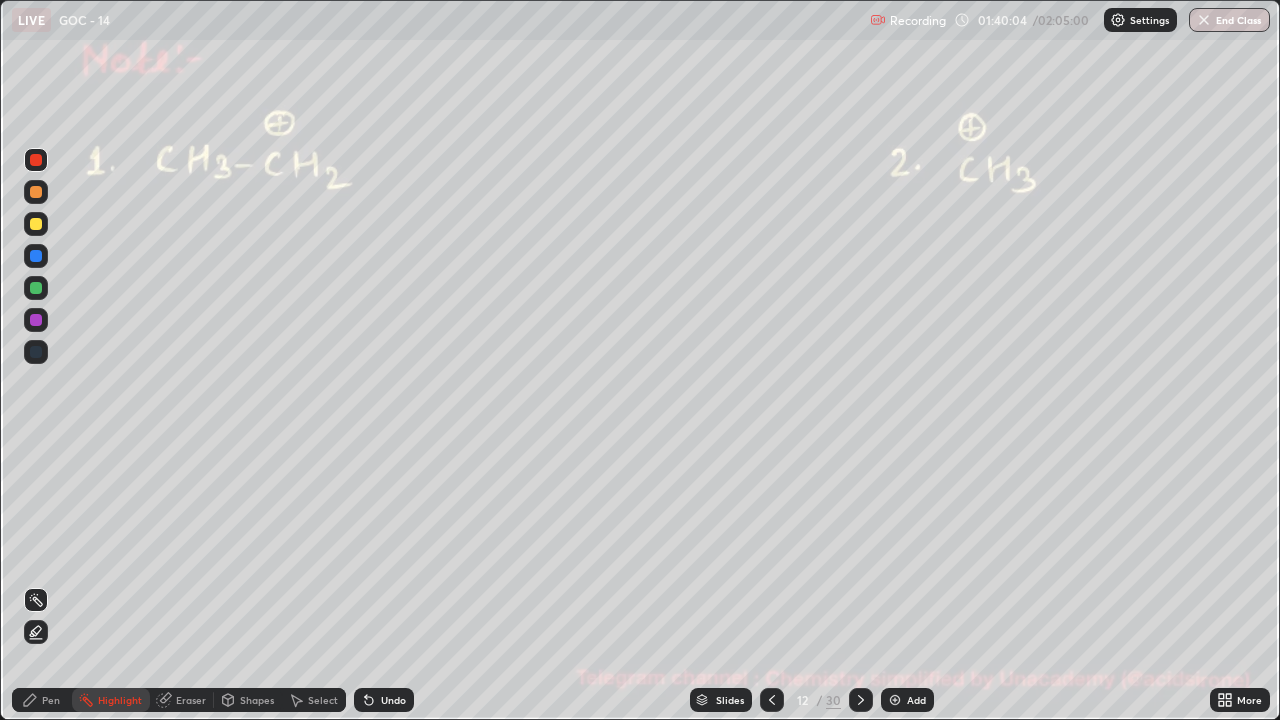 click 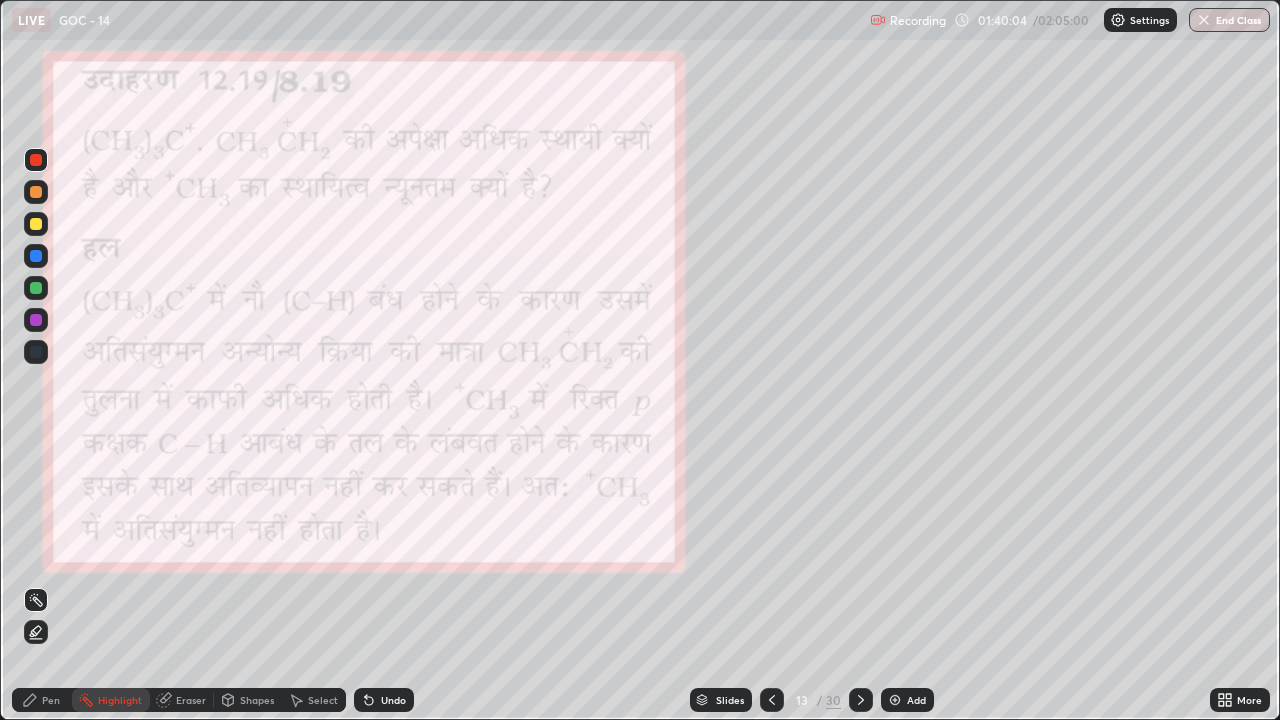click 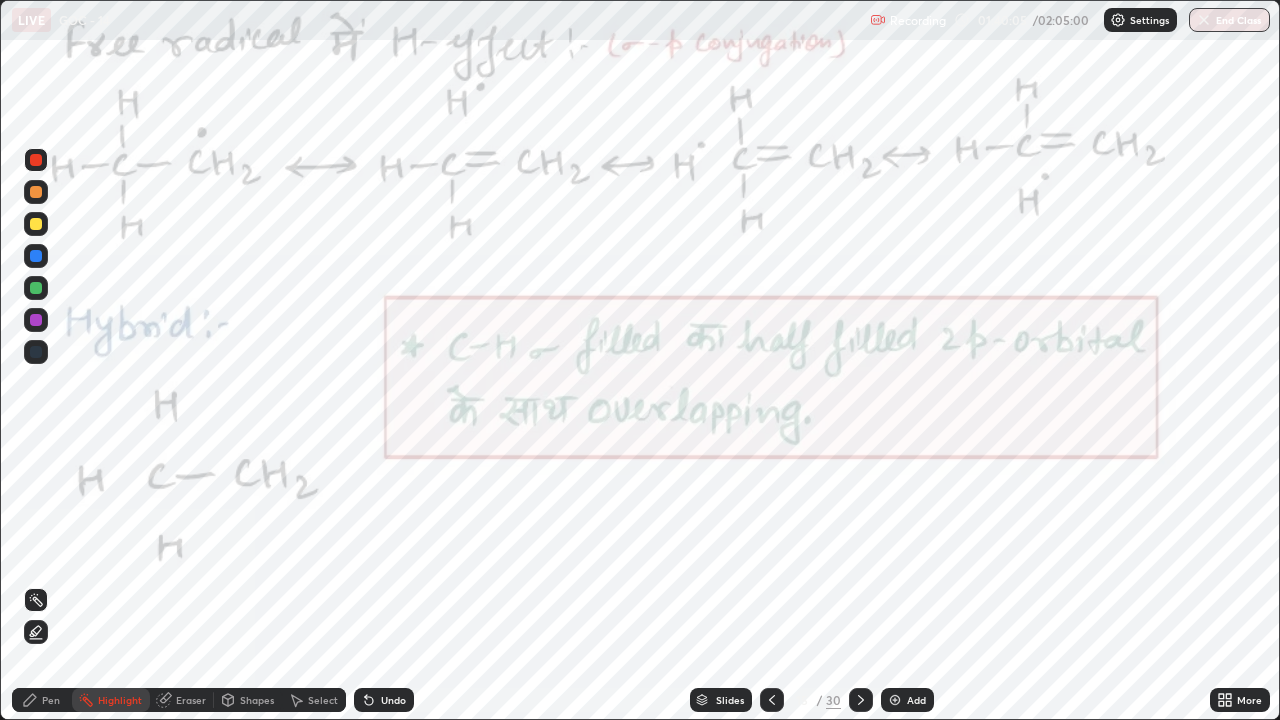 click 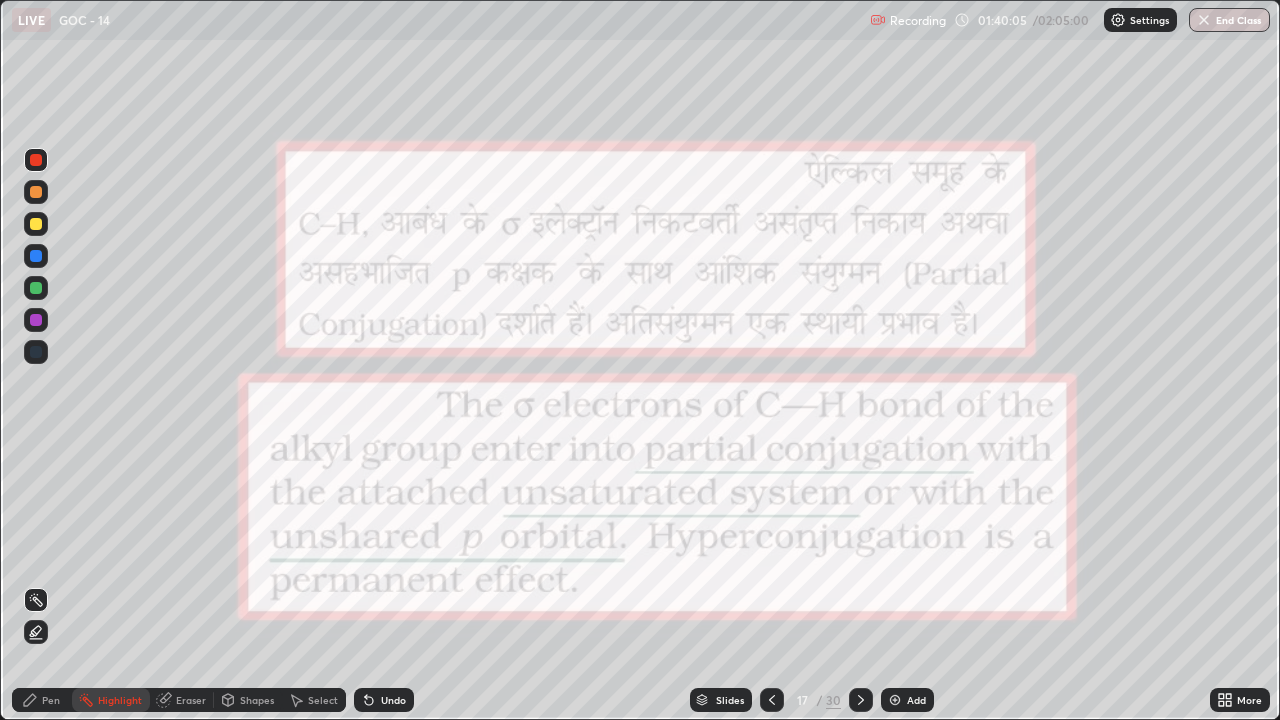click 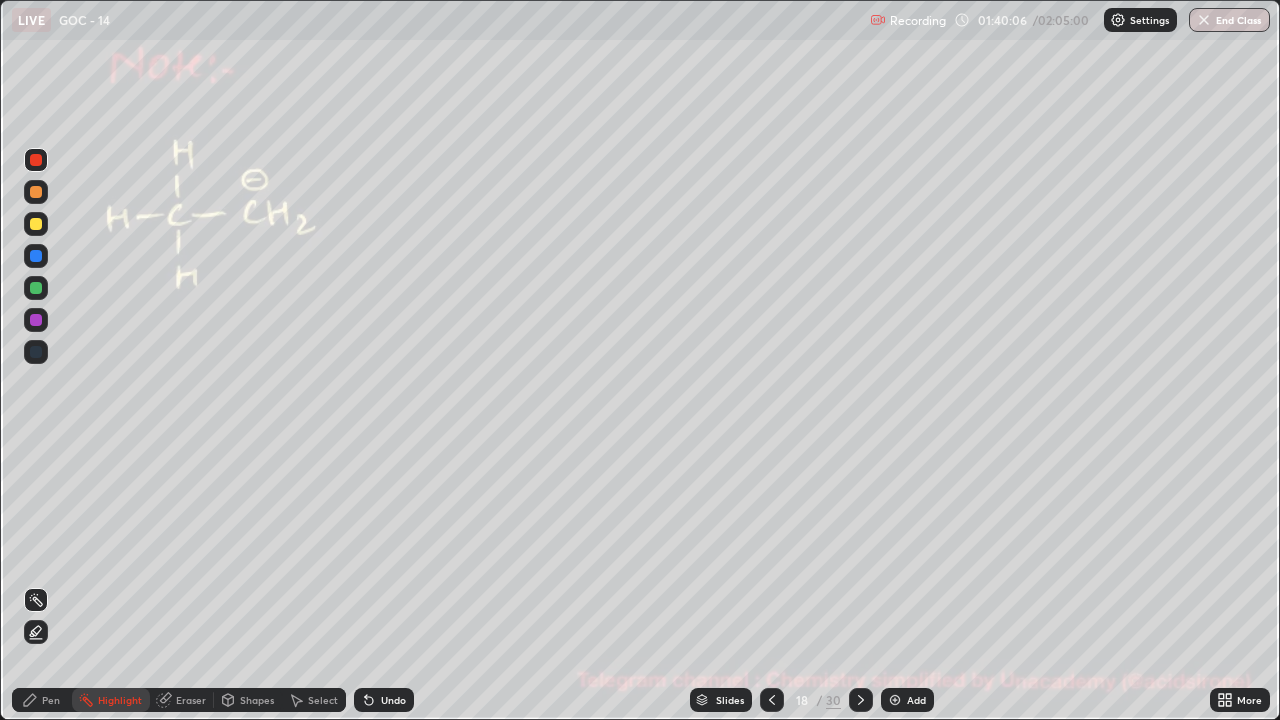 click 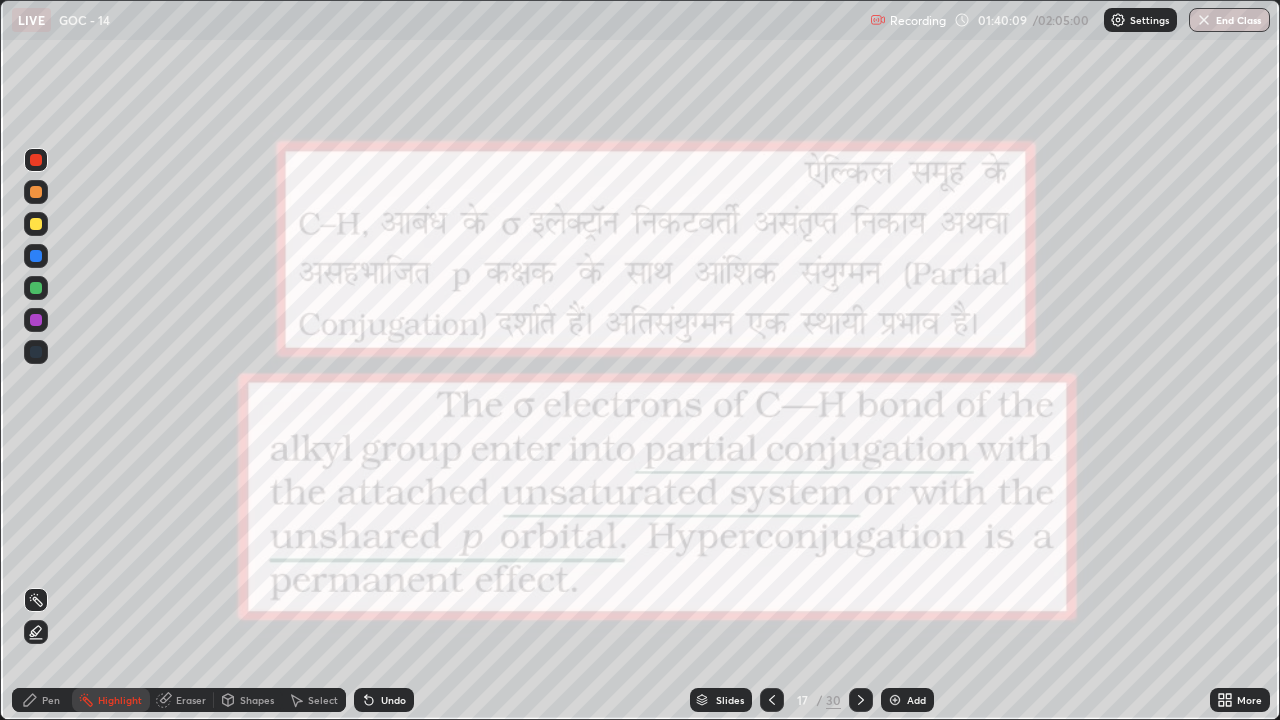 click 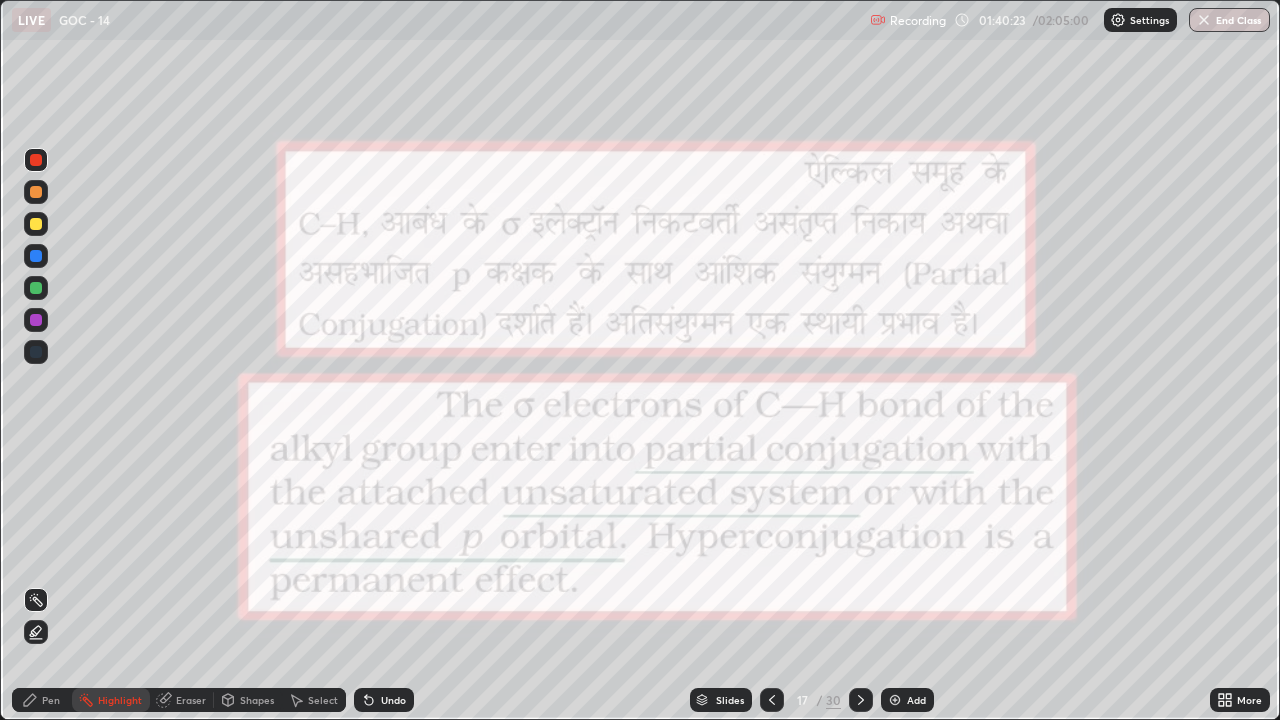 click 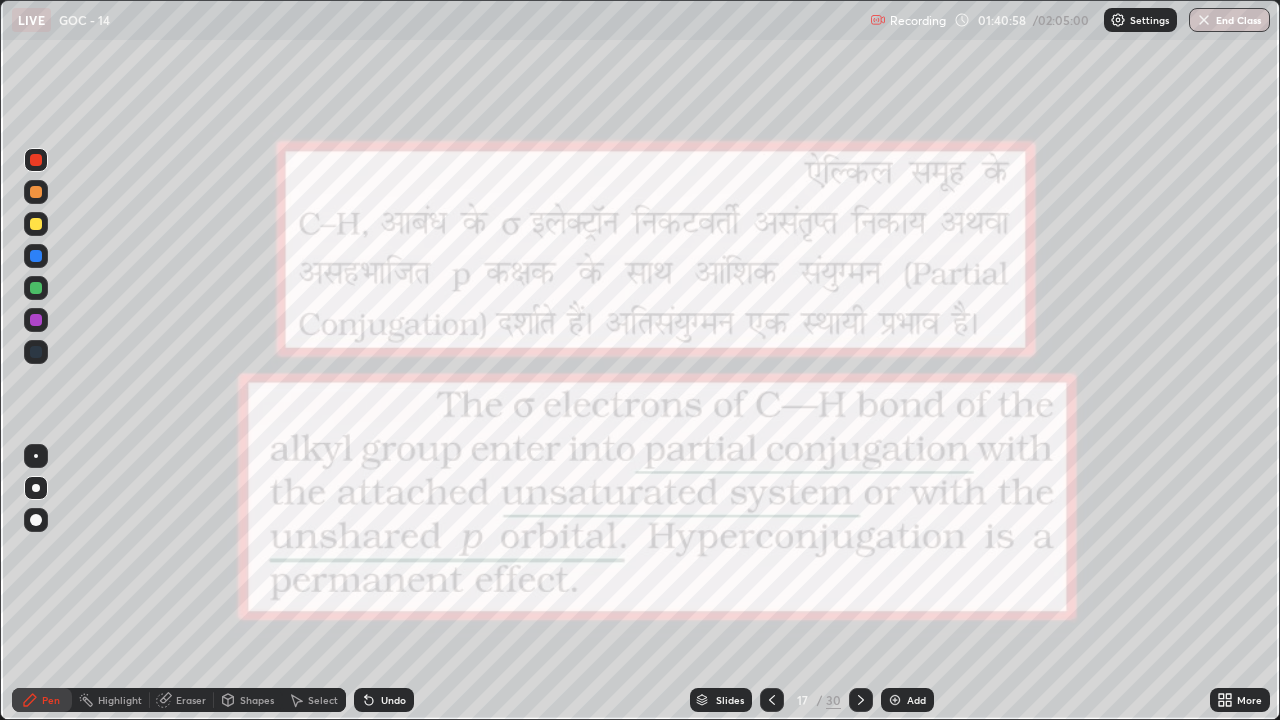 click 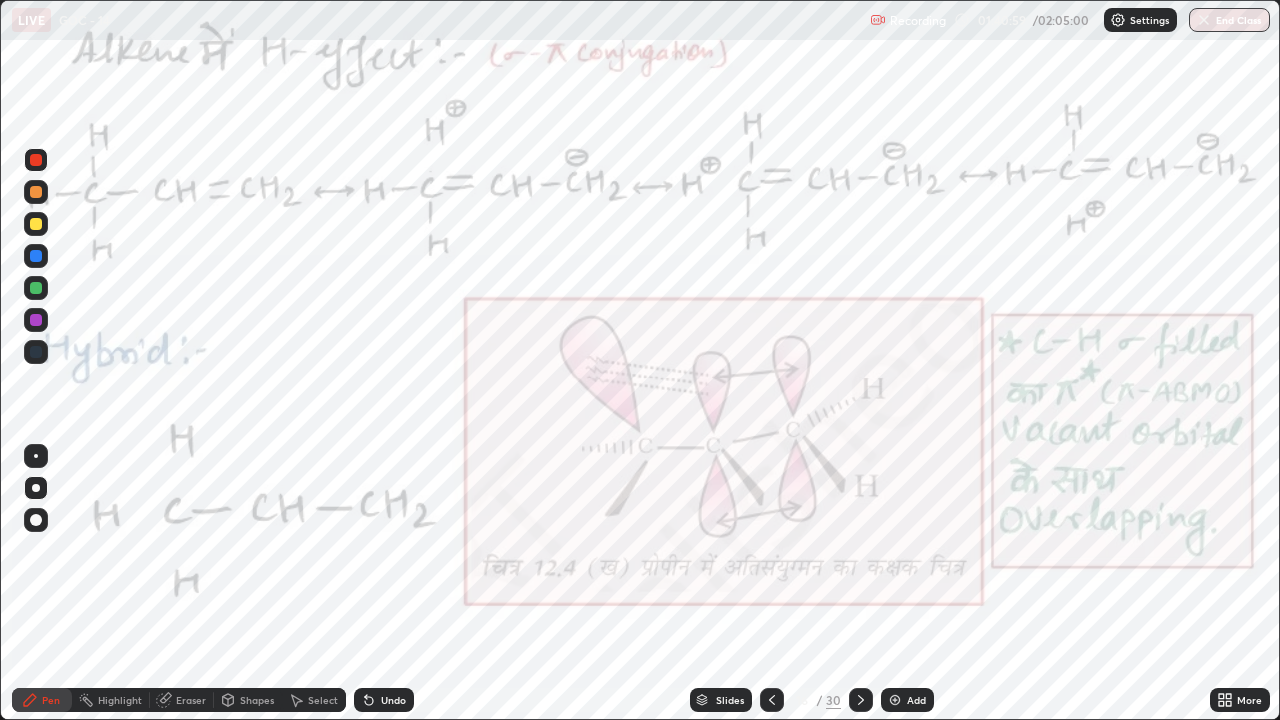 click 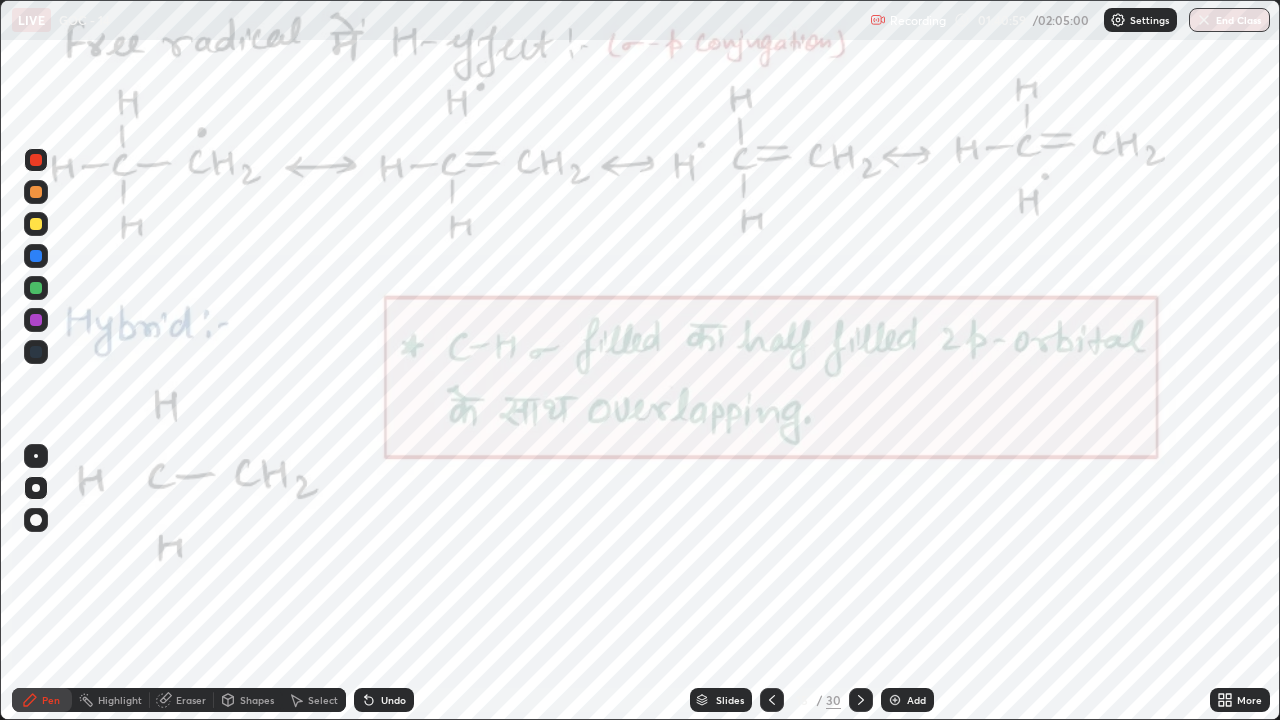 click 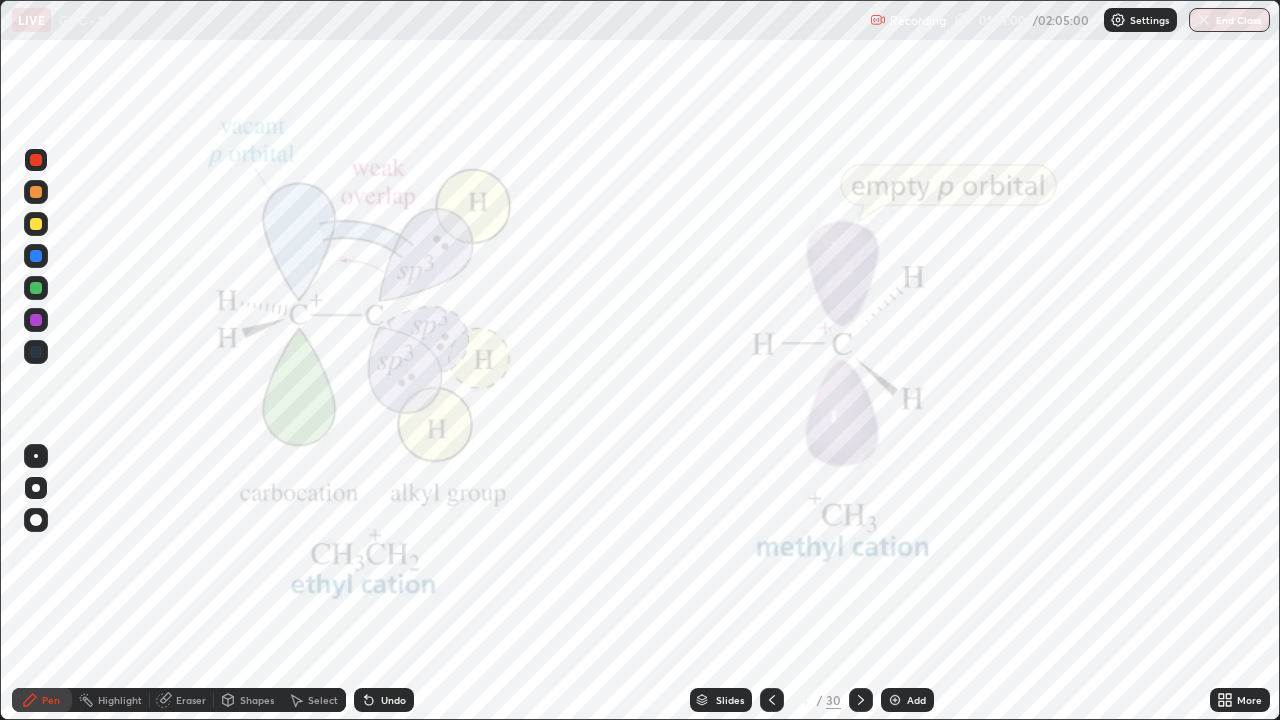 click 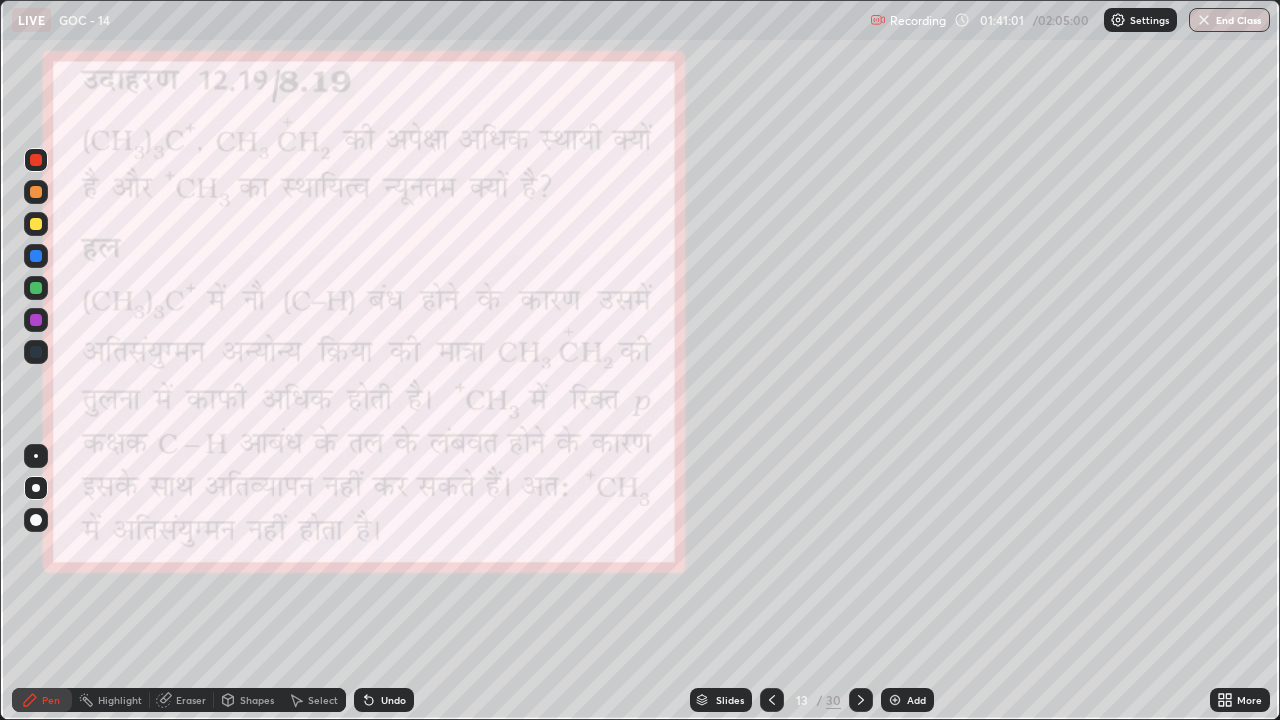 click 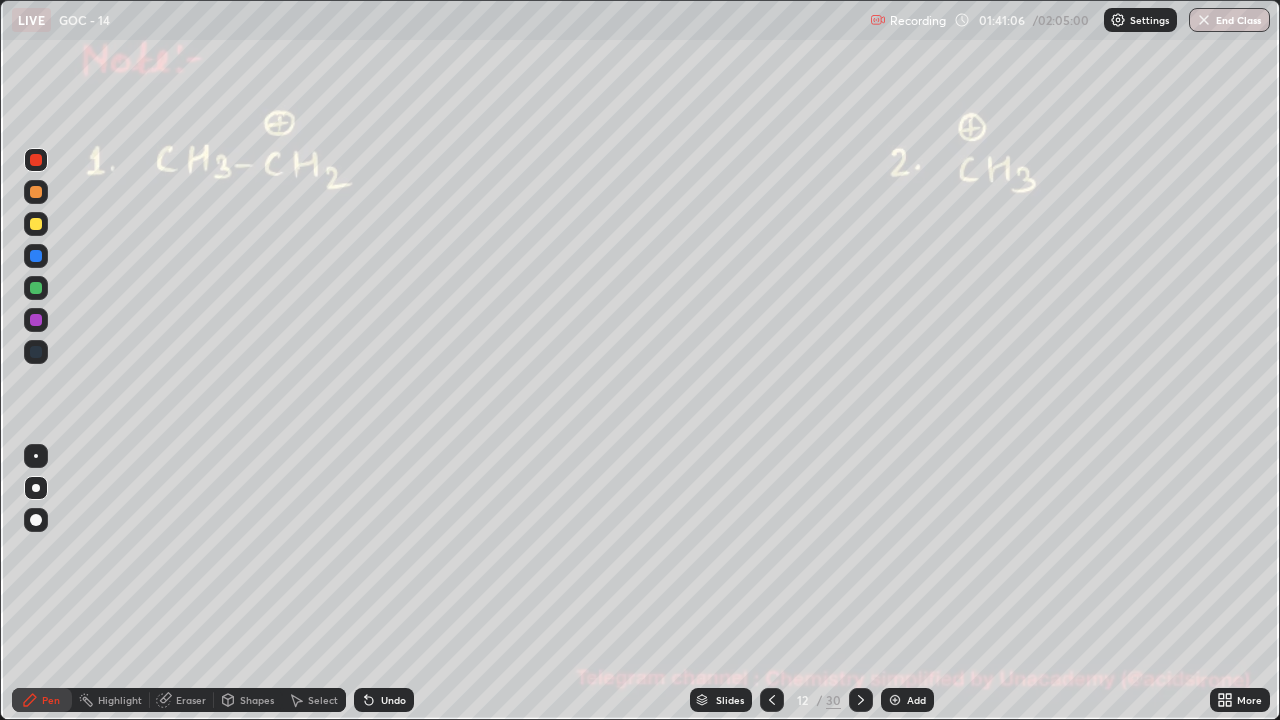 click on "Undo" at bounding box center (384, 700) 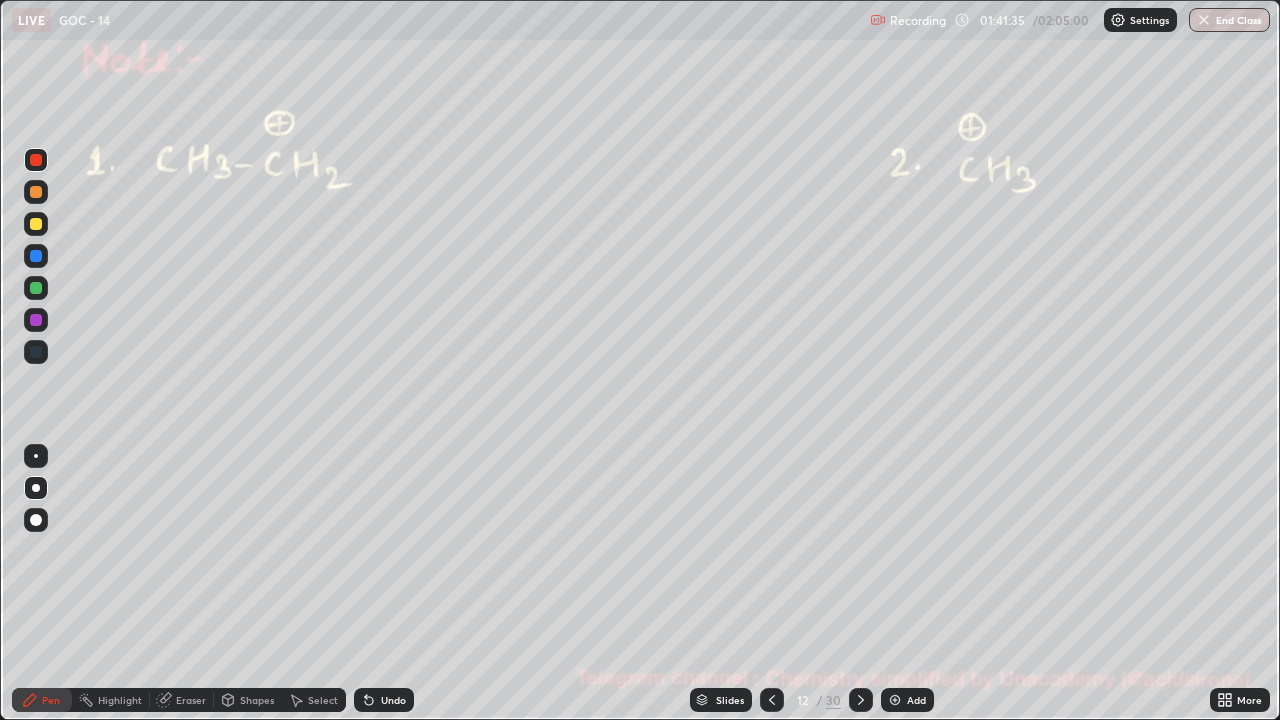 click 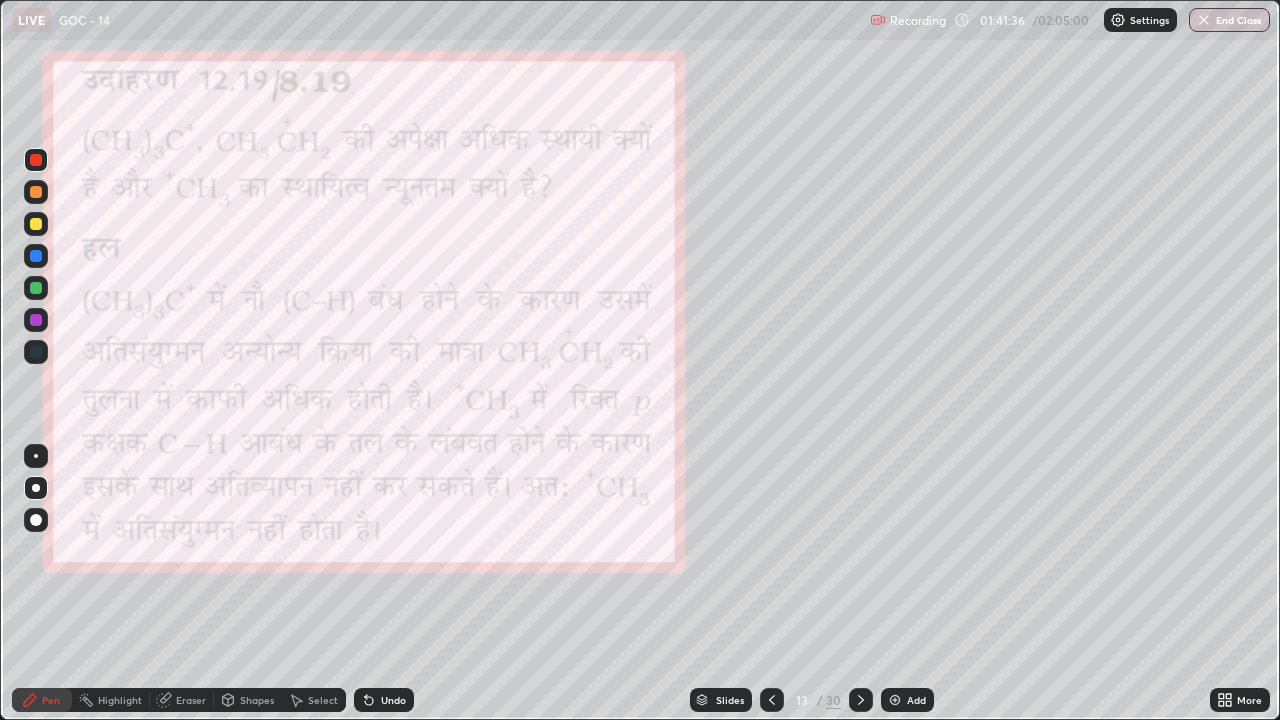 click 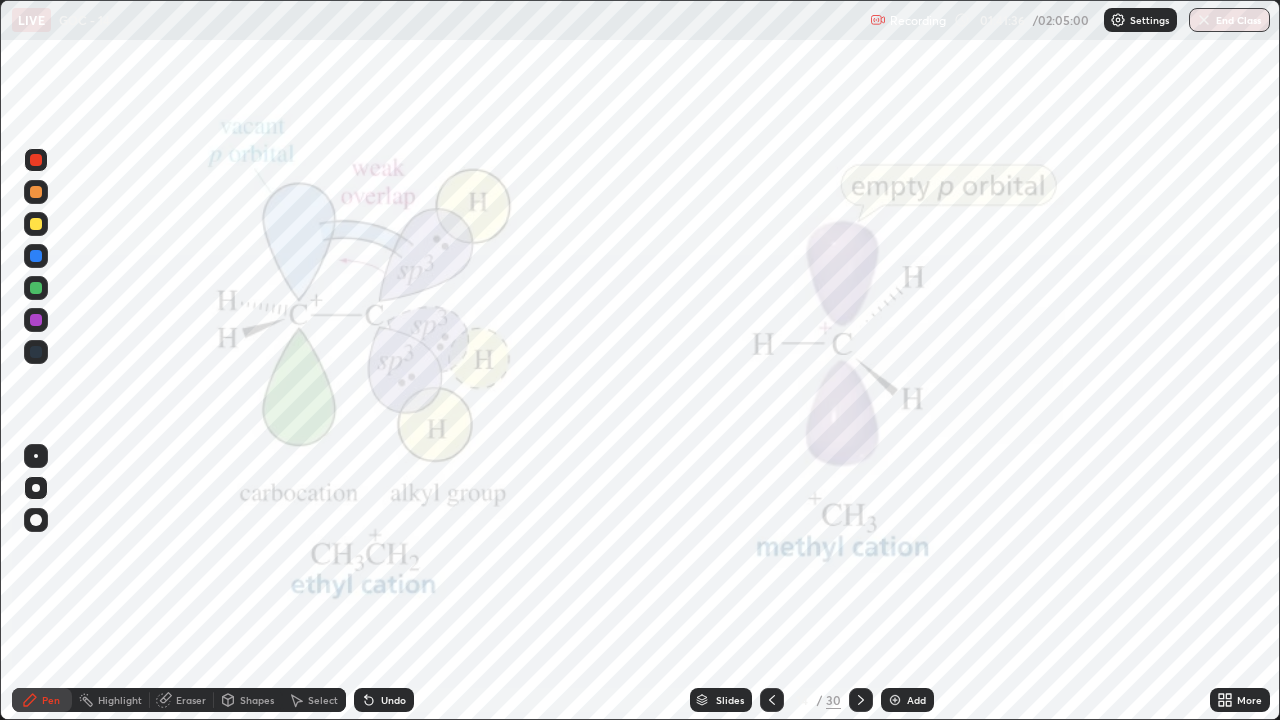 click 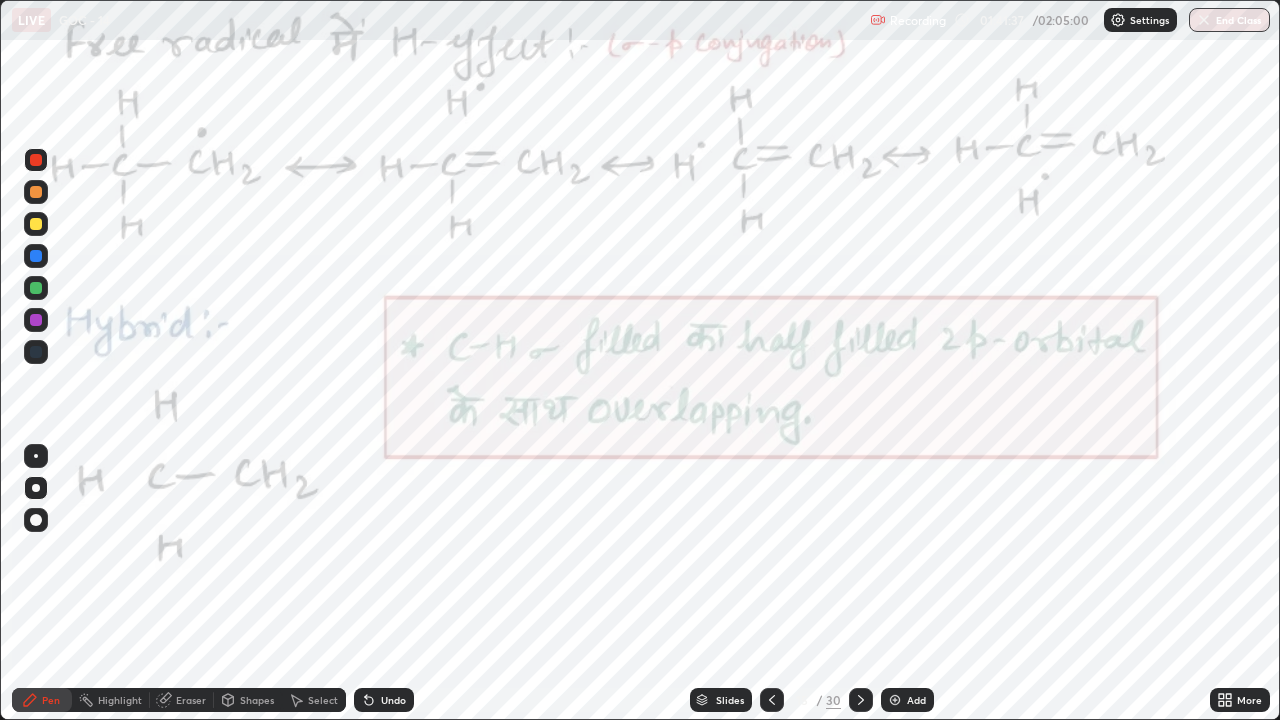 click at bounding box center [861, 700] 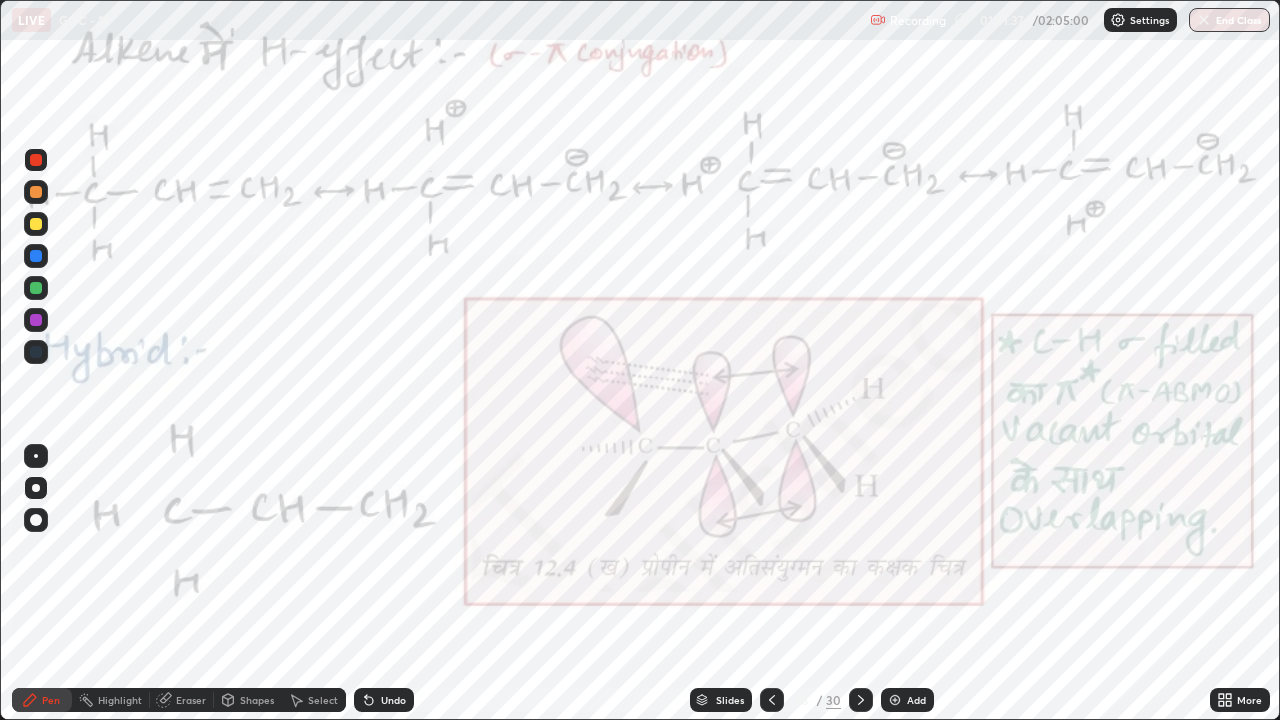 click 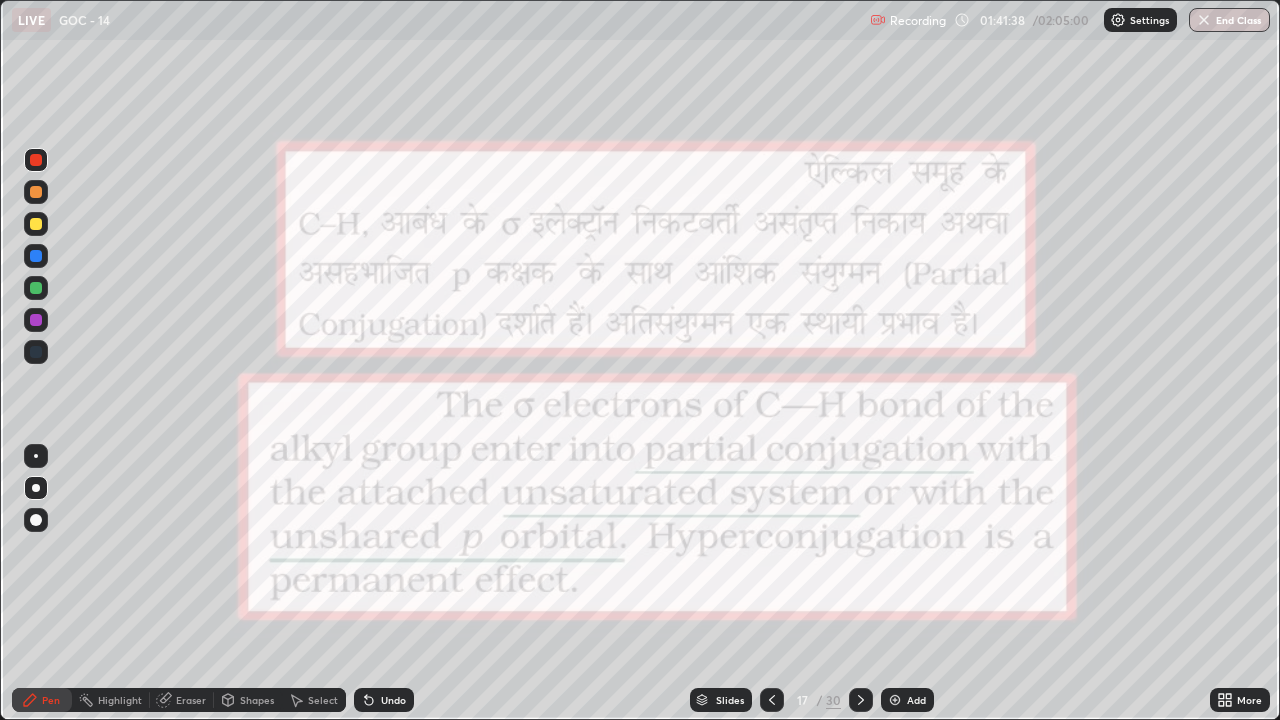 click 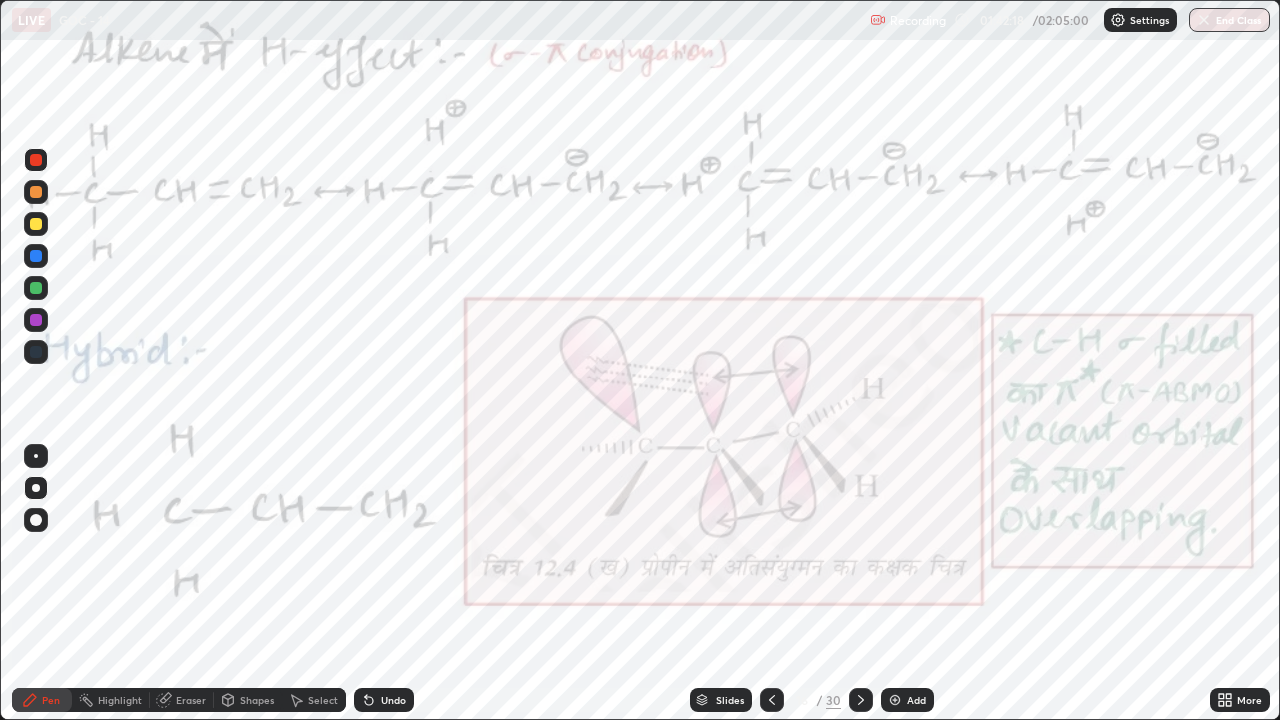 click 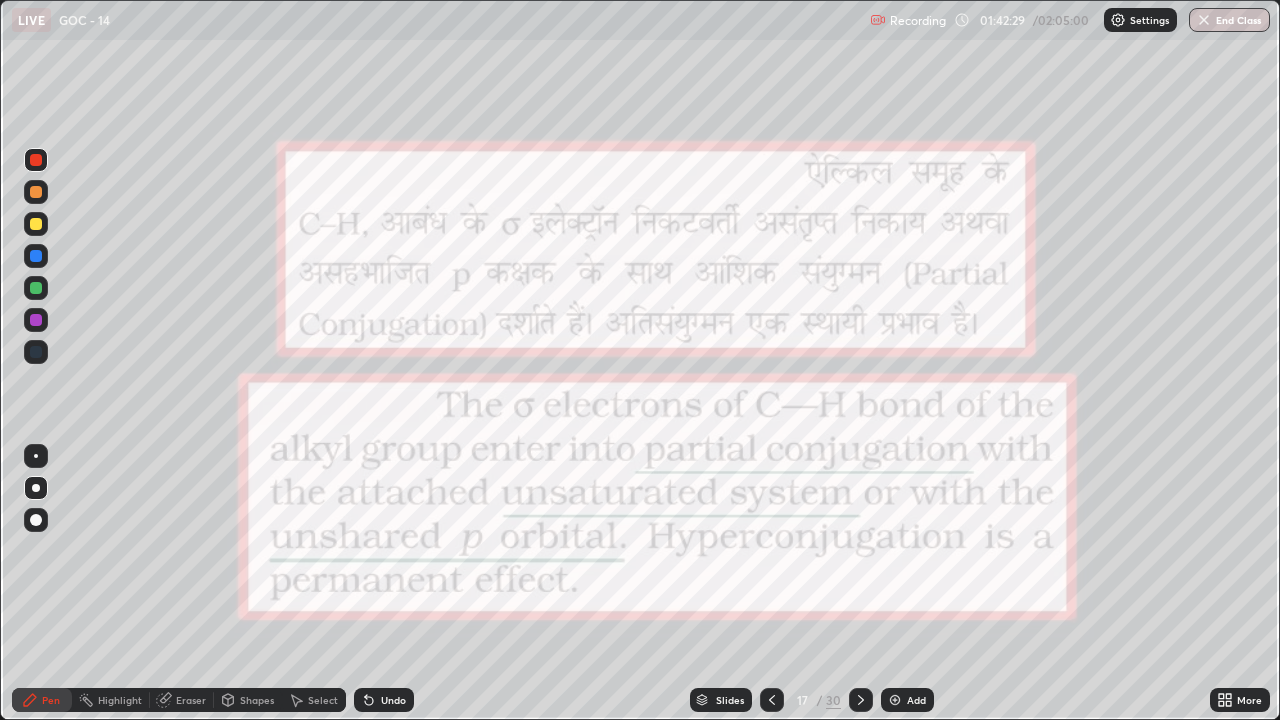 click 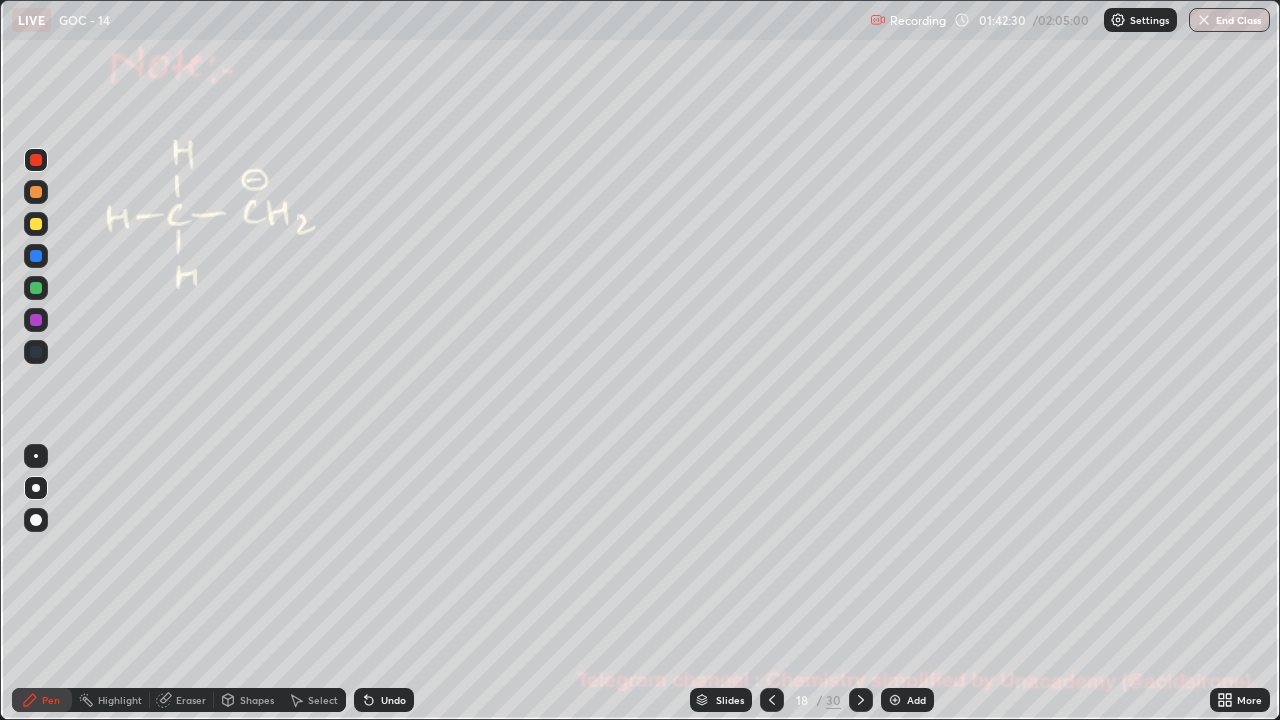 click 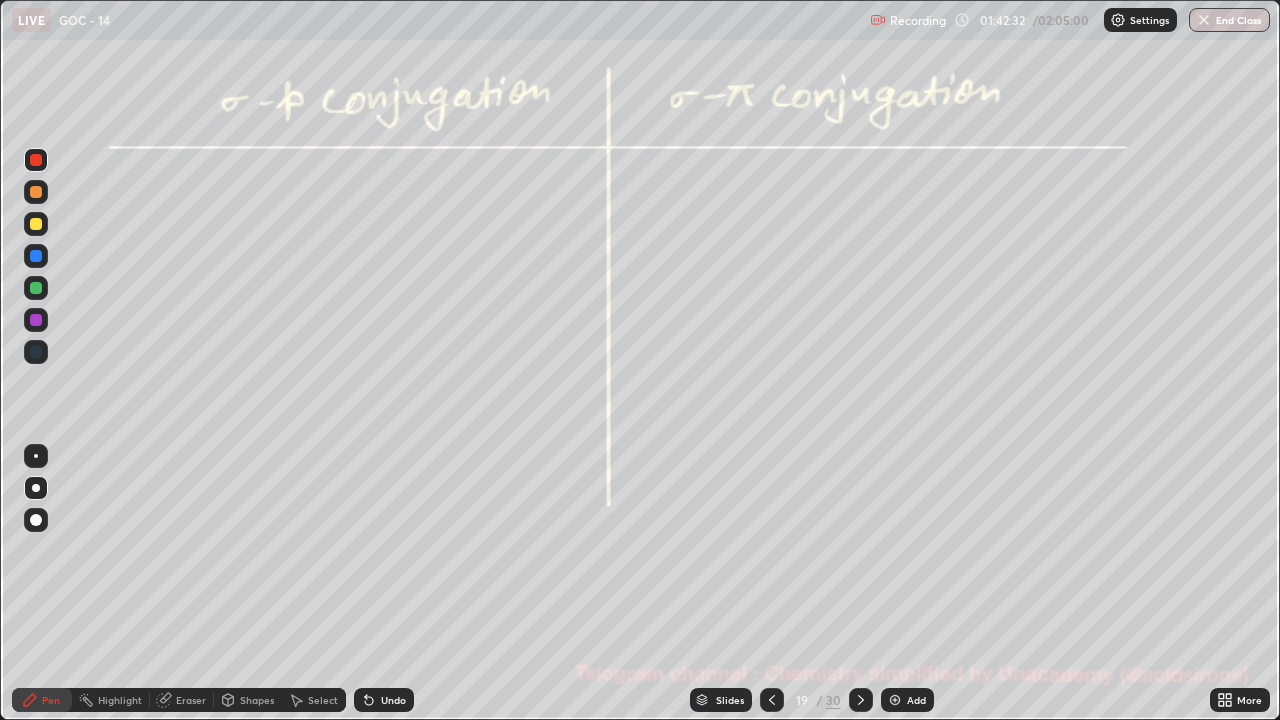 click 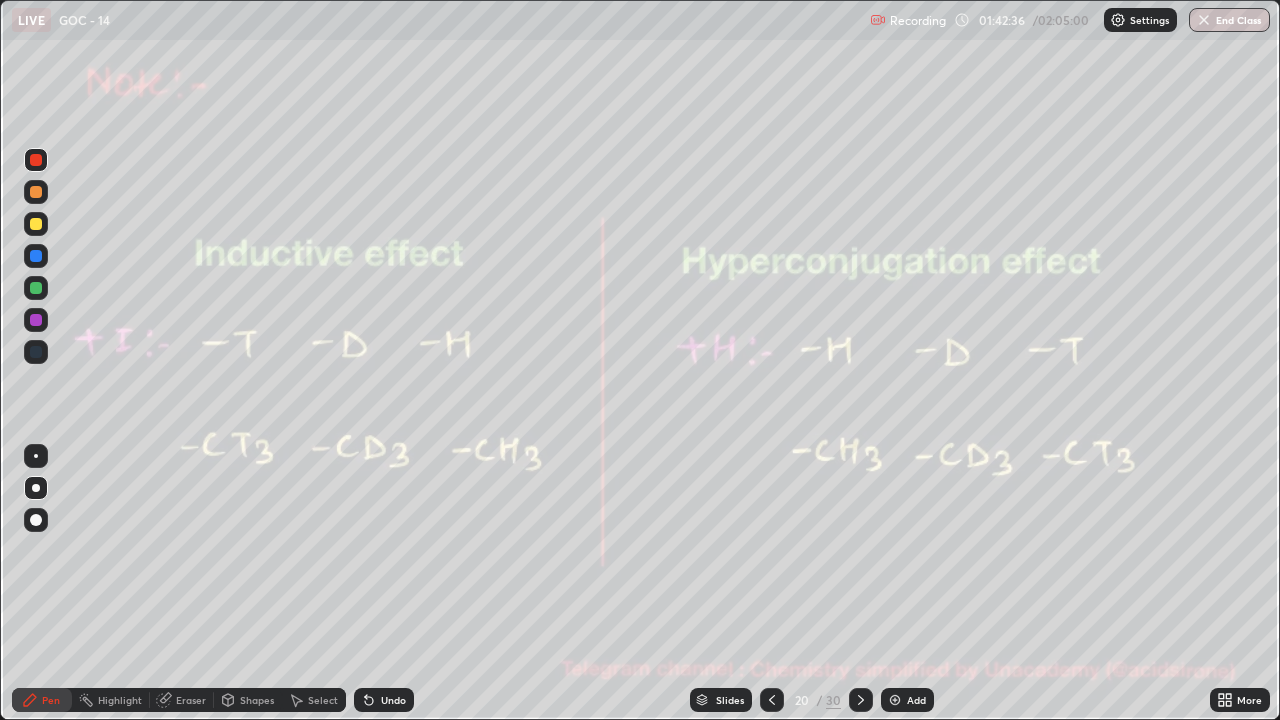 click 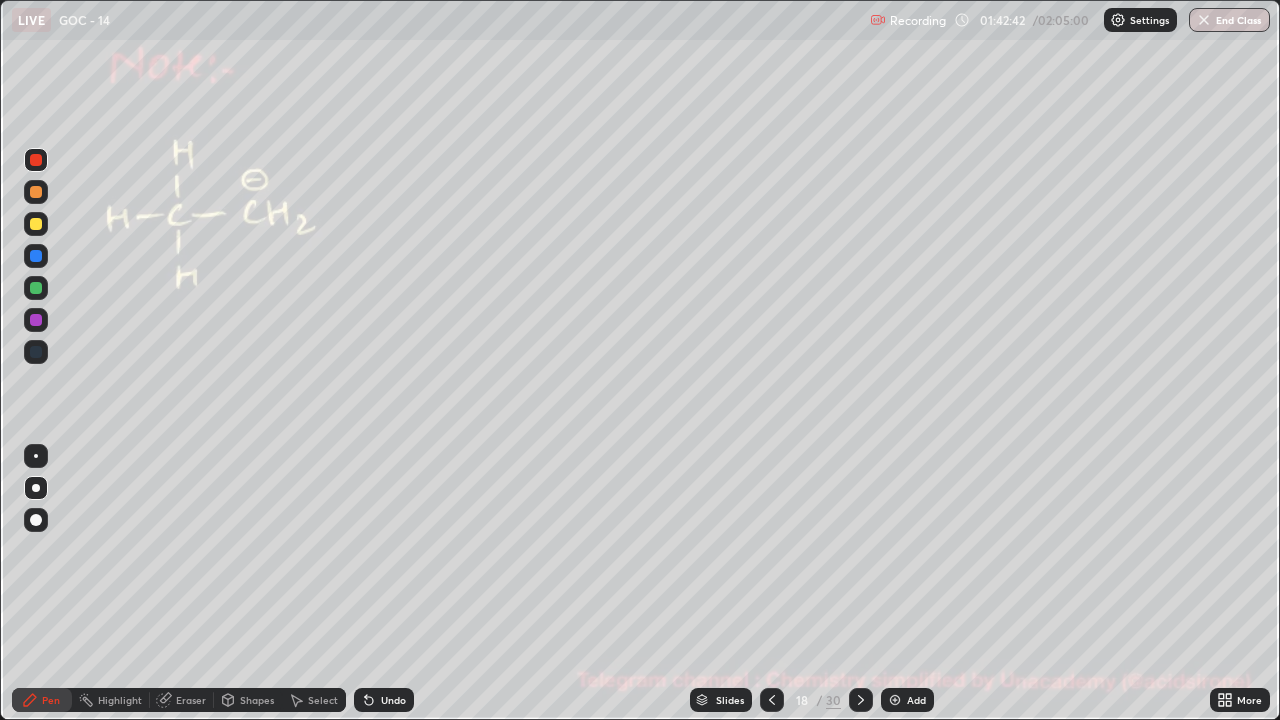 click at bounding box center [36, 224] 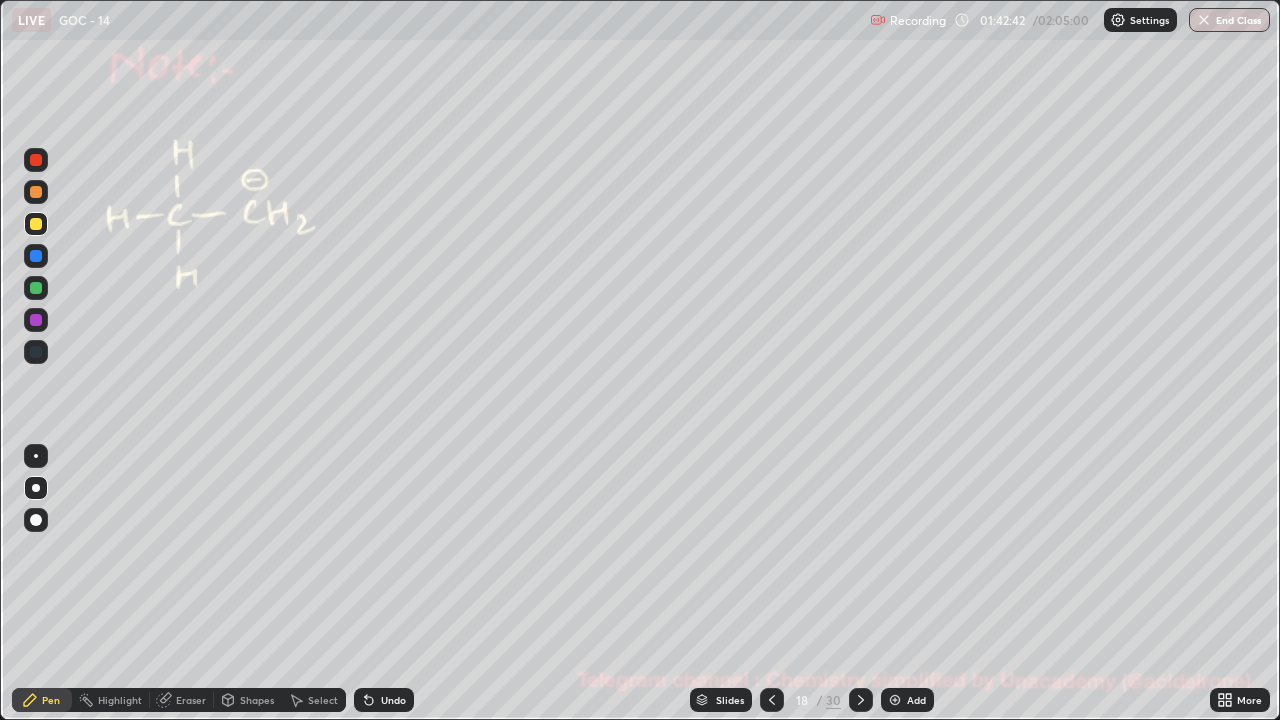 click at bounding box center (36, 224) 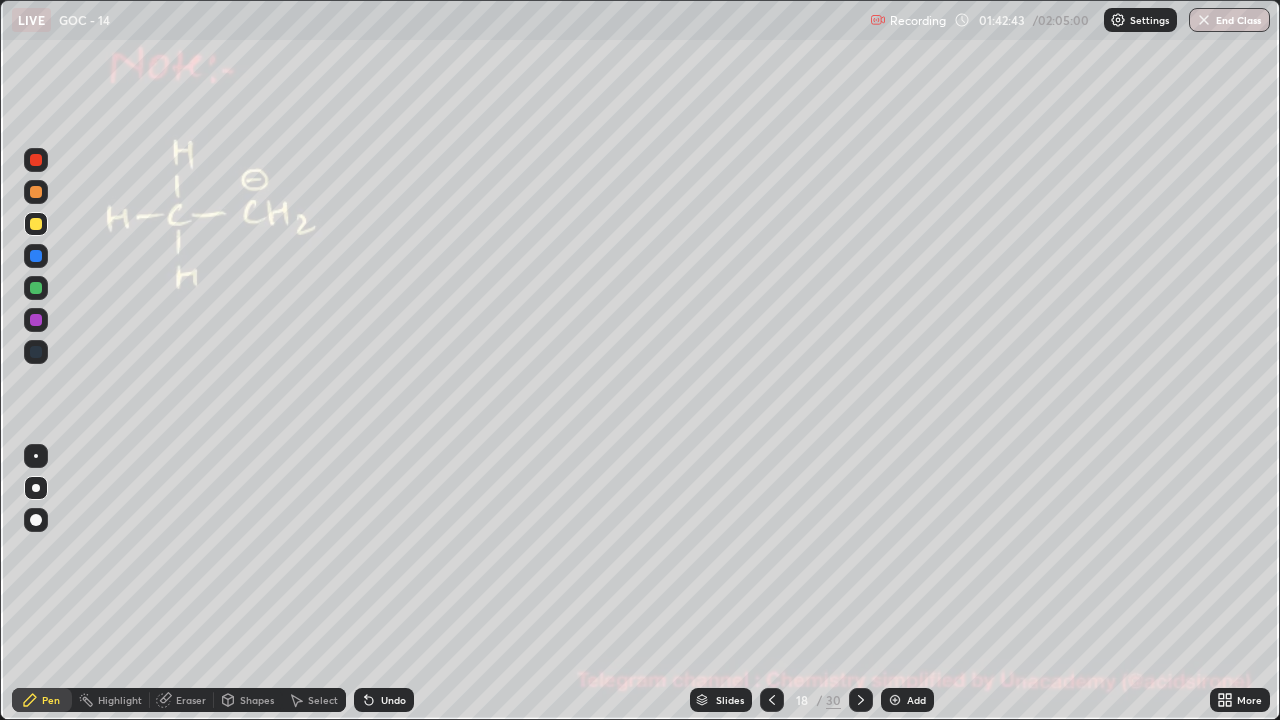 click at bounding box center (36, 224) 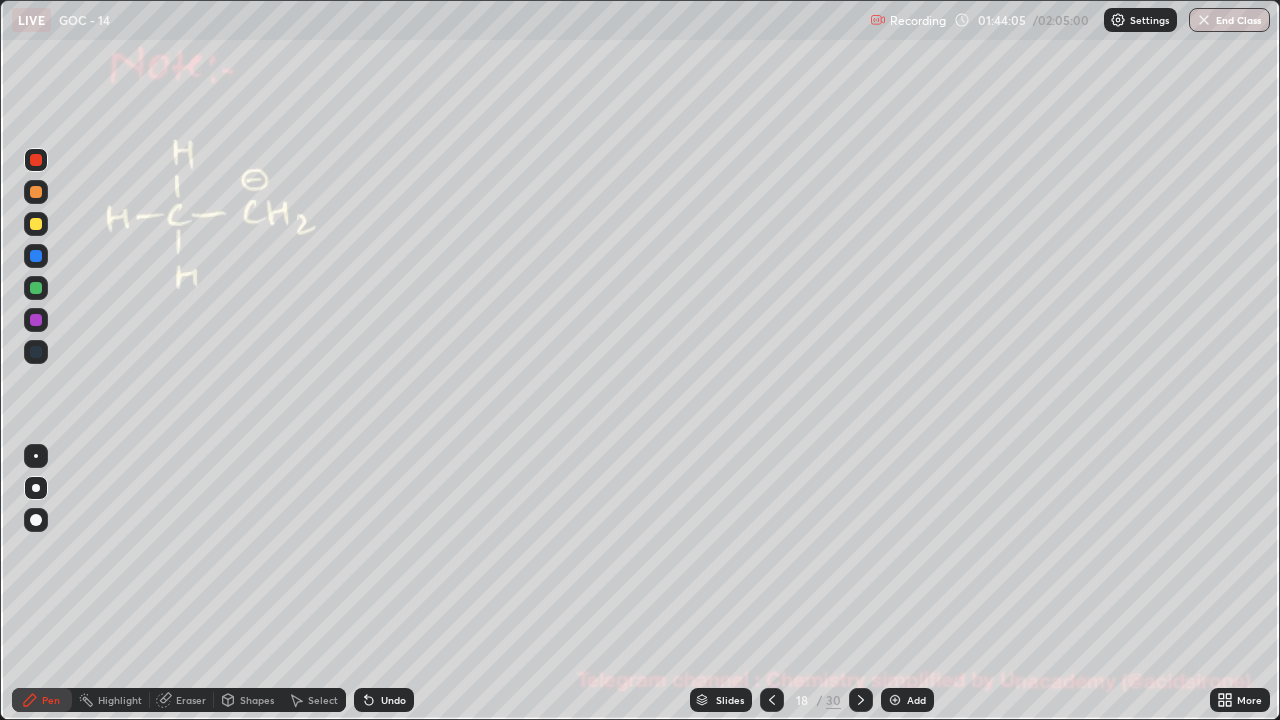 click on "Undo" at bounding box center (393, 700) 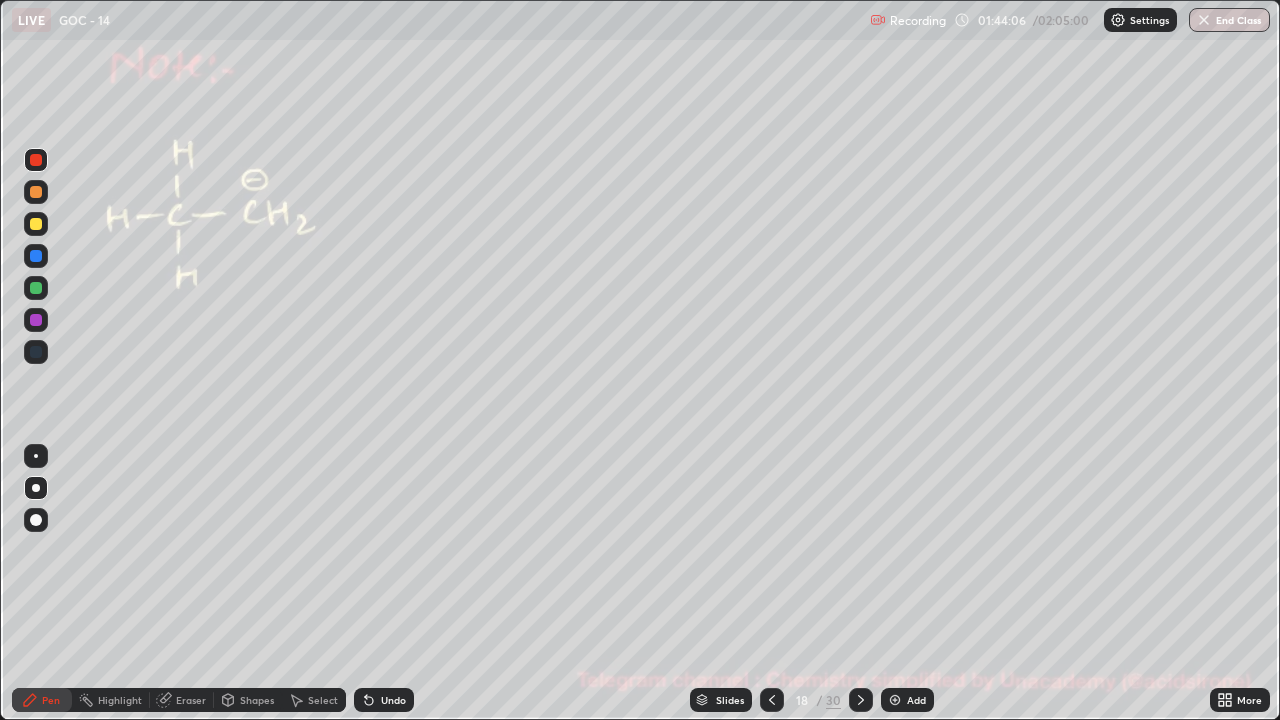 click on "Undo" at bounding box center [384, 700] 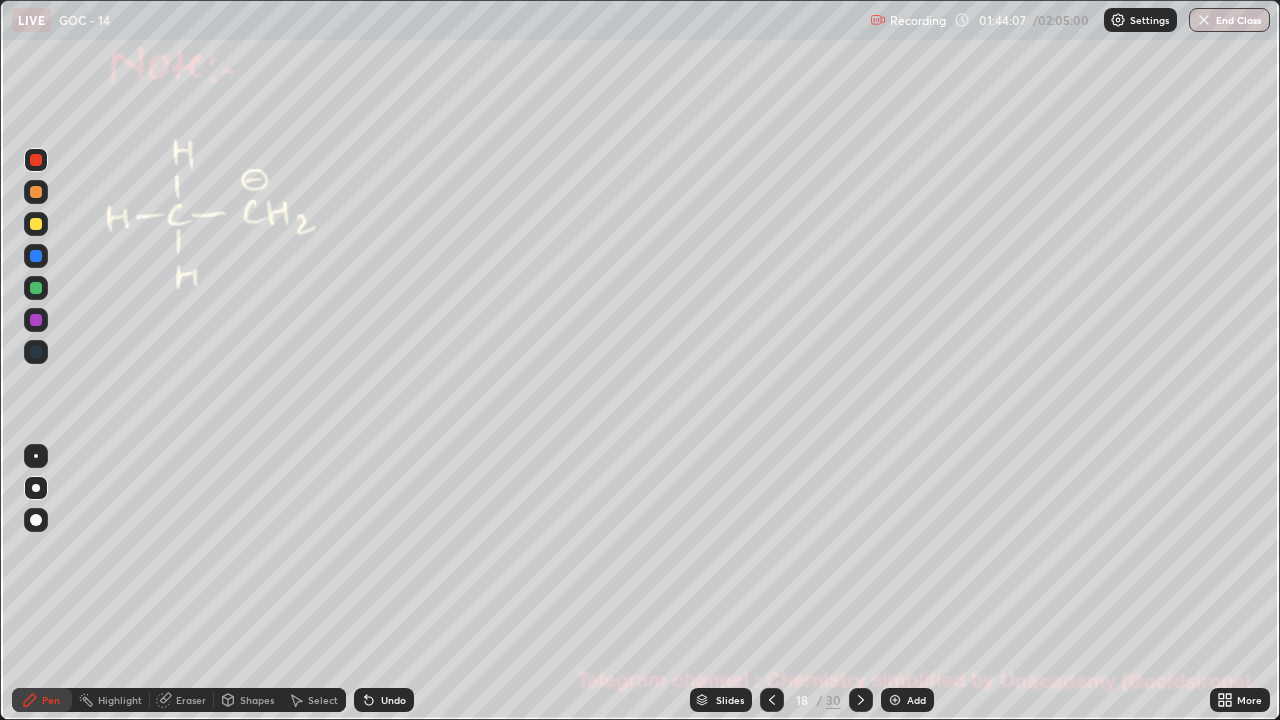 click on "Select" at bounding box center [314, 700] 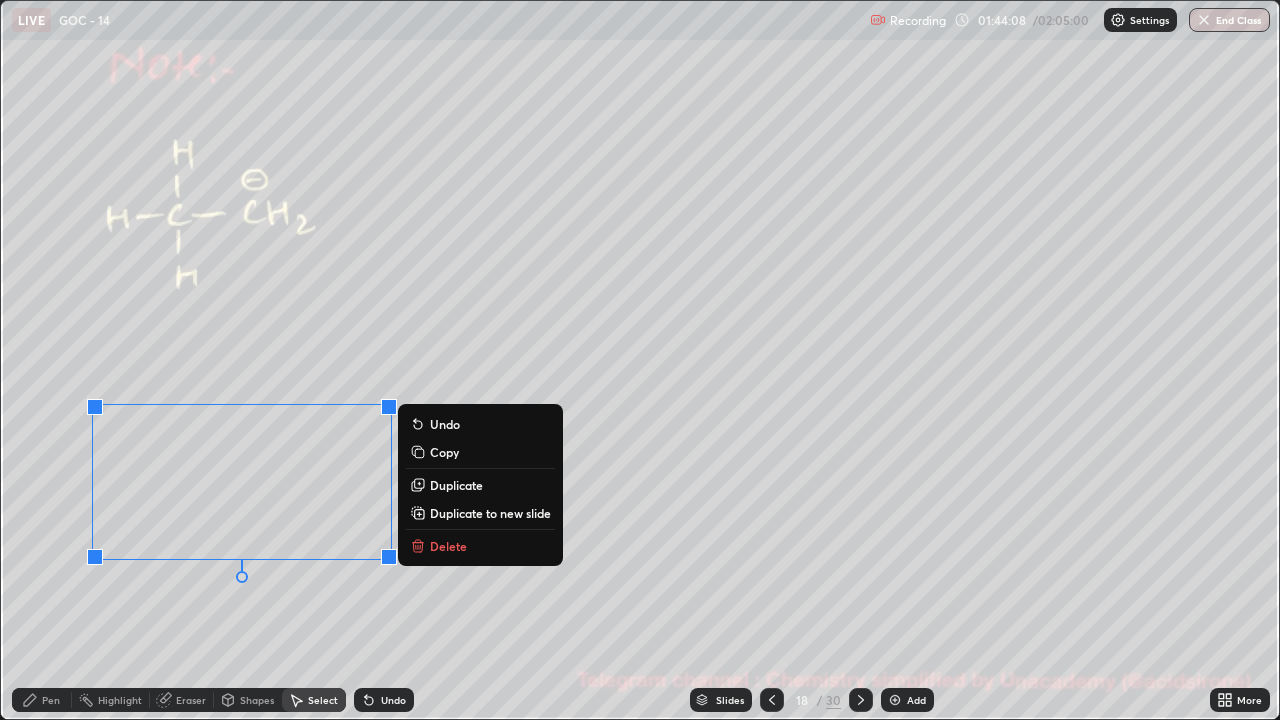 click on "Delete" at bounding box center [448, 546] 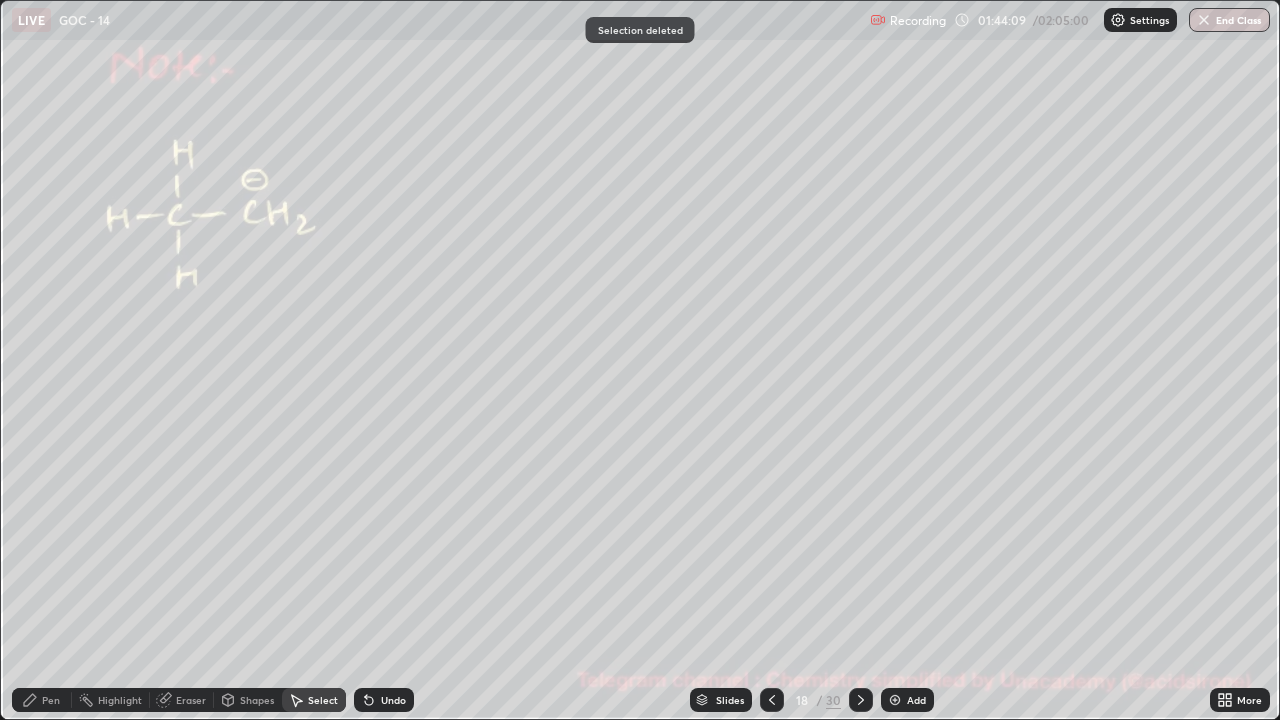 click 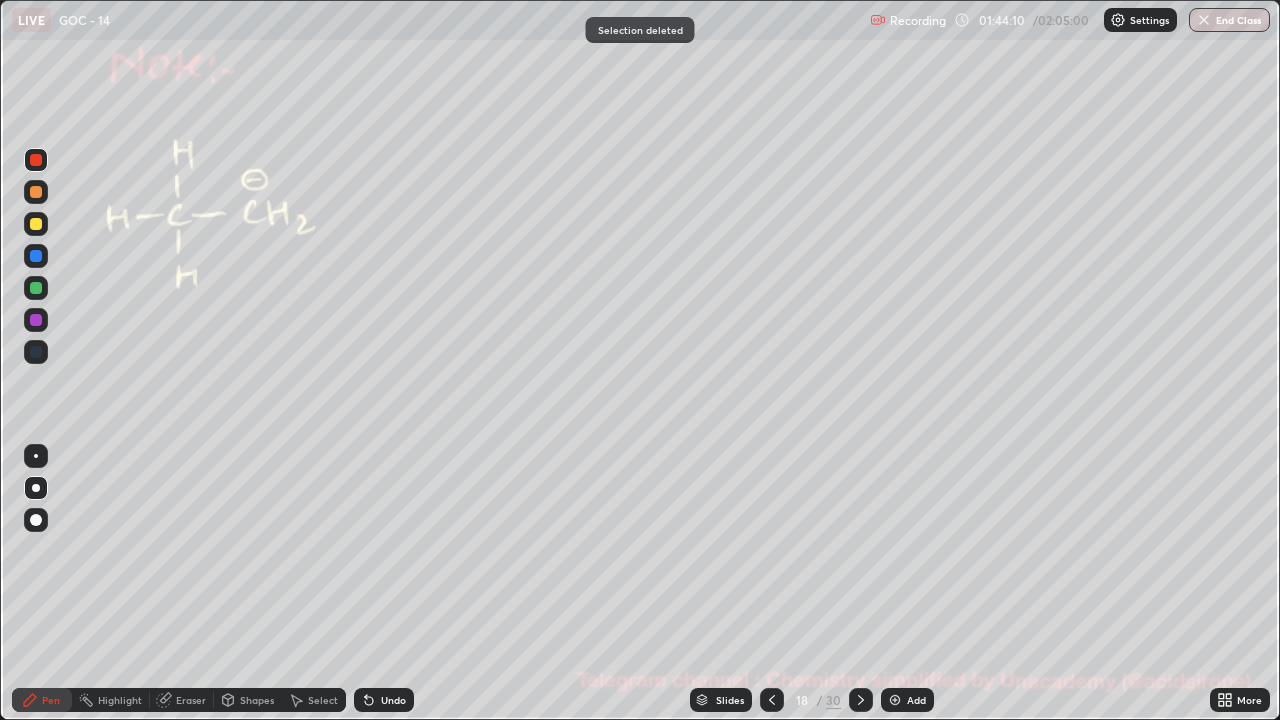 click at bounding box center (36, 288) 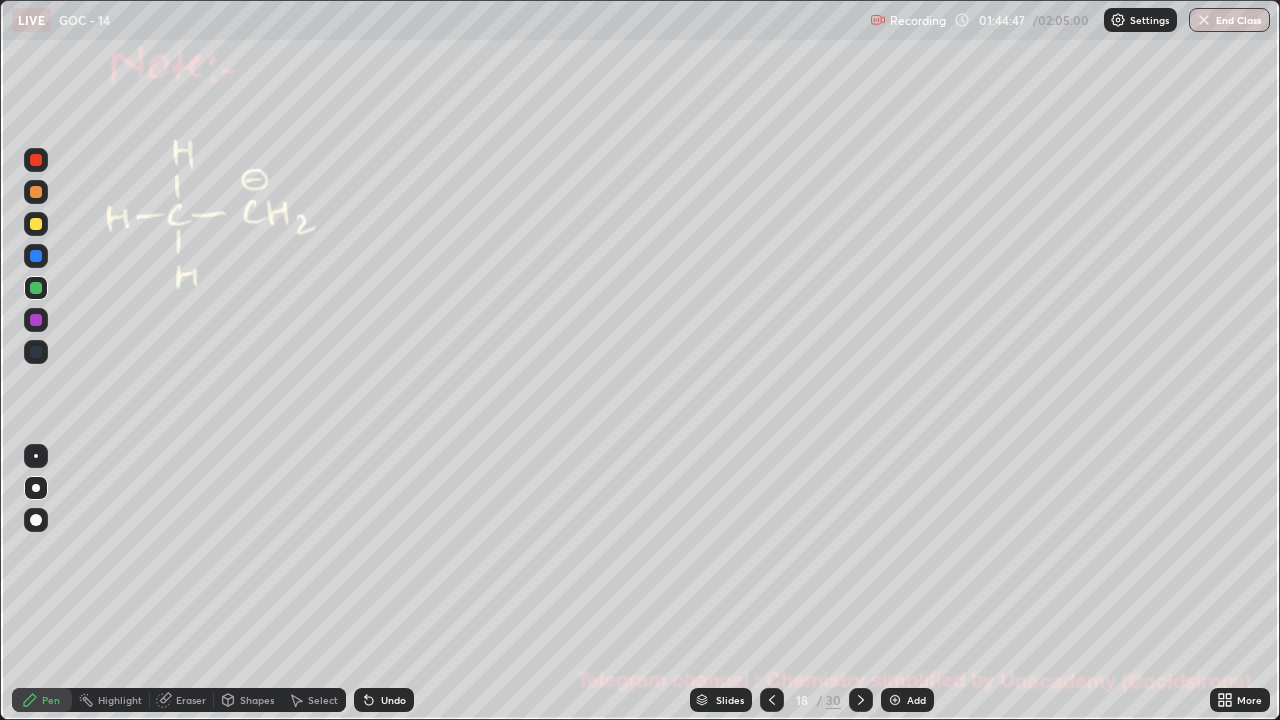 click at bounding box center [36, 320] 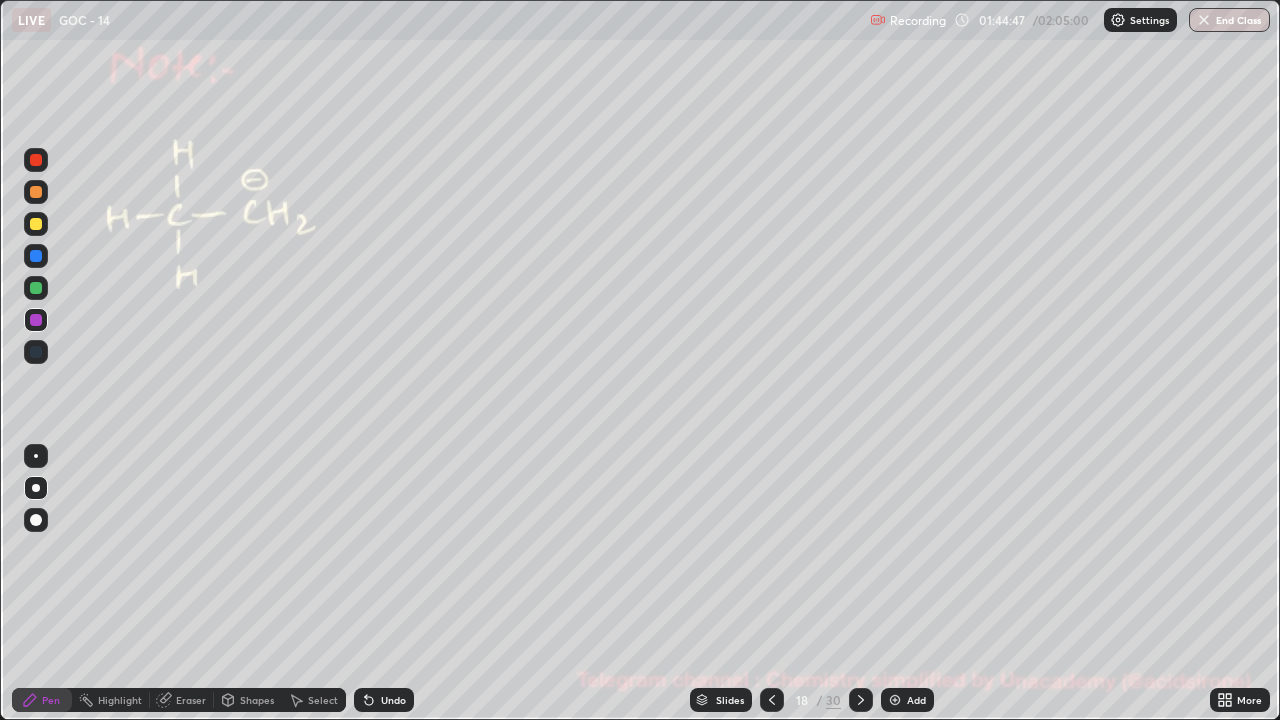 click at bounding box center (36, 192) 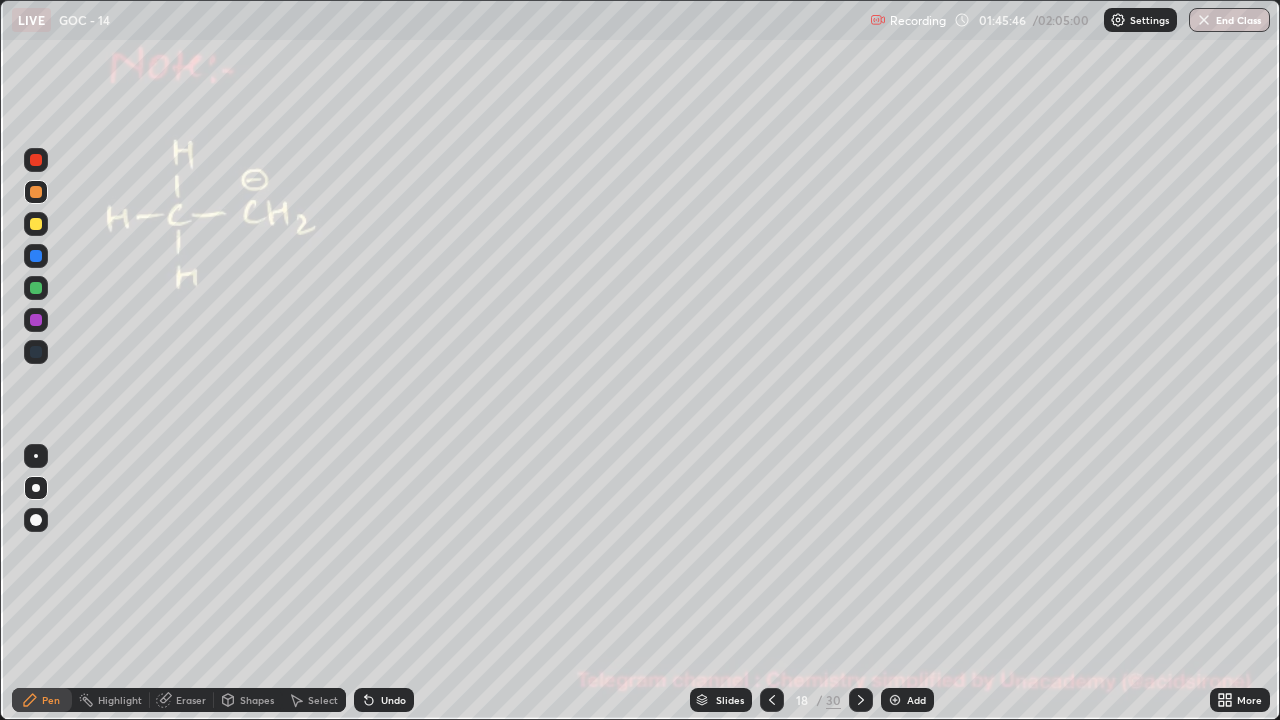 click at bounding box center (36, 288) 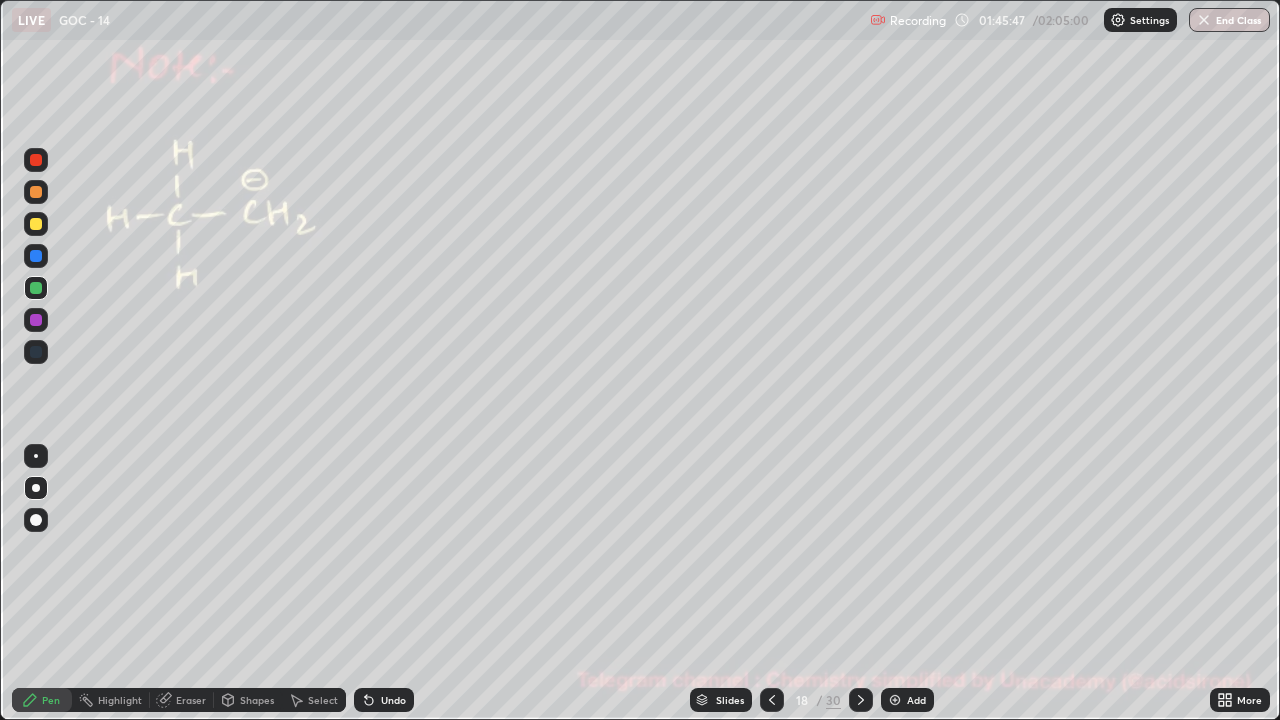 click at bounding box center (36, 288) 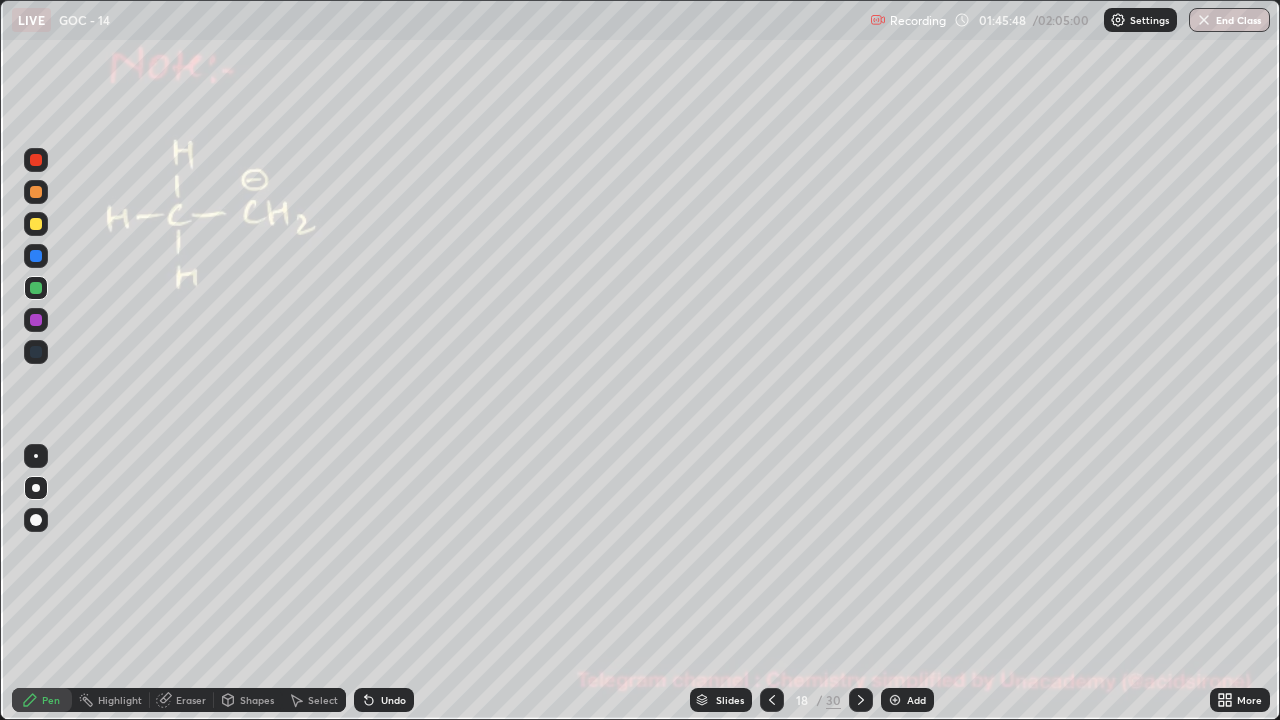 click 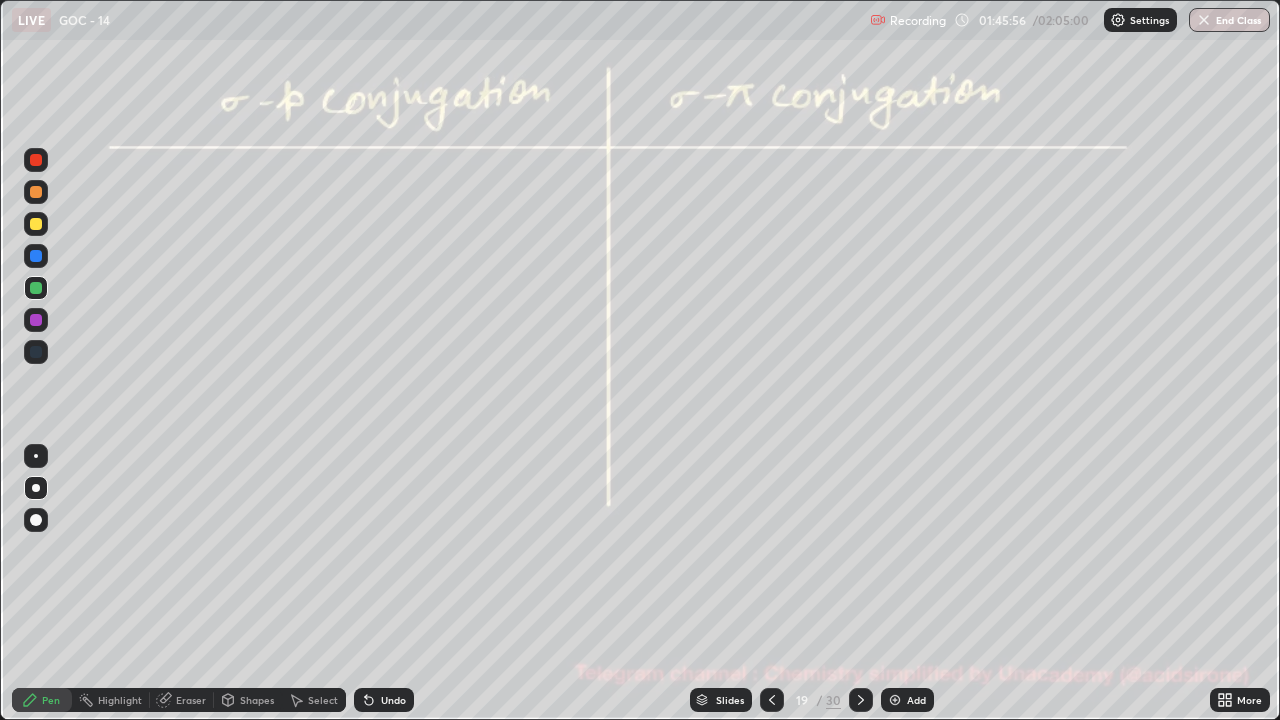 click at bounding box center (36, 224) 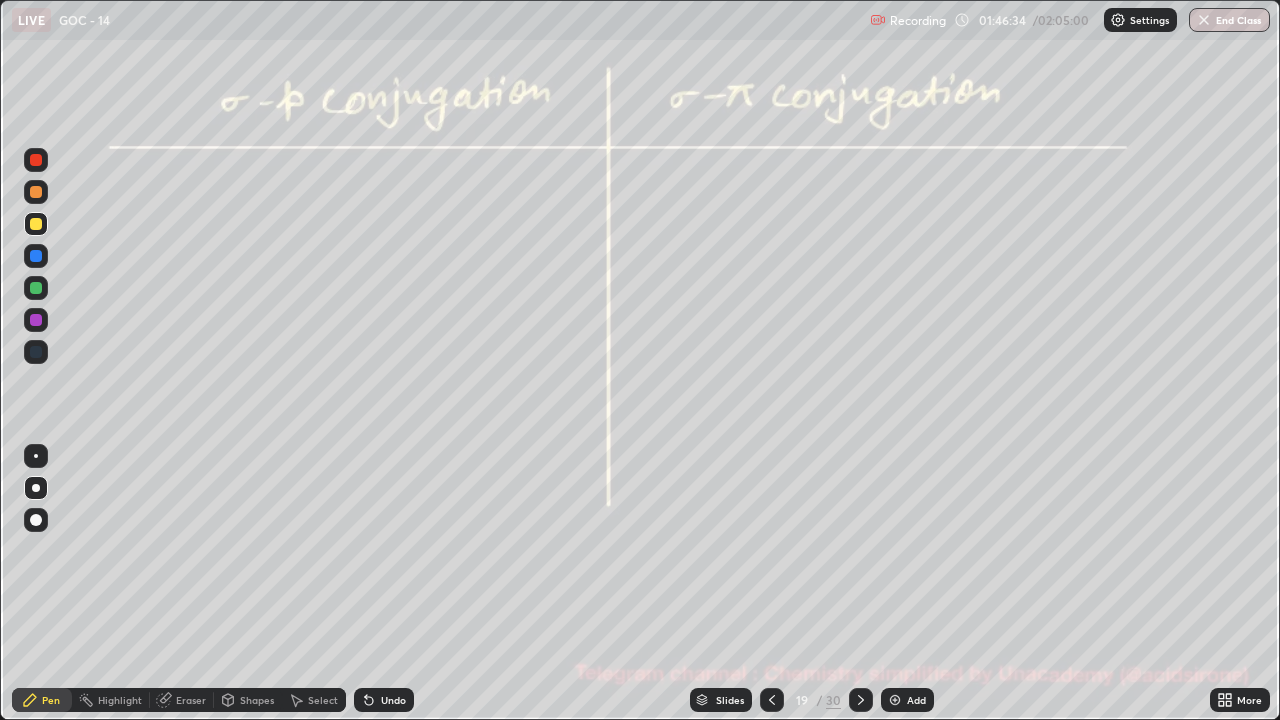 click at bounding box center [36, 160] 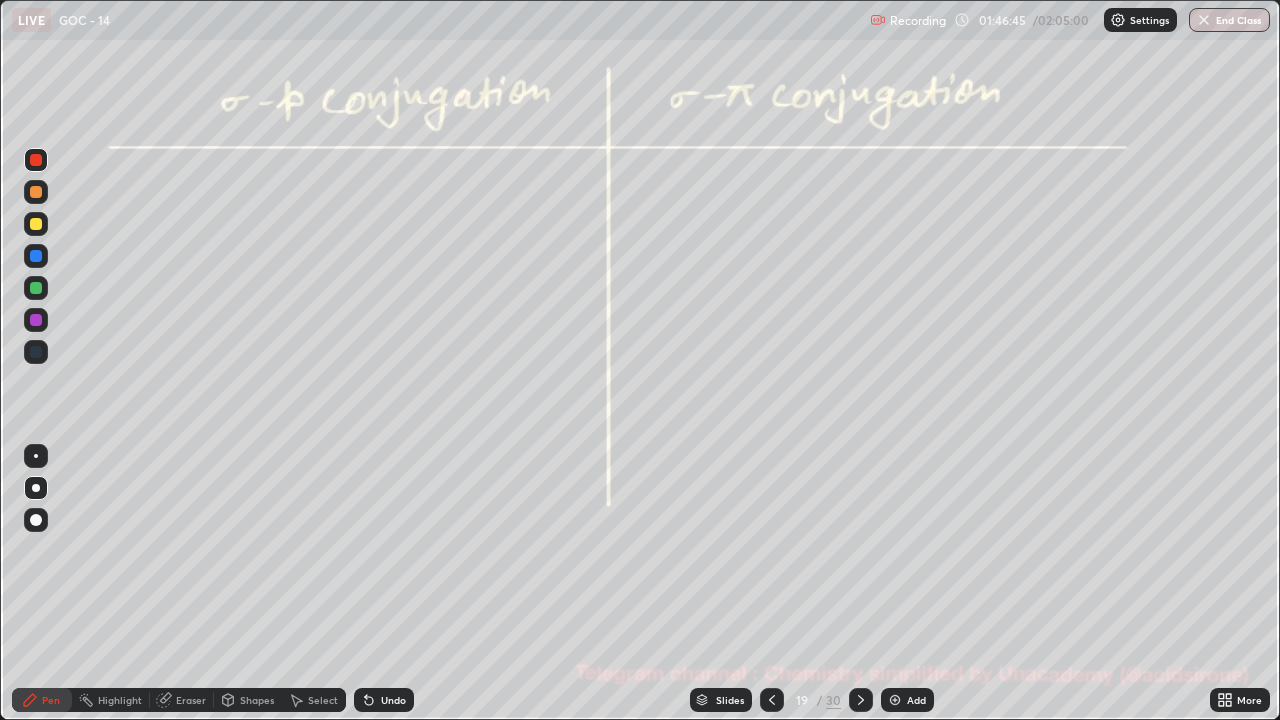 click 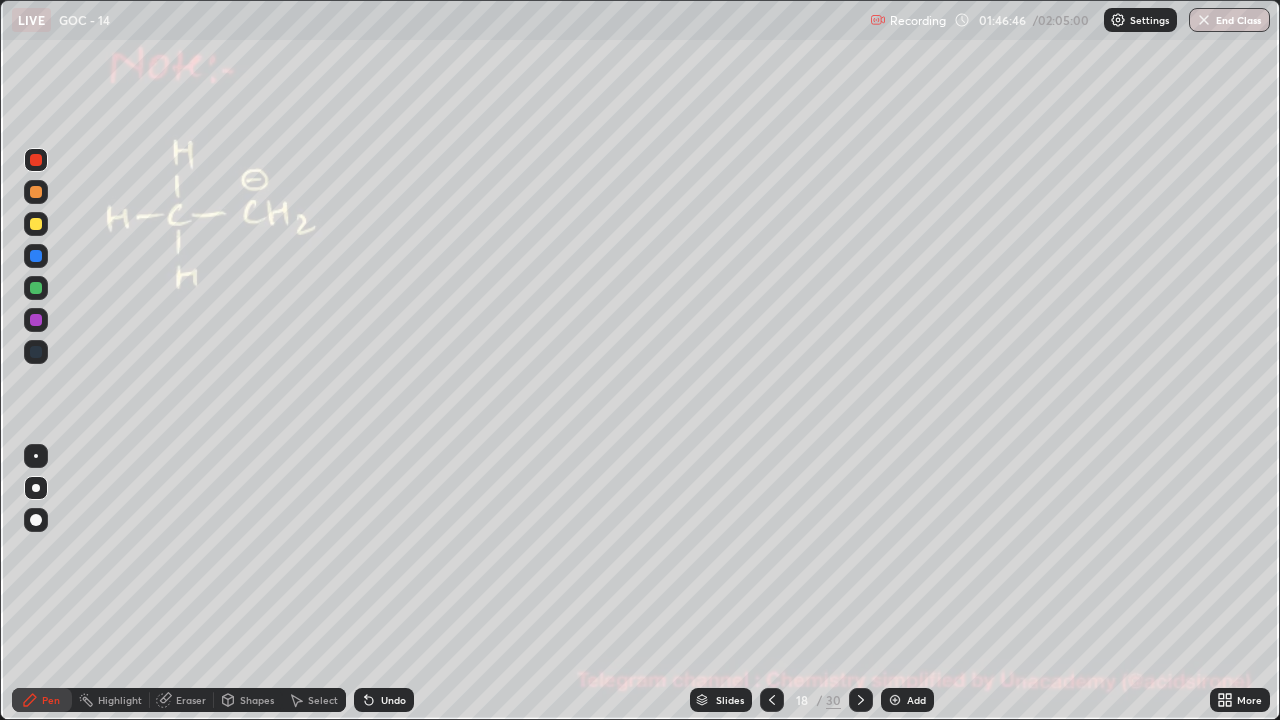 click 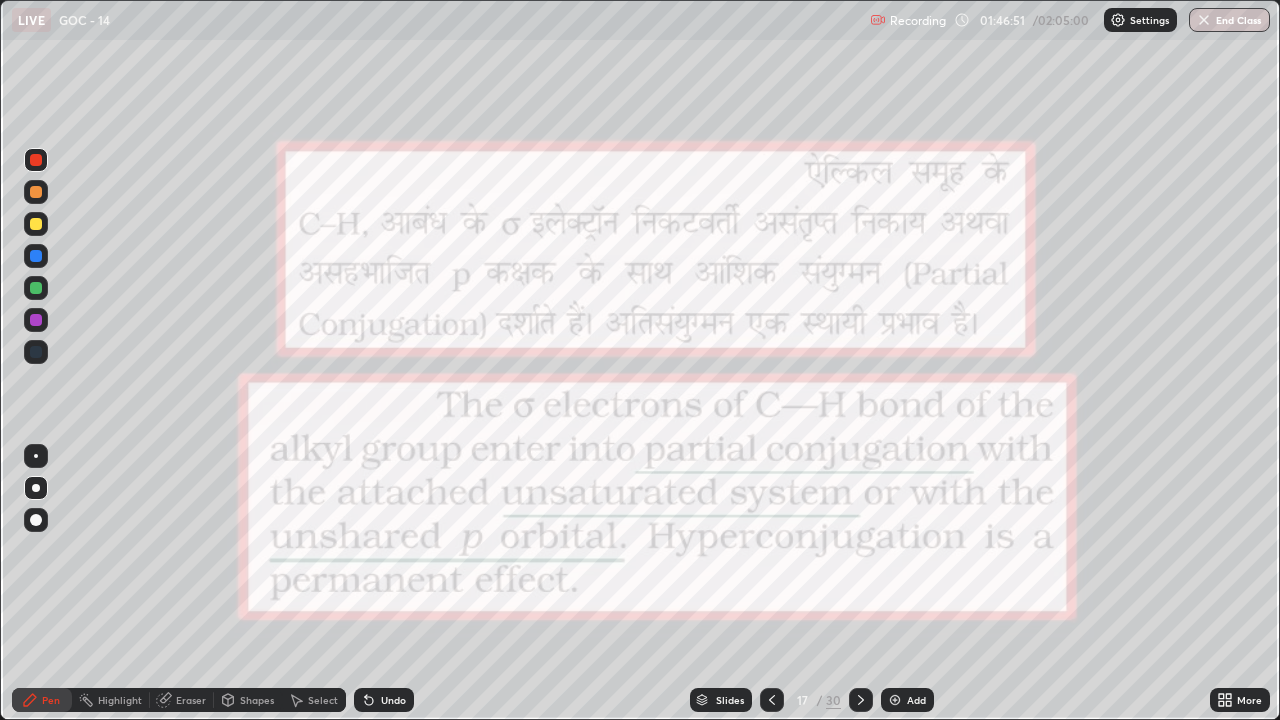 click 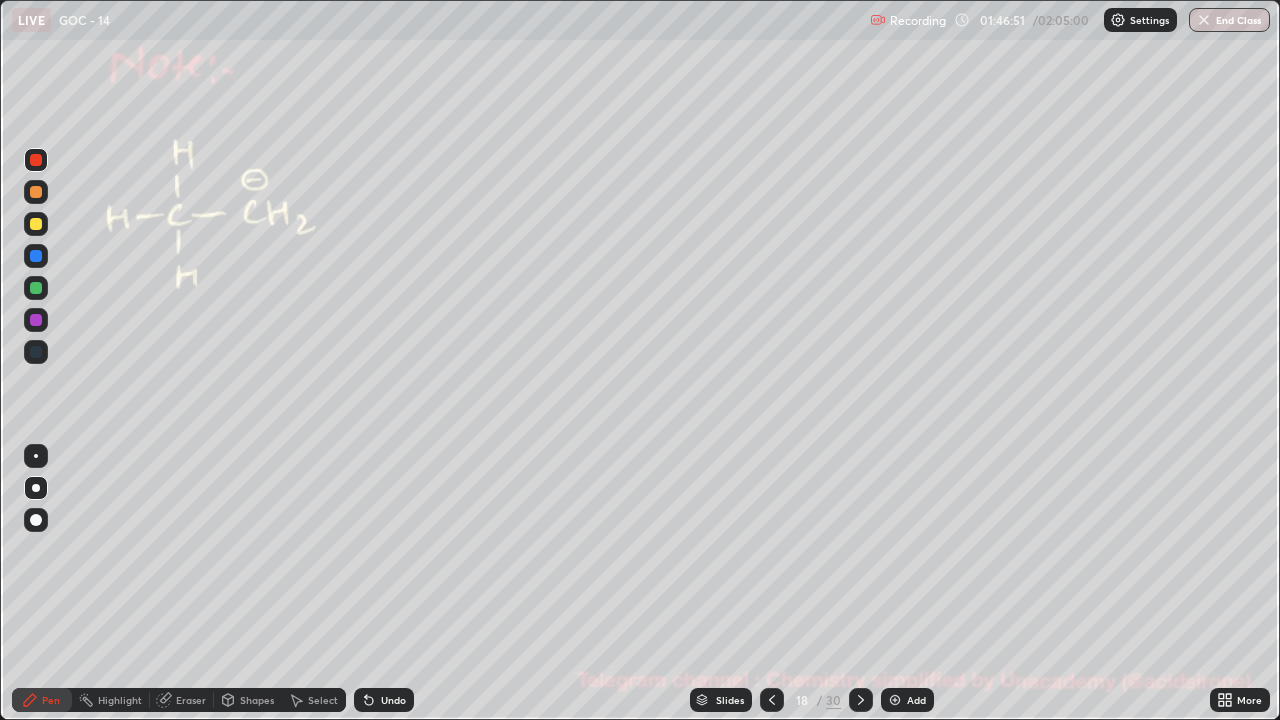 click at bounding box center [861, 700] 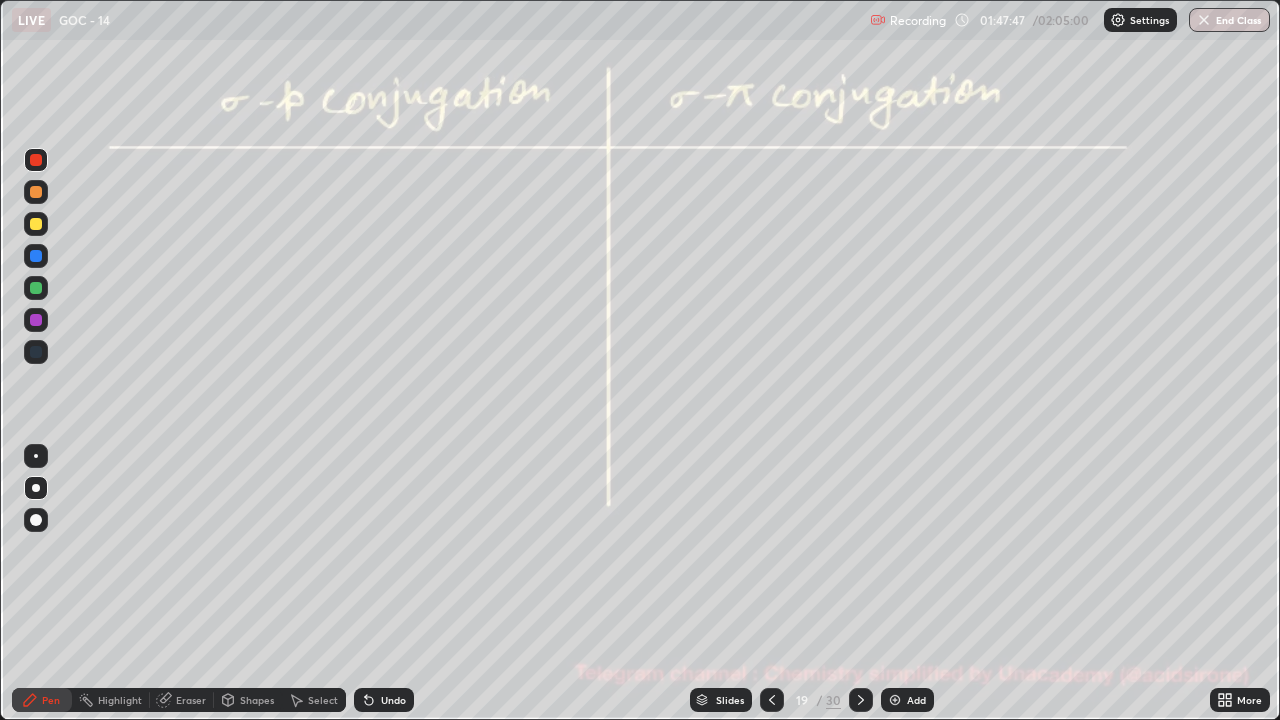 click 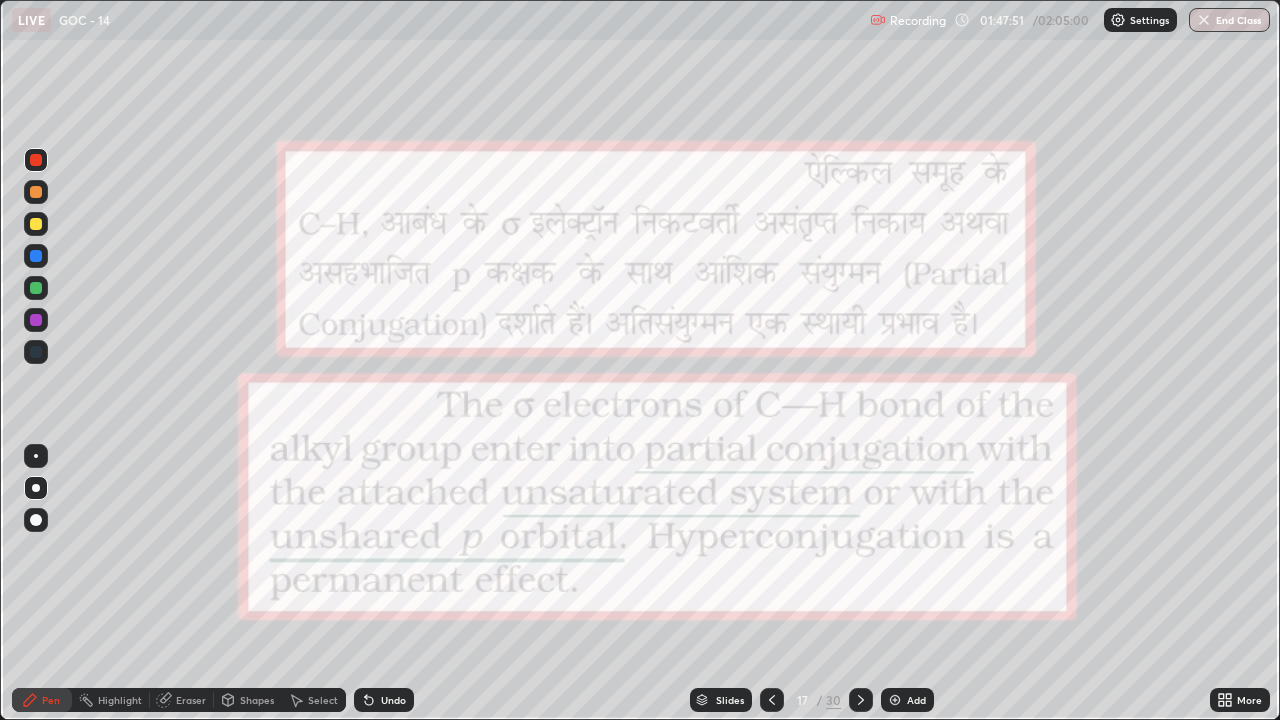 click 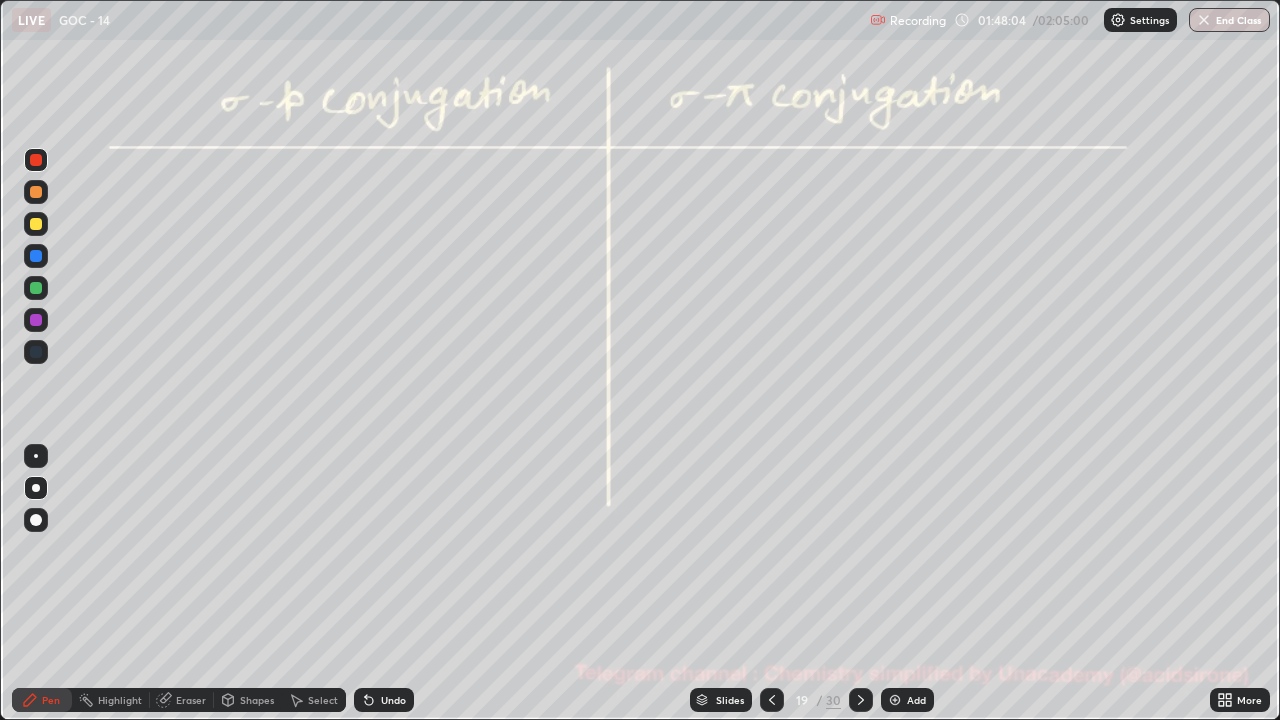 click 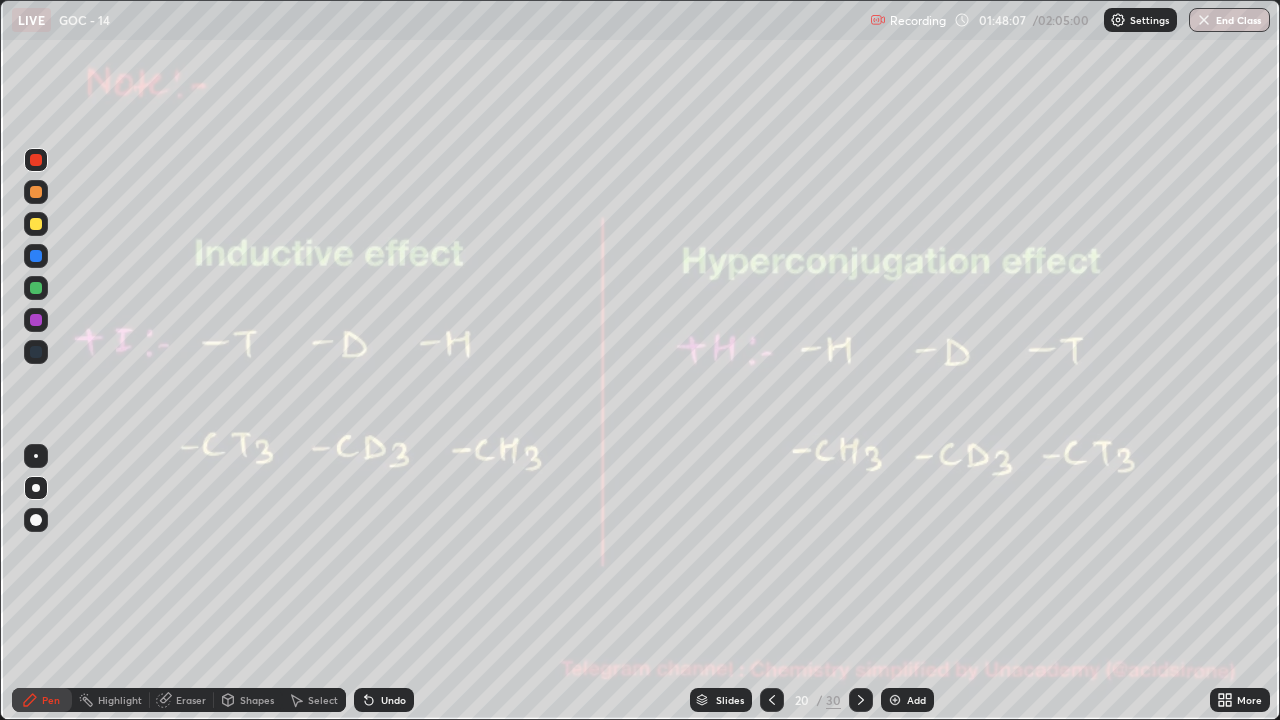 click 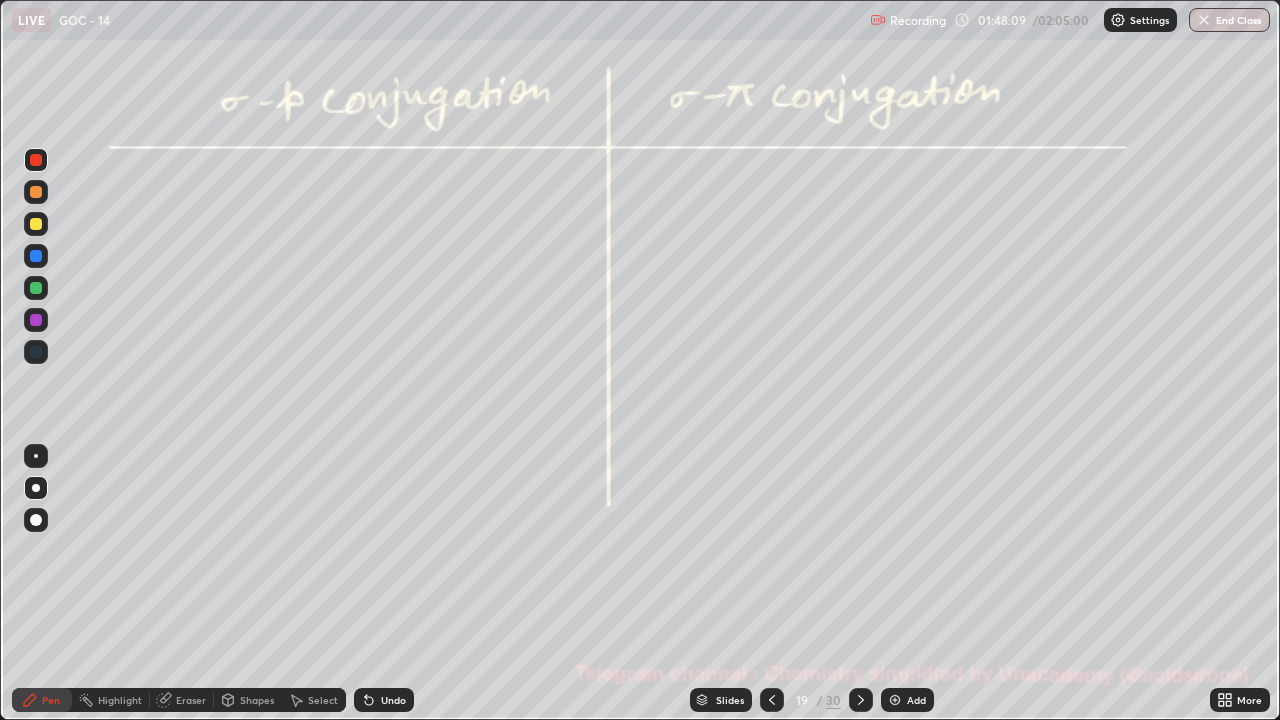 click 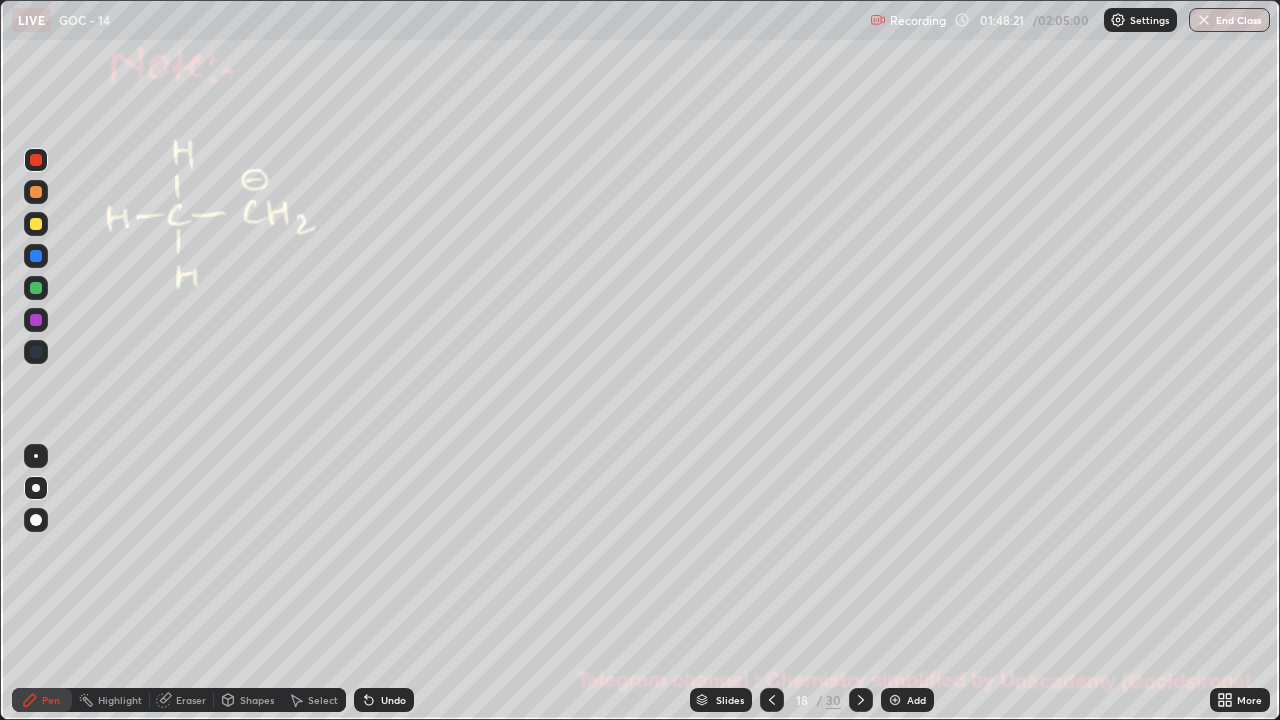click 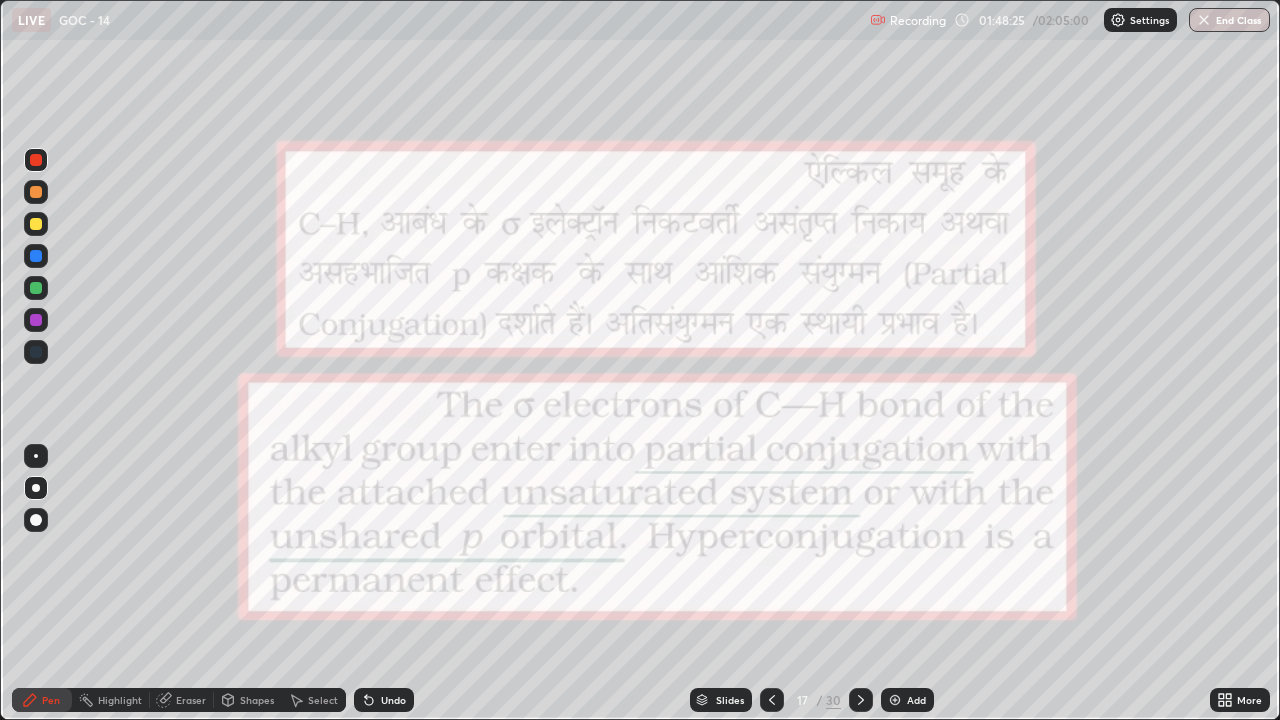 click 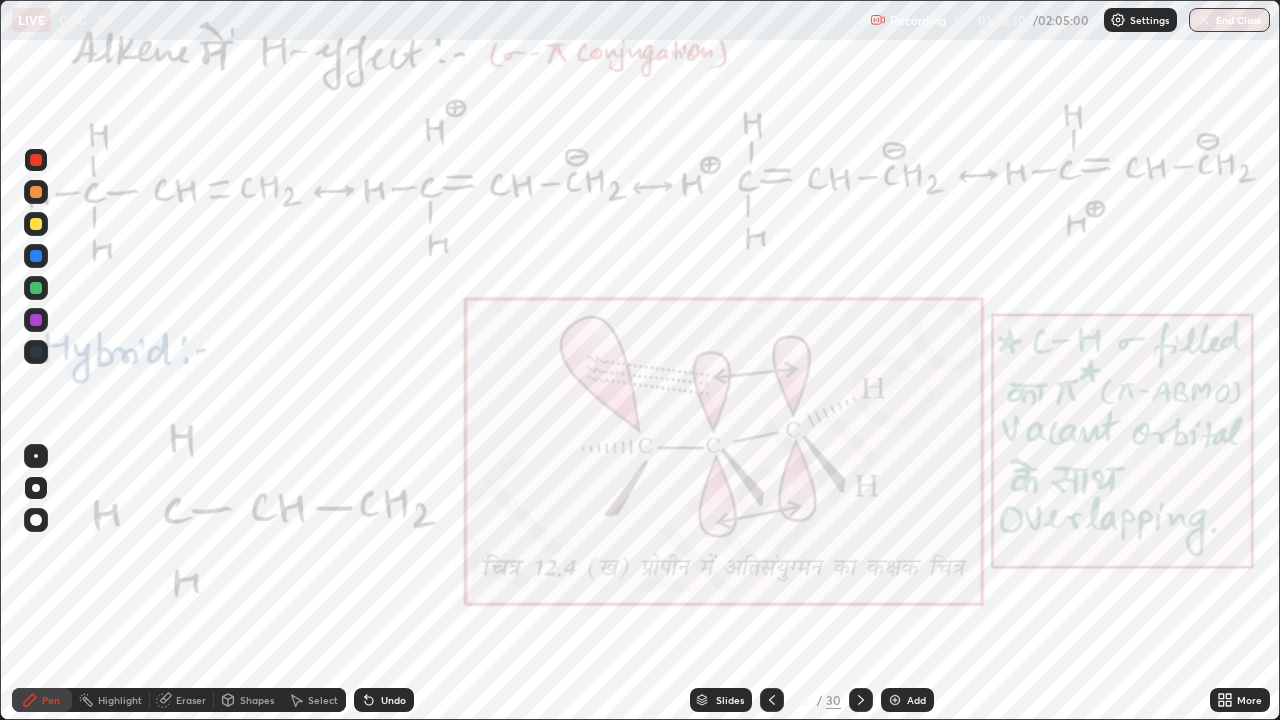 click on "Slides" at bounding box center [730, 700] 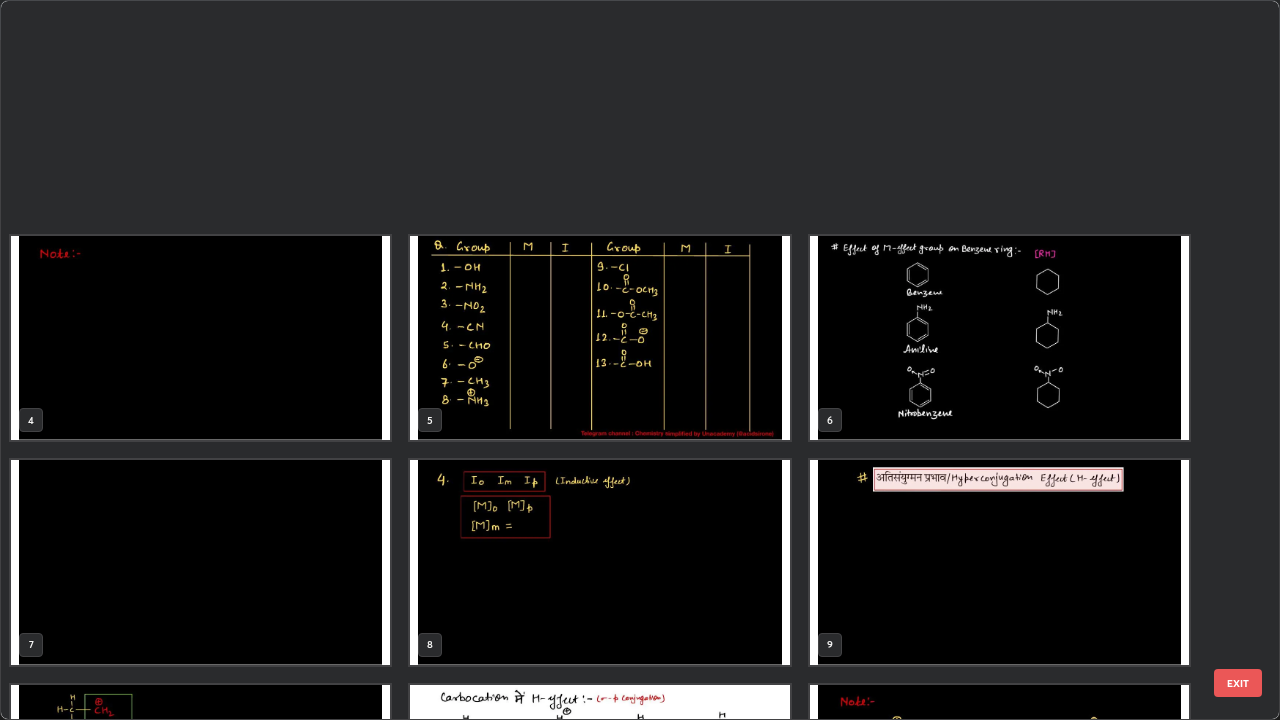 scroll, scrollTop: 629, scrollLeft: 0, axis: vertical 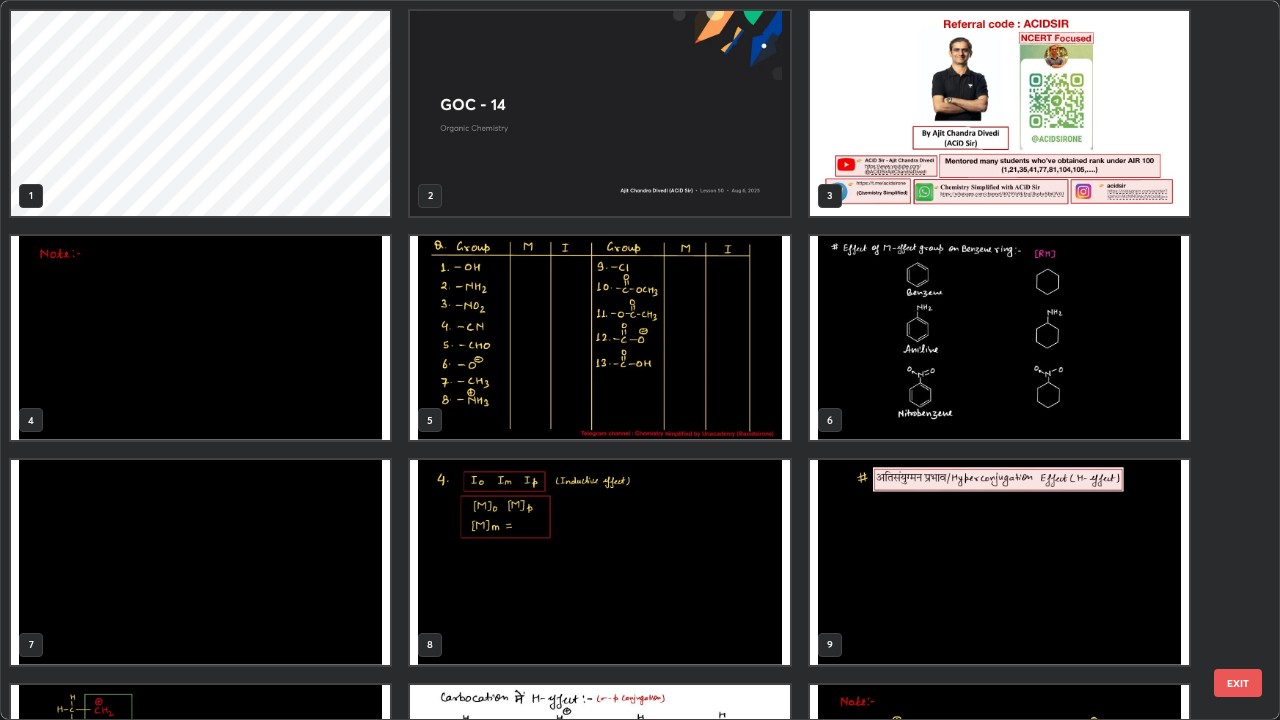 click at bounding box center (200, 338) 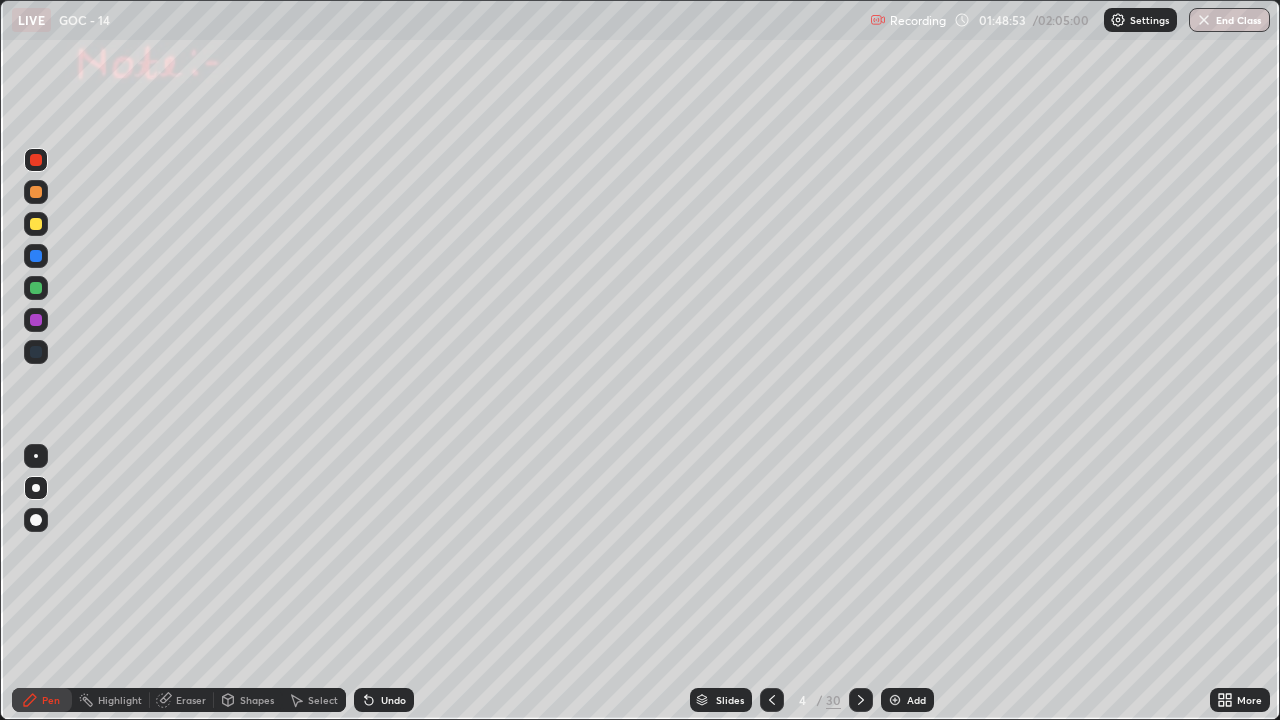 click 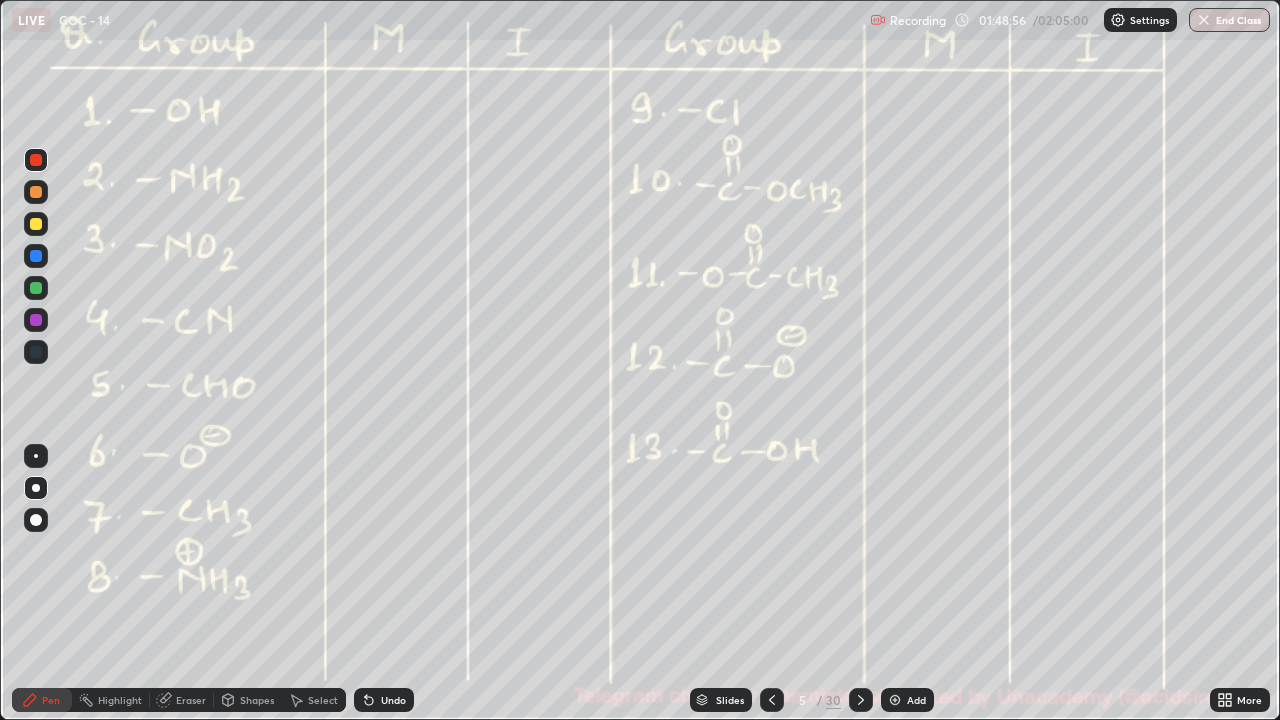 click 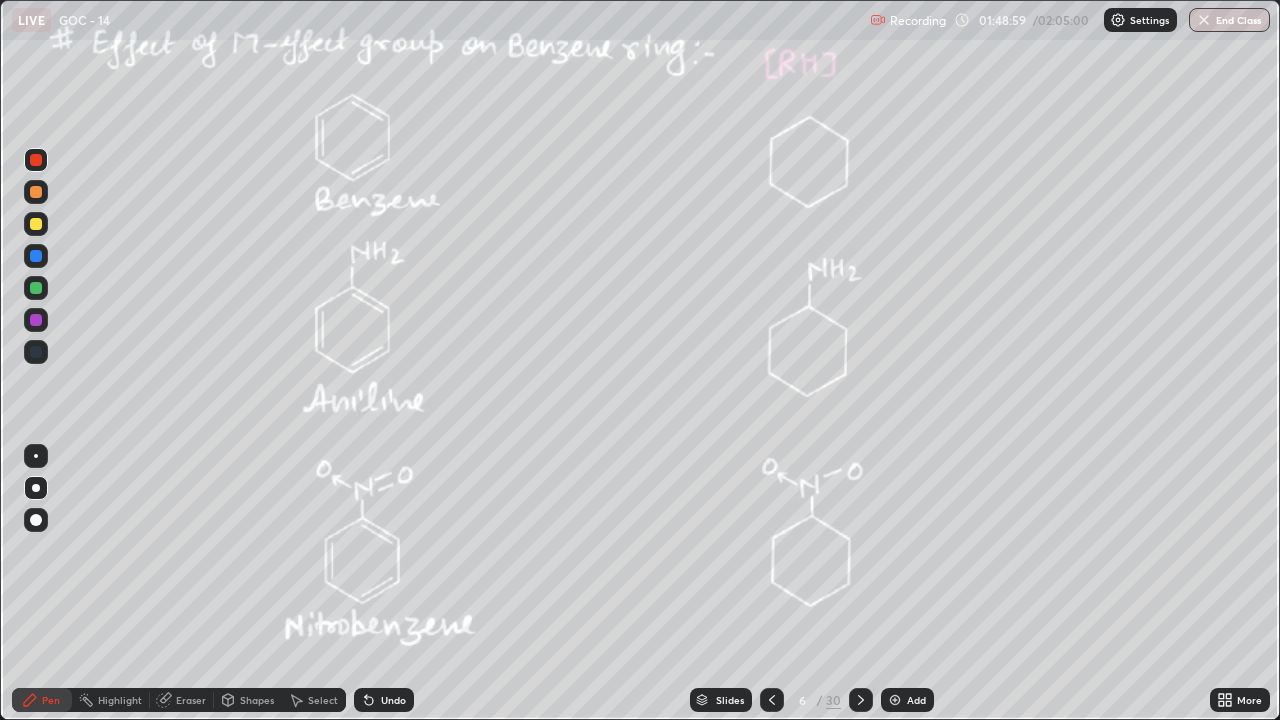 click 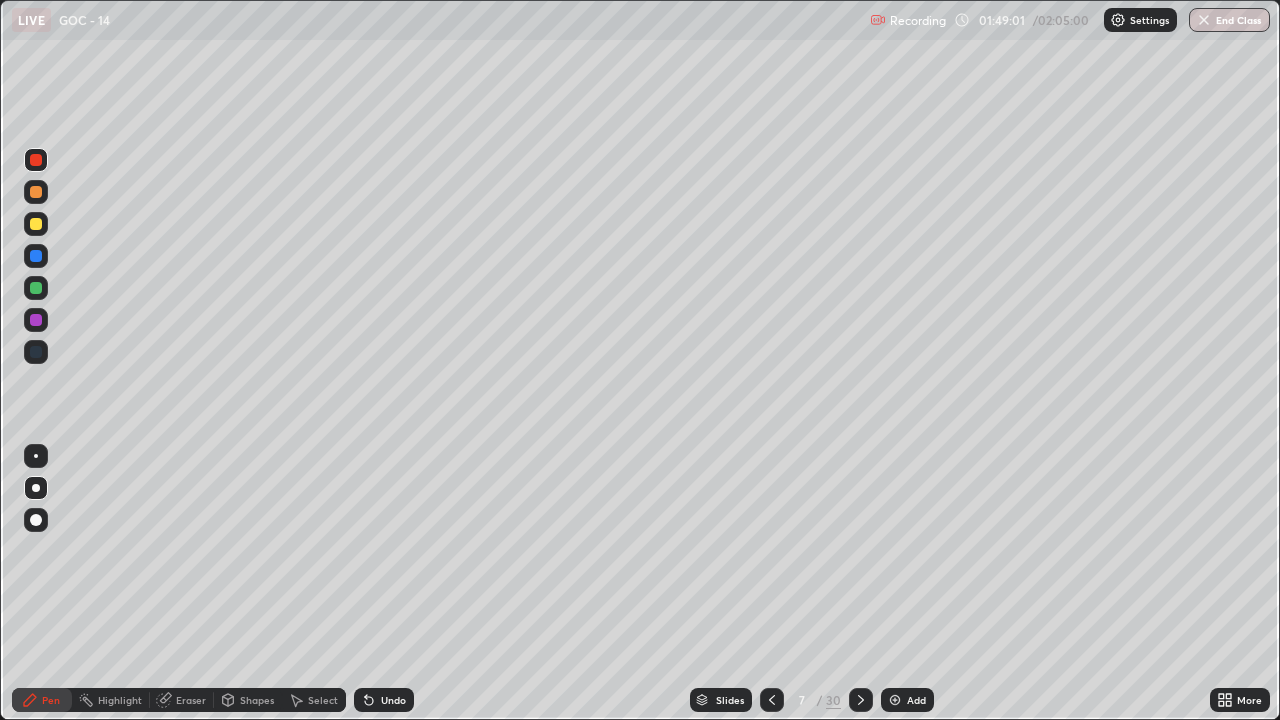 click 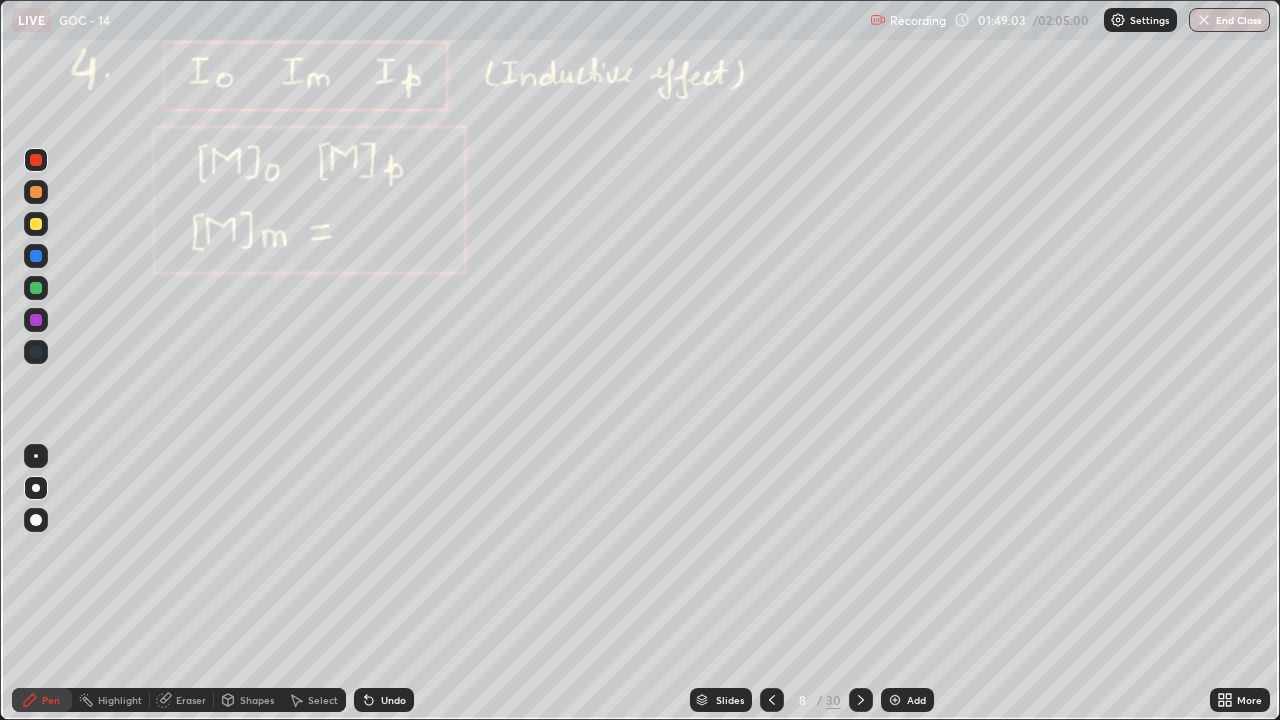 click 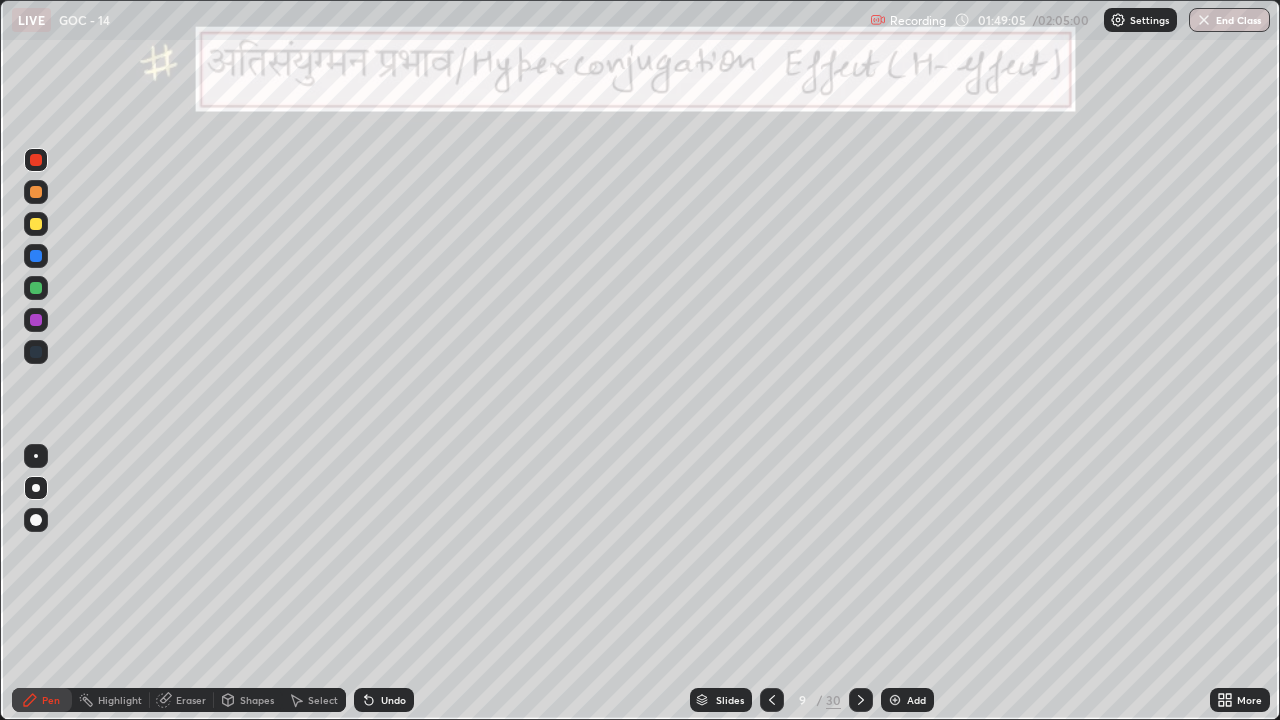 click 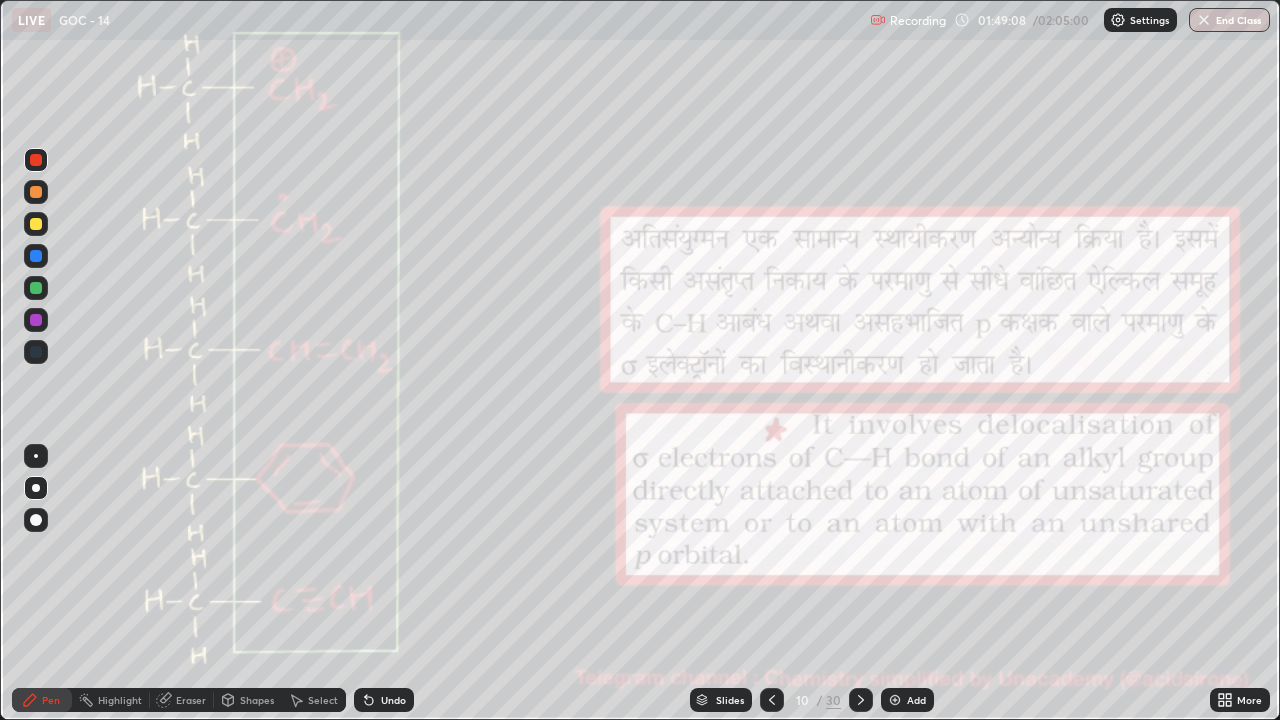 click 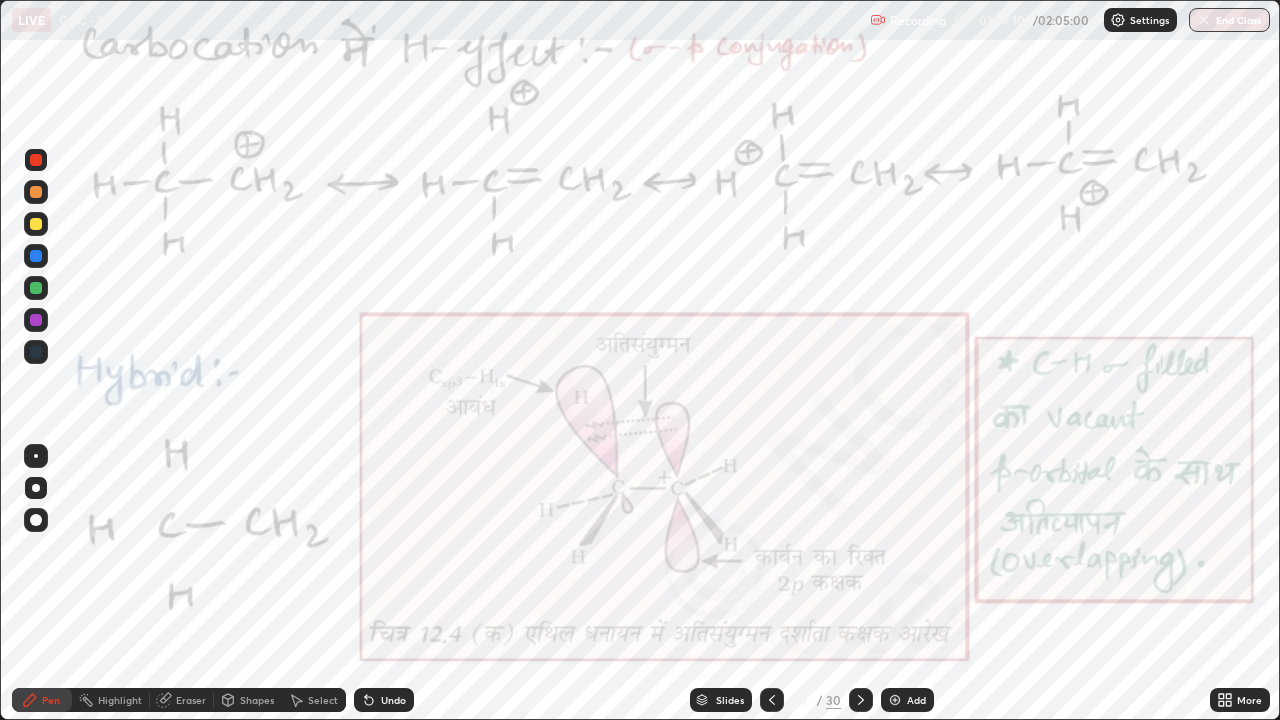 click 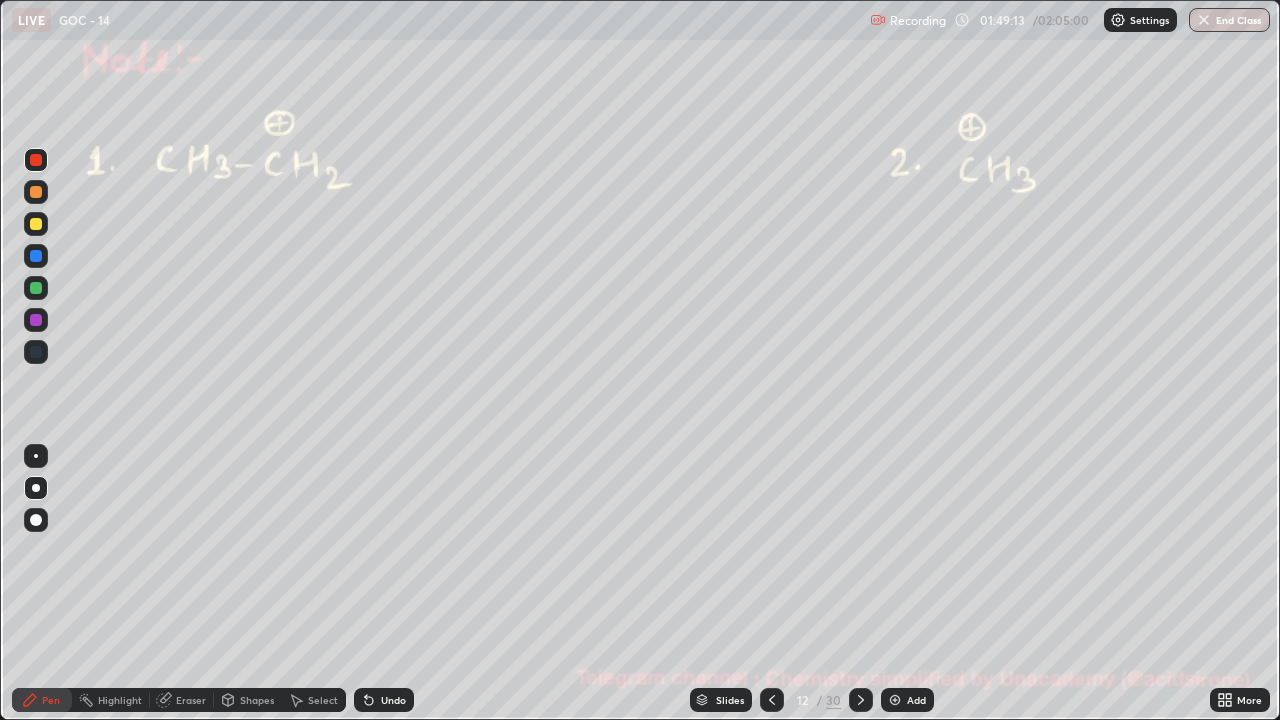 click 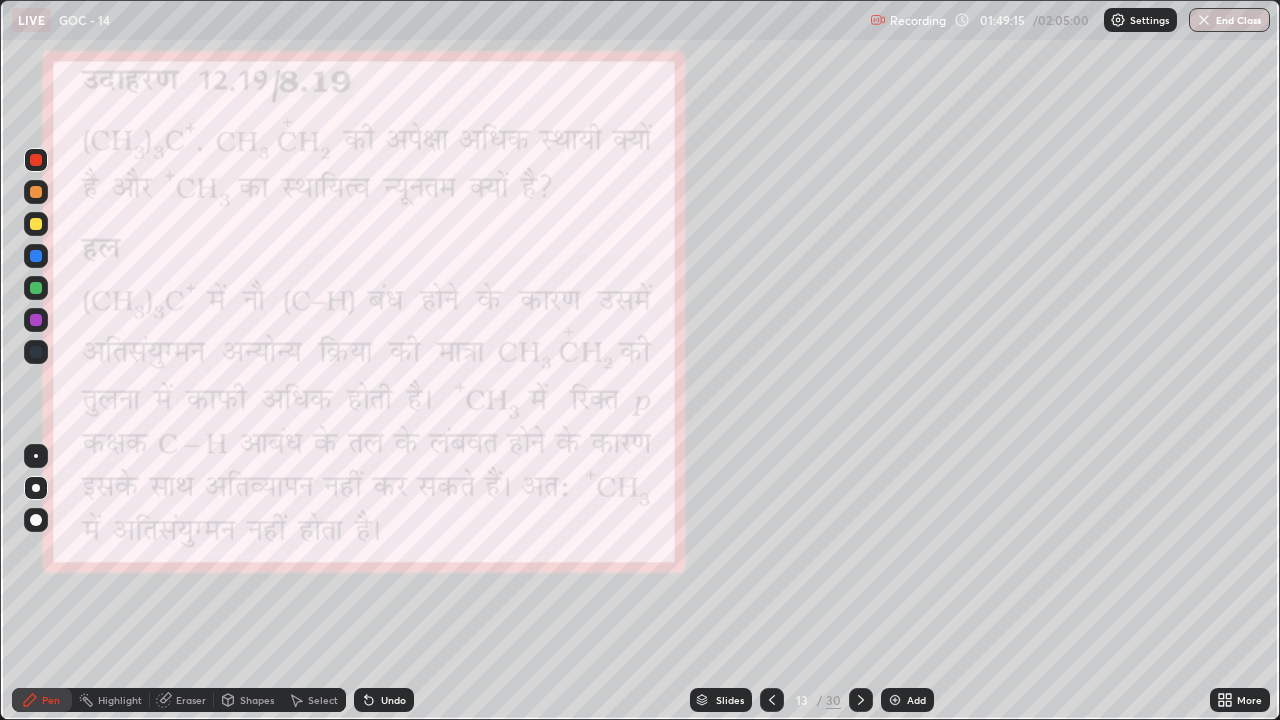 click 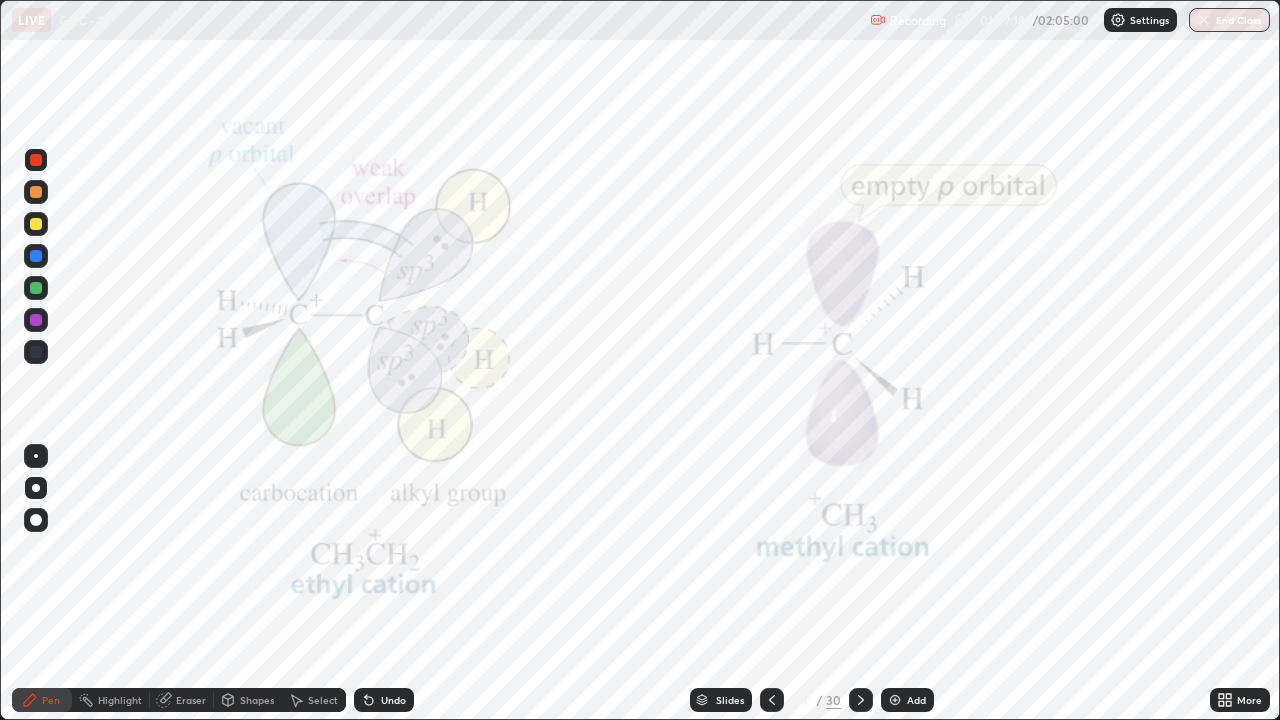 click 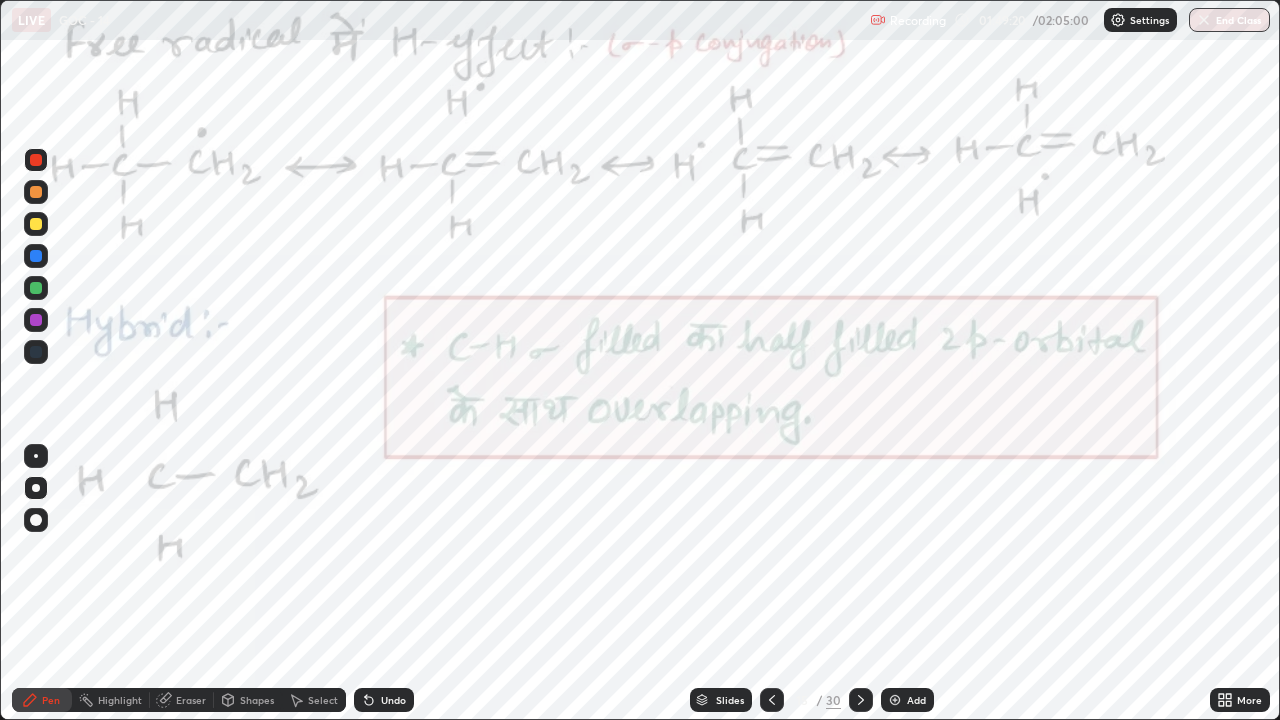 click 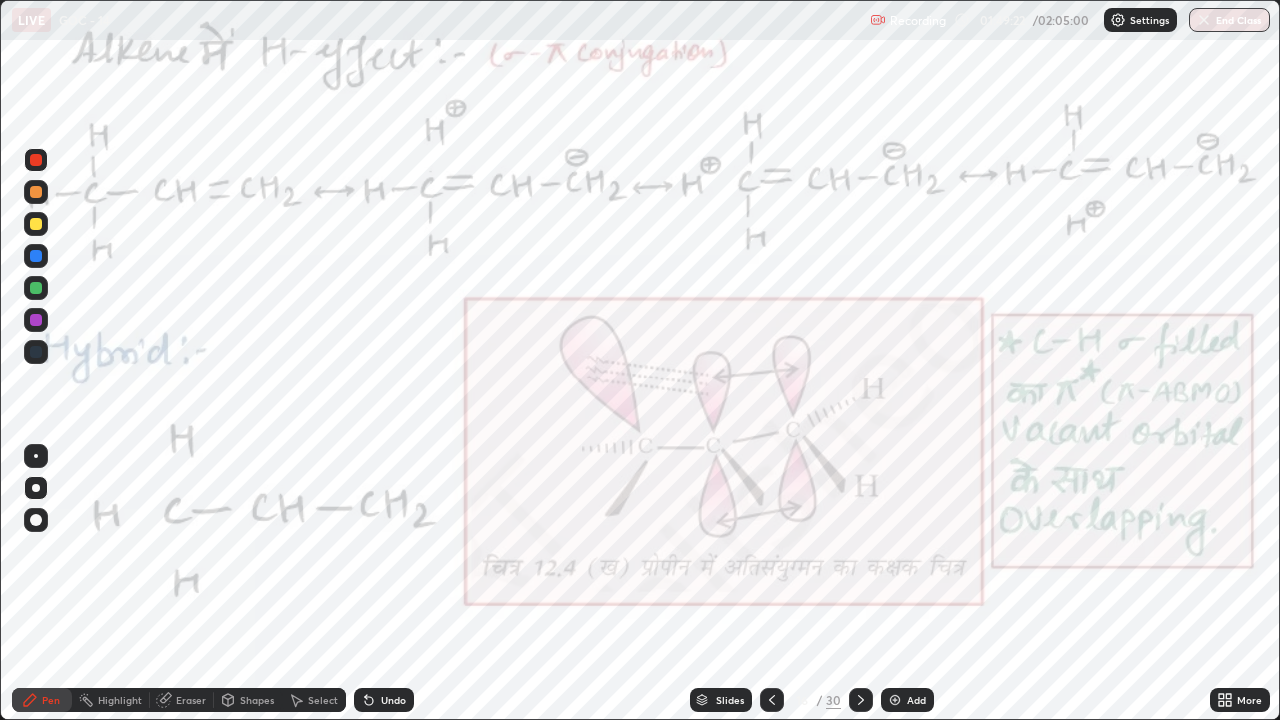 click 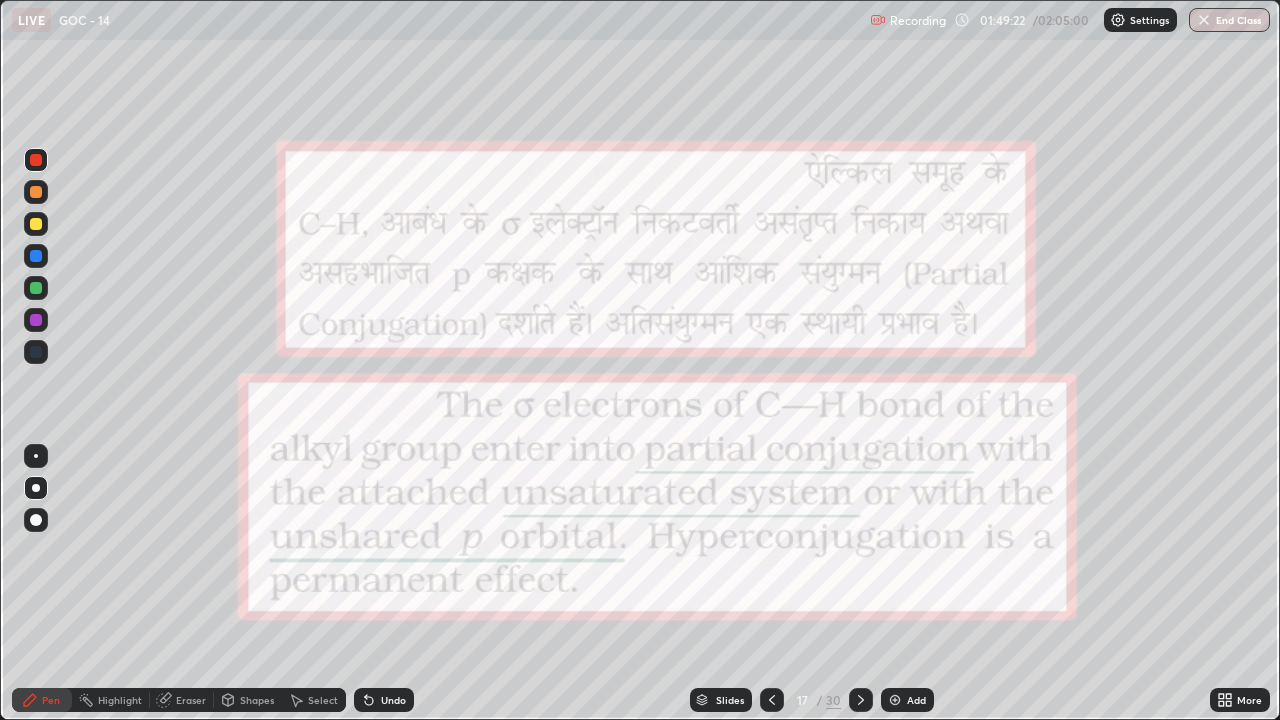 click 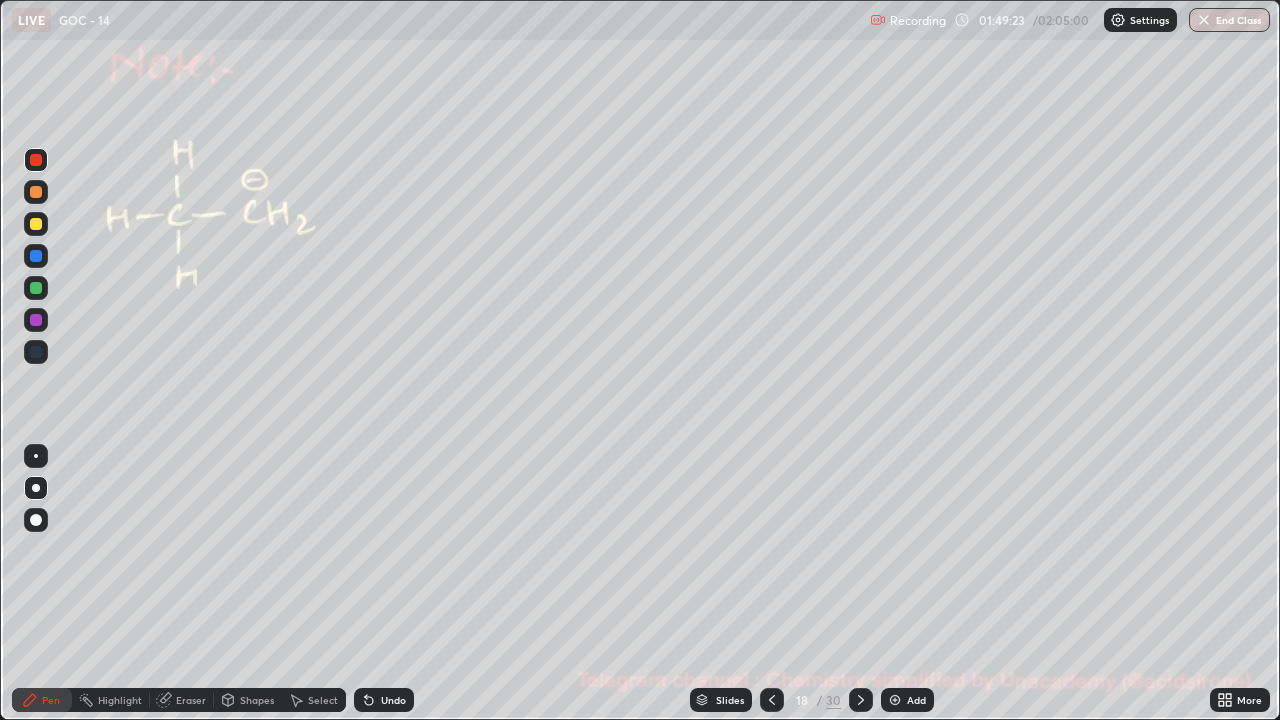 click 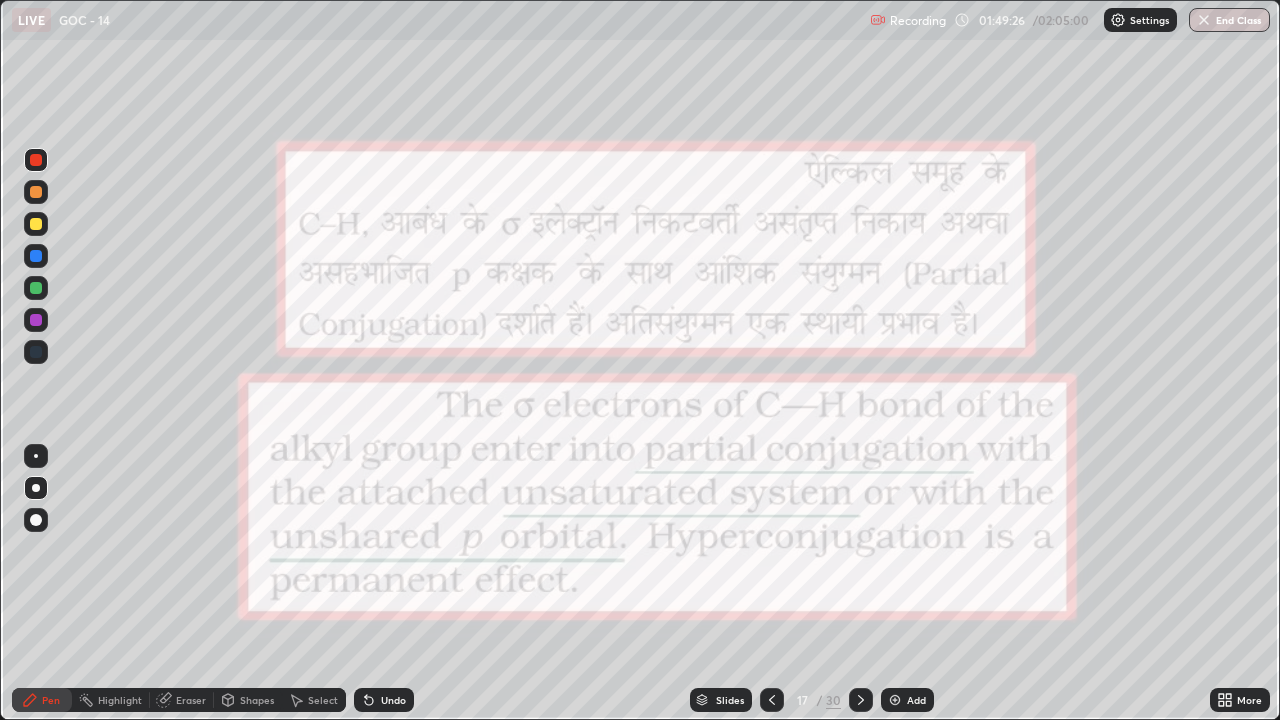 click 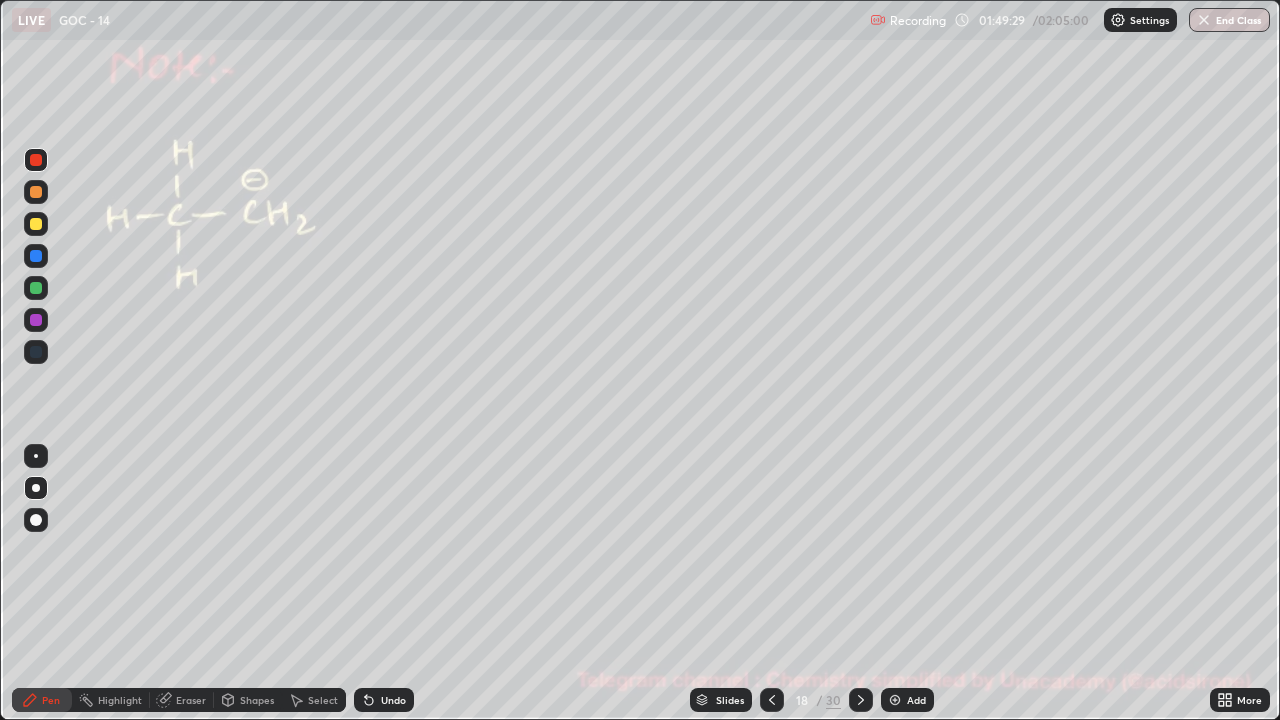 click 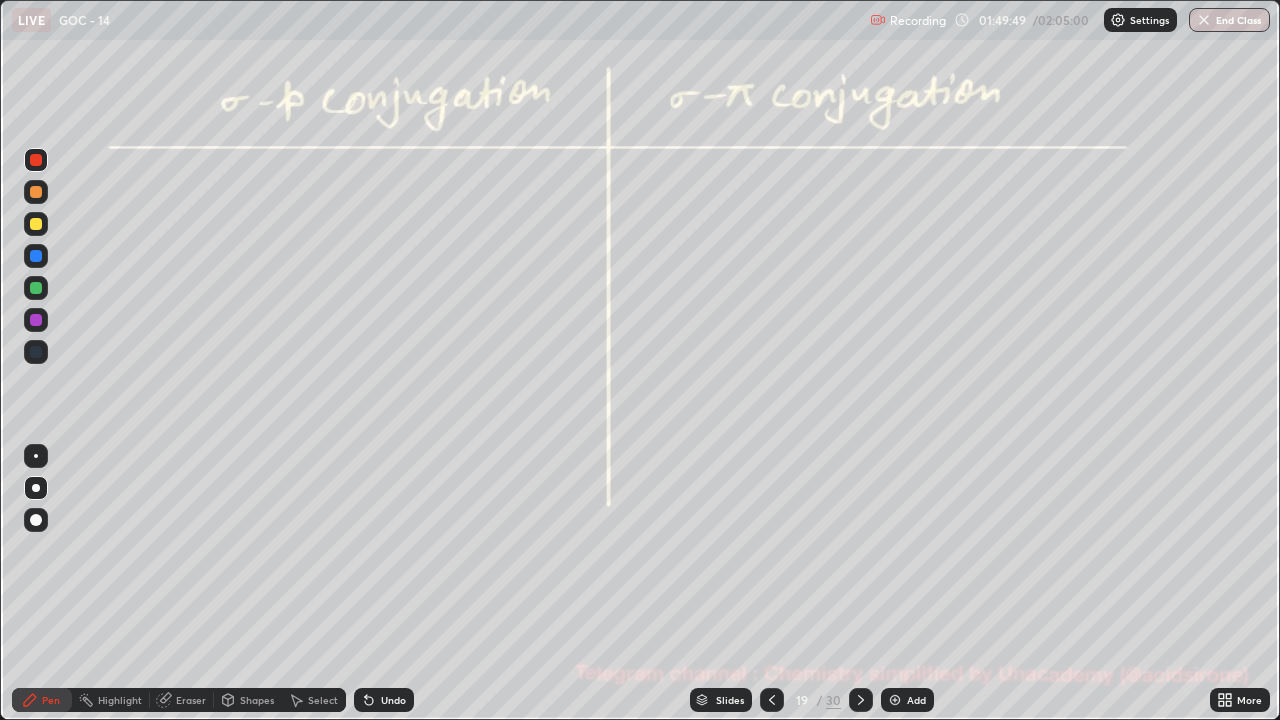 click on "End Class" at bounding box center [1229, 20] 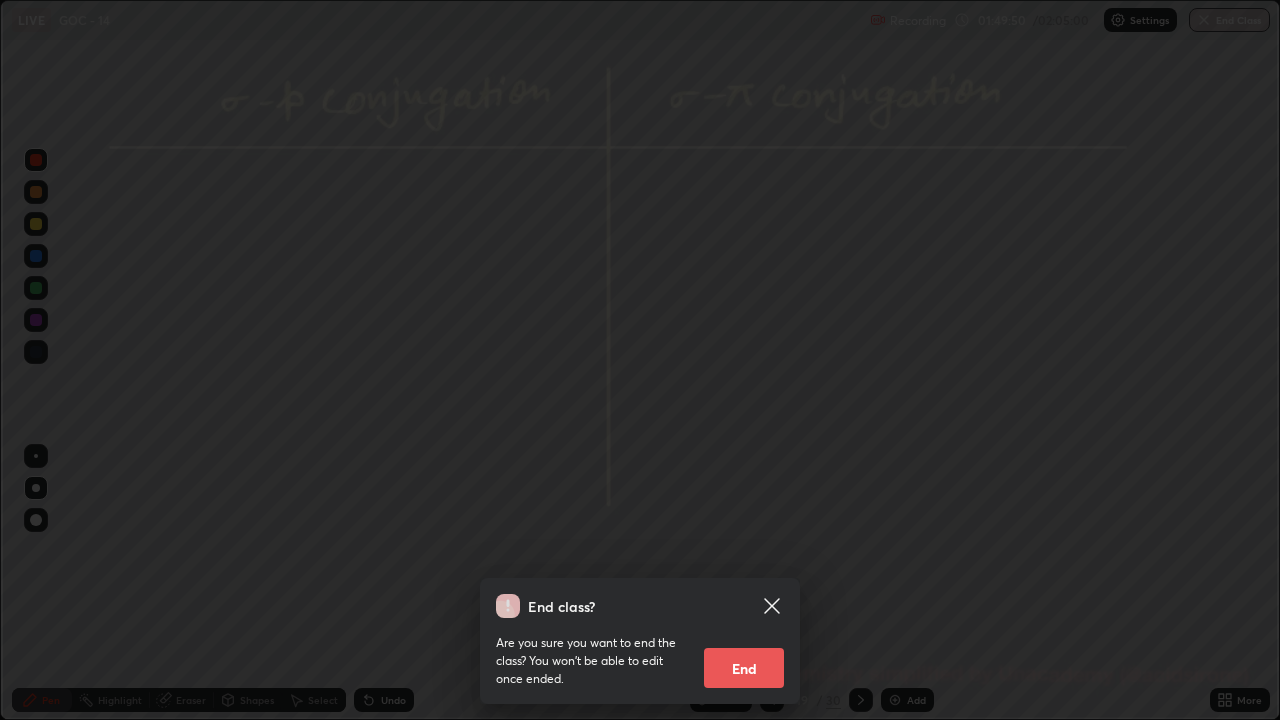 click on "End" at bounding box center (744, 668) 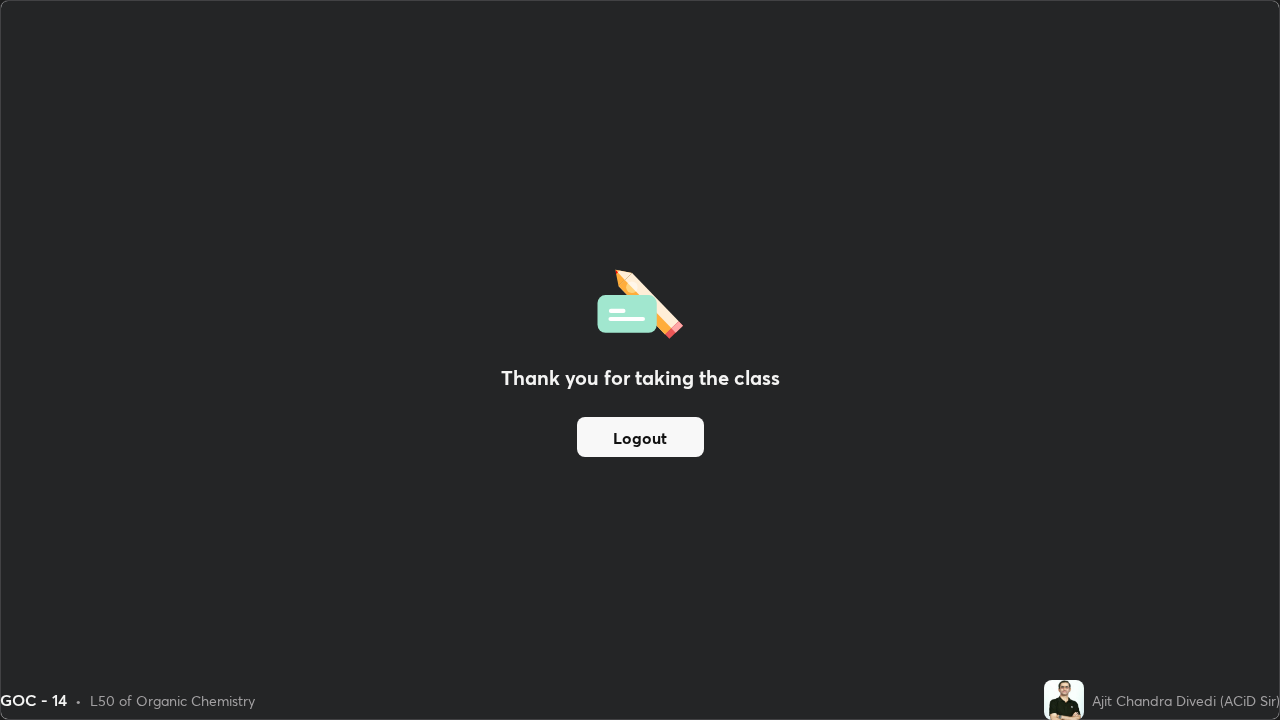 click on "Logout" at bounding box center (640, 437) 